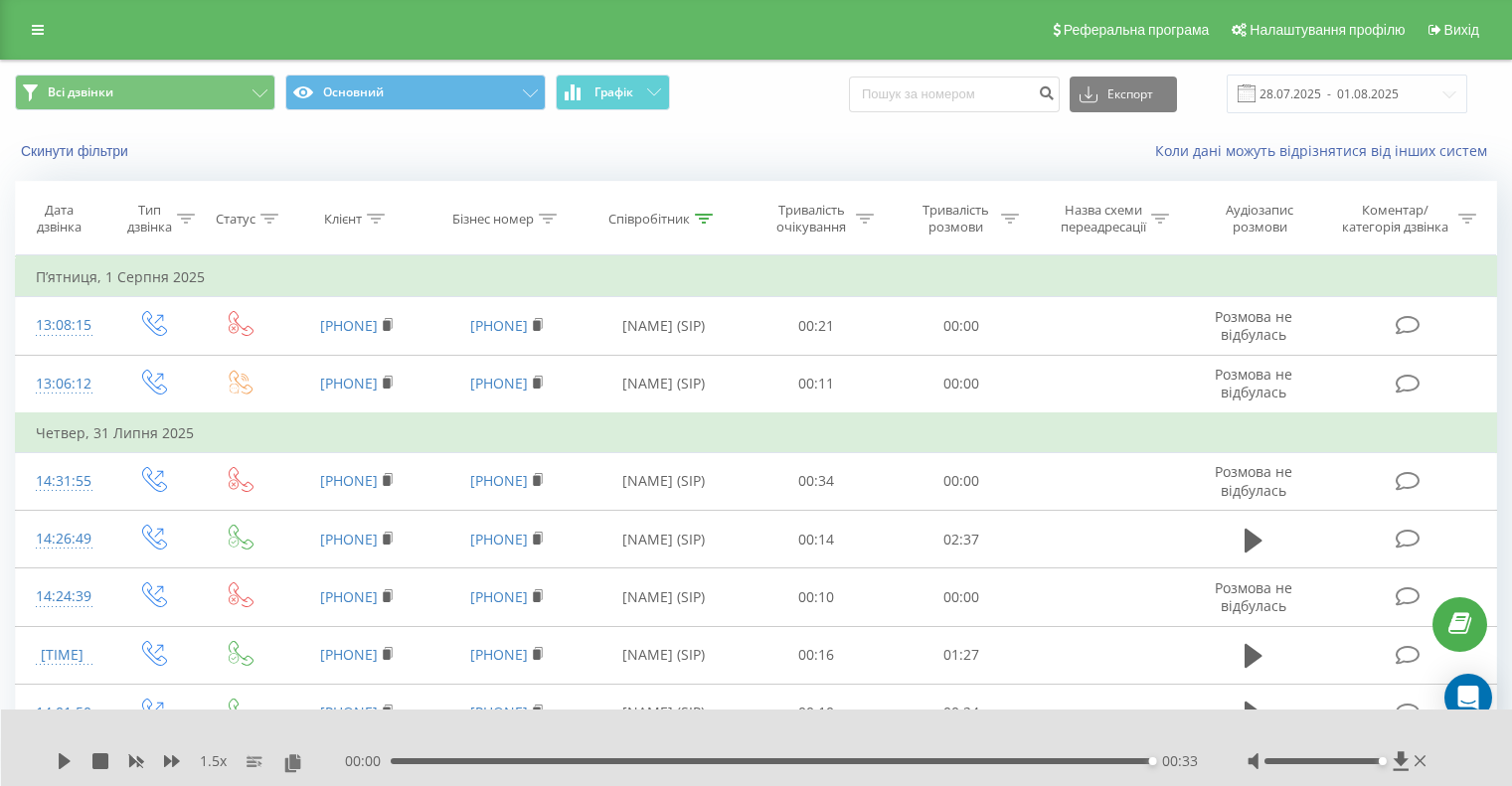 scroll, scrollTop: 298, scrollLeft: 0, axis: vertical 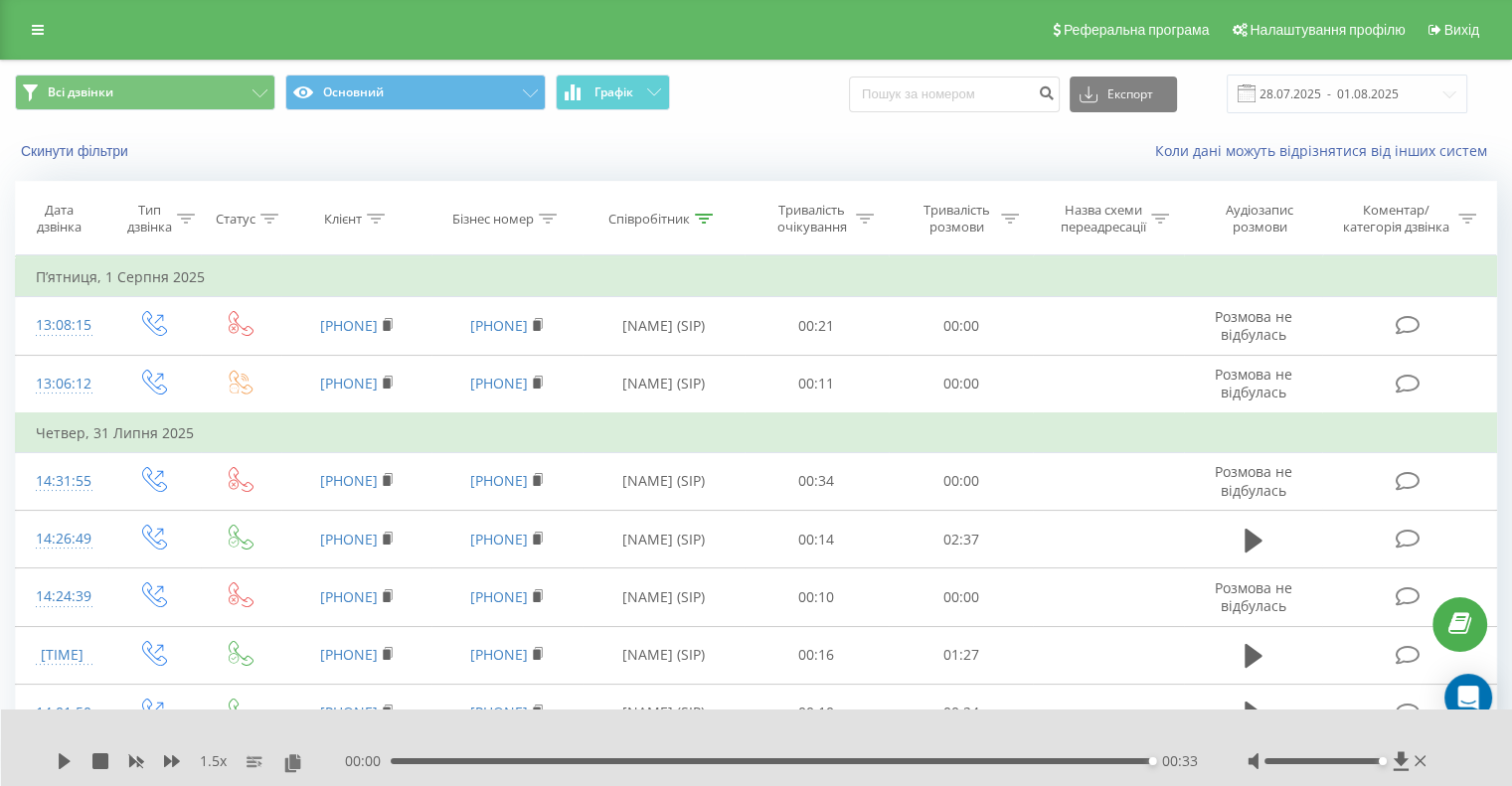 click on "Всі дзвінки Основний Графік Експорт .csv .xls .xlsx [DATE]  -  [DATE]" at bounding box center [756, 93] 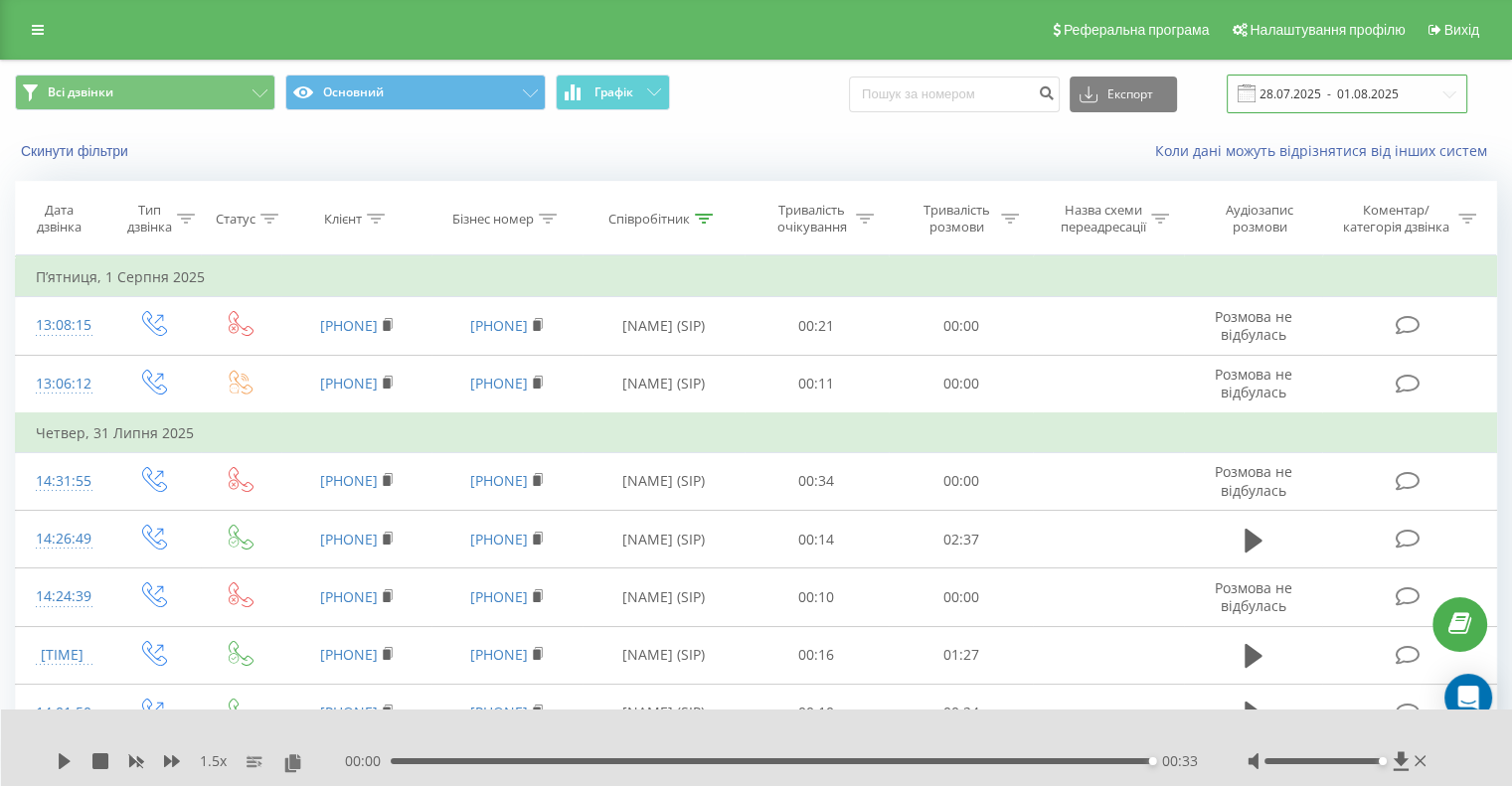 click on "28.07.2025  -  01.08.2025" at bounding box center (1347, 93) 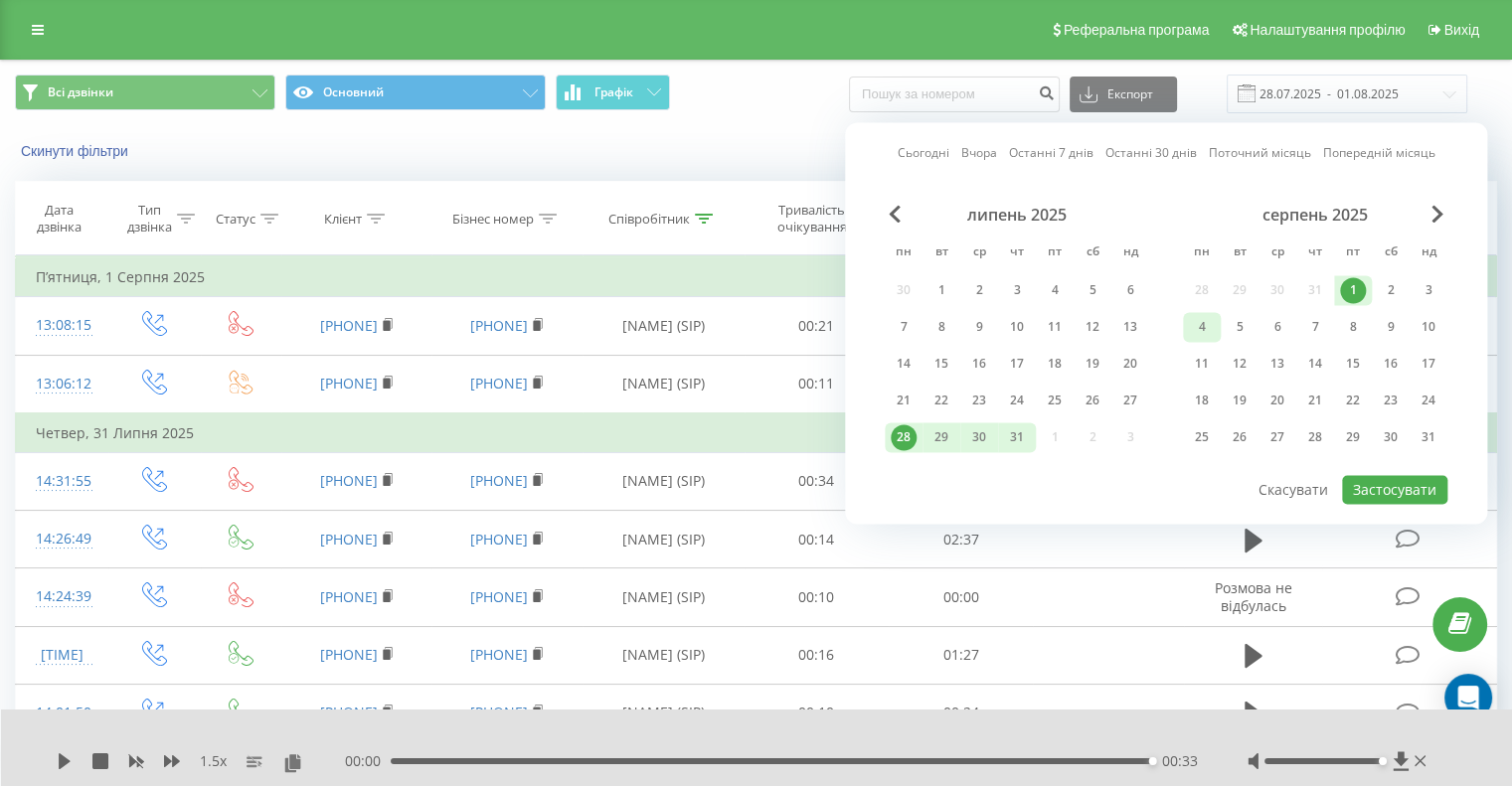 click on "4" at bounding box center [1202, 327] 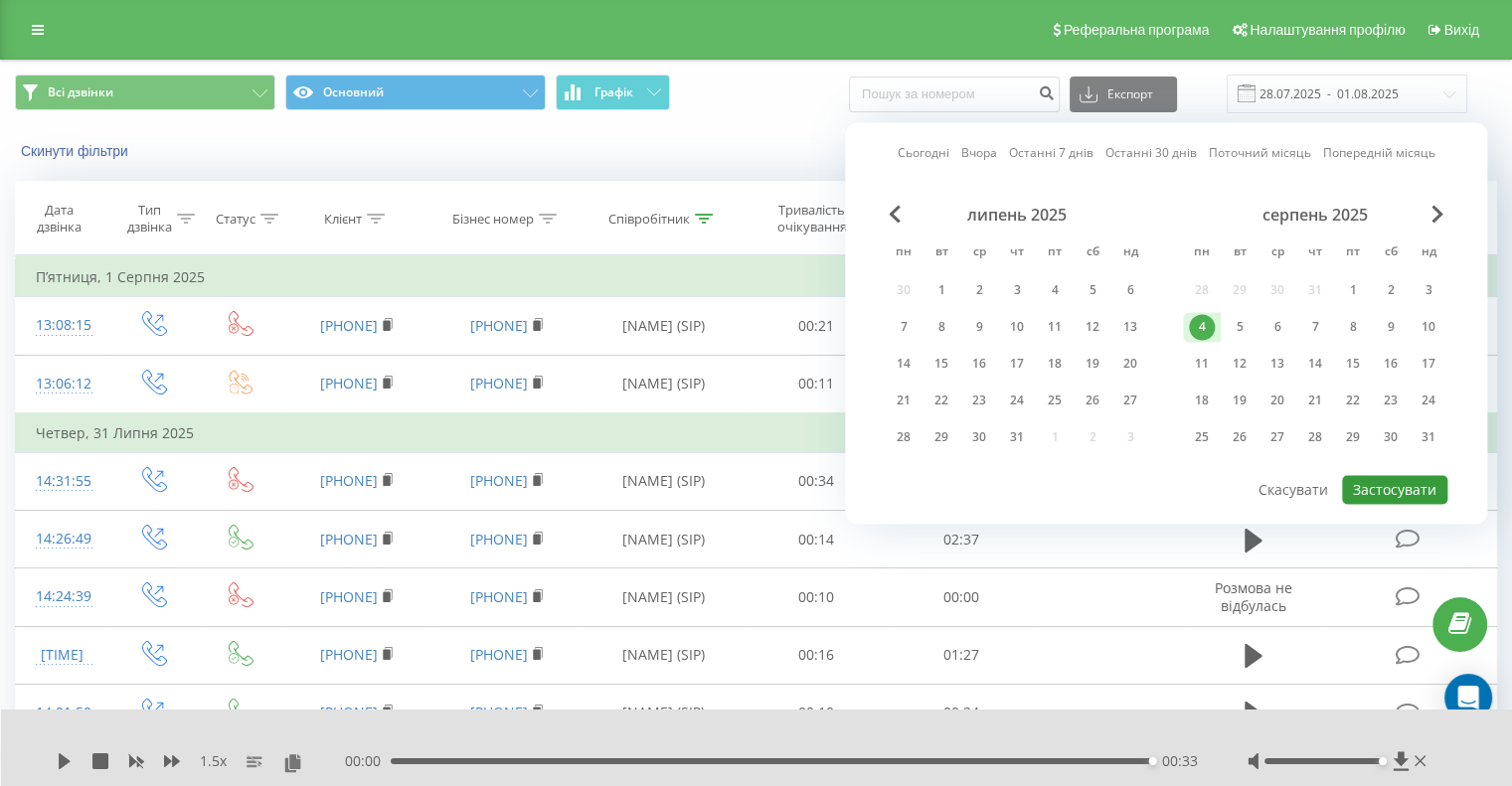 click on "Застосувати" at bounding box center [1395, 489] 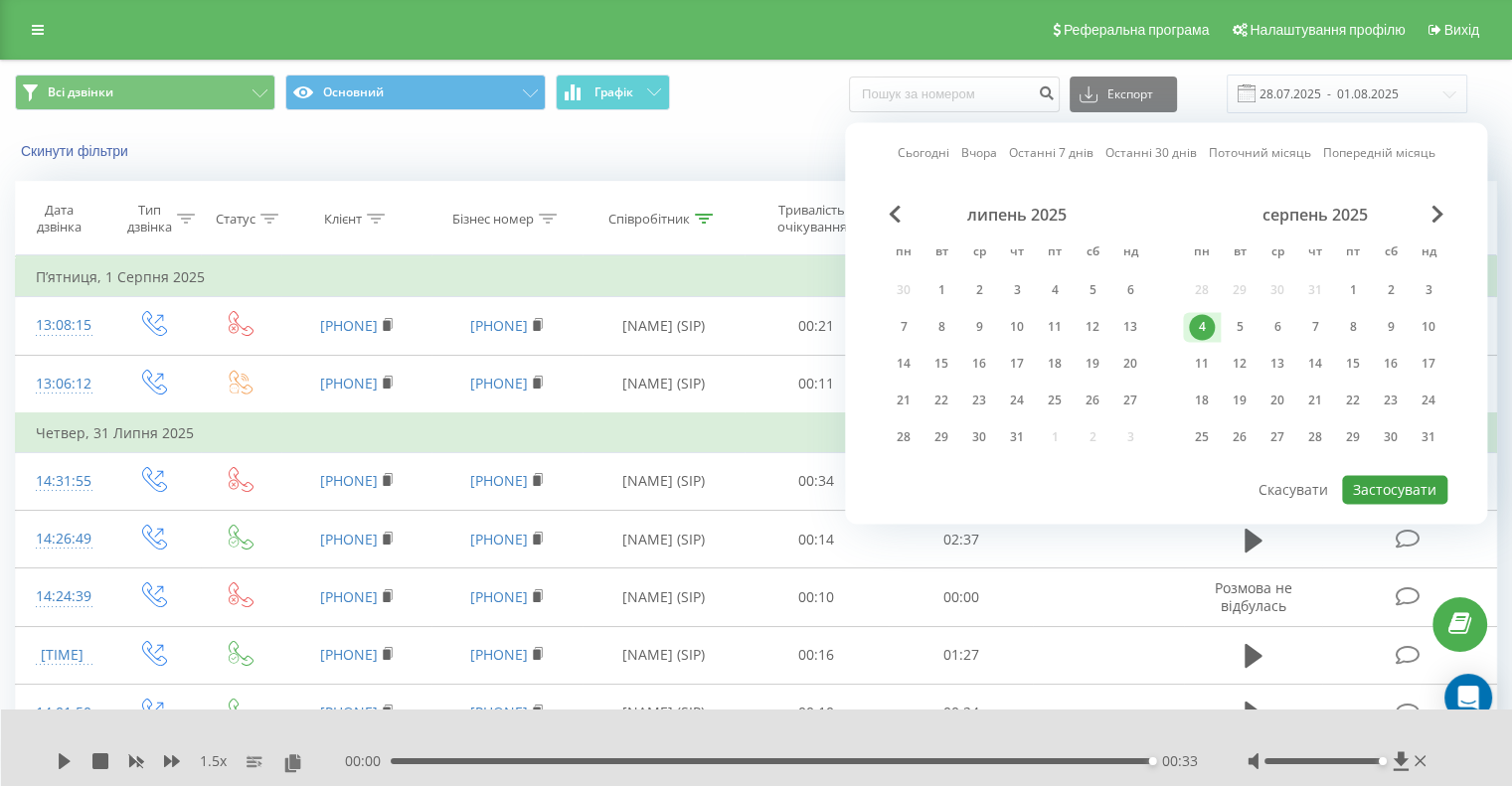 type on "04.08.2025  -  04.08.2025" 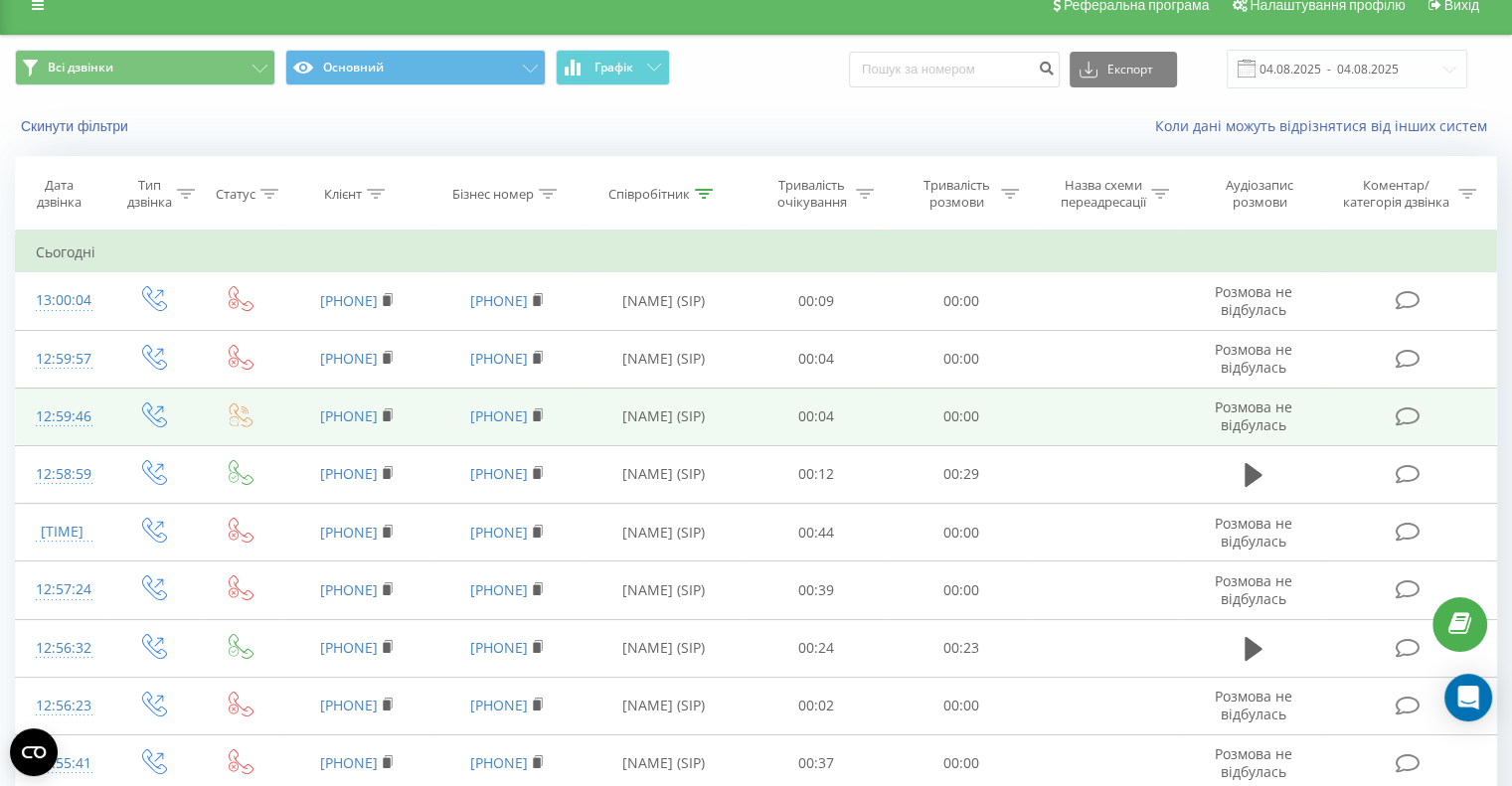 scroll, scrollTop: 0, scrollLeft: 0, axis: both 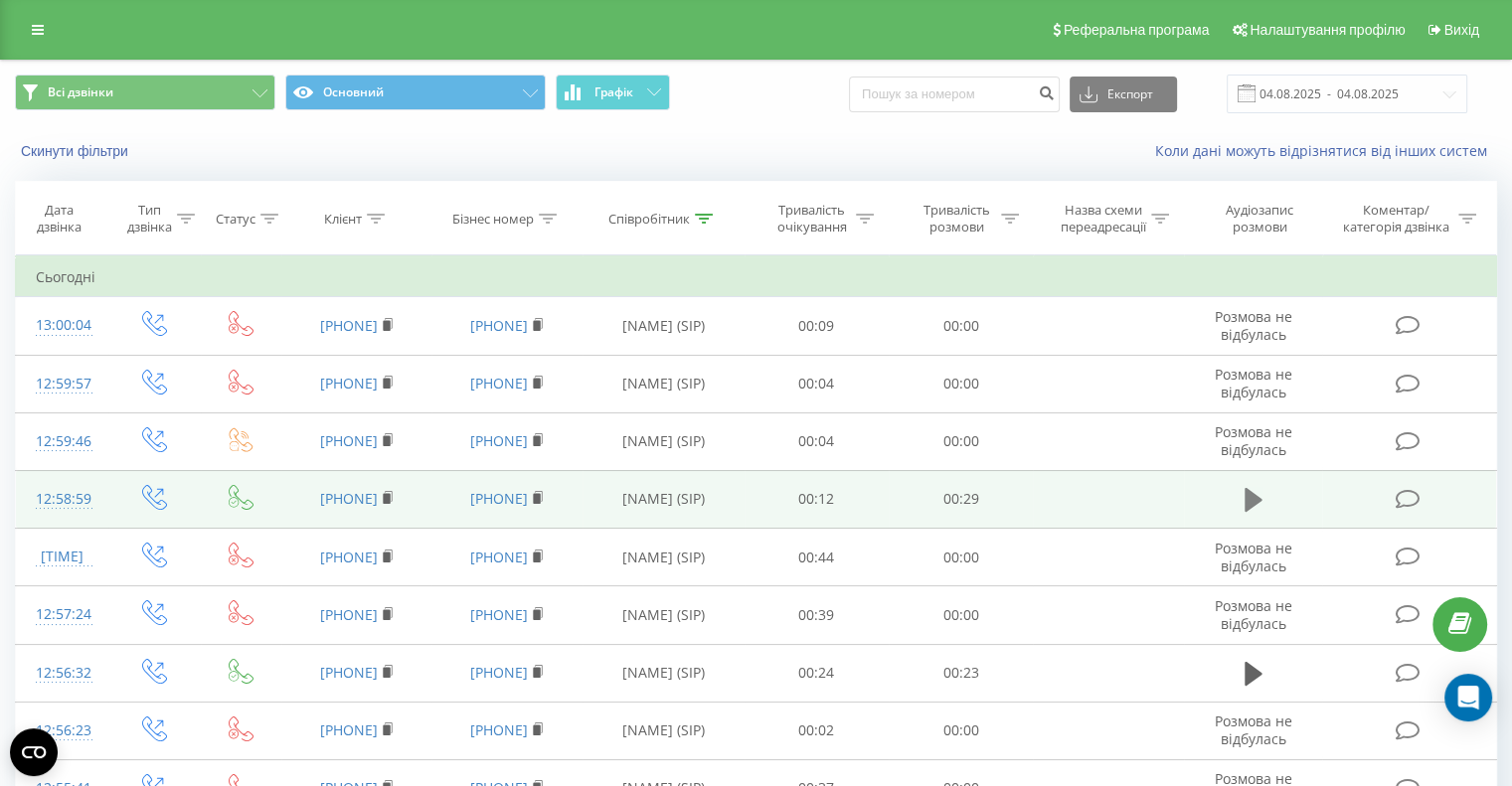 click 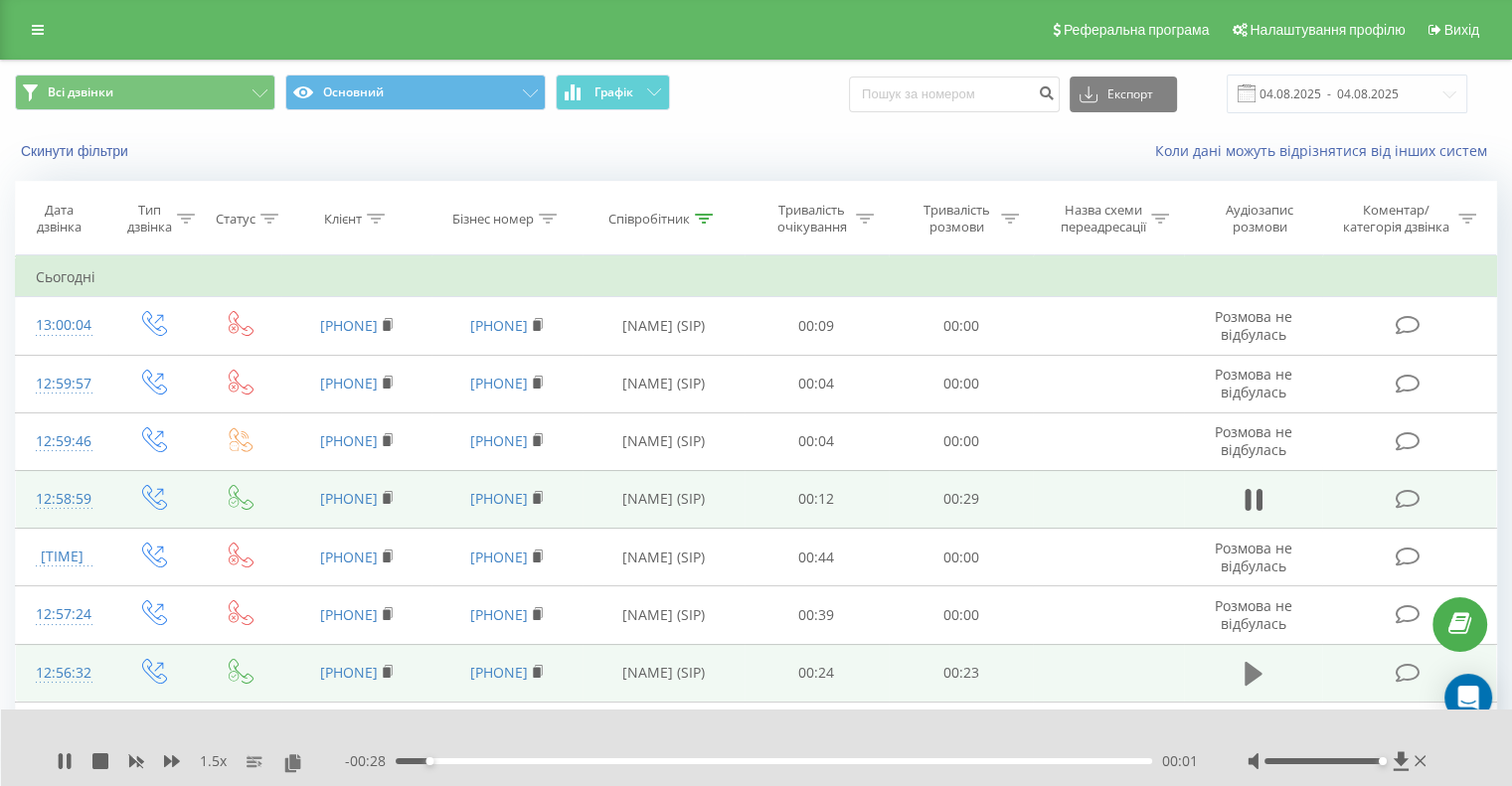 click 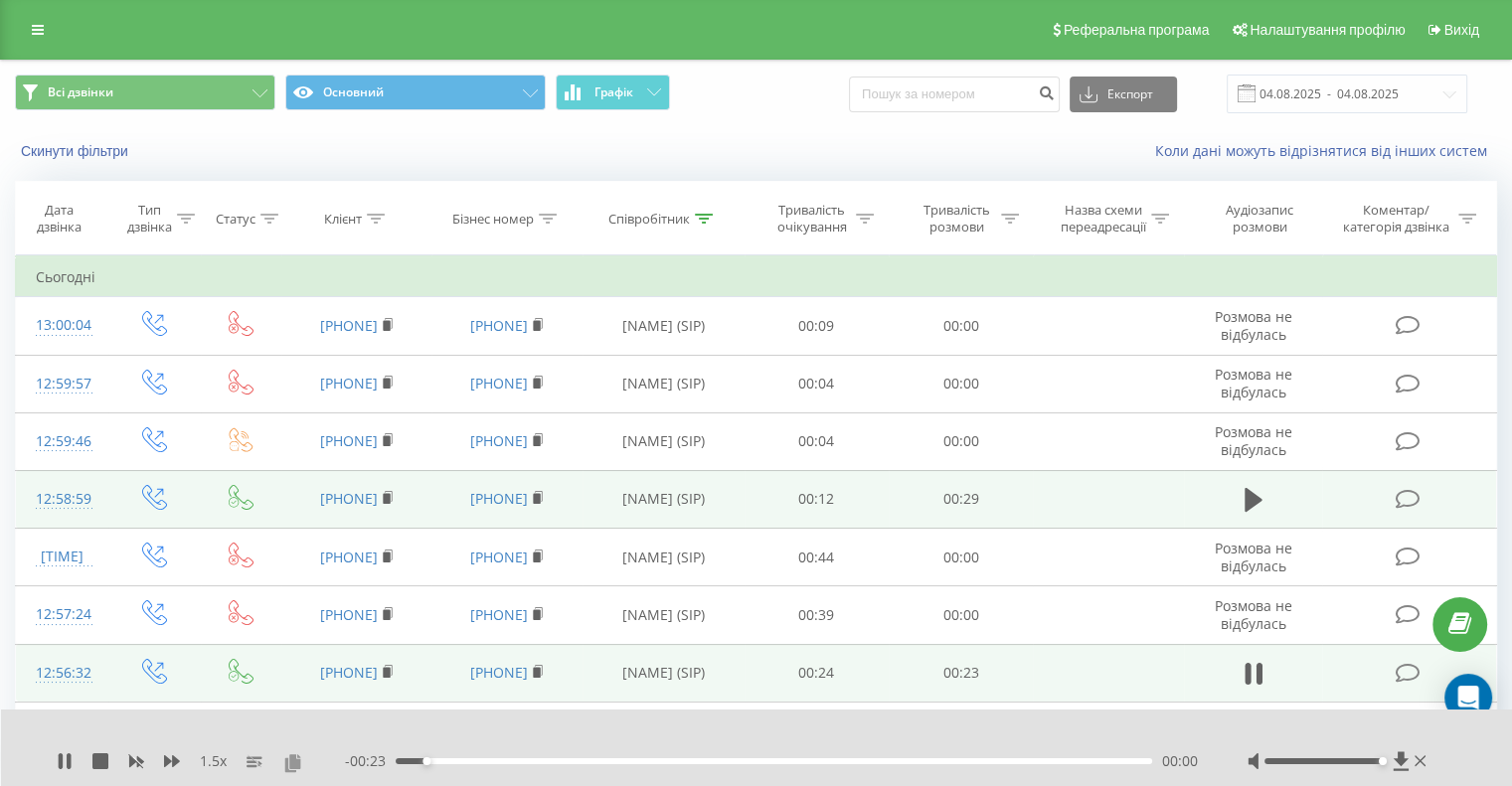 click at bounding box center (292, 762) 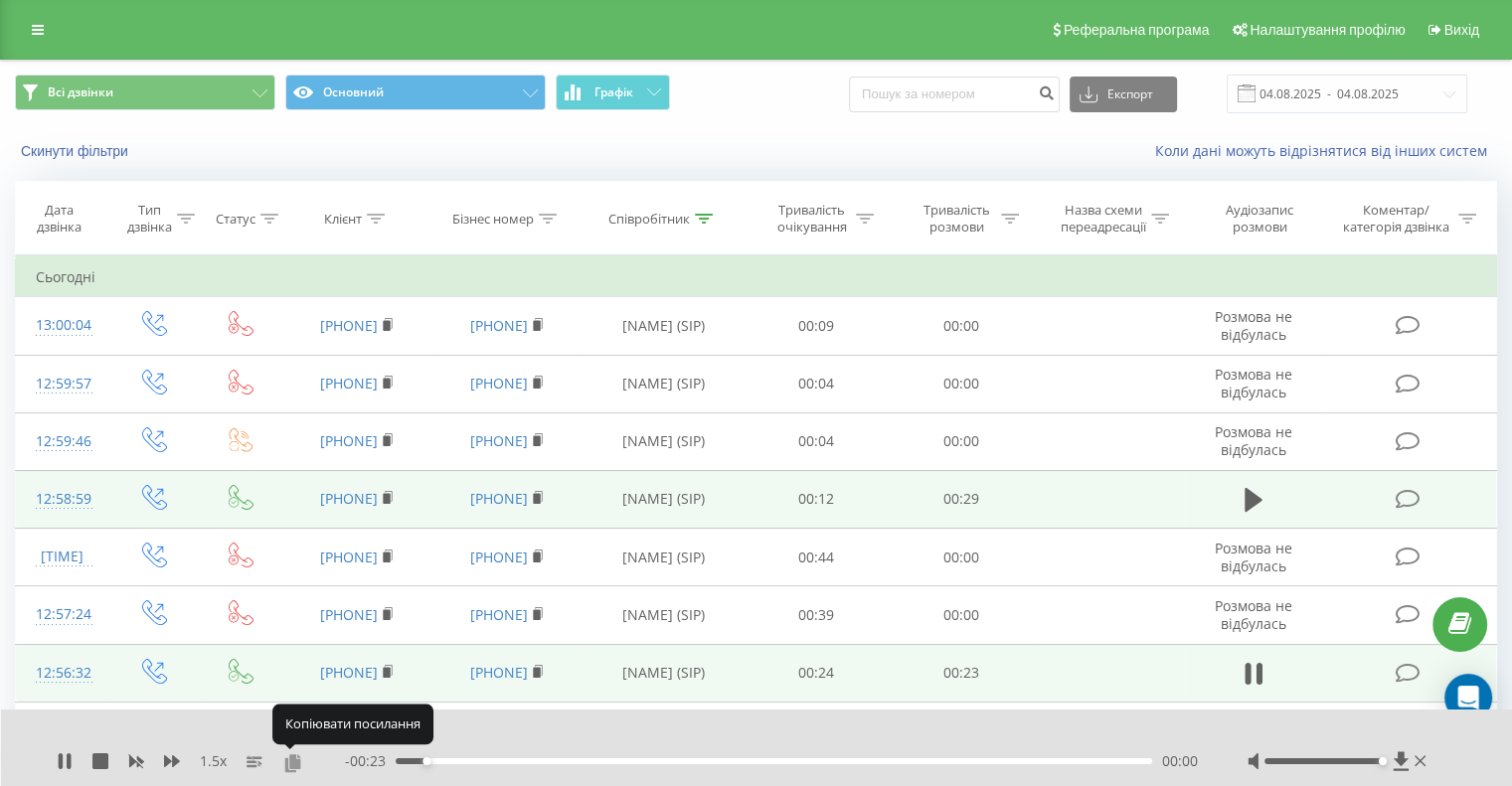 click at bounding box center (292, 762) 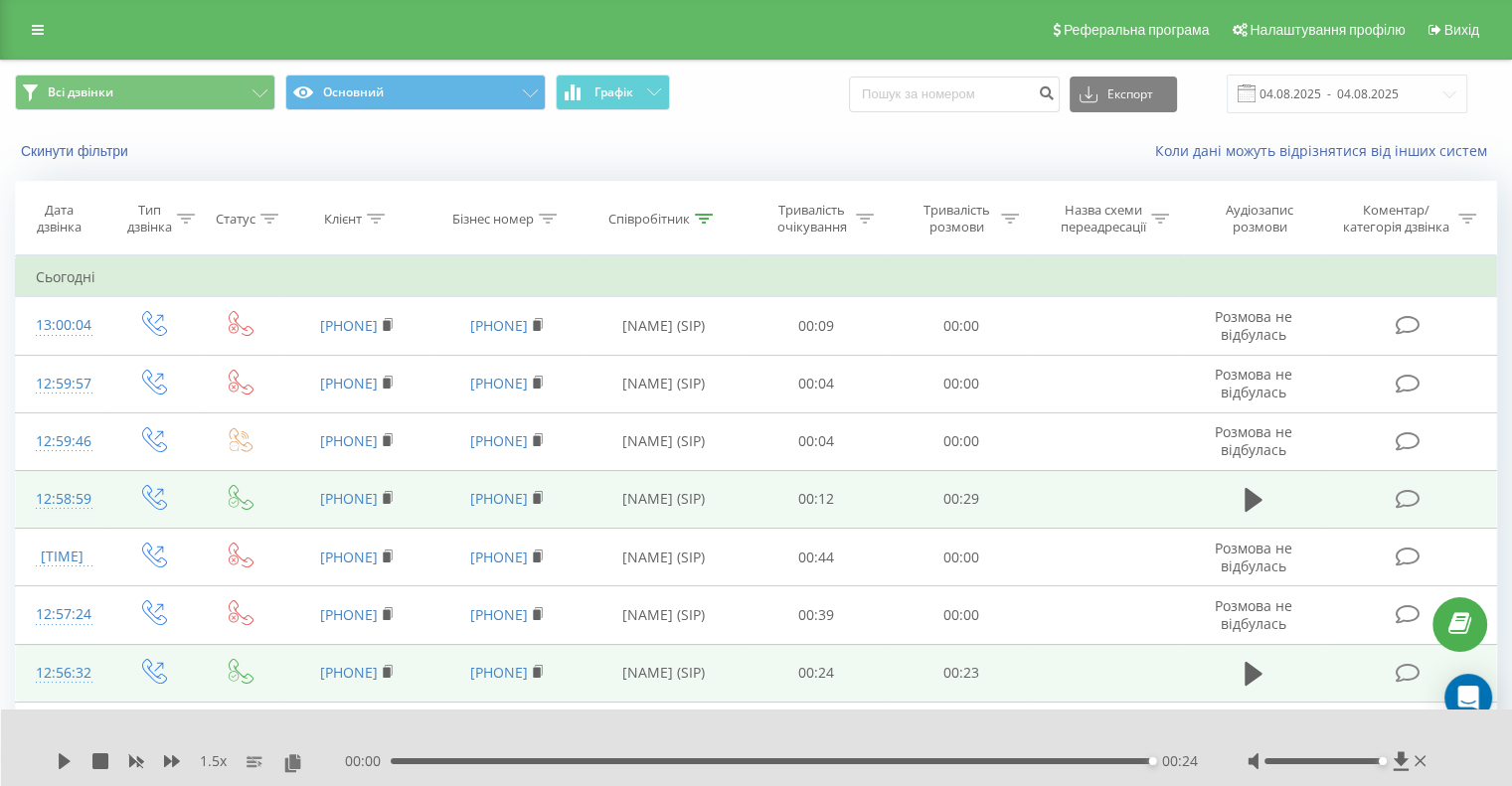 click 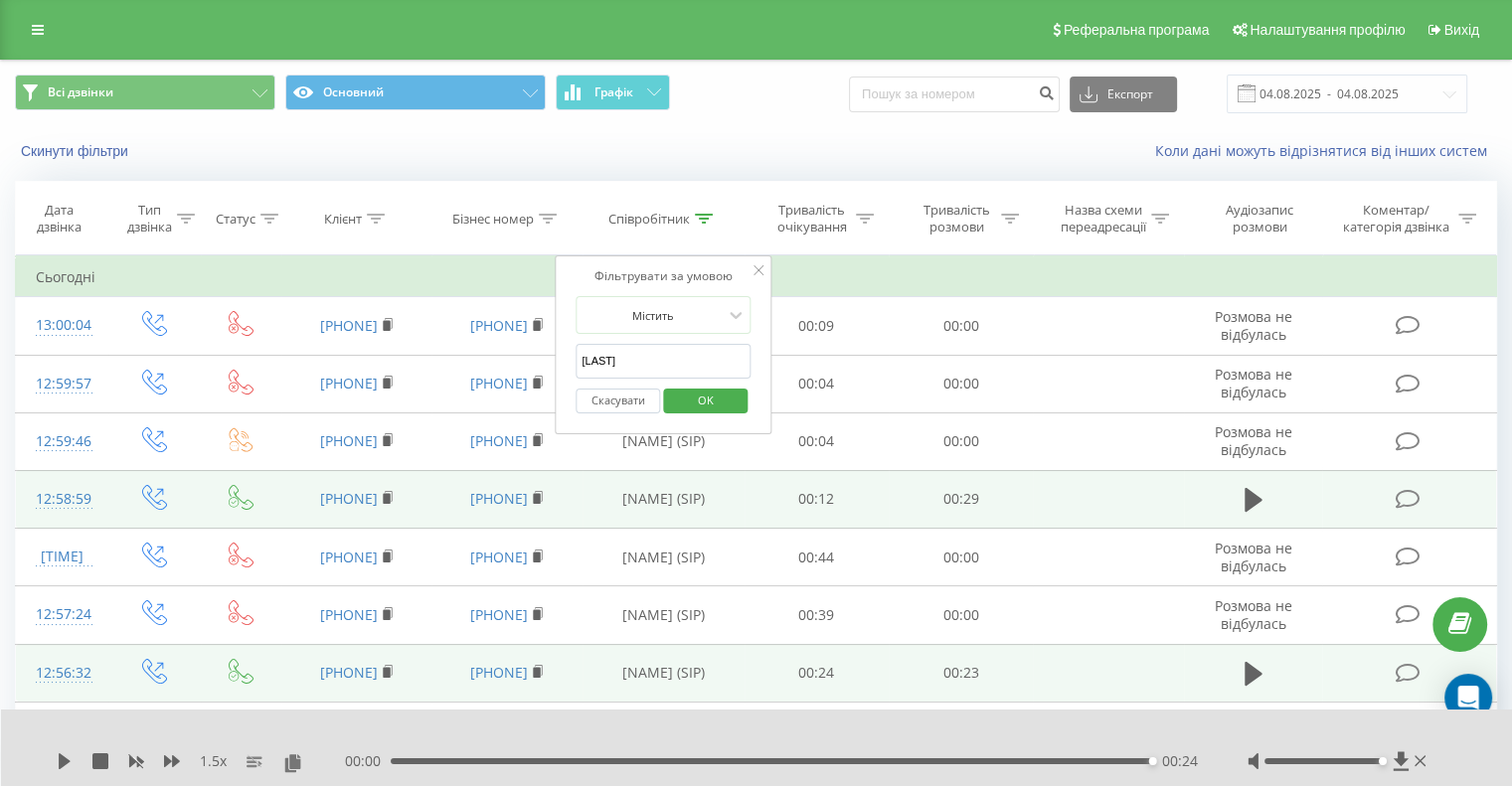 drag, startPoint x: 660, startPoint y: 363, endPoint x: 563, endPoint y: 361, distance: 97.02062 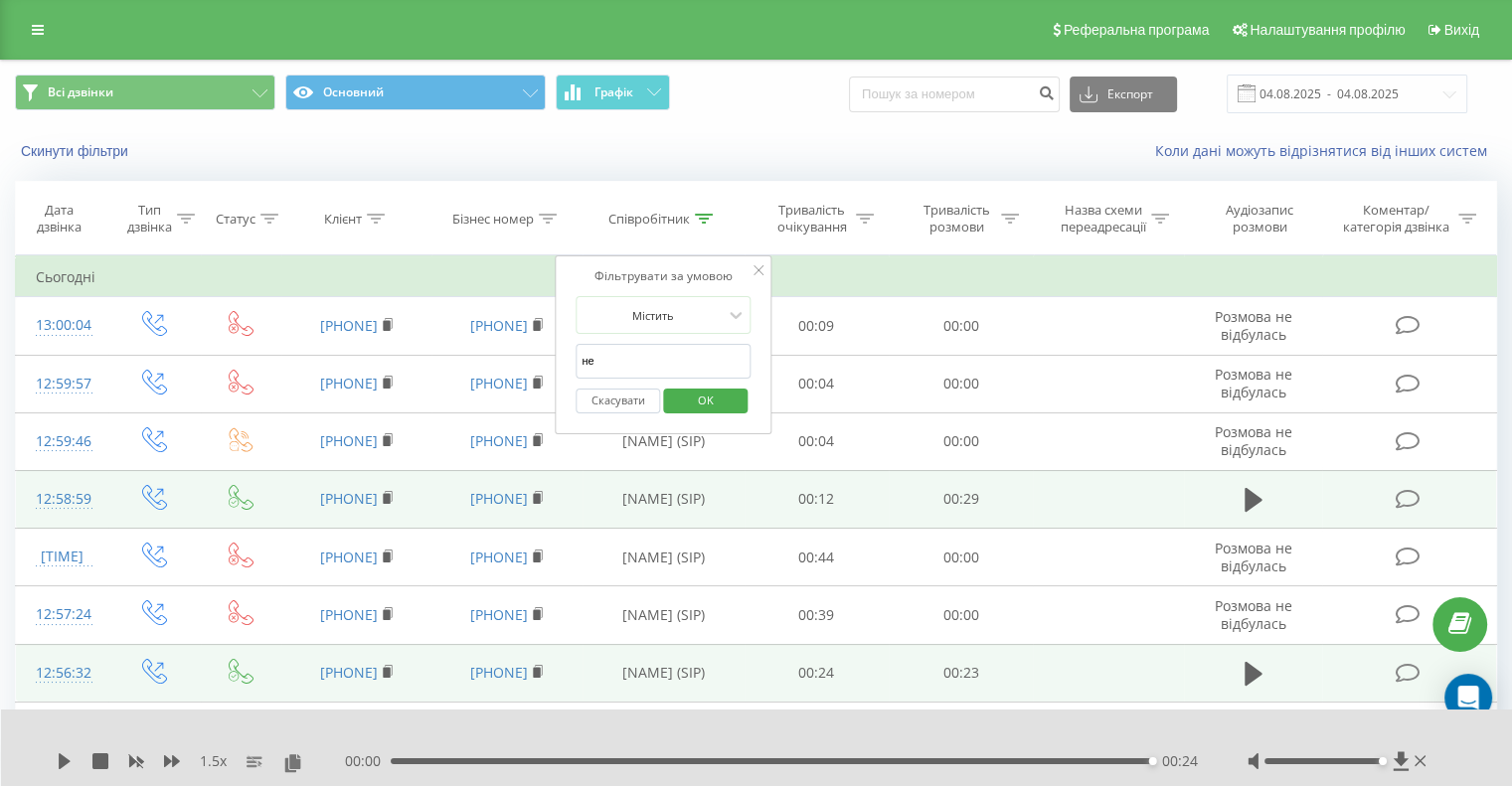 type on "[LAST]" 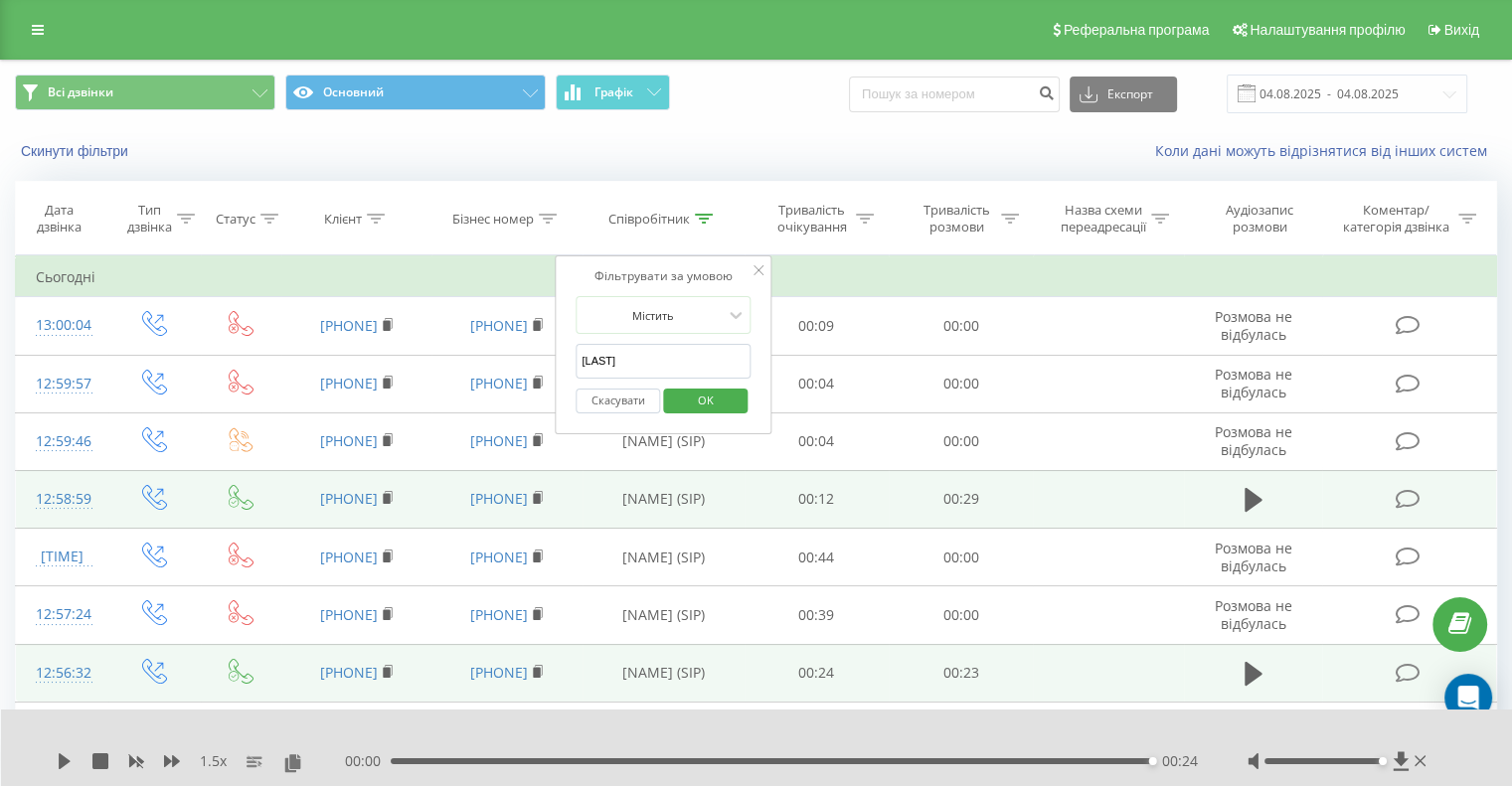 click on "OK" at bounding box center (706, 399) 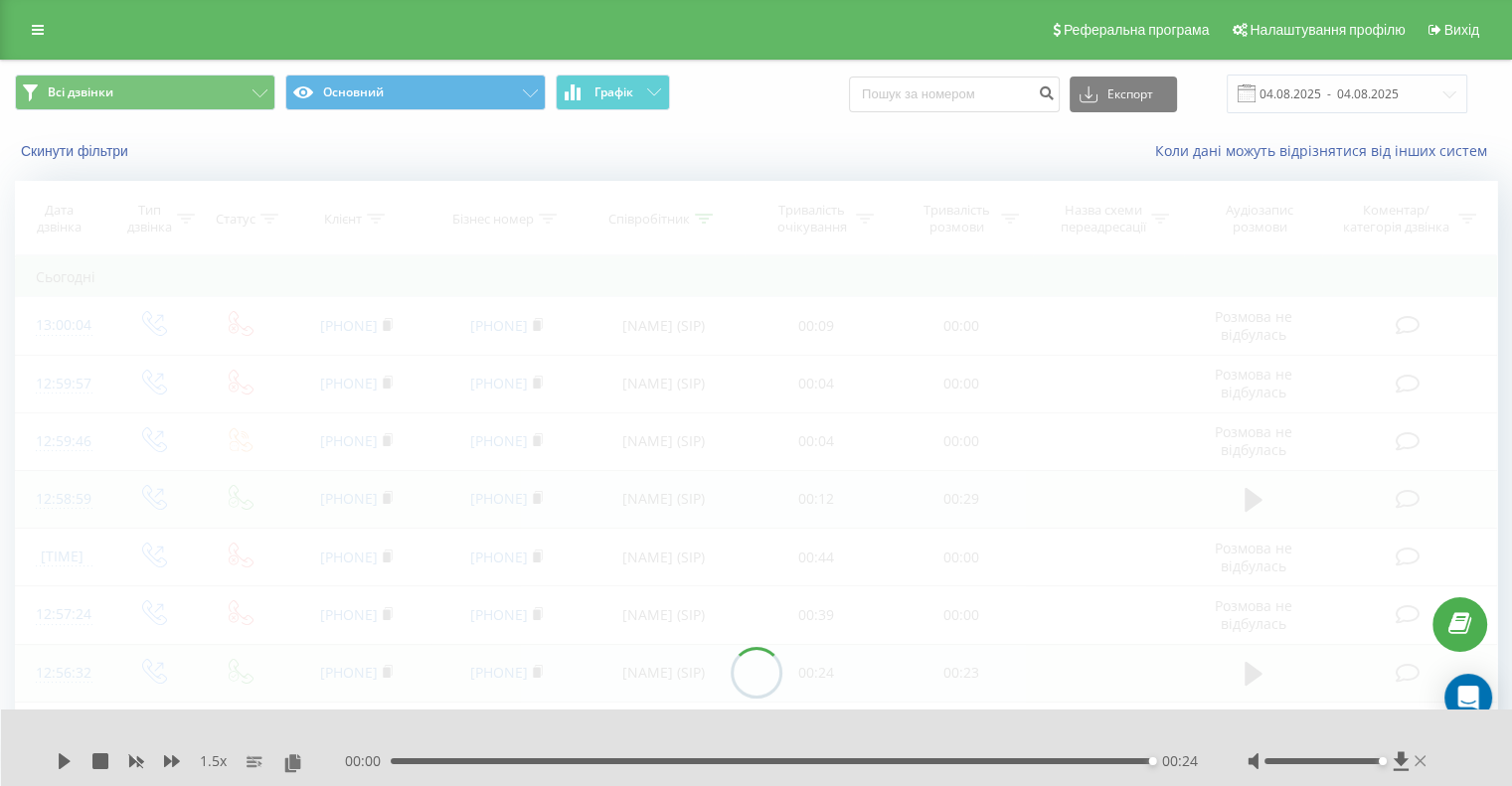 click 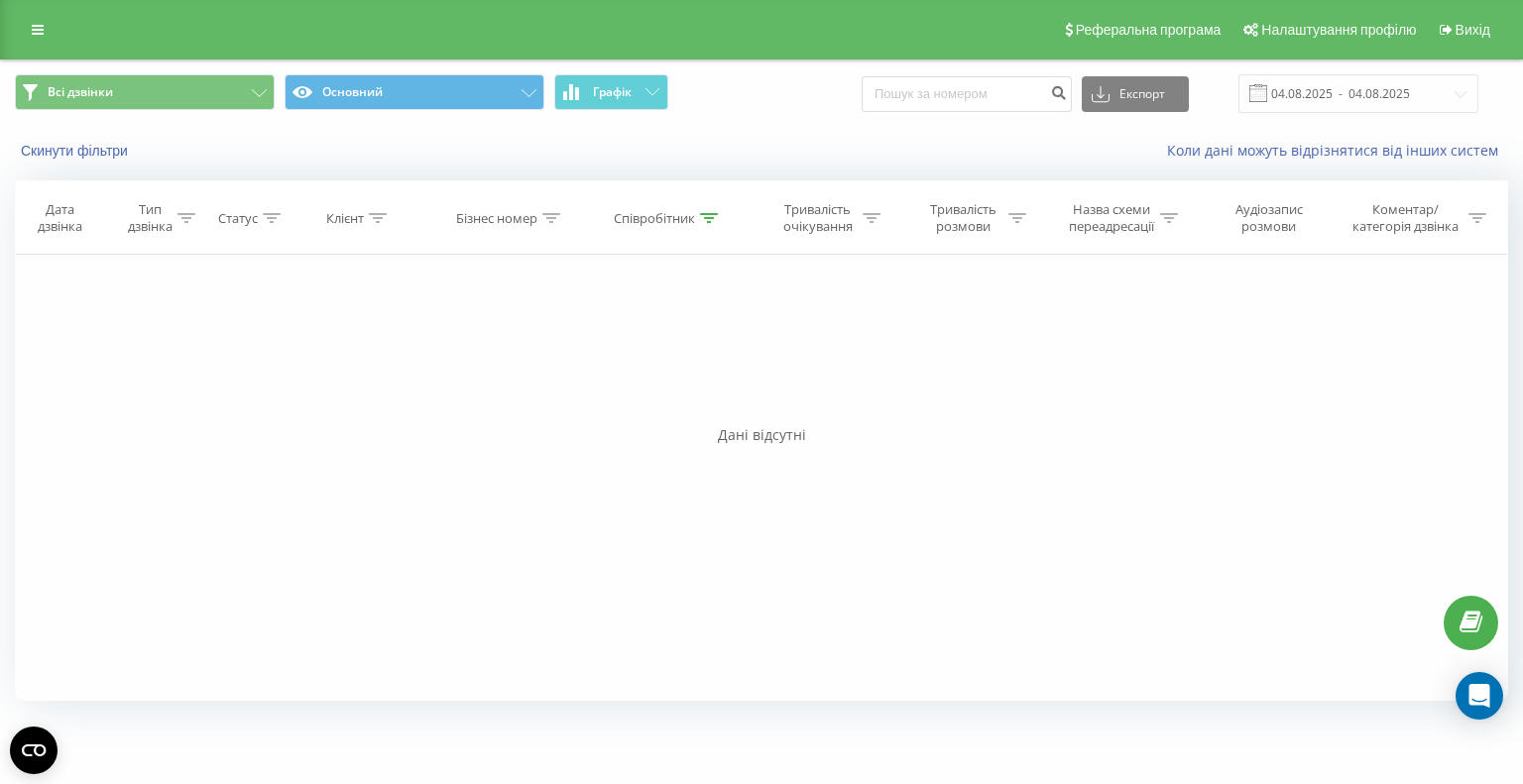 click 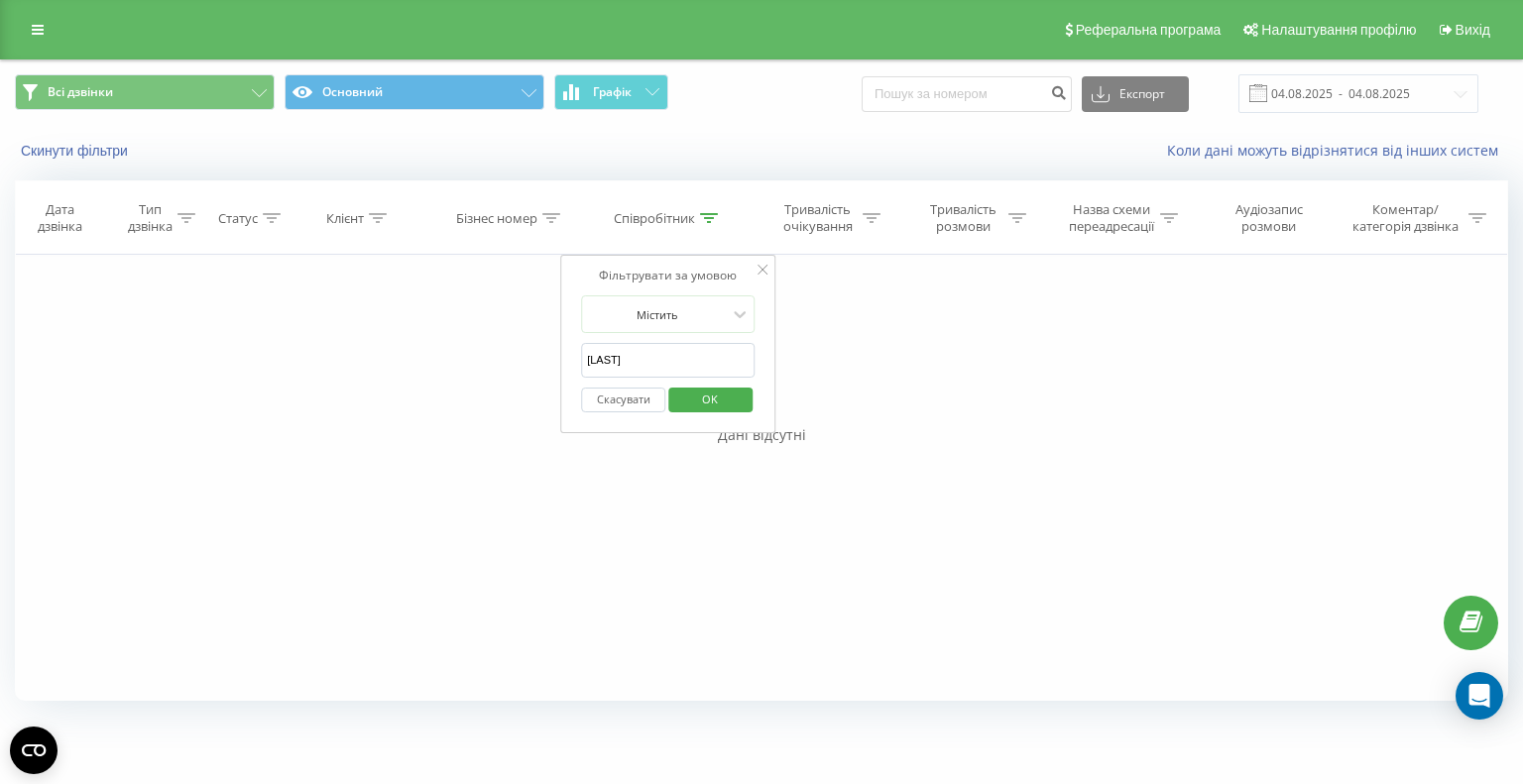 drag, startPoint x: 625, startPoint y: 345, endPoint x: 563, endPoint y: 344, distance: 62.008064 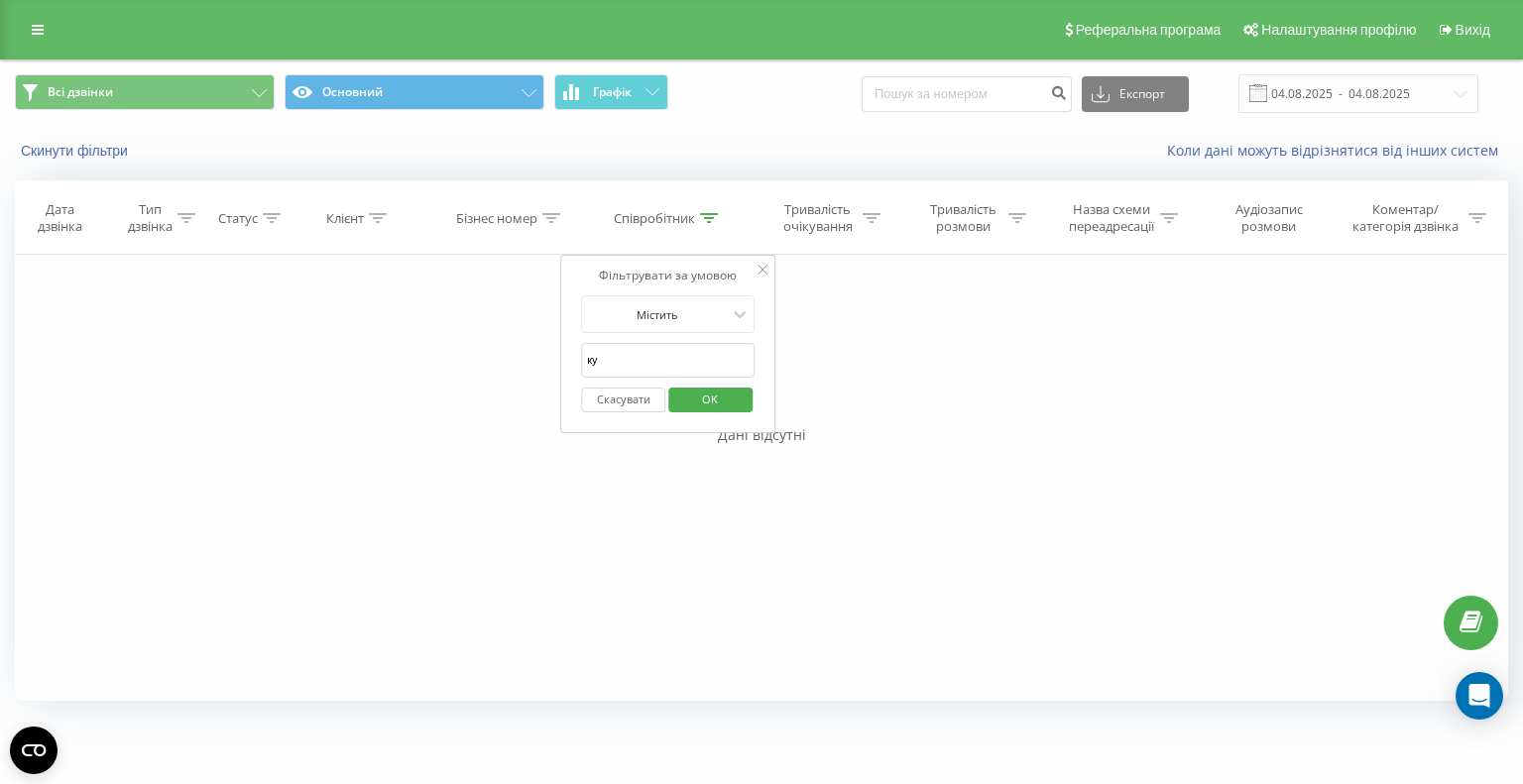 type on "[NAME]" 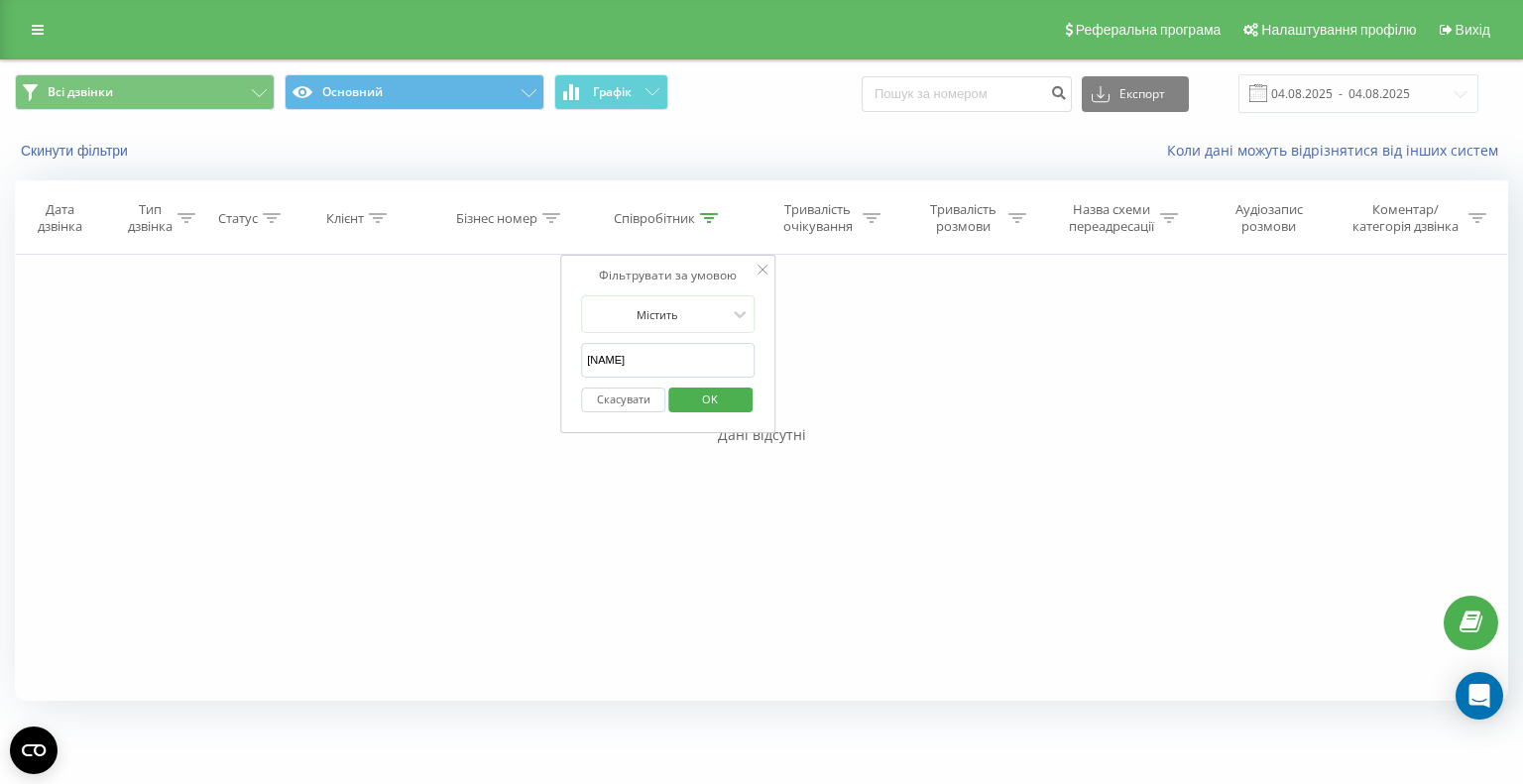click on "OK" at bounding box center (710, 398) 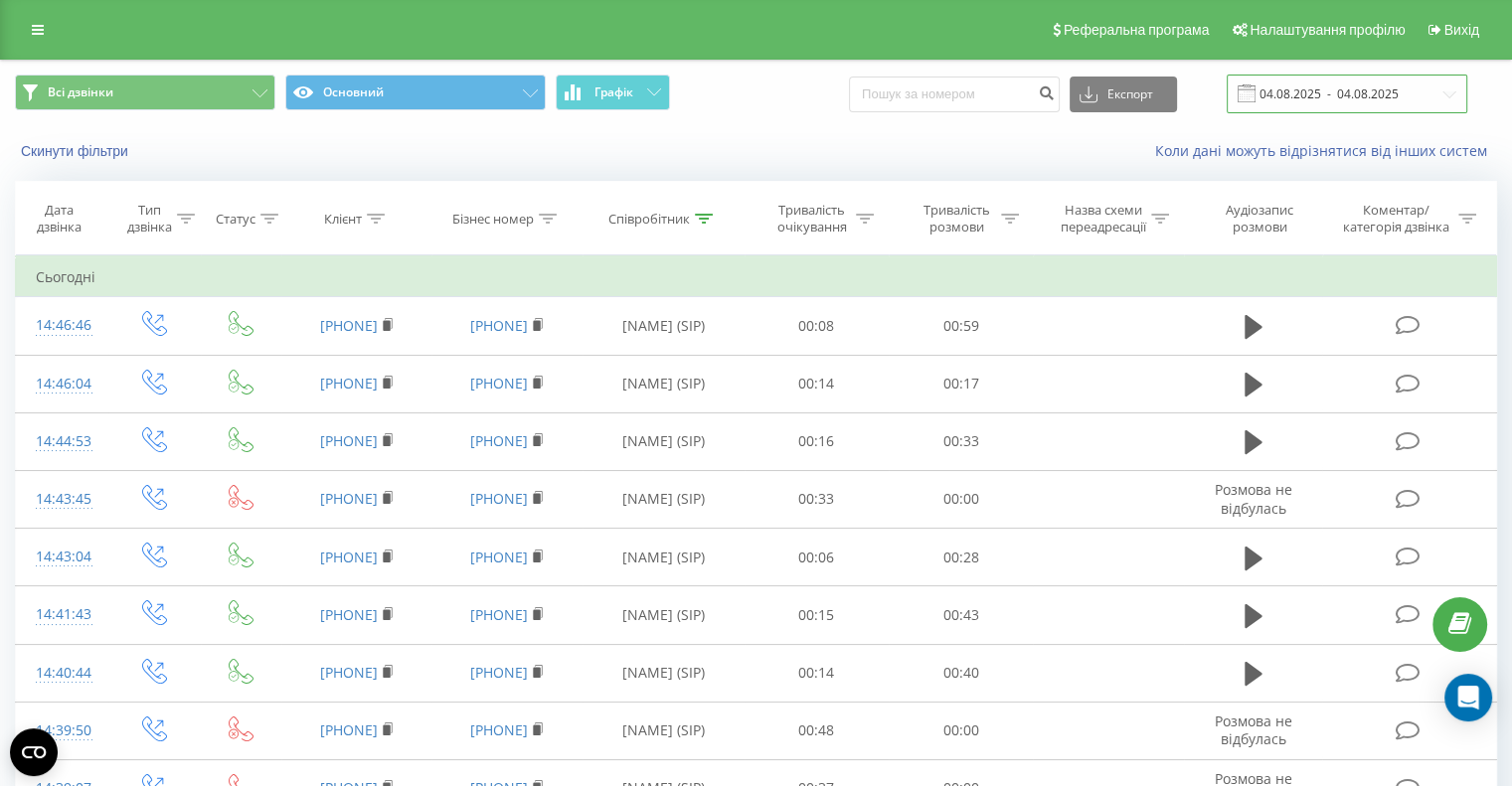 click on "04.08.2025  -  04.08.2025" at bounding box center [1347, 93] 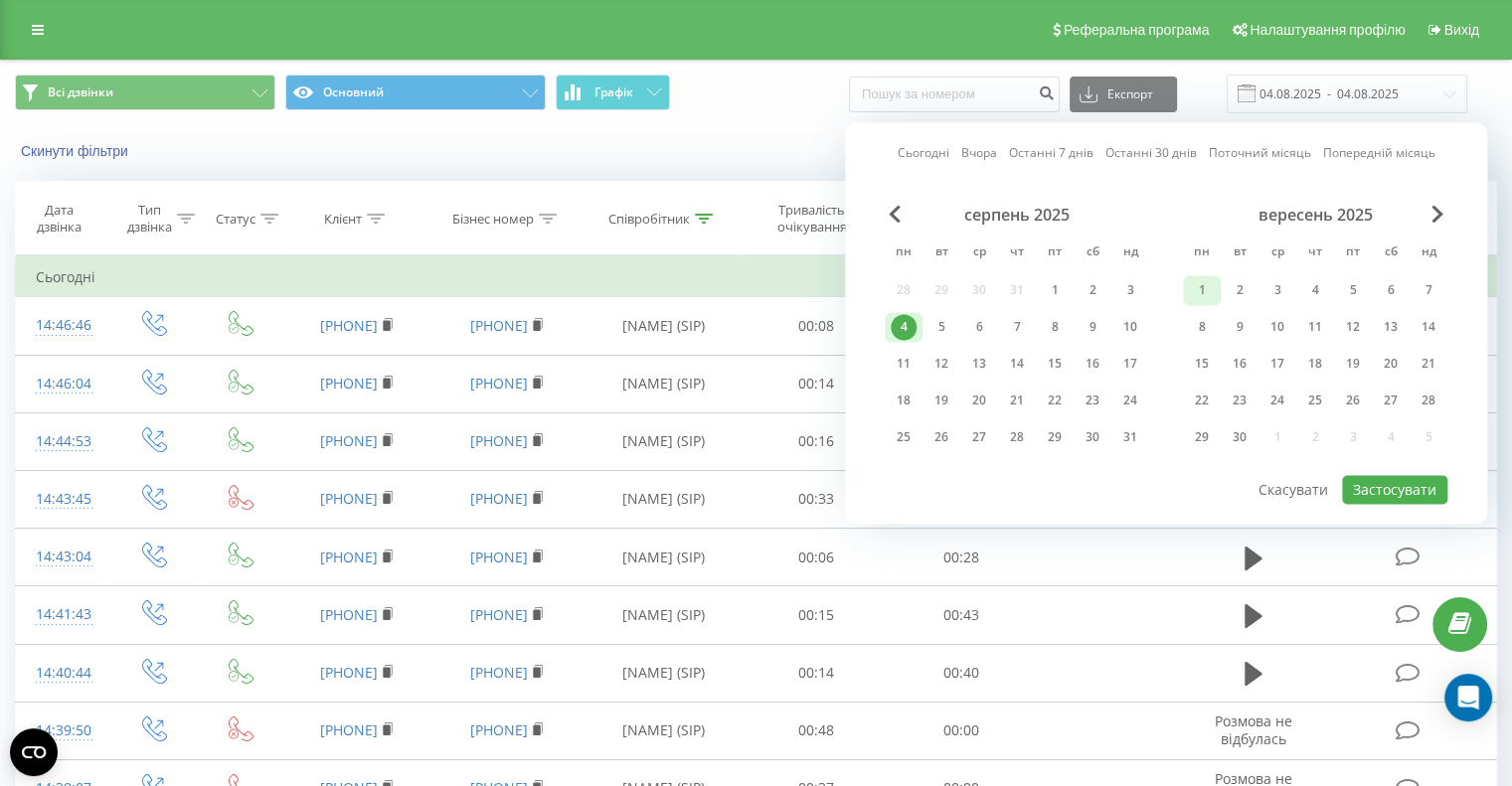 click on "1" at bounding box center (1202, 290) 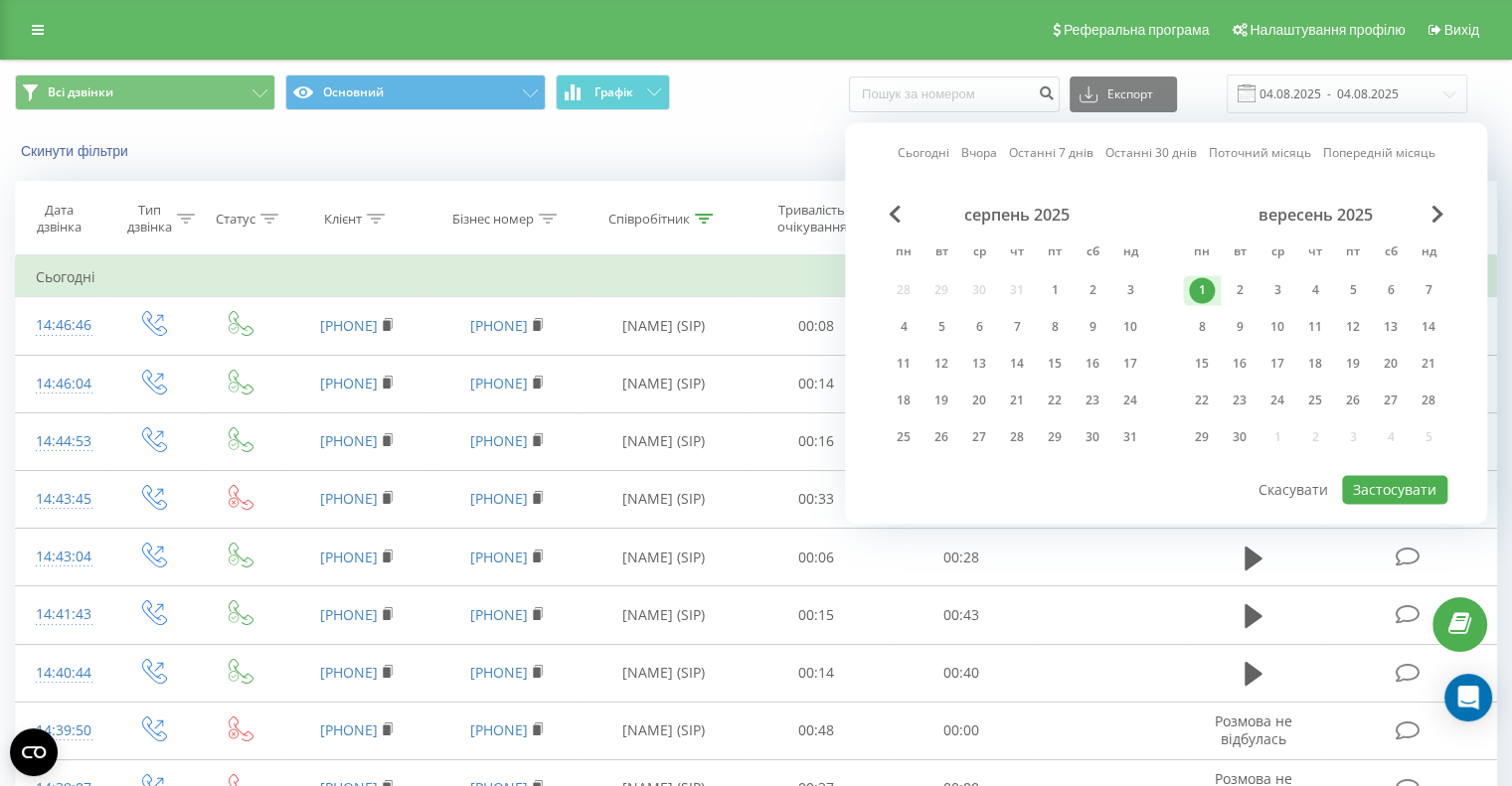 click on "серпень 2025 пн вт ср чт пт сб нд 28 29 30 31 1 2 3 4 5 6 7 8 9 10 11 12 13 14 15 16 17 18 19 20 21 22 23 24 25 26 27 28 29 30 31" at bounding box center (1017, 332) 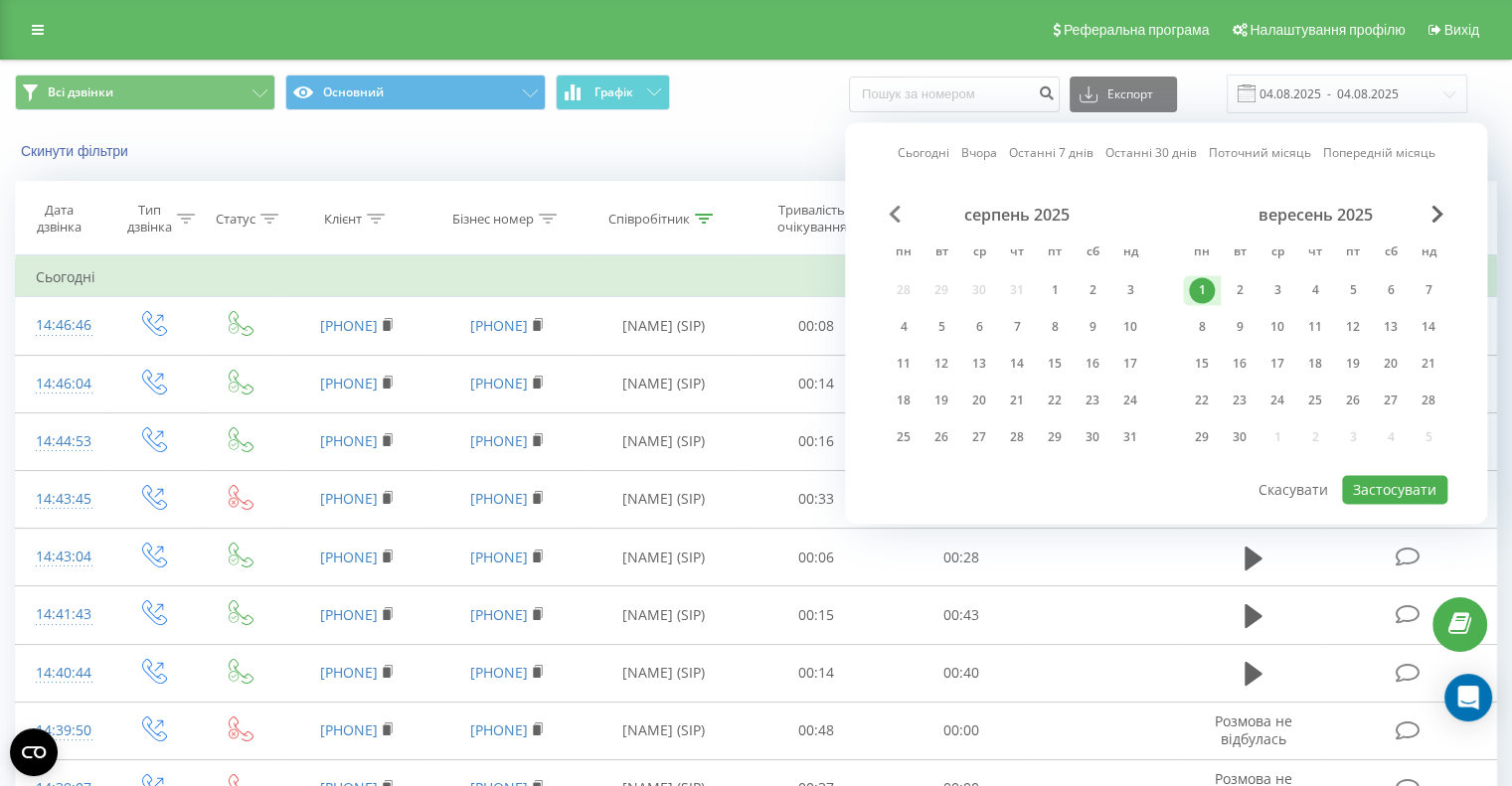 click at bounding box center [895, 214] 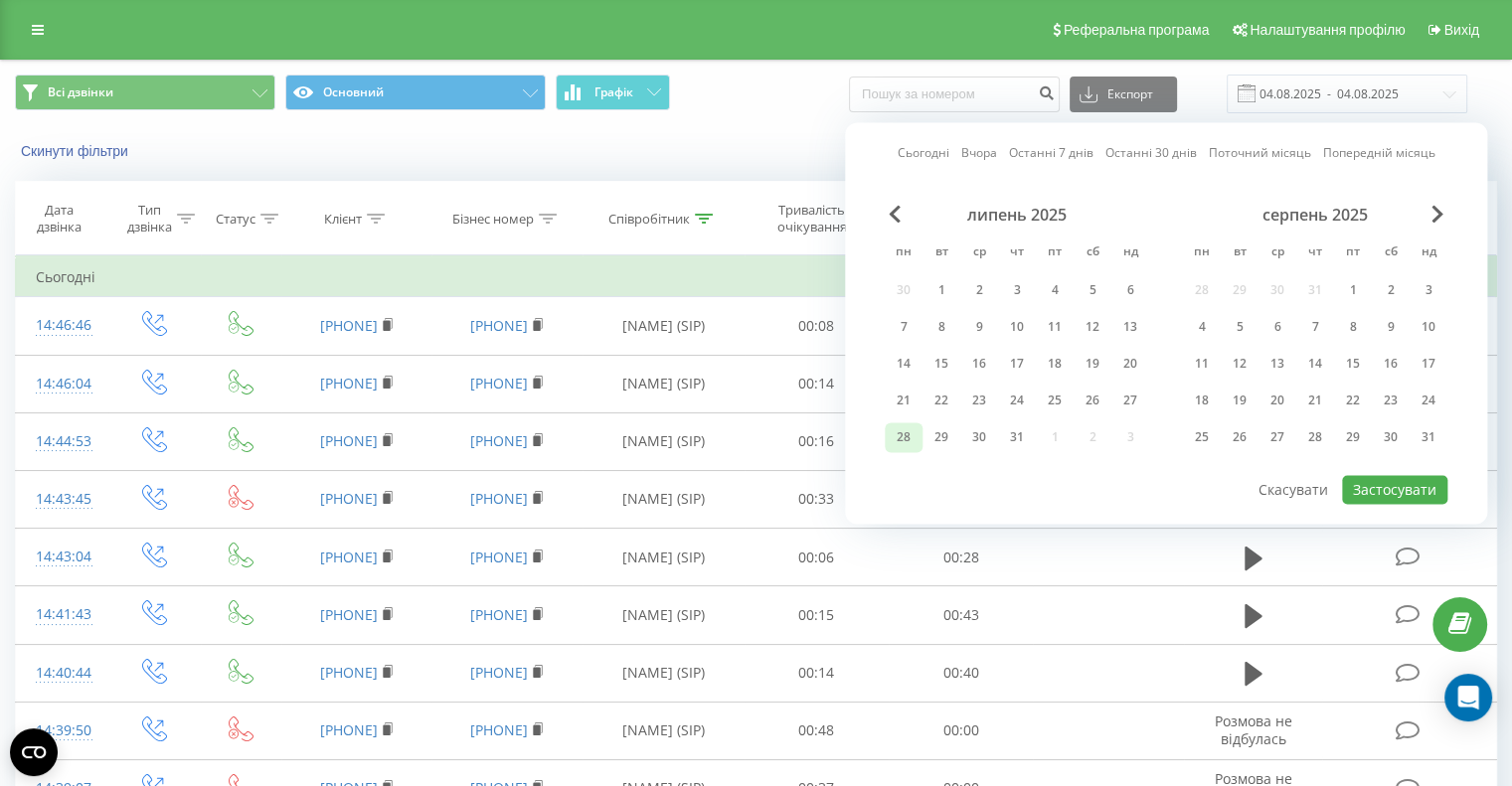click on "28" at bounding box center (904, 437) 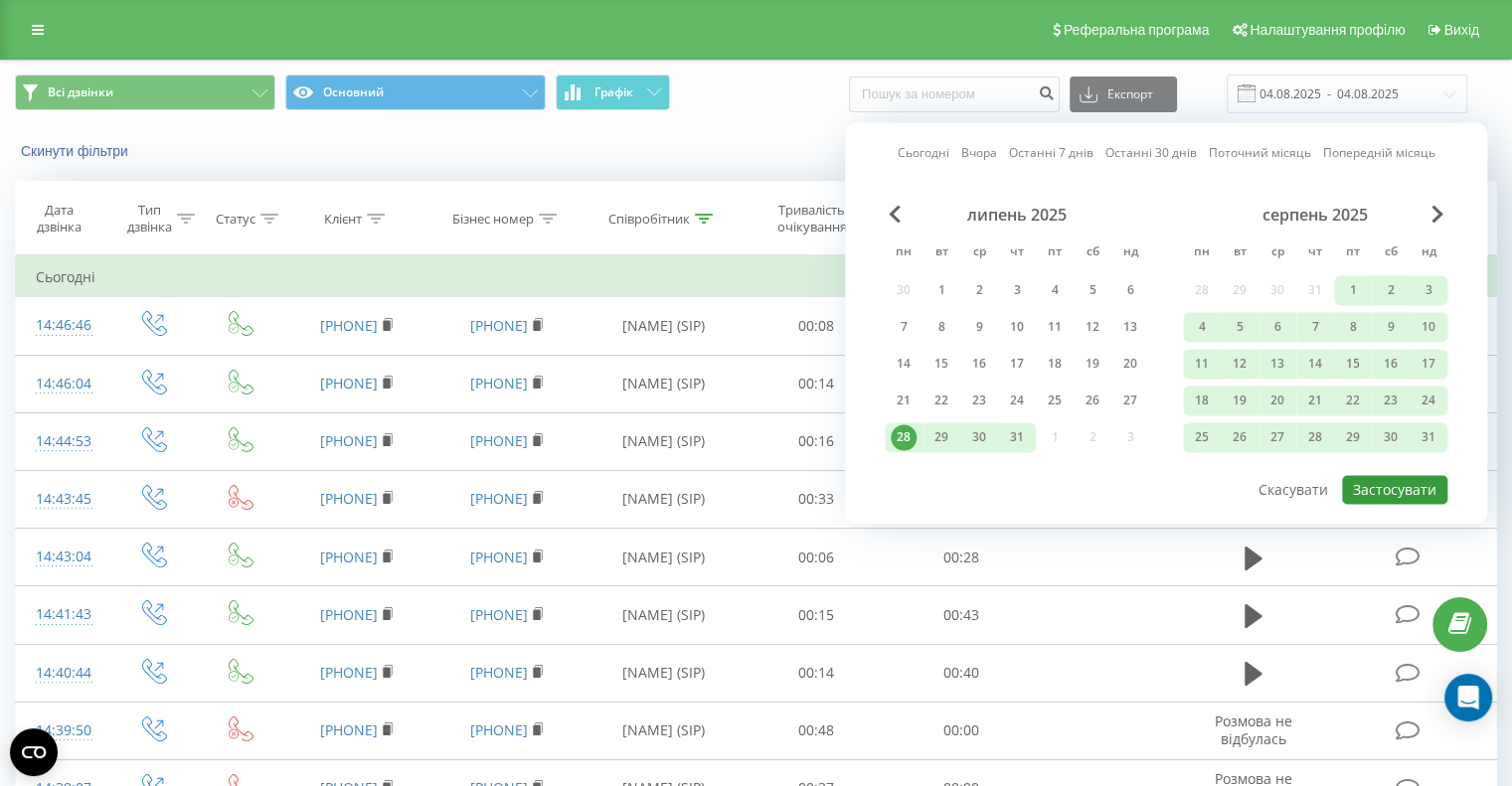 click on "Застосувати" at bounding box center (1395, 489) 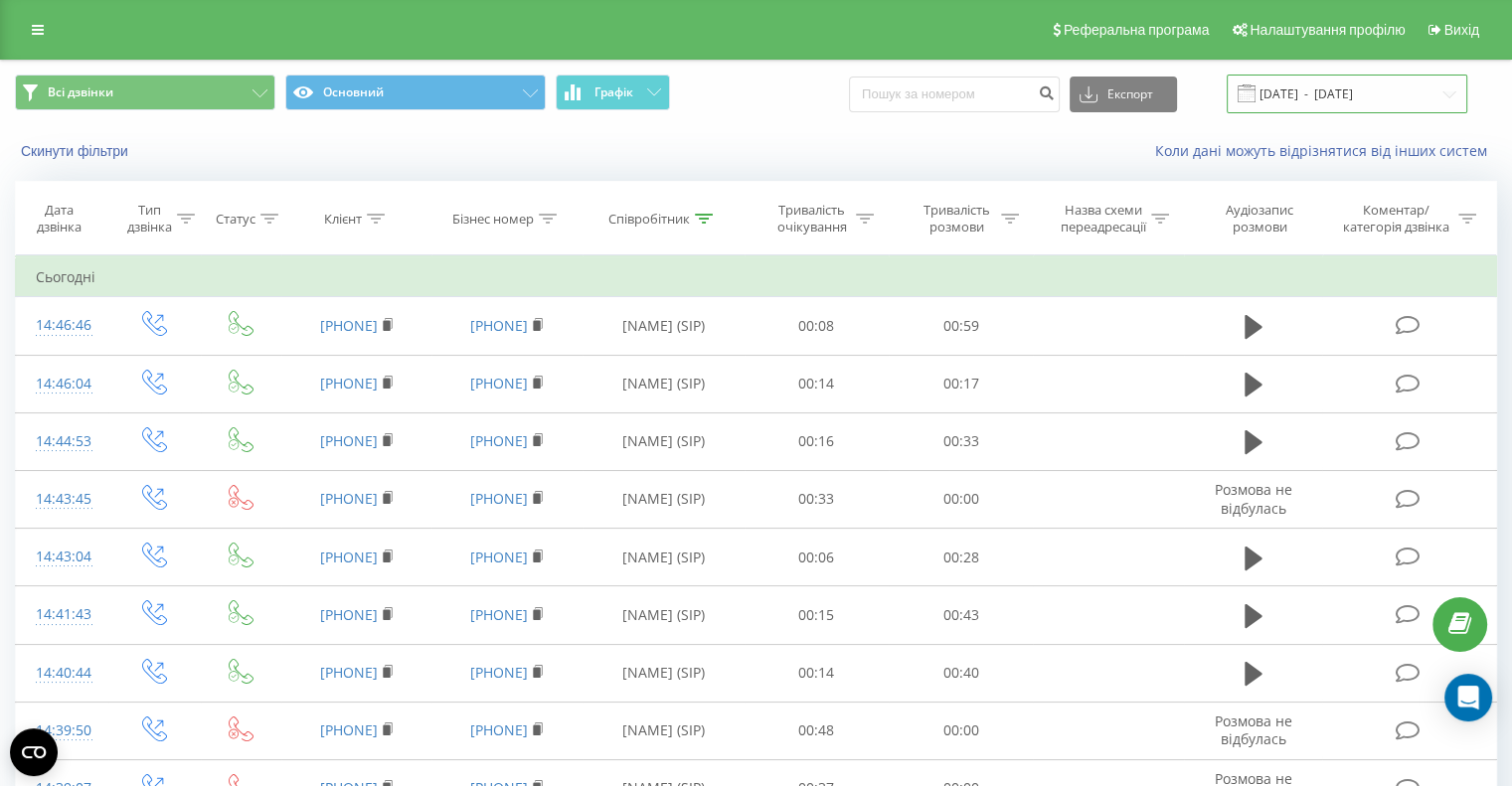 click on "[DATE]  -  [DATE]" at bounding box center (1347, 93) 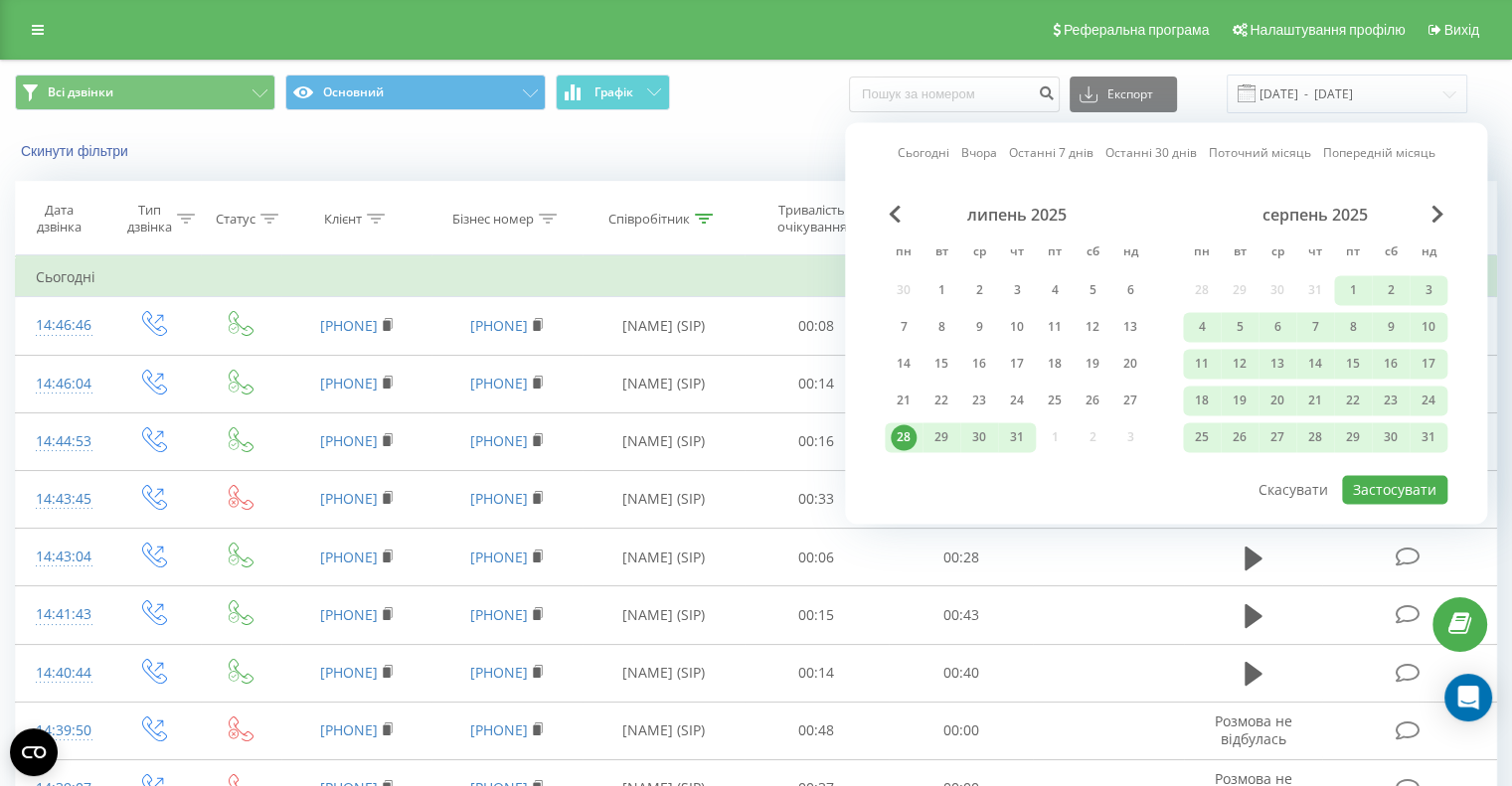 click on "28" at bounding box center [904, 437] 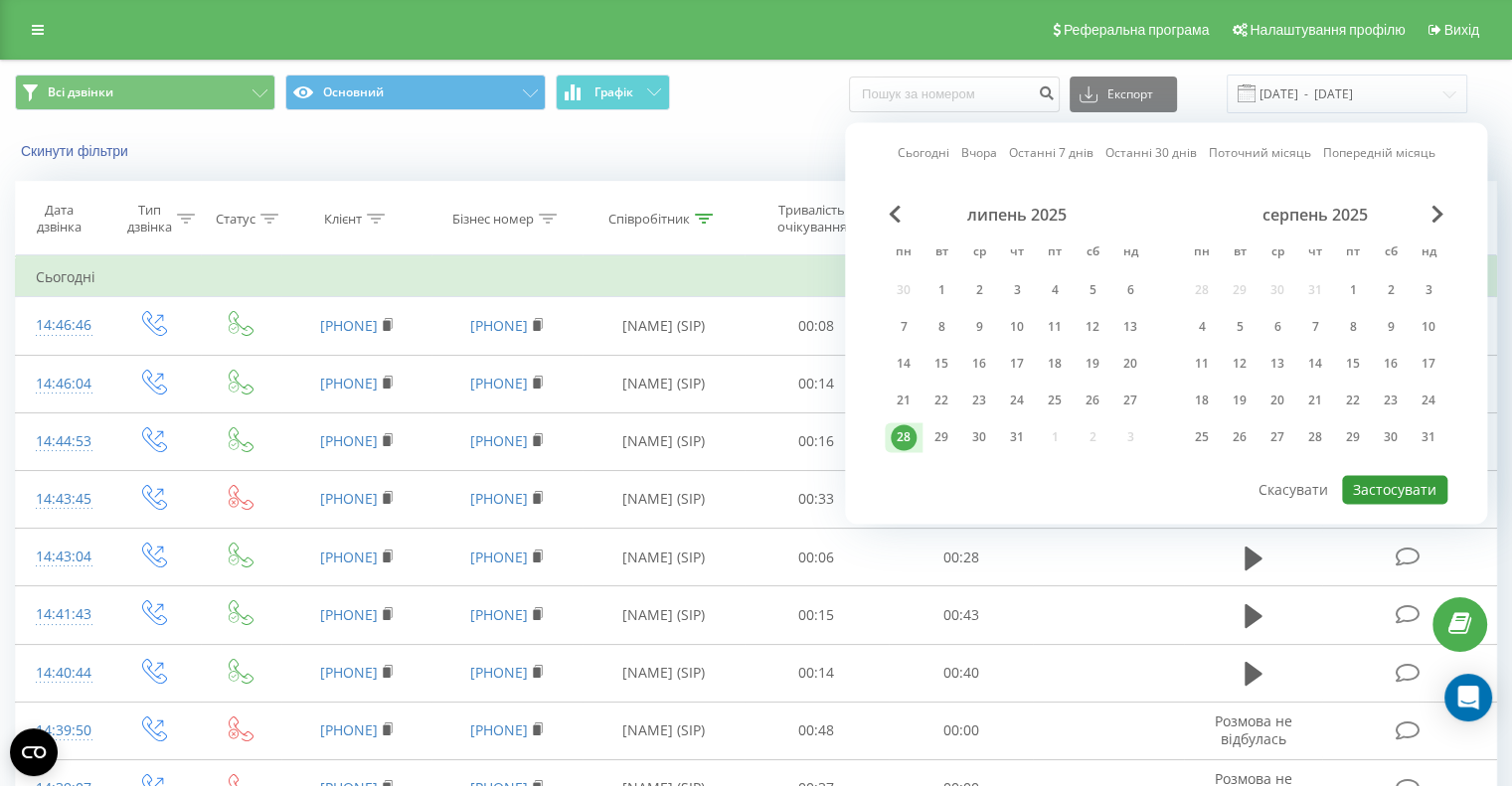 click on "Застосувати" at bounding box center [1395, 489] 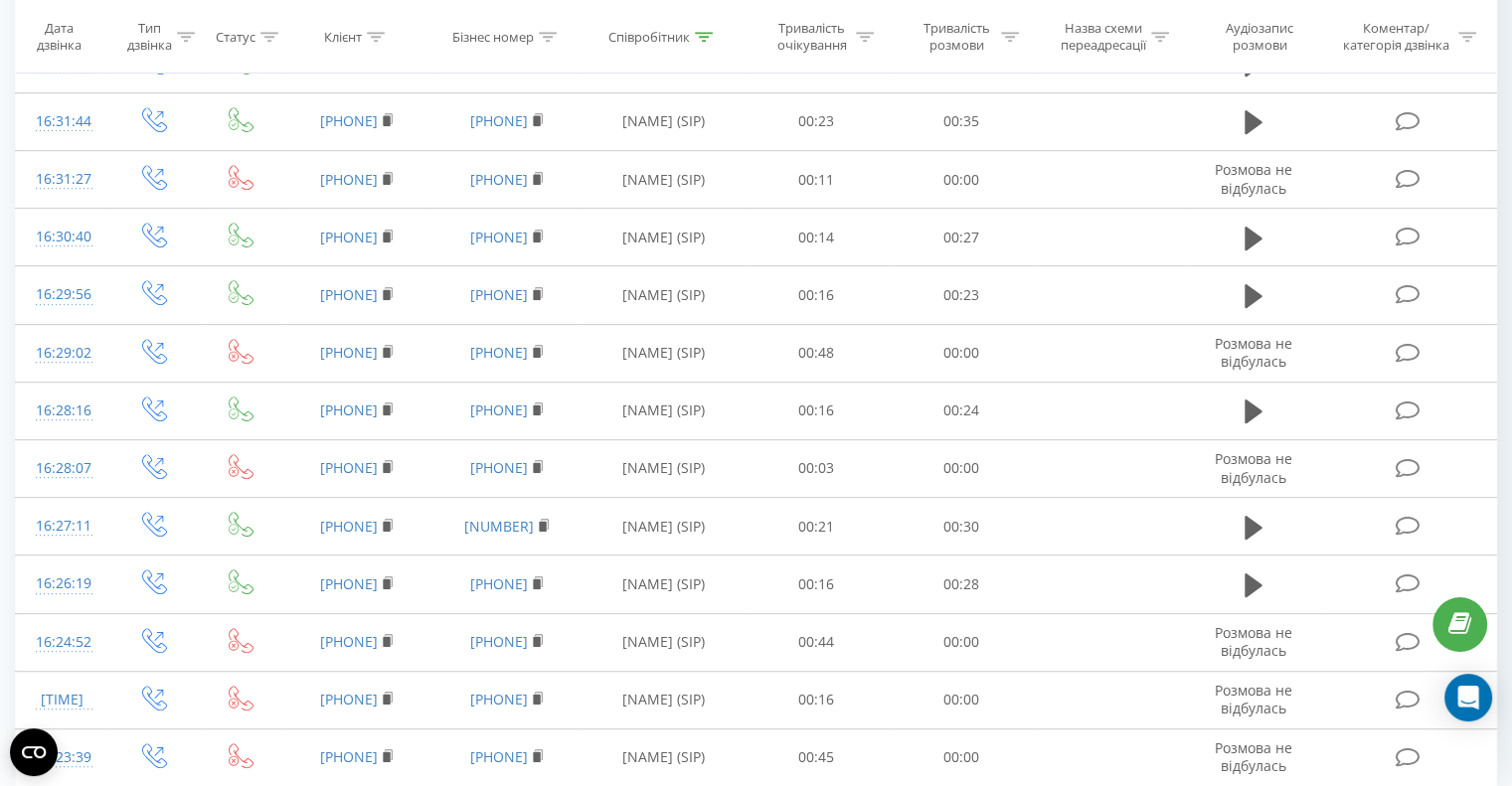 scroll, scrollTop: 1025, scrollLeft: 0, axis: vertical 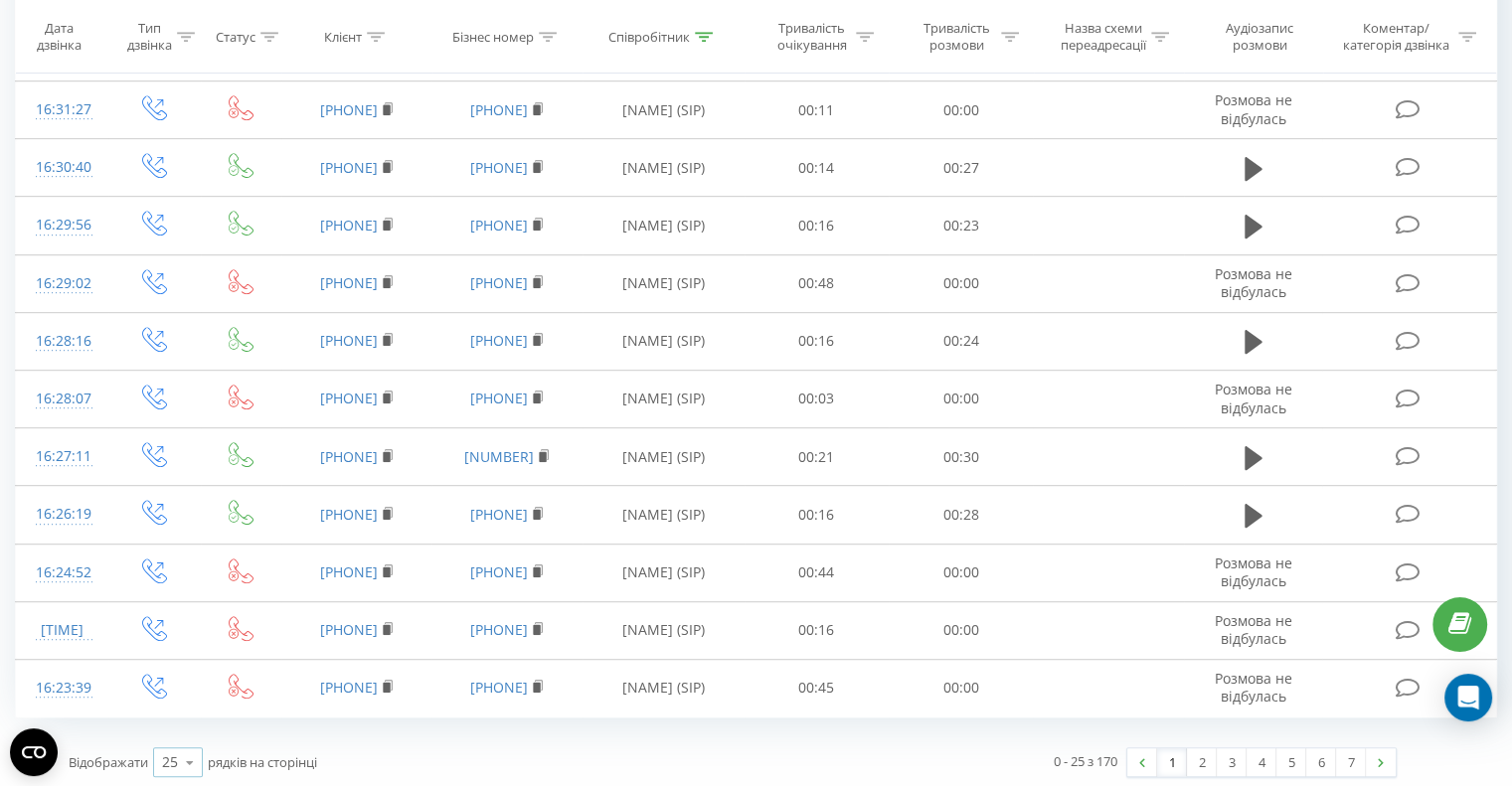 click at bounding box center (190, 762) 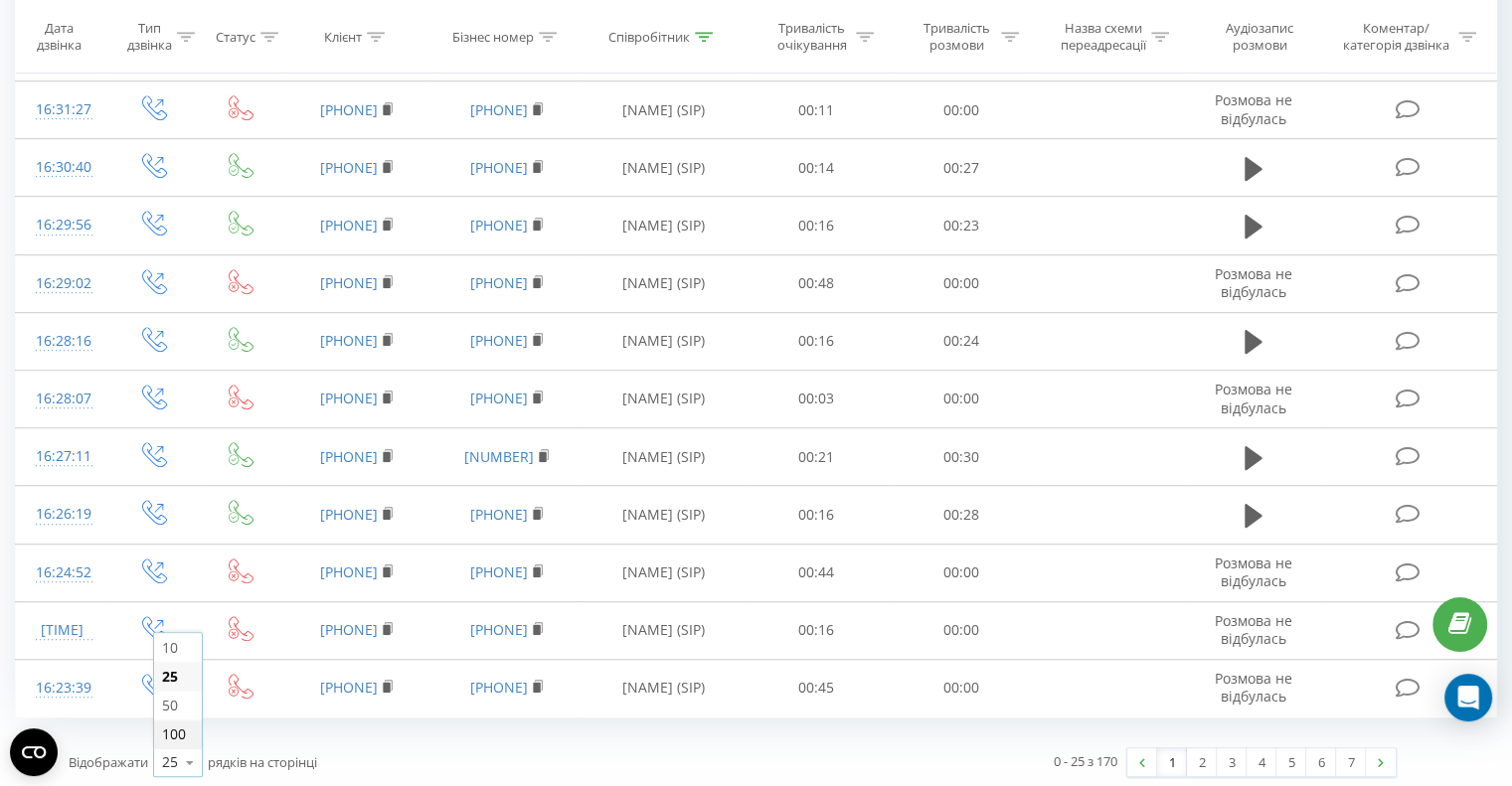 click on "100" at bounding box center (174, 733) 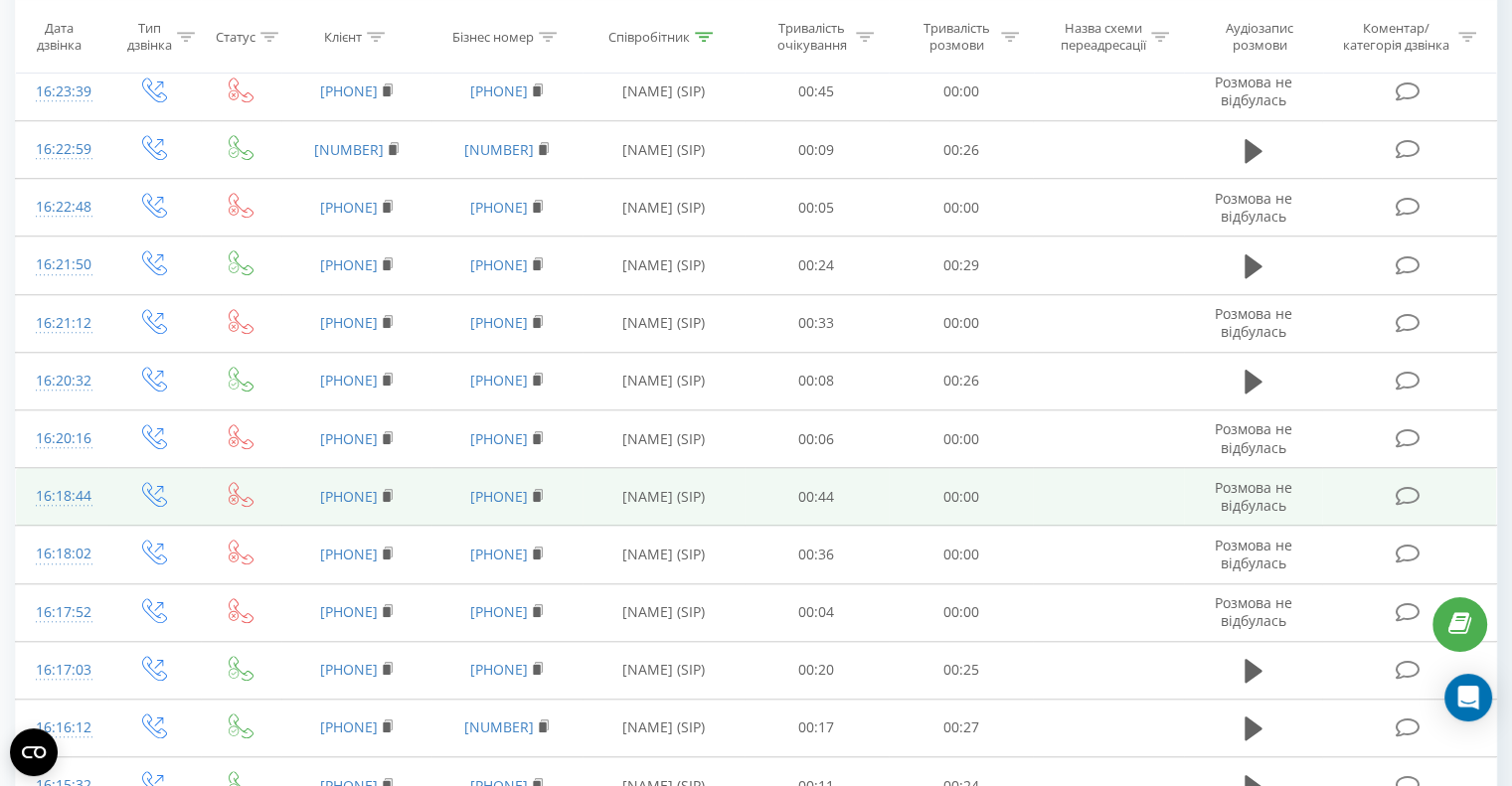 scroll, scrollTop: 2218, scrollLeft: 0, axis: vertical 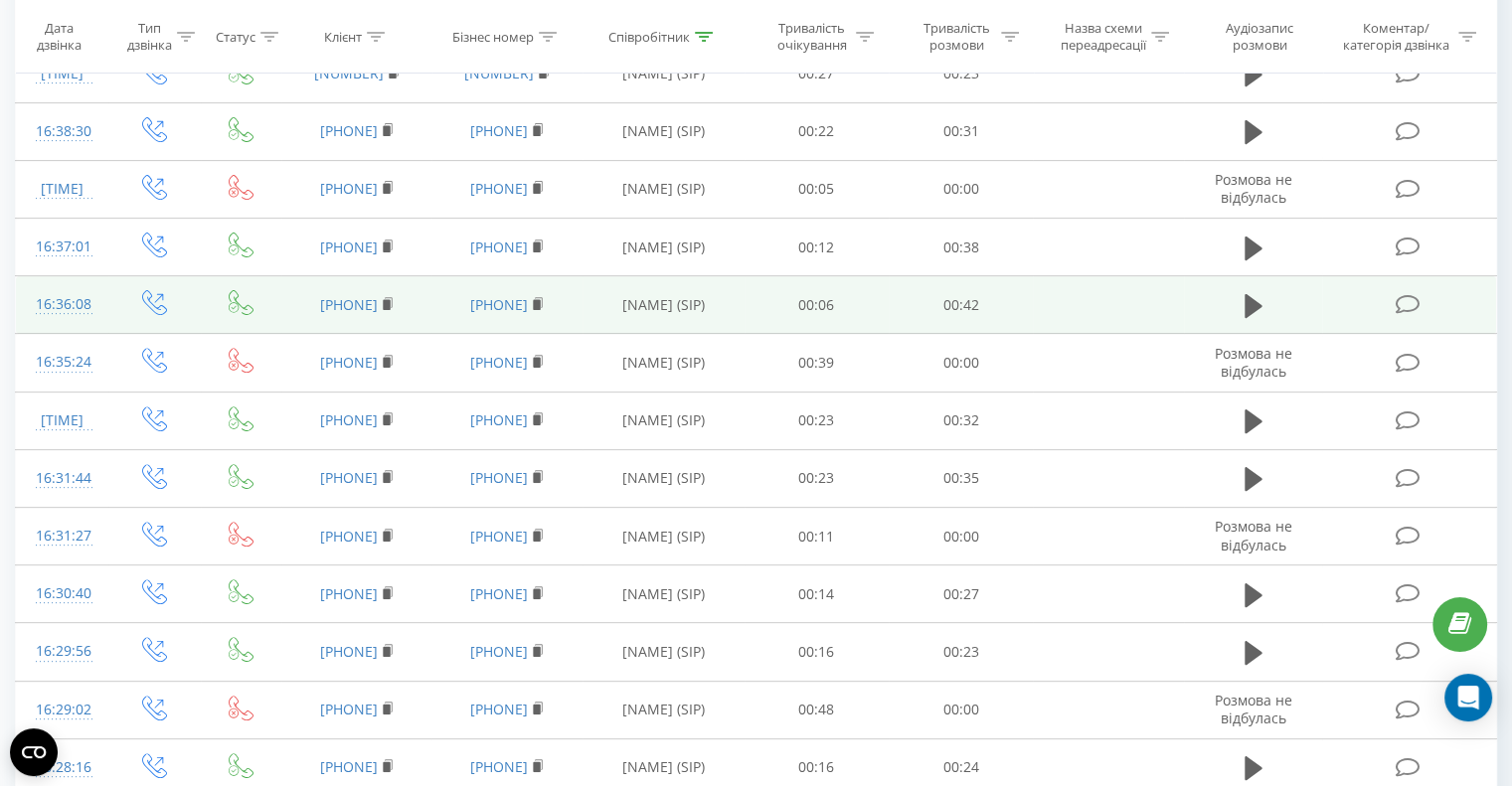 click at bounding box center (1254, 305) 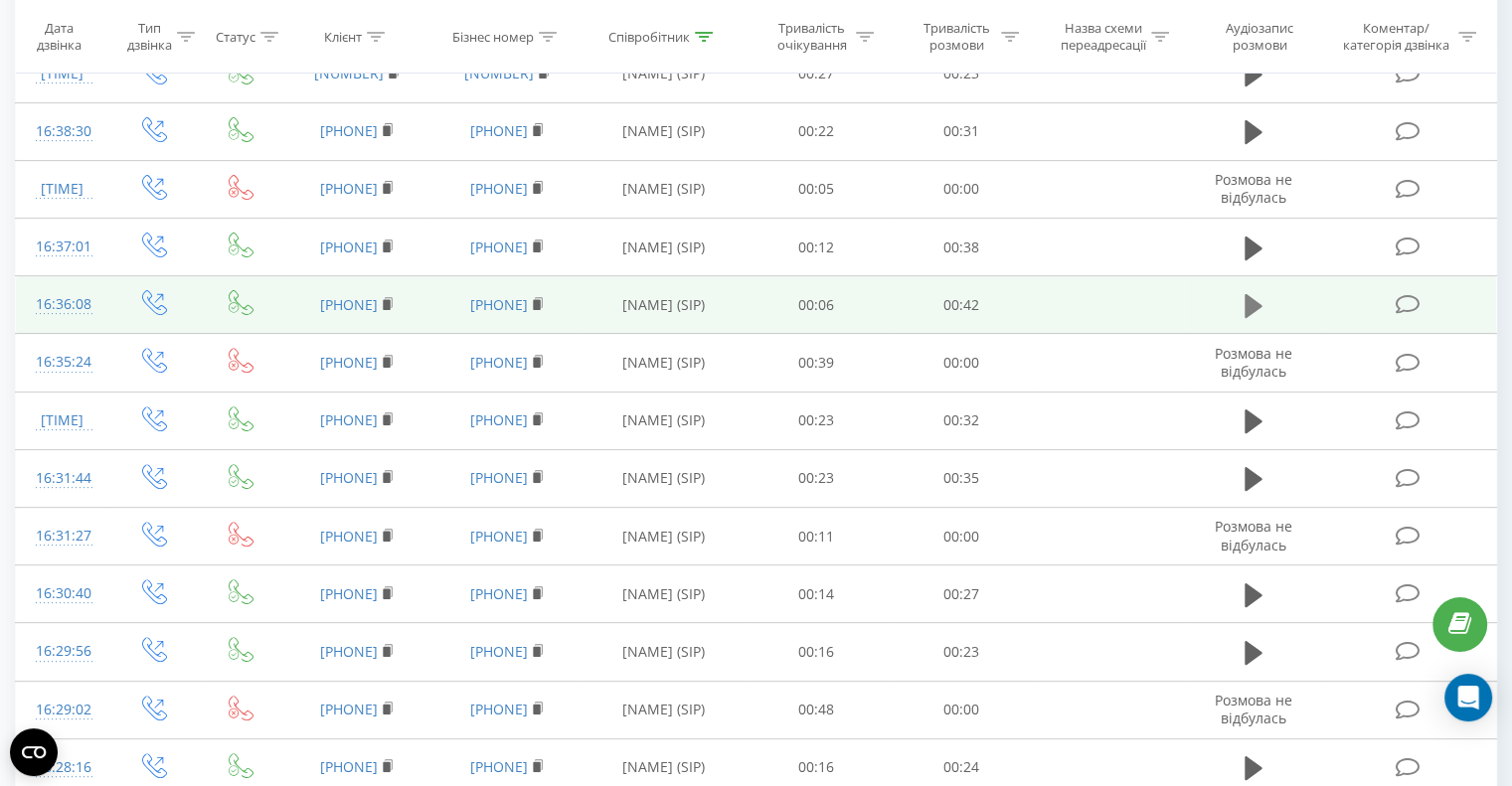 click 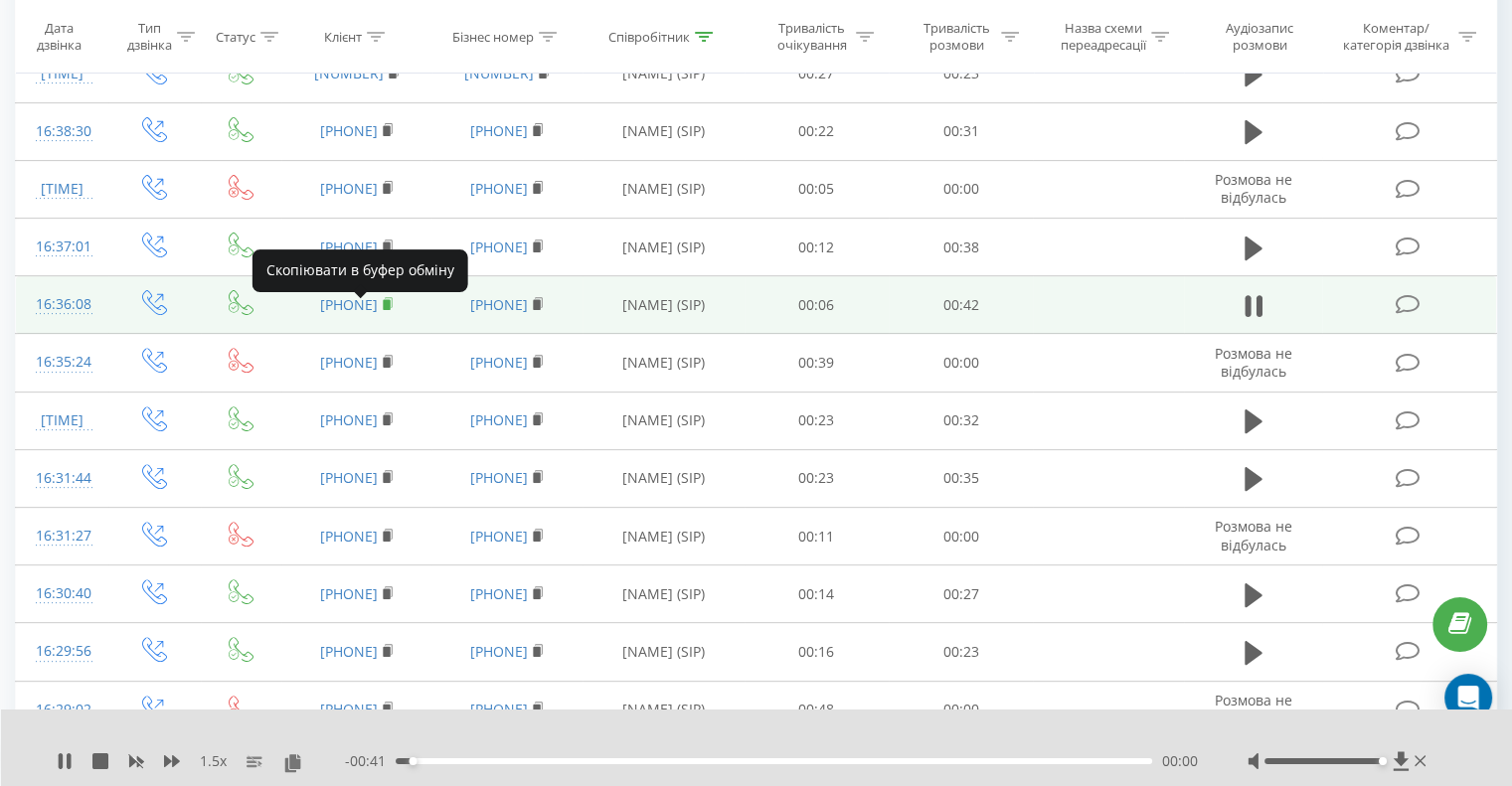 click 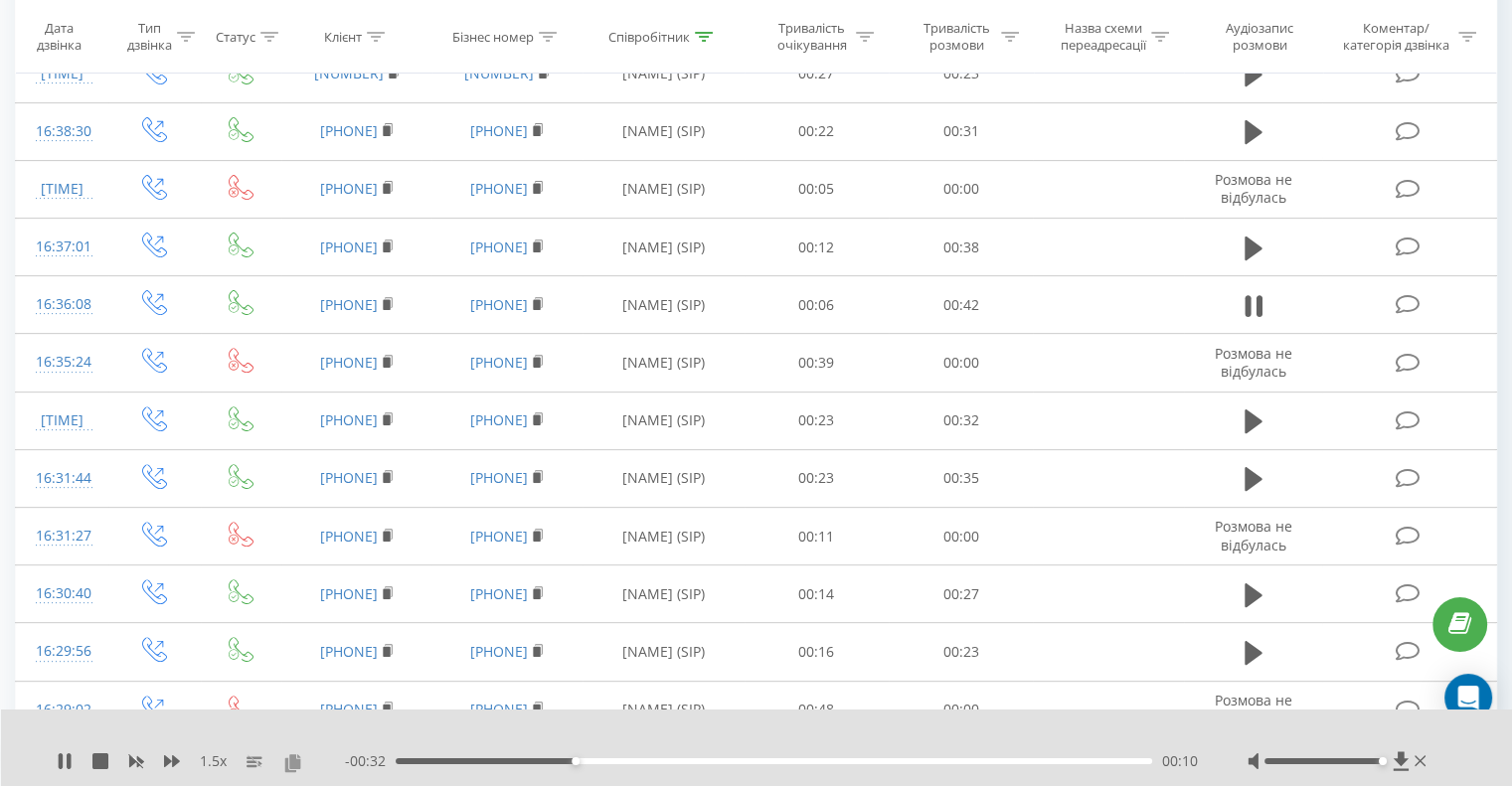click at bounding box center (292, 762) 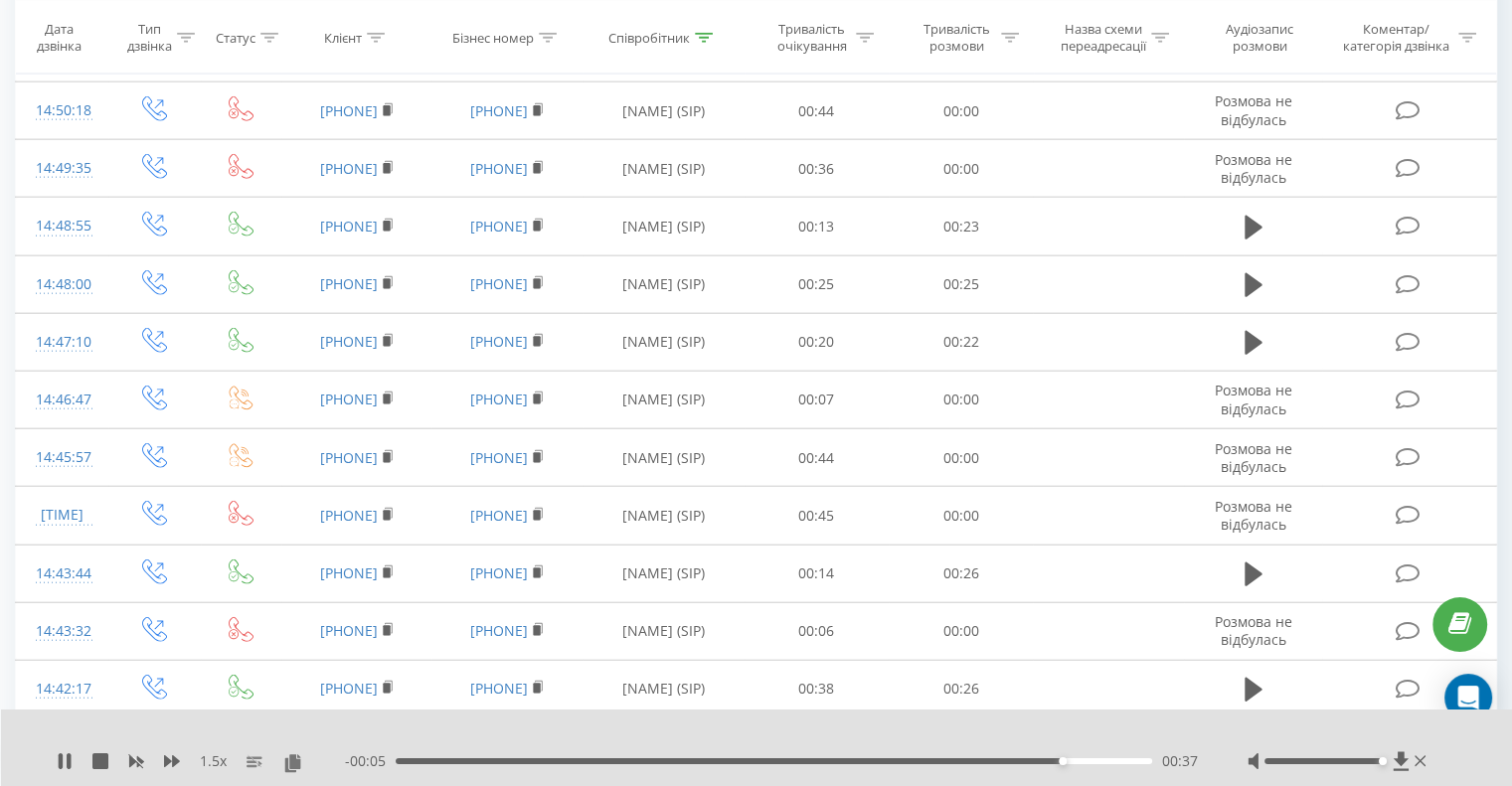 scroll, scrollTop: 5424, scrollLeft: 0, axis: vertical 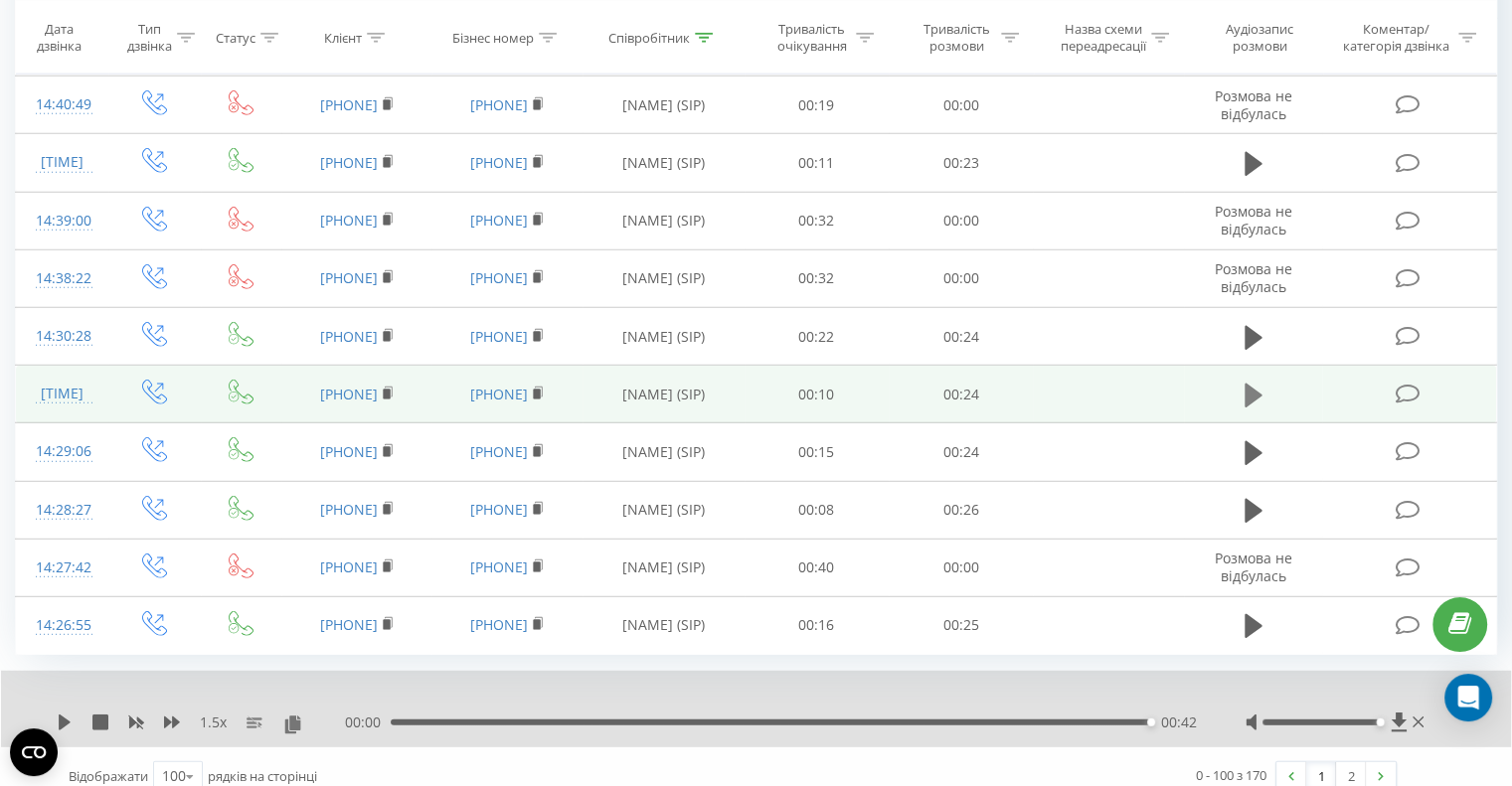 click 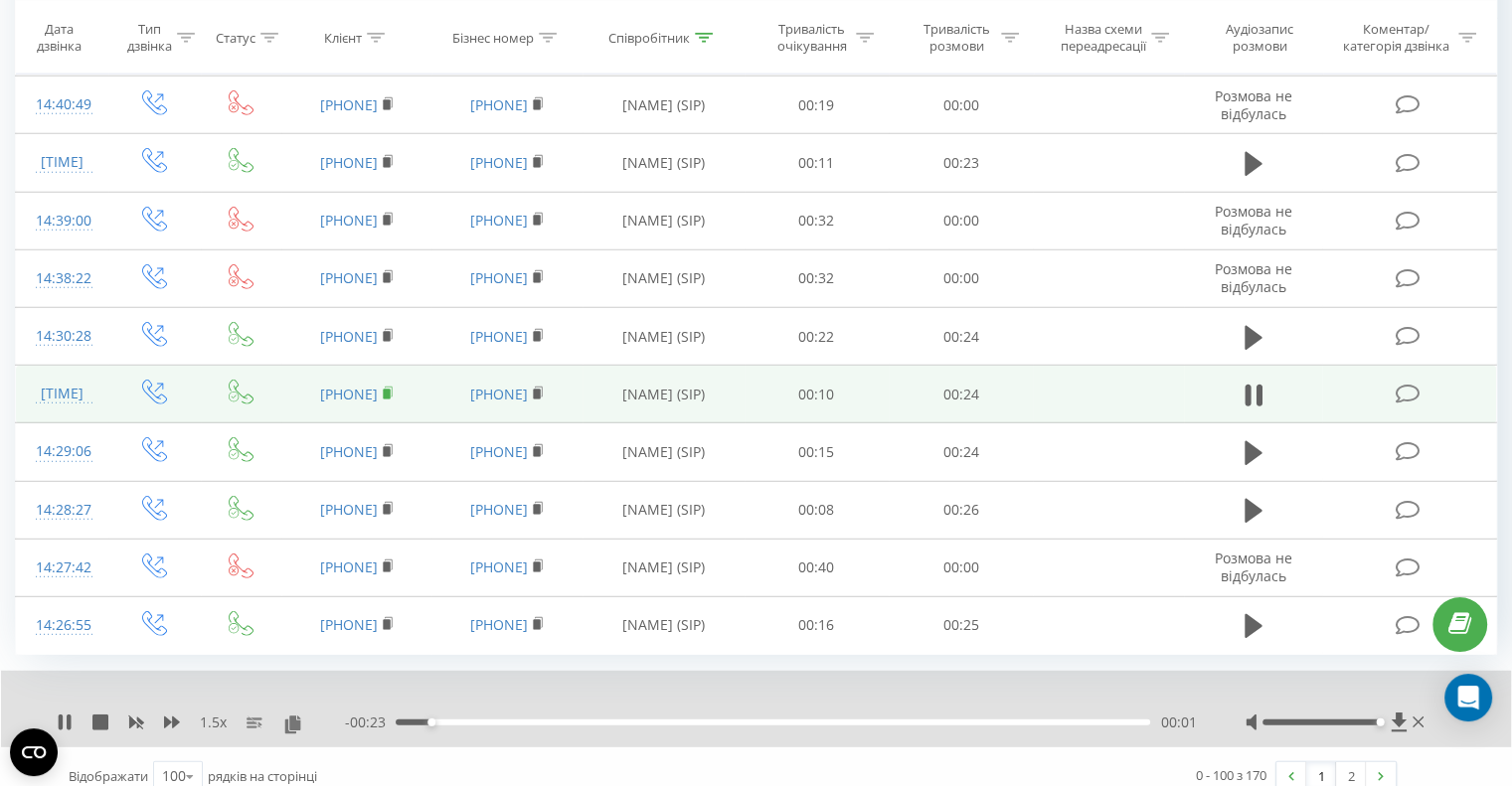 drag, startPoint x: 356, startPoint y: 382, endPoint x: 468, endPoint y: 26, distance: 373.20236 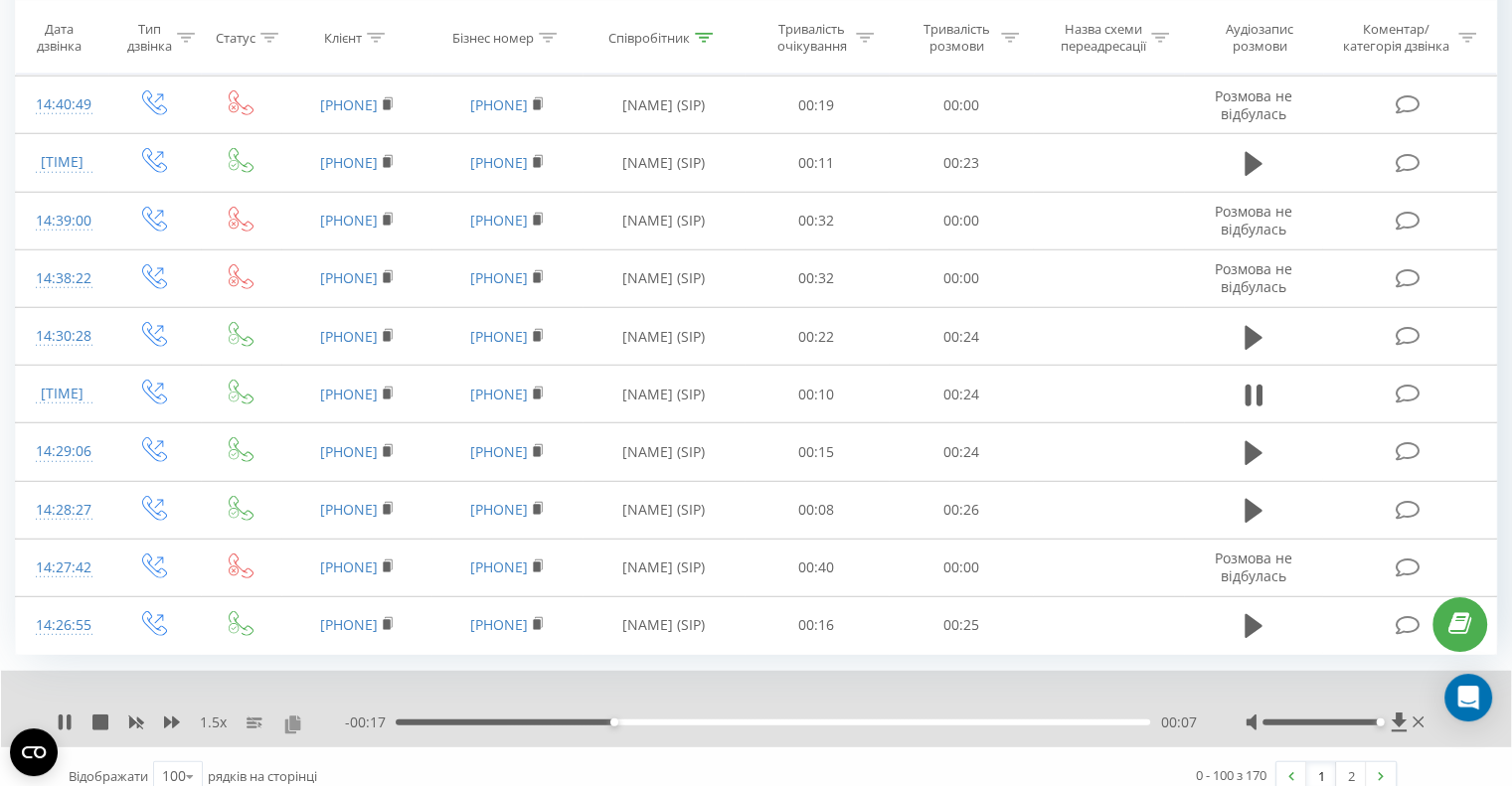 click at bounding box center [292, 723] 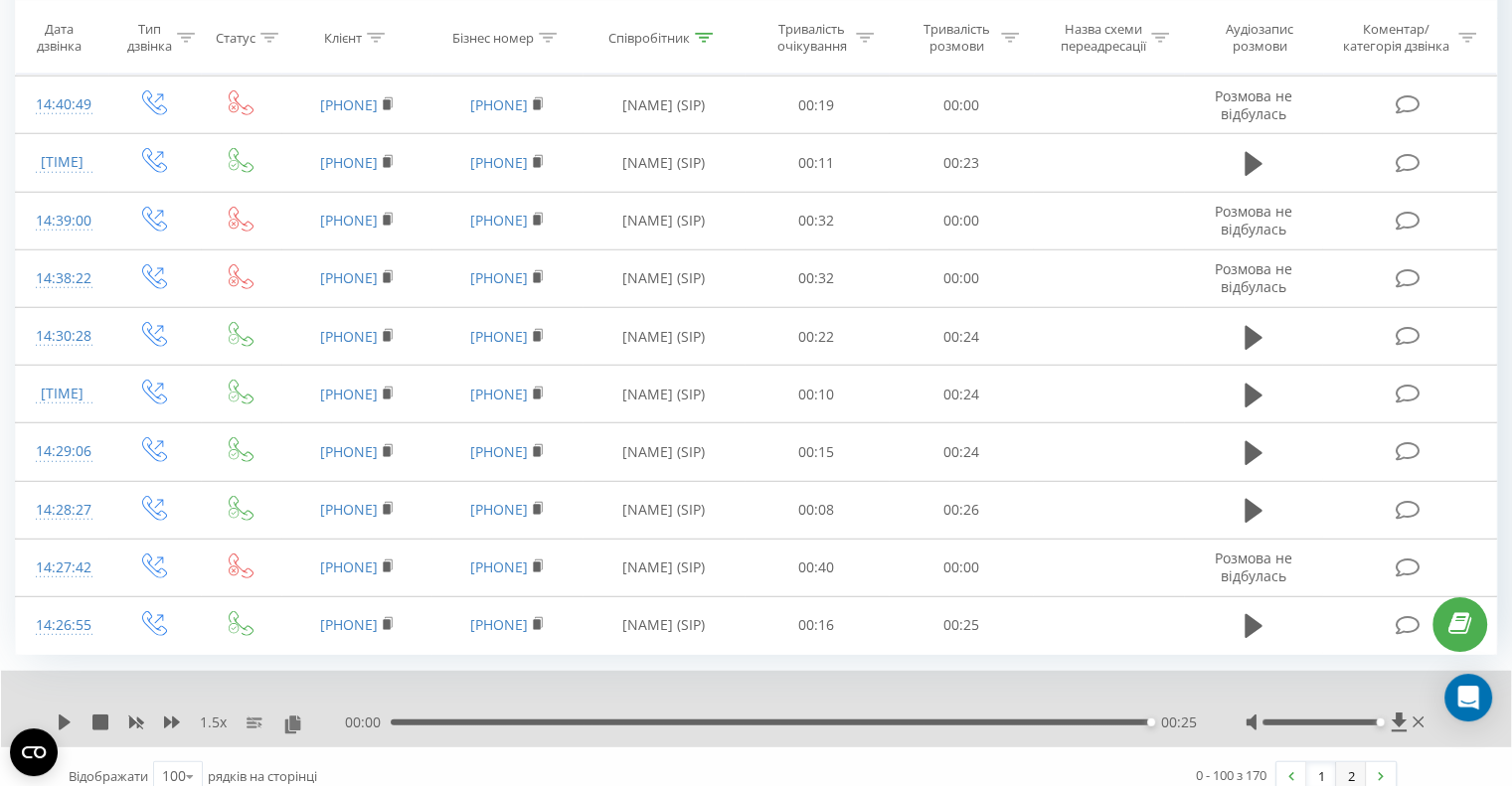 click on "2" at bounding box center [1351, 776] 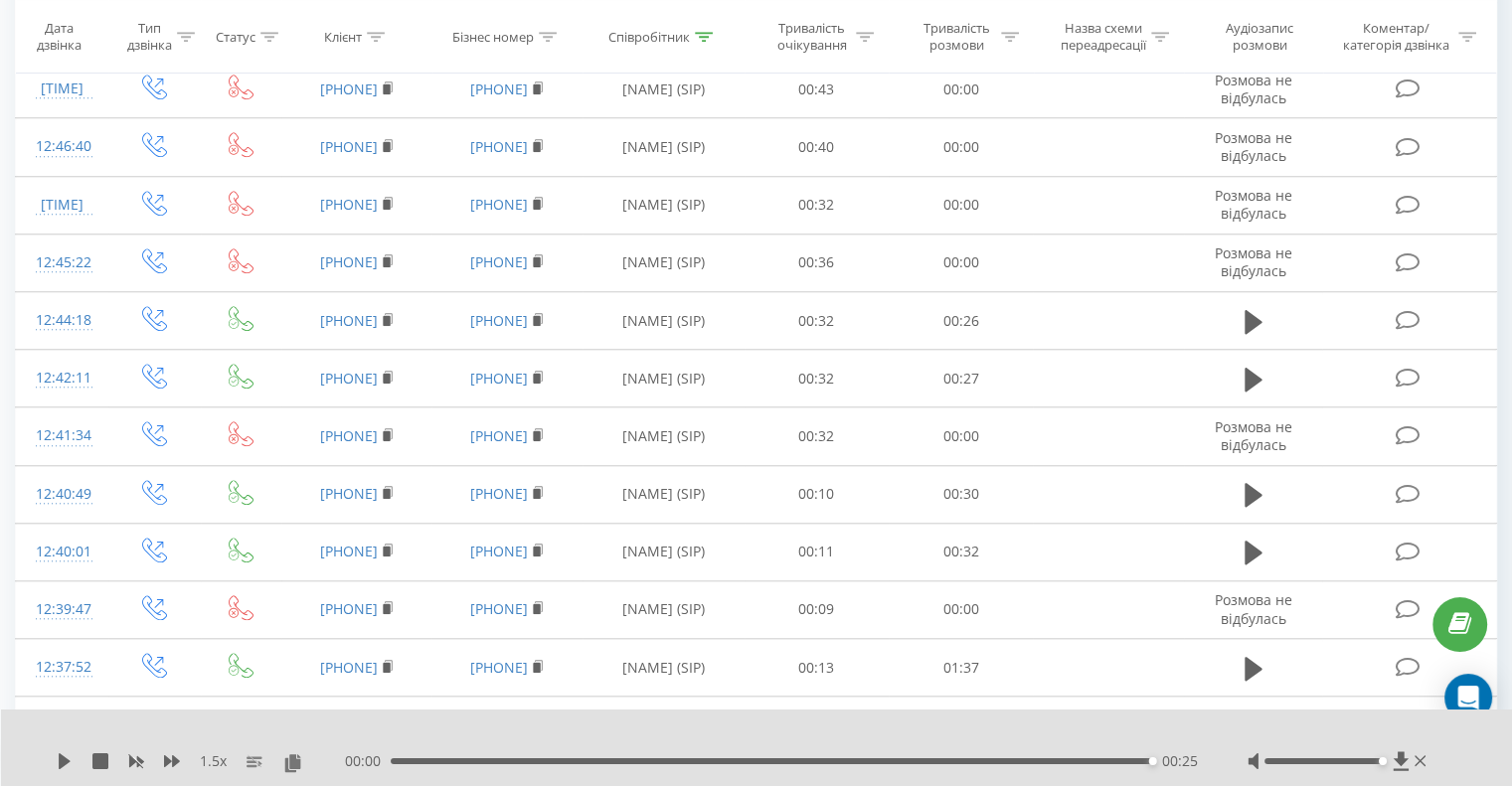 scroll, scrollTop: 2019, scrollLeft: 0, axis: vertical 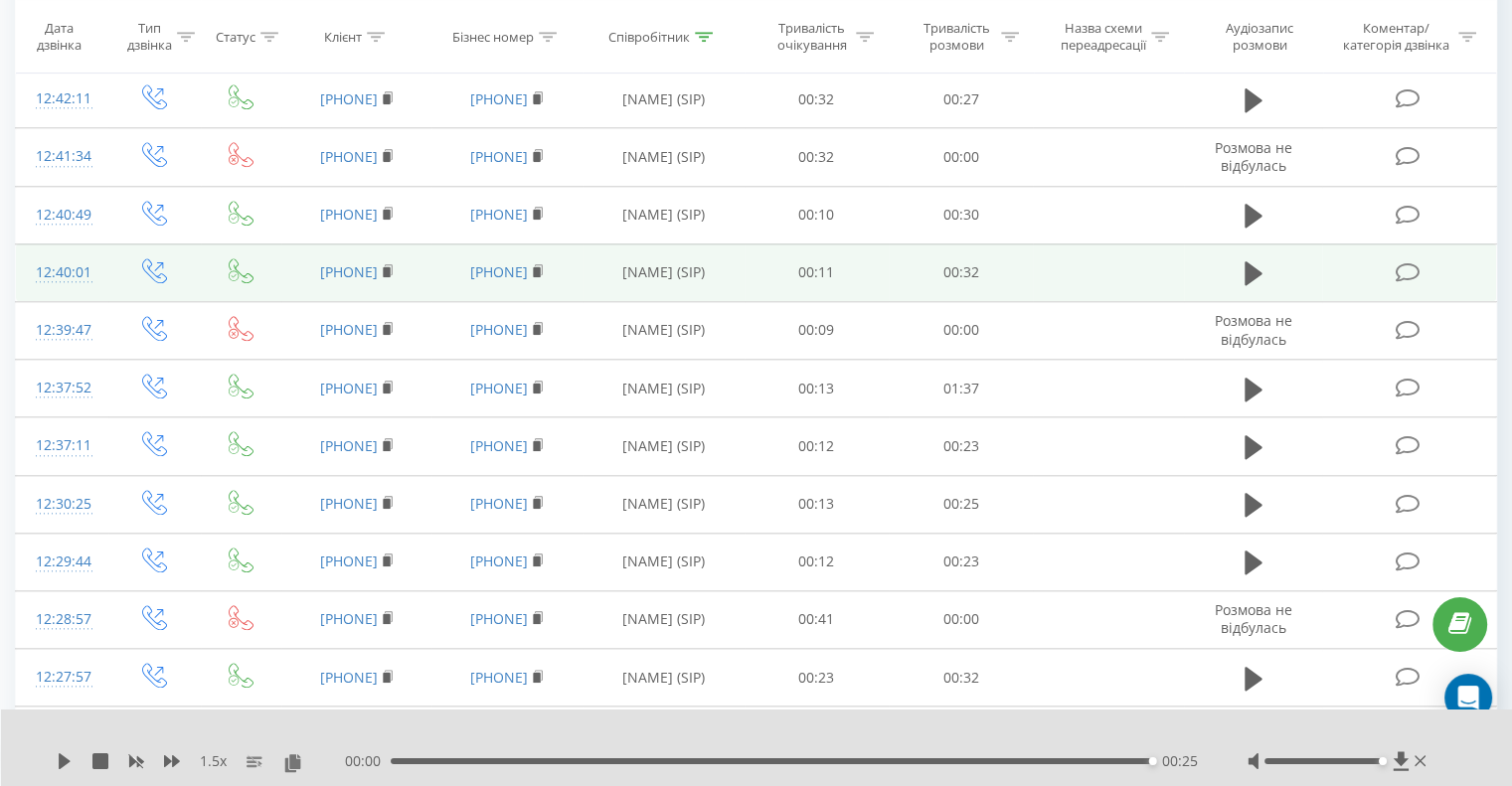 drag, startPoint x: 358, startPoint y: 389, endPoint x: 378, endPoint y: 278, distance: 112.78741 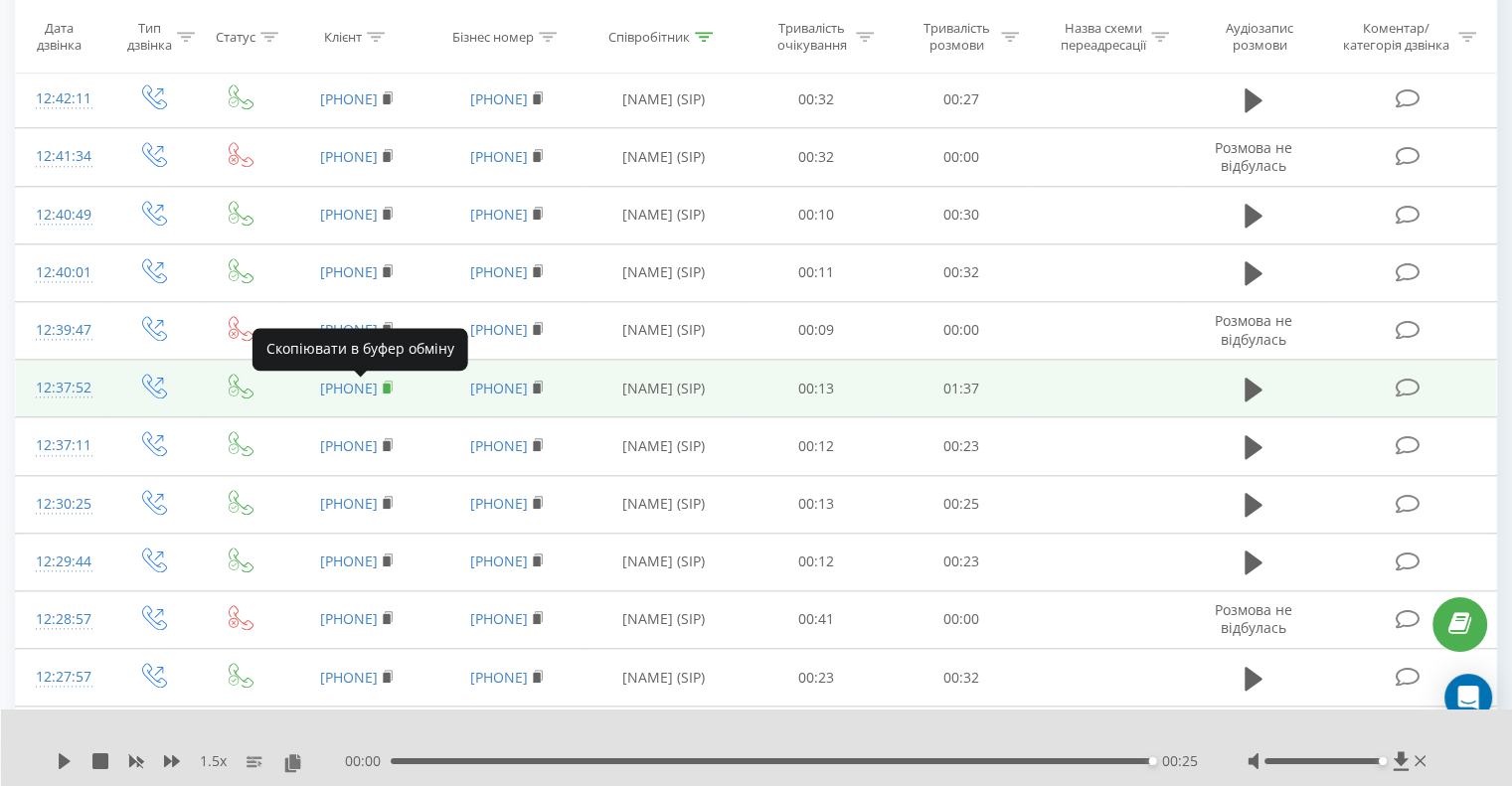 click 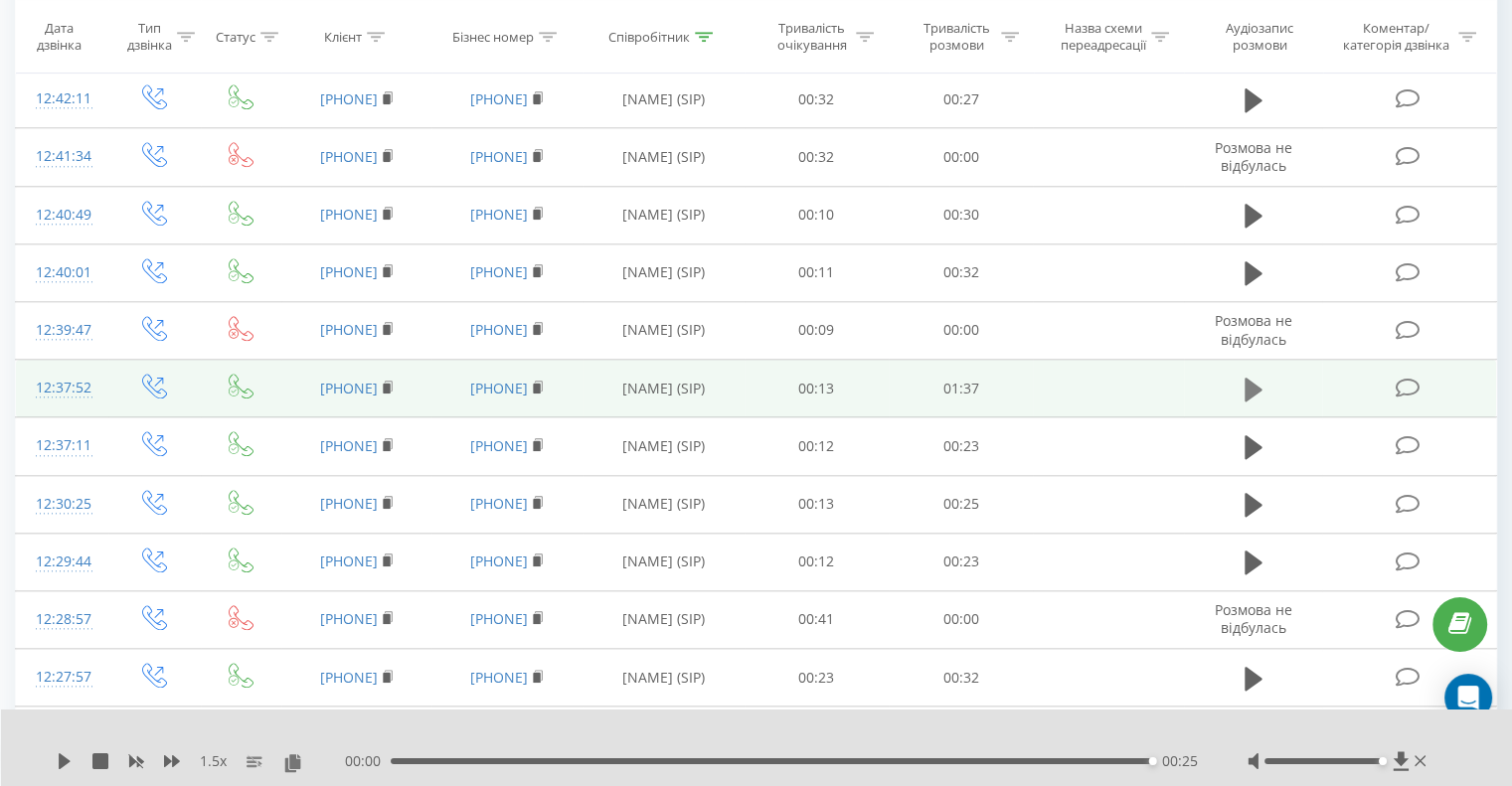 click 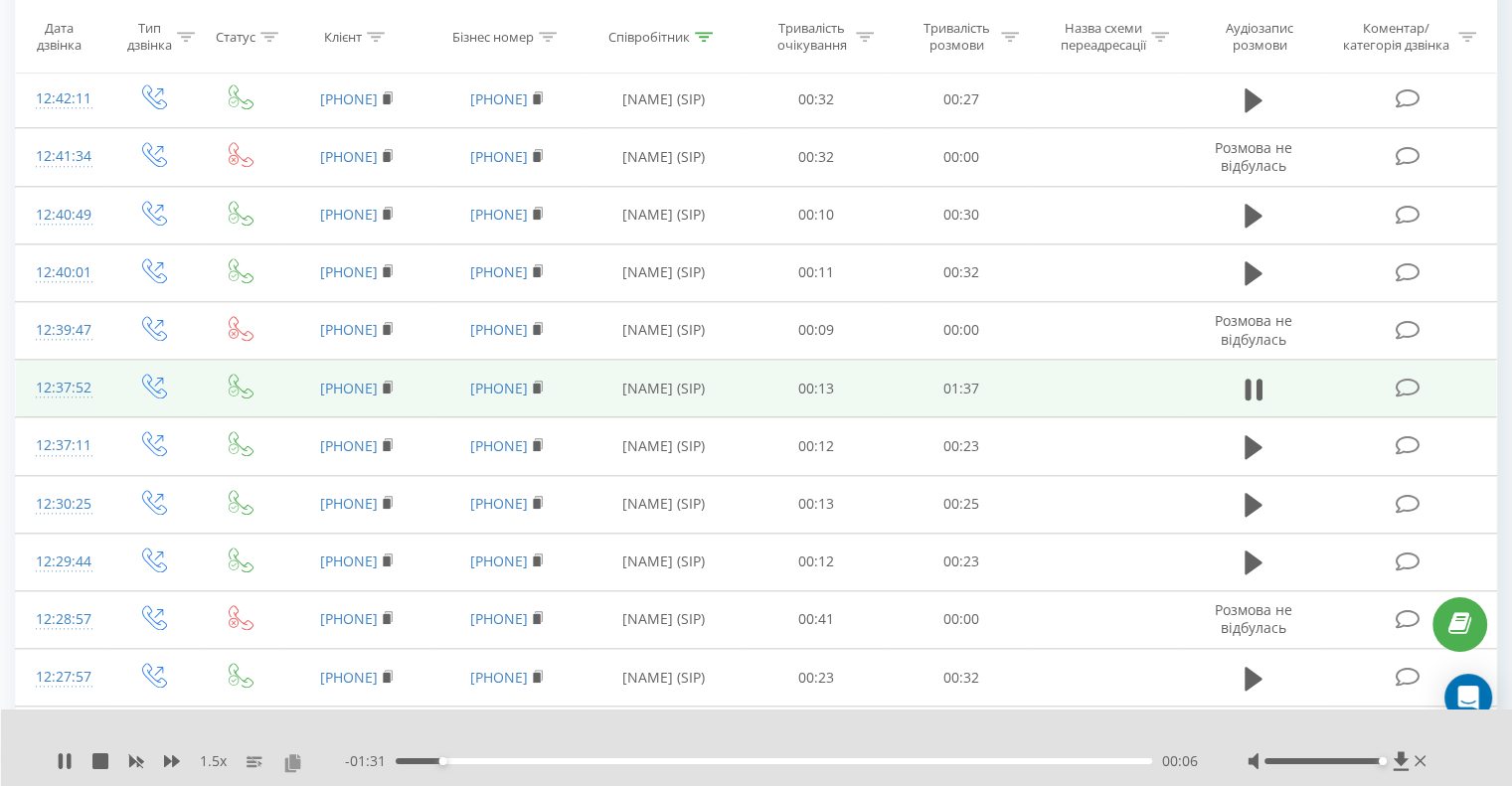 click at bounding box center [292, 762] 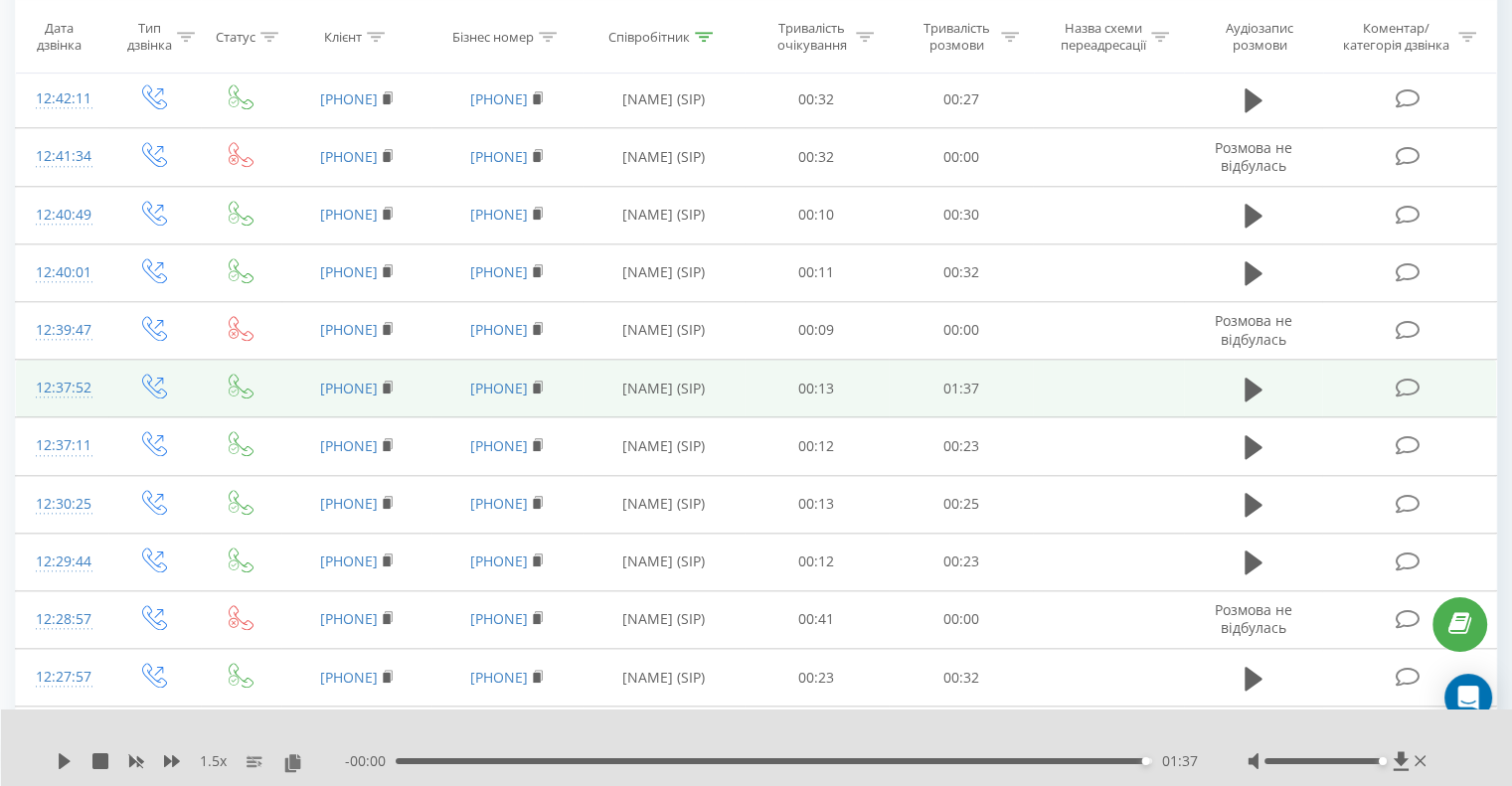 click on "- [TIME] [TIME]   [TIME]" at bounding box center [771, 761] 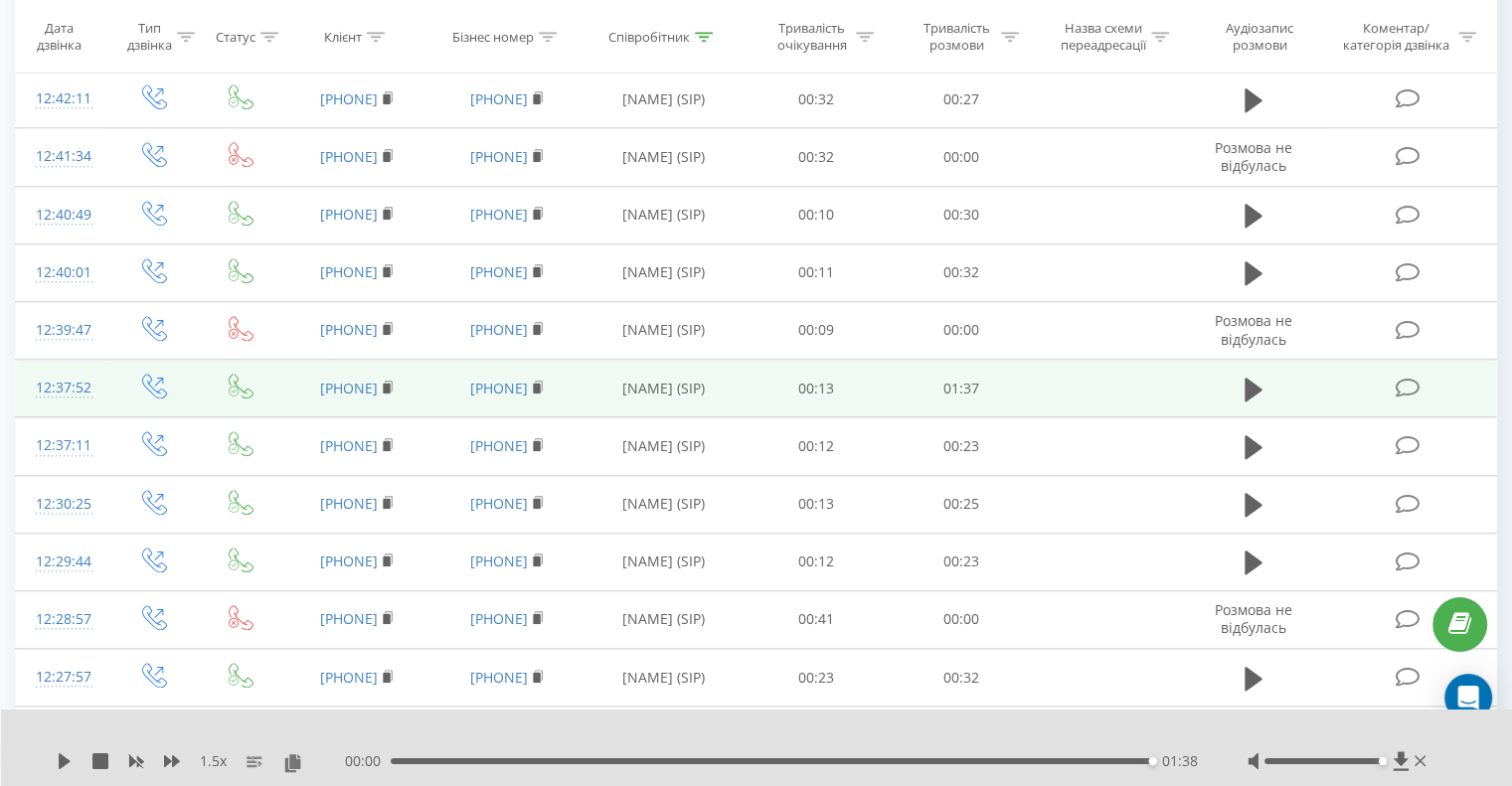 click on "01:38" at bounding box center [771, 761] 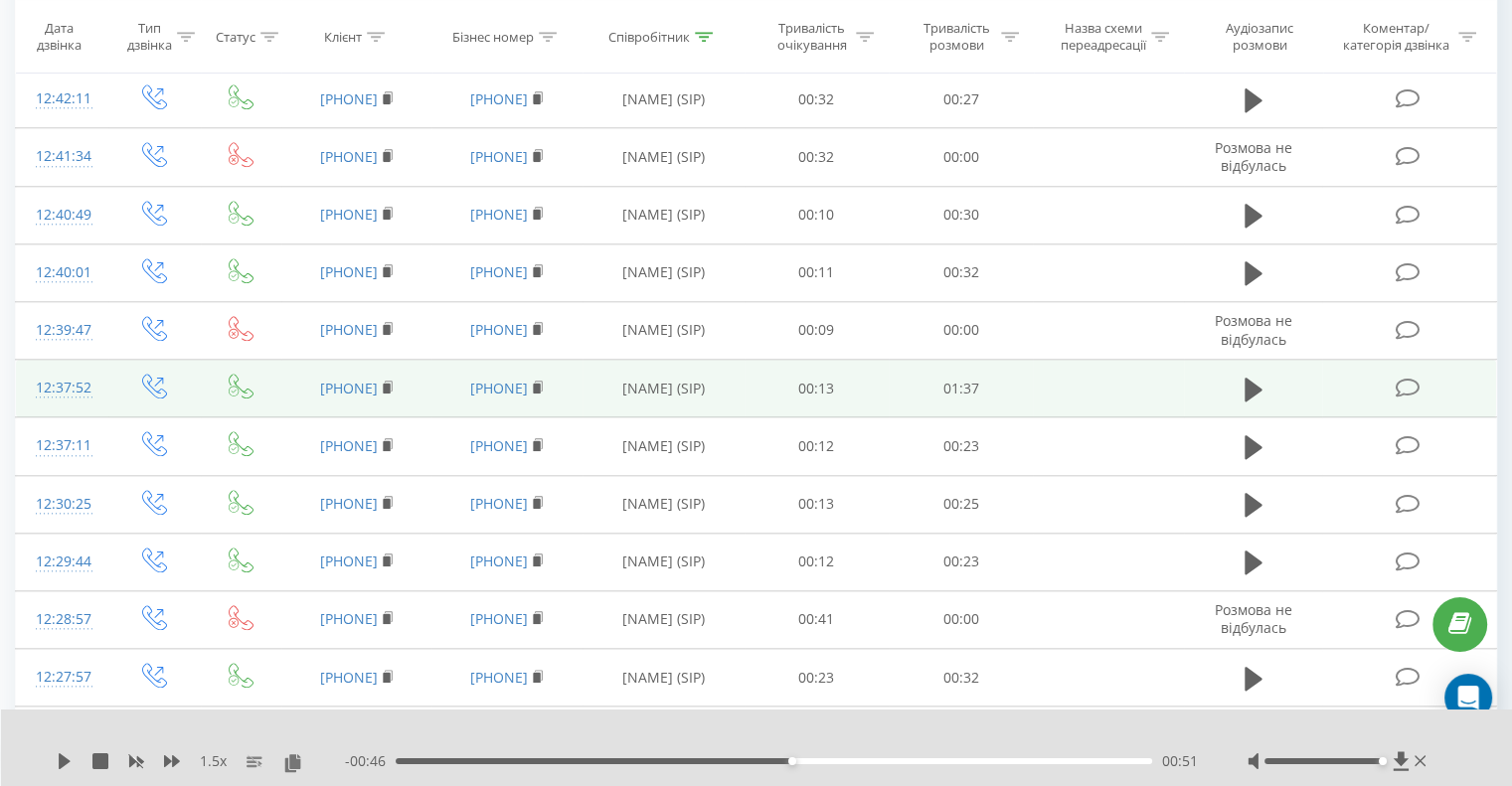 click on "1.5 x" at bounding box center [201, 761] 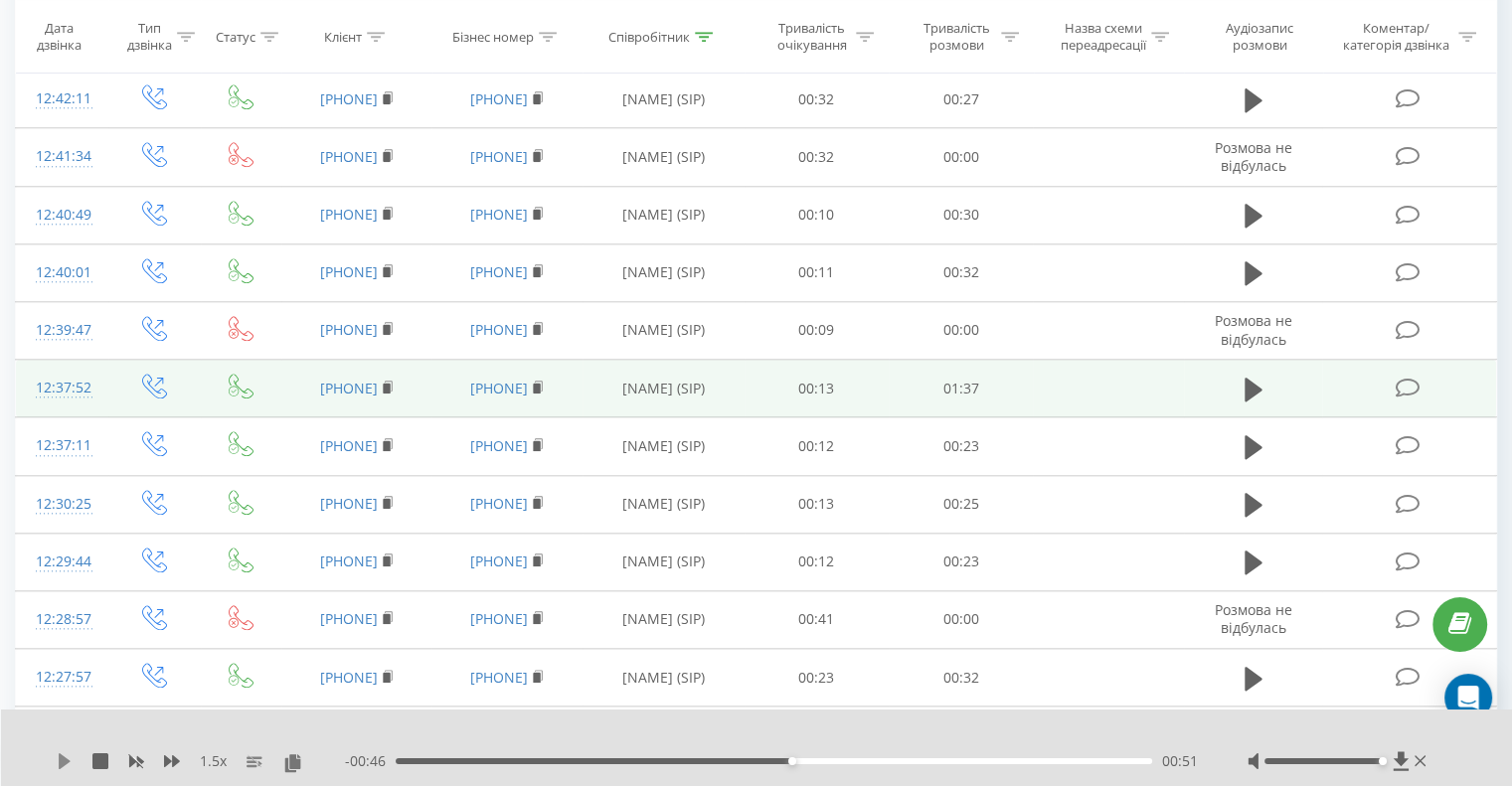 click 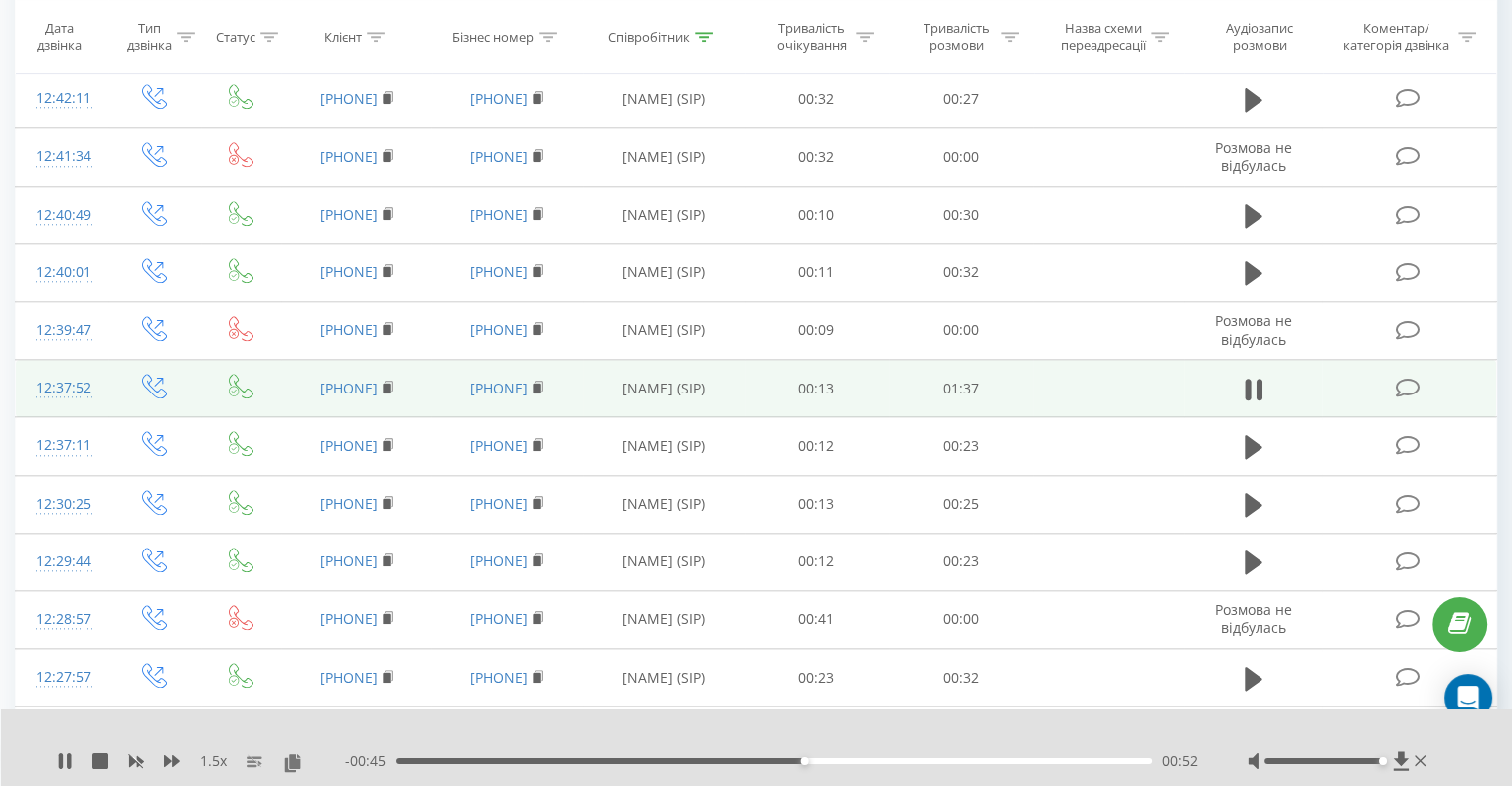 drag, startPoint x: 606, startPoint y: 756, endPoint x: 564, endPoint y: 756, distance: 42 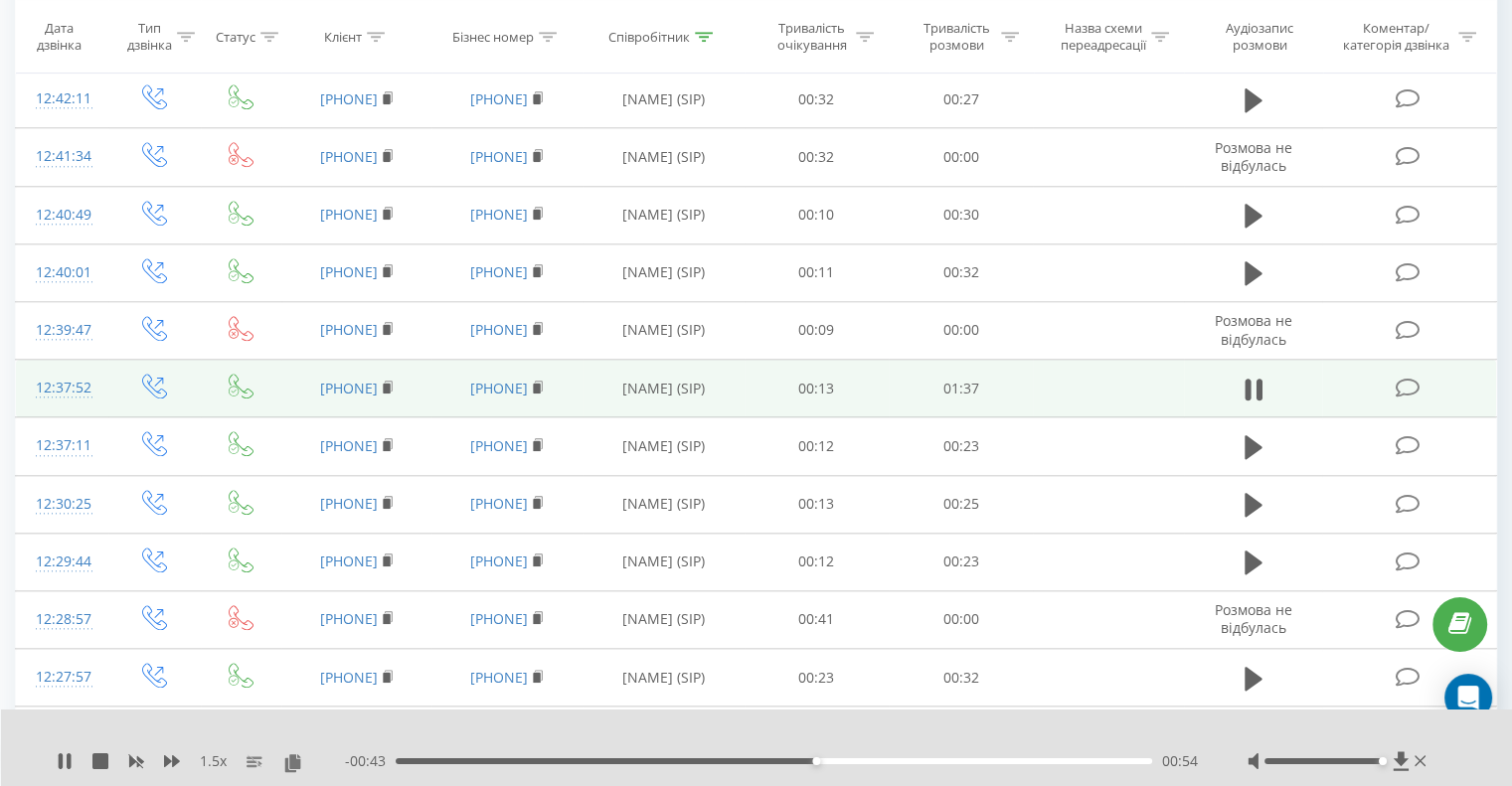 click on "- [TIME] [TIME]   [TIME]" at bounding box center (771, 761) 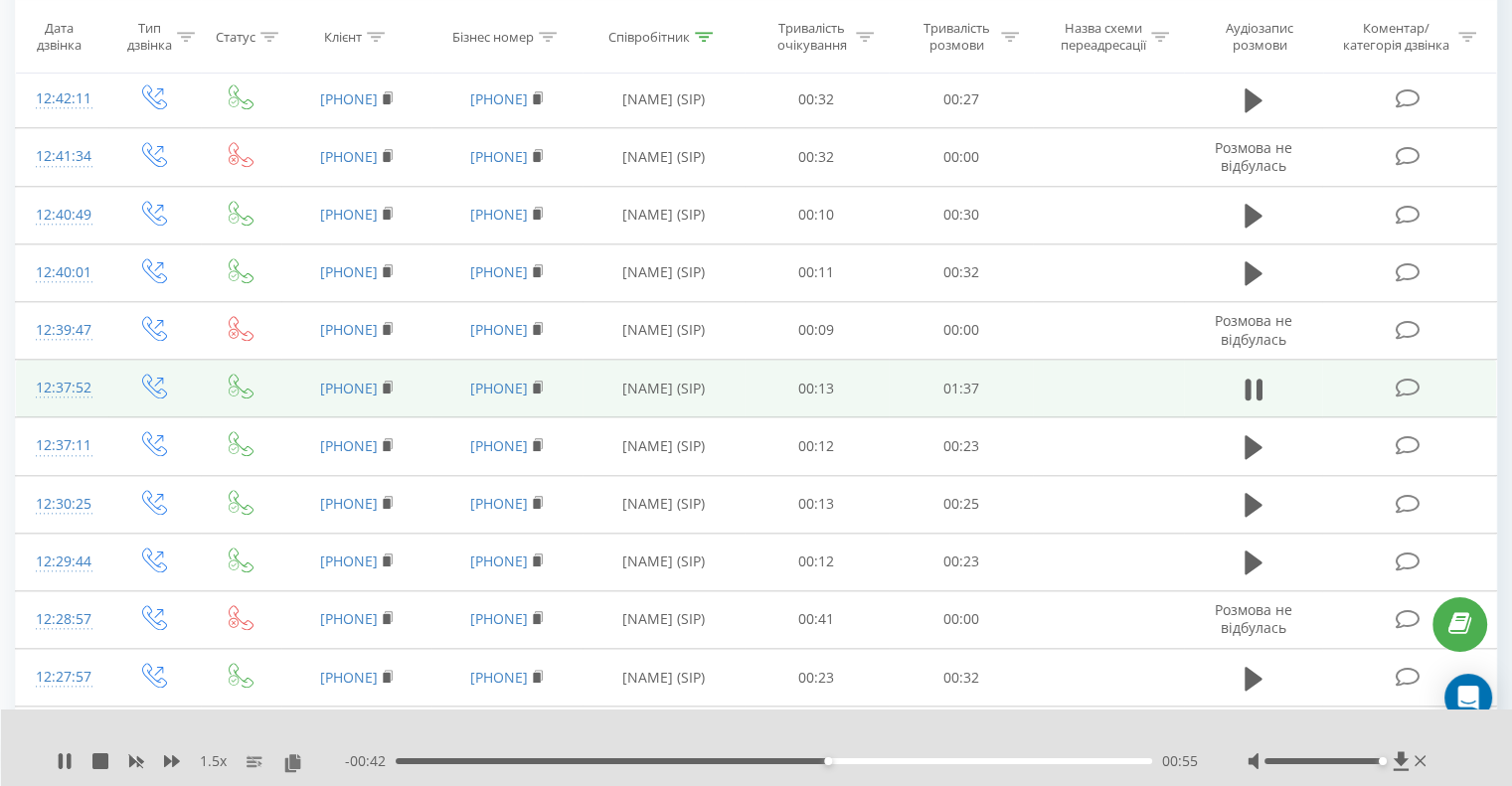 click on "- [TIME] [TIME]   [TIME]" at bounding box center [771, 761] 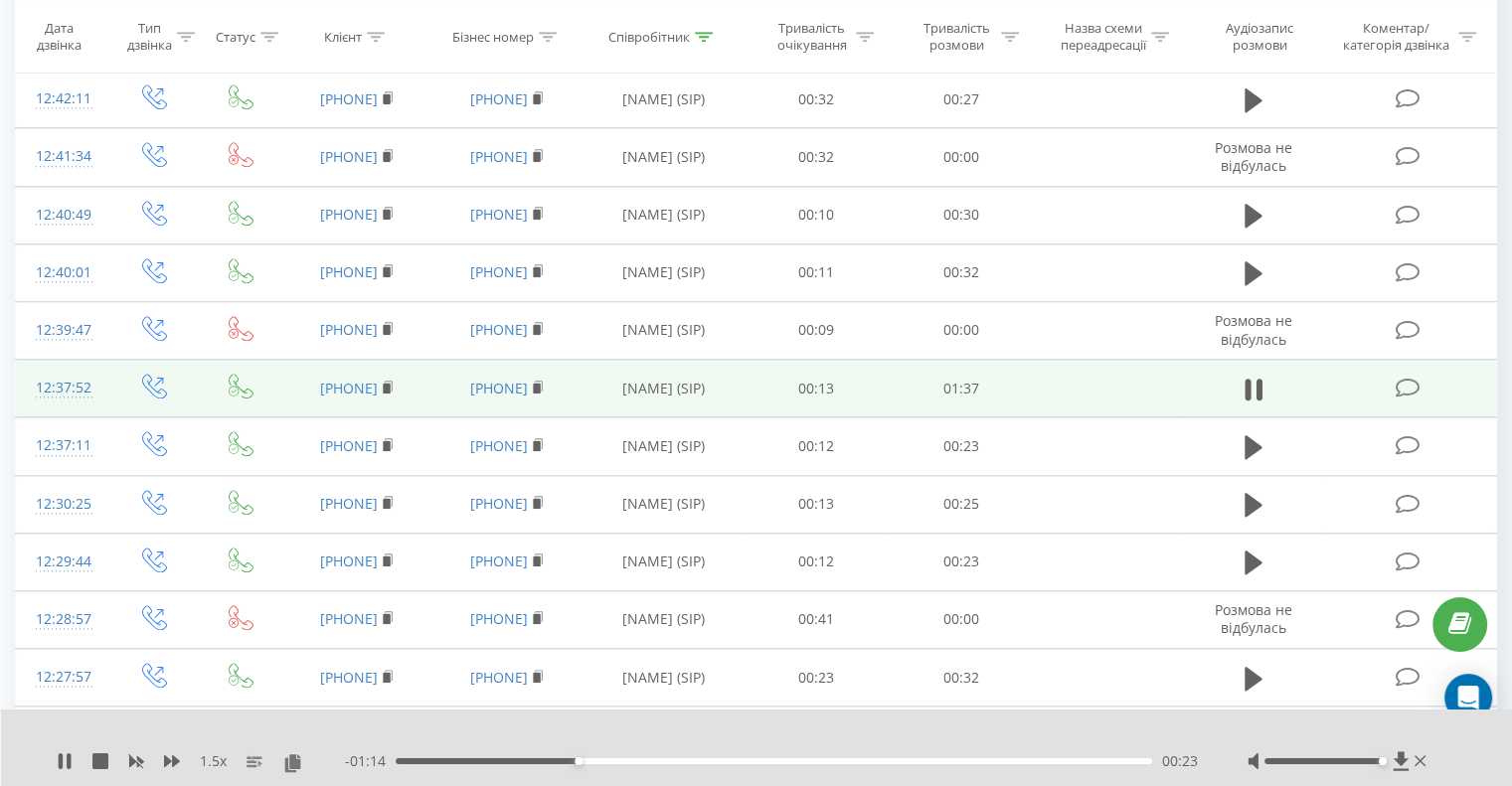 click on "00:23" at bounding box center (773, 761) 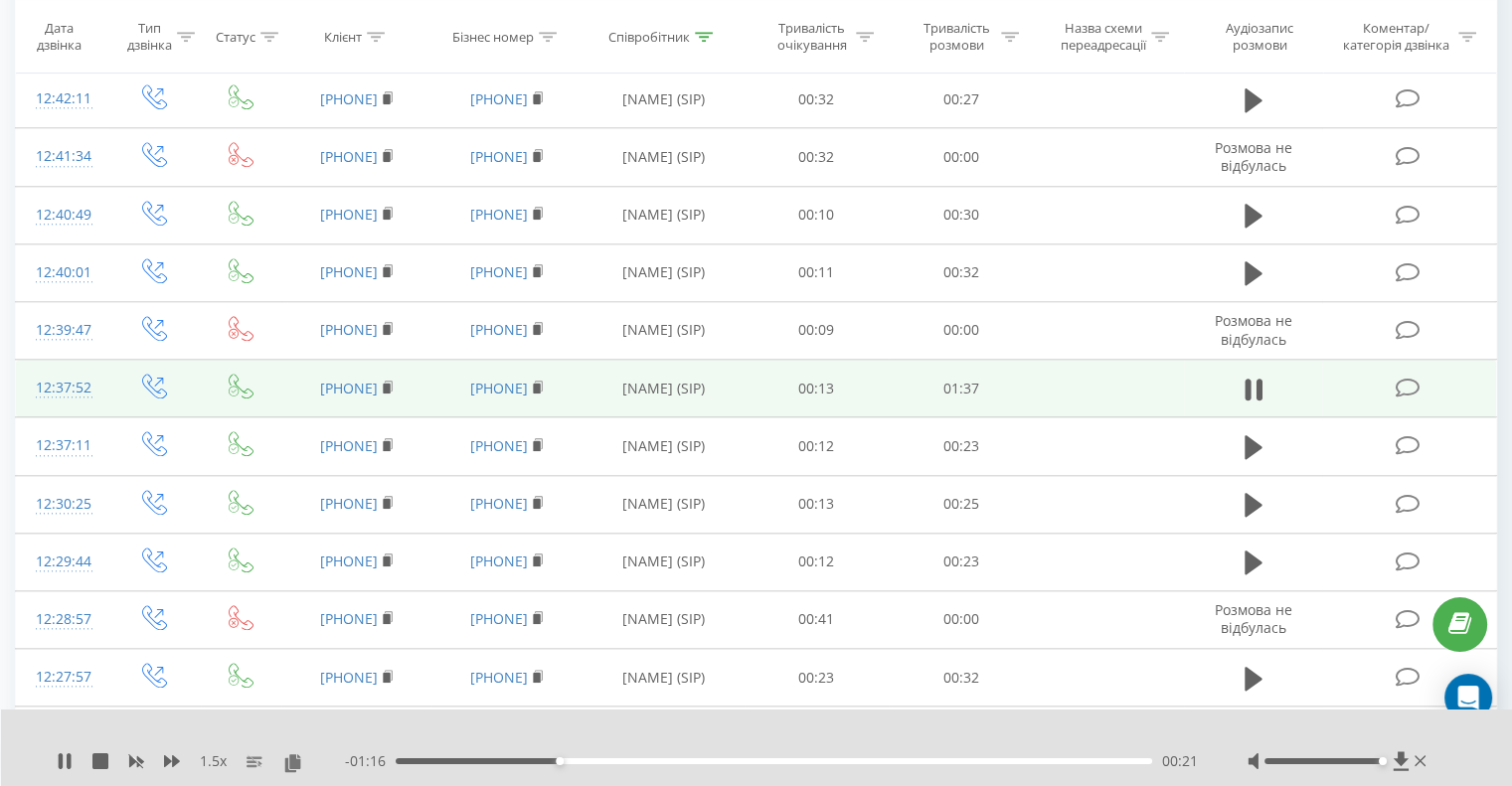 click on "00:21" at bounding box center [773, 761] 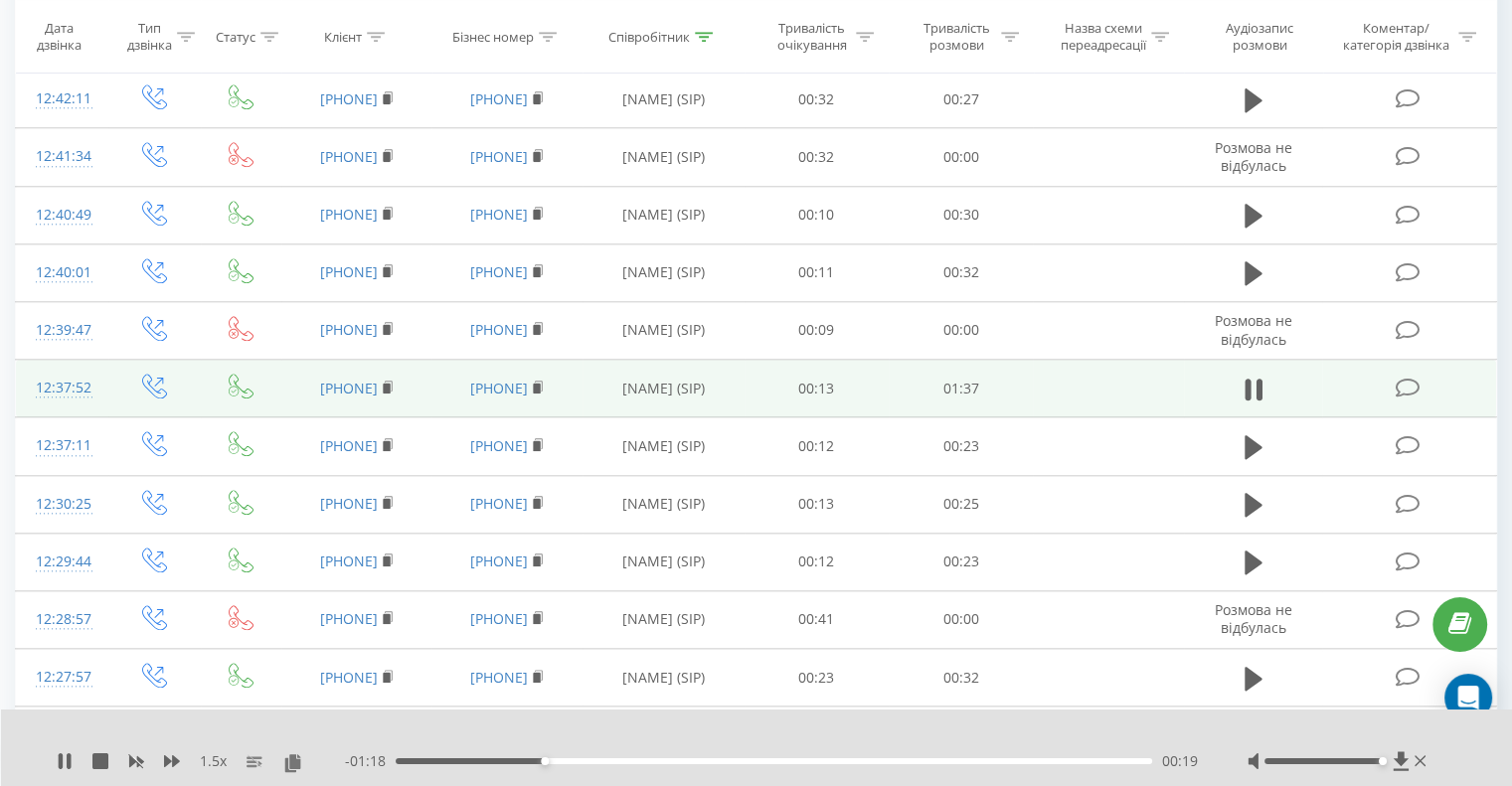 click on "00:19" at bounding box center [773, 761] 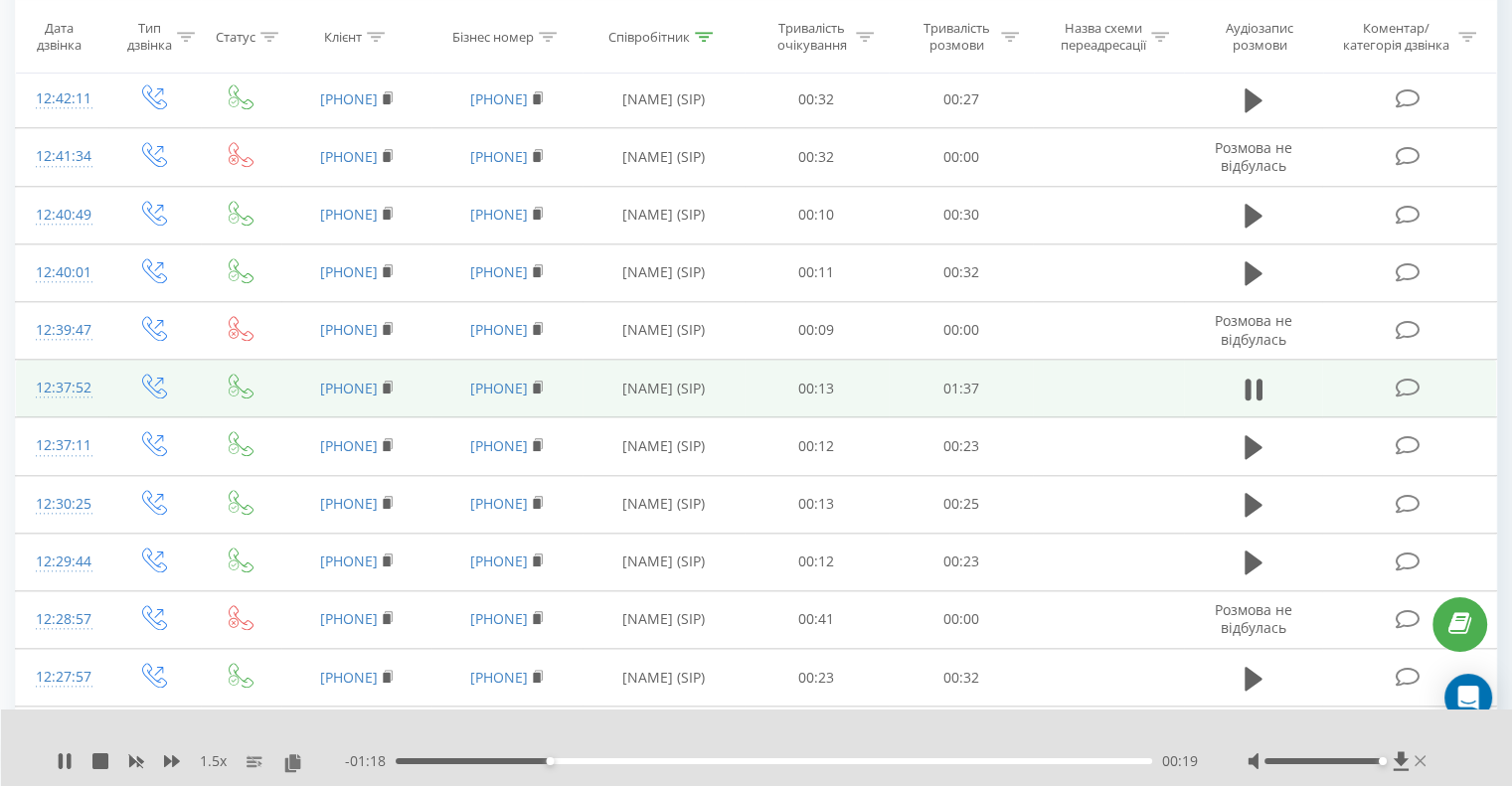 click 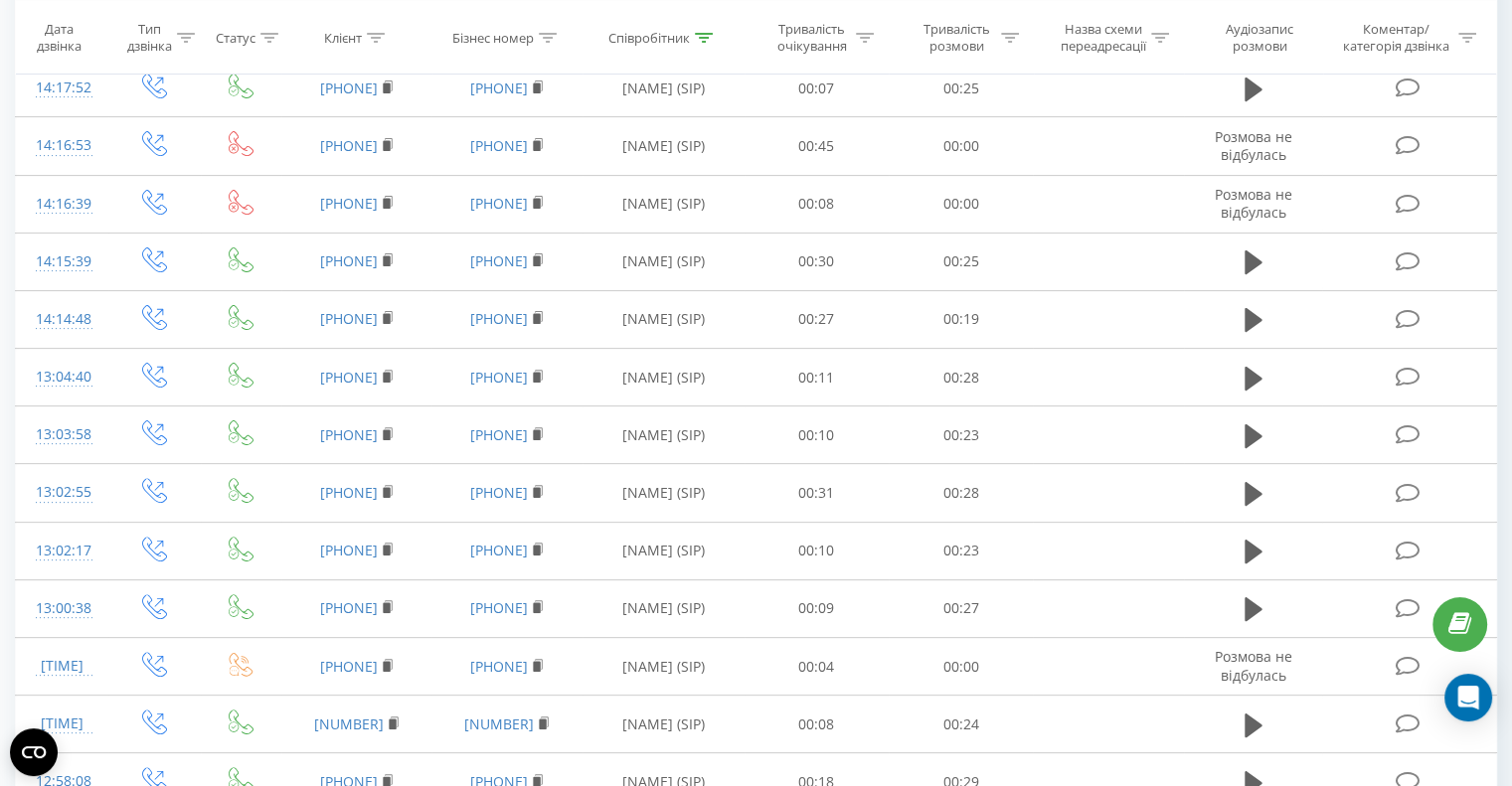 scroll, scrollTop: 0, scrollLeft: 0, axis: both 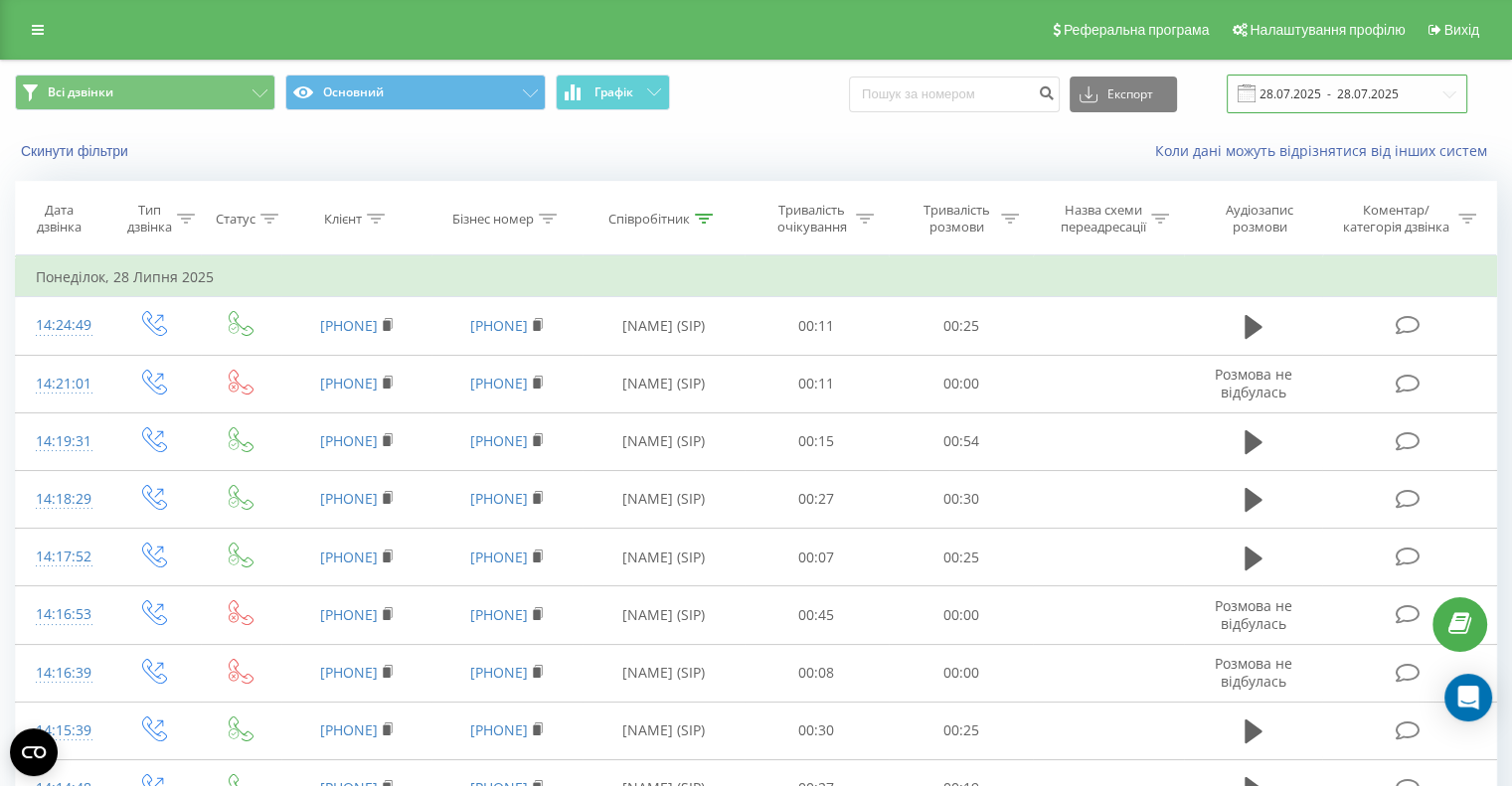 click on "28.07.2025  -  28.07.2025" at bounding box center [1347, 93] 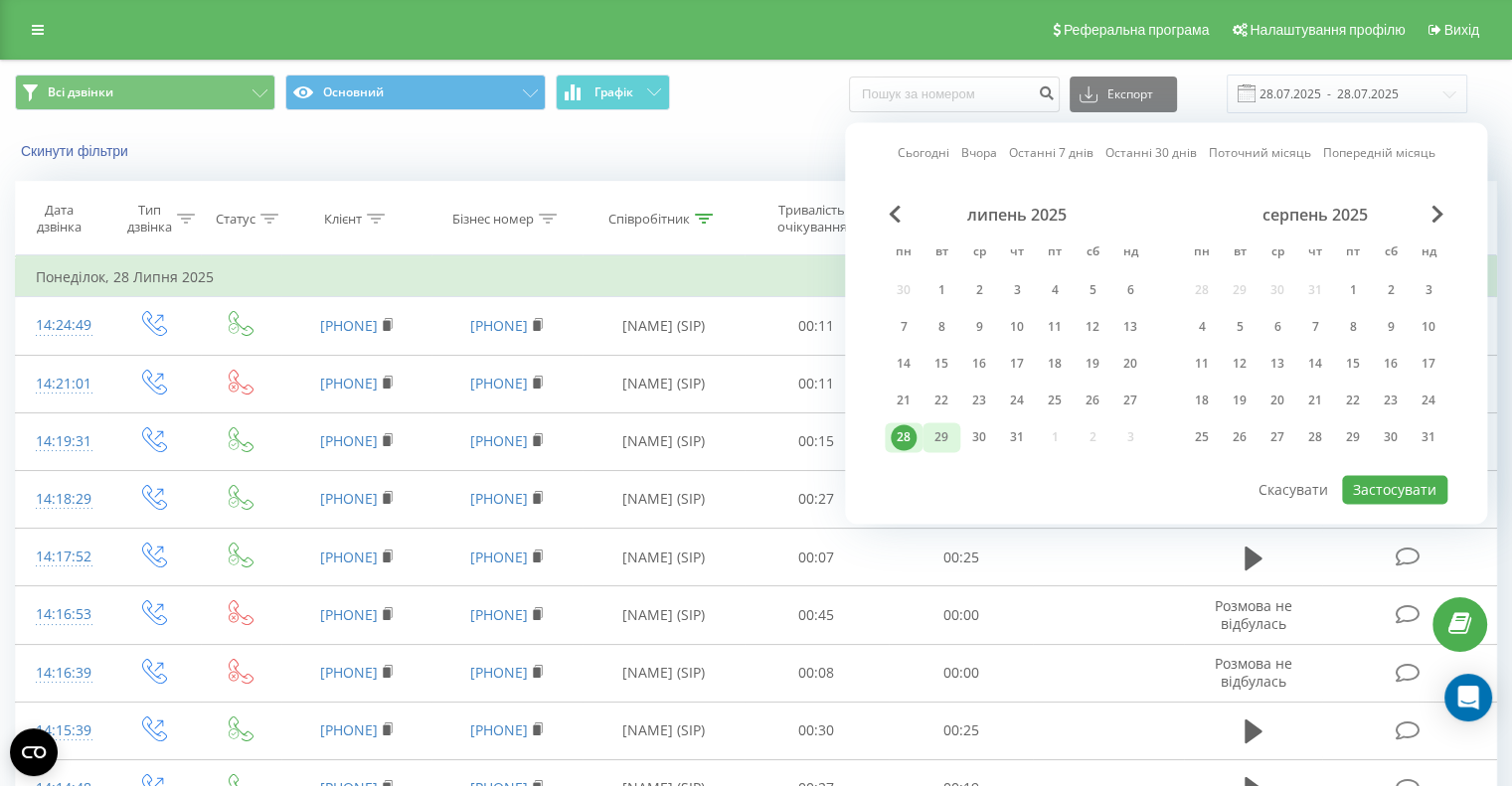 click on "29" at bounding box center (941, 437) 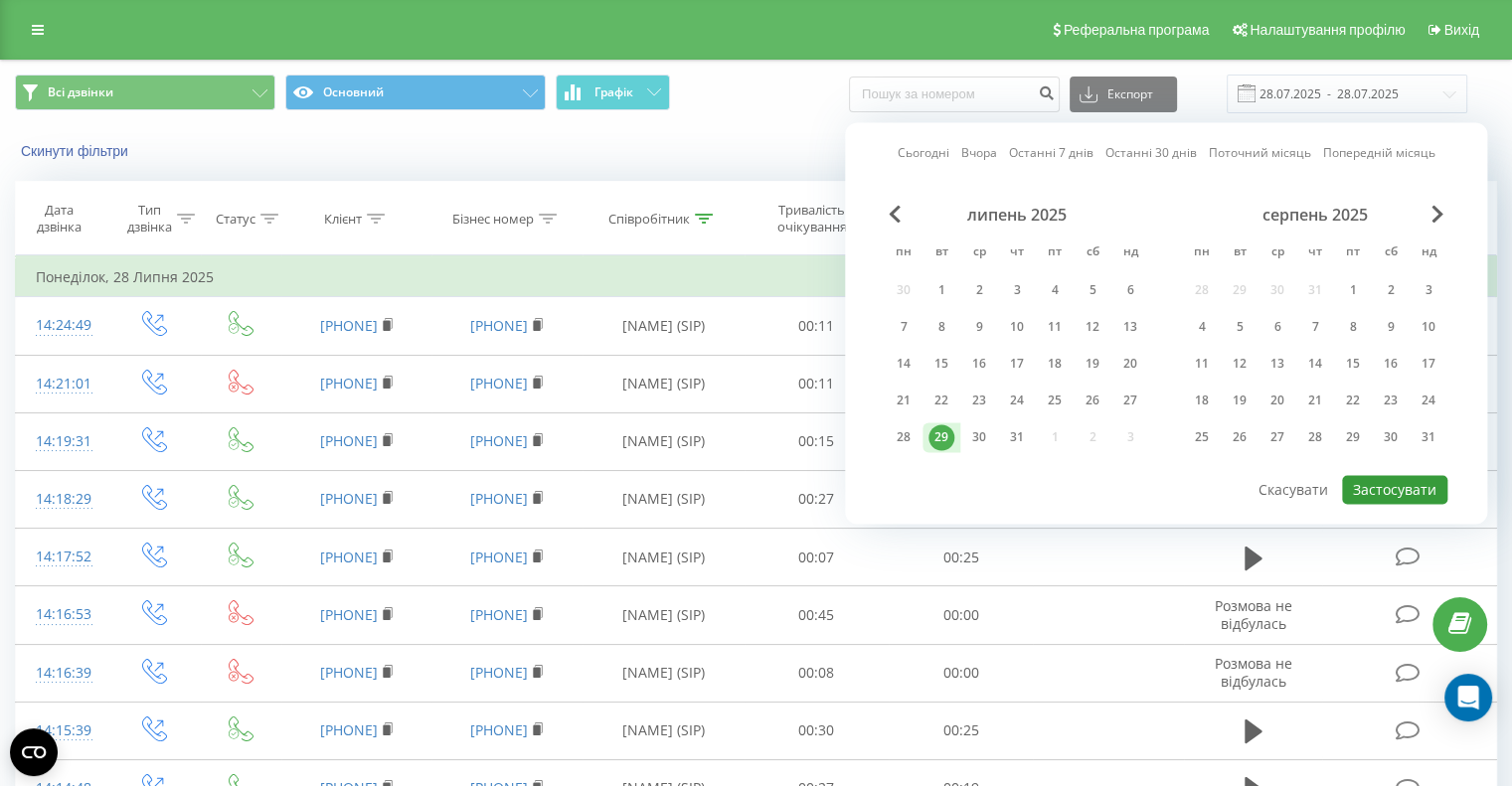 click on "Застосувати" at bounding box center (1395, 489) 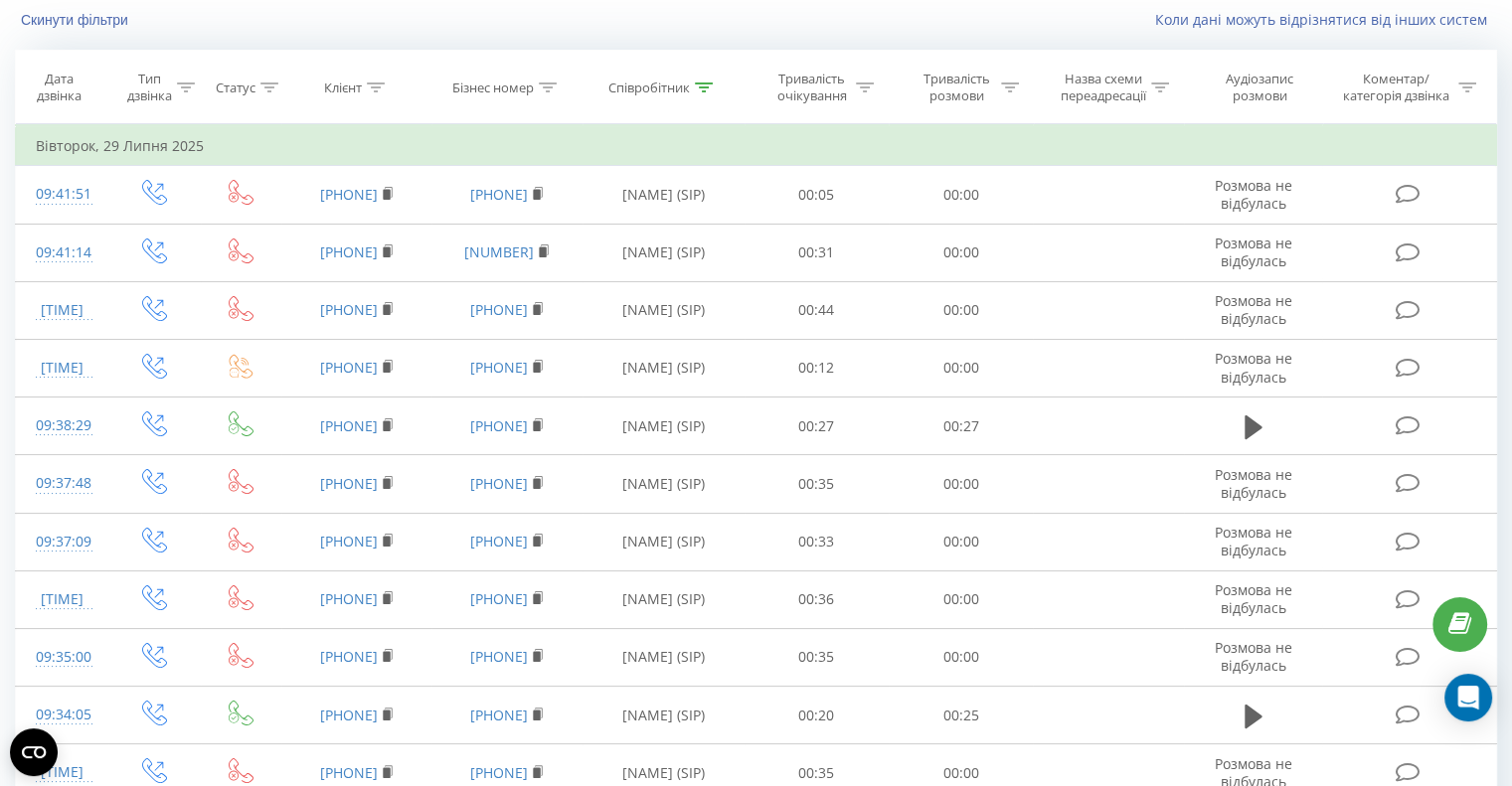 scroll, scrollTop: 113, scrollLeft: 0, axis: vertical 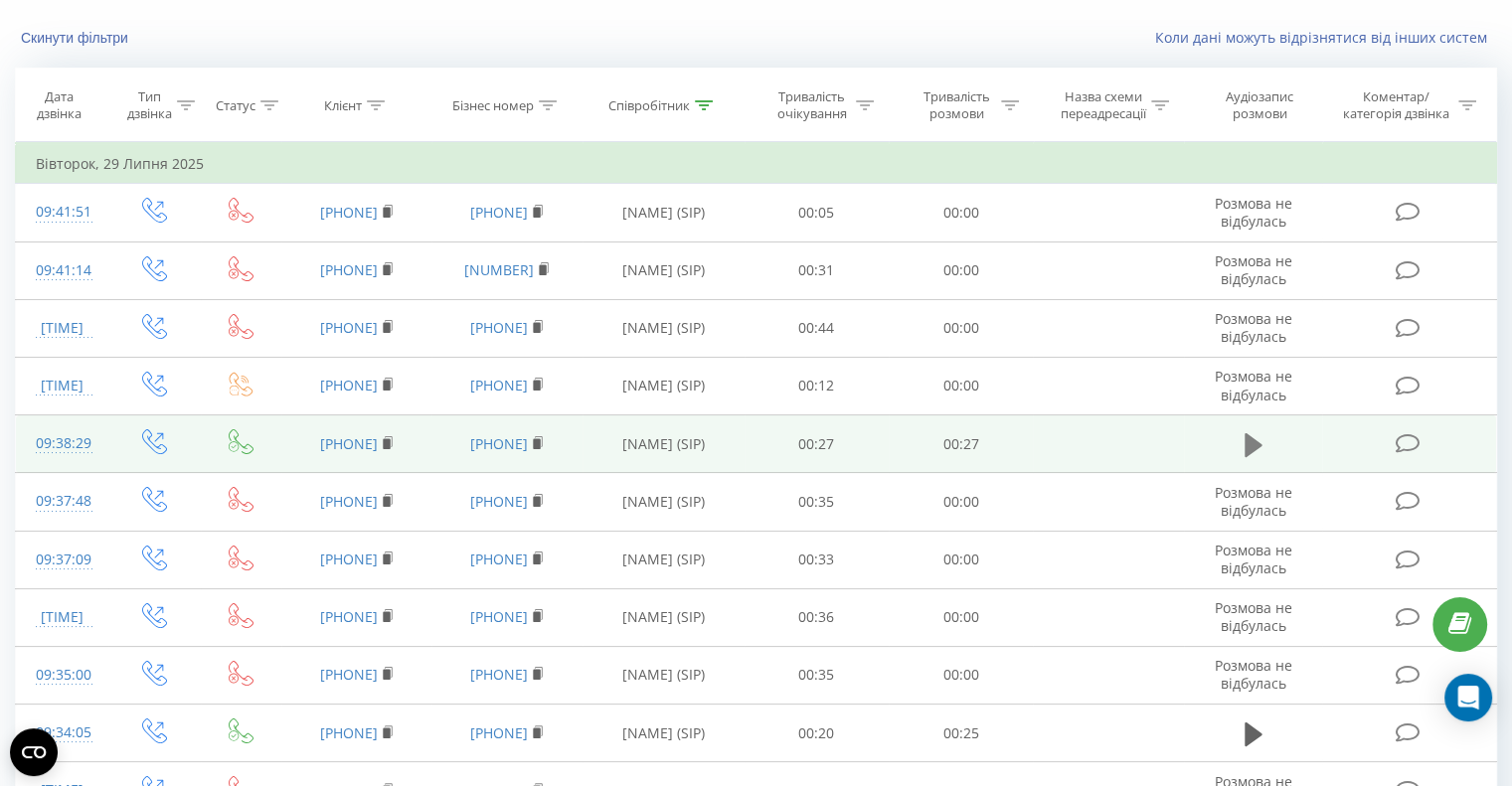 click 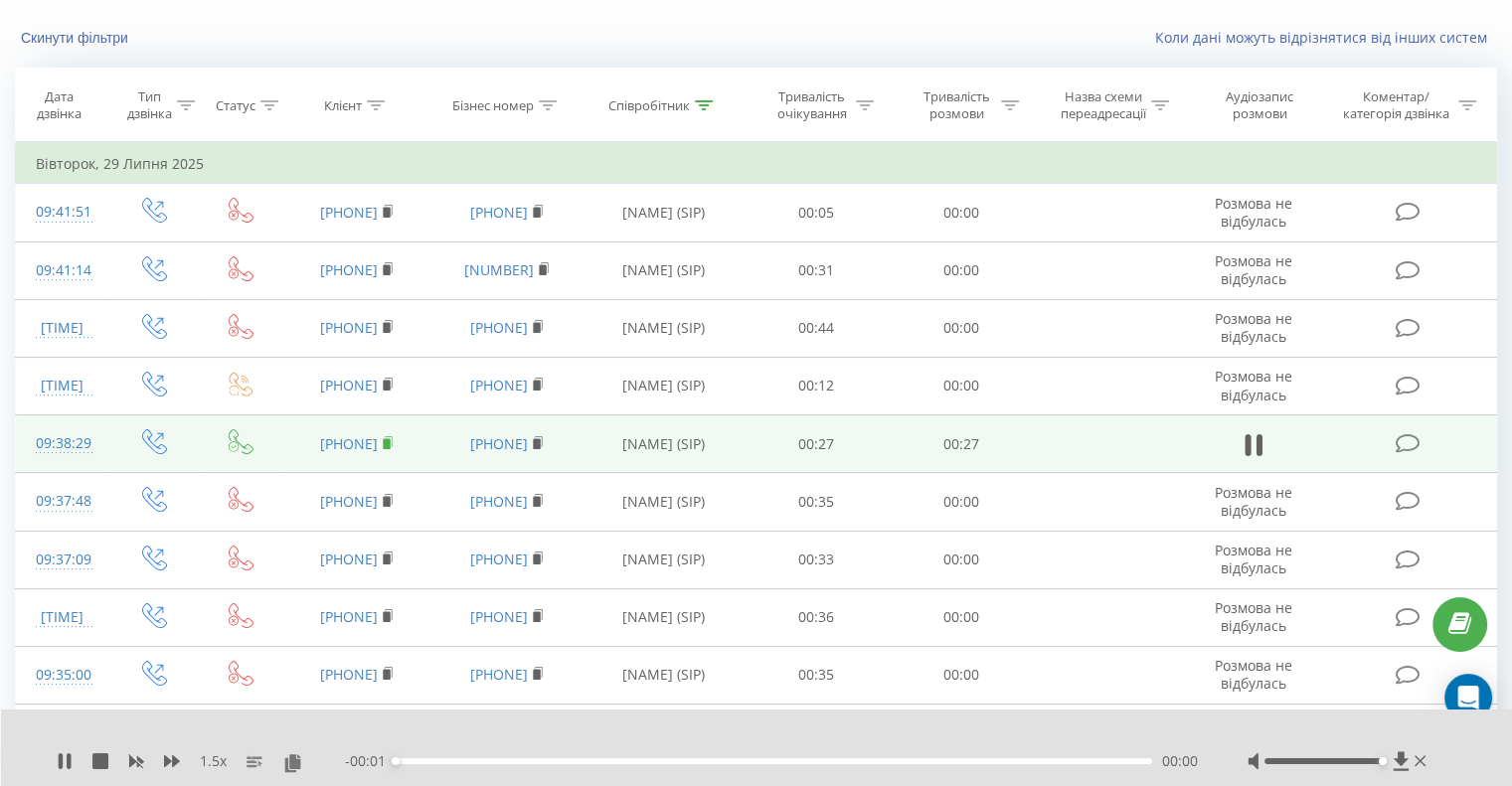 click 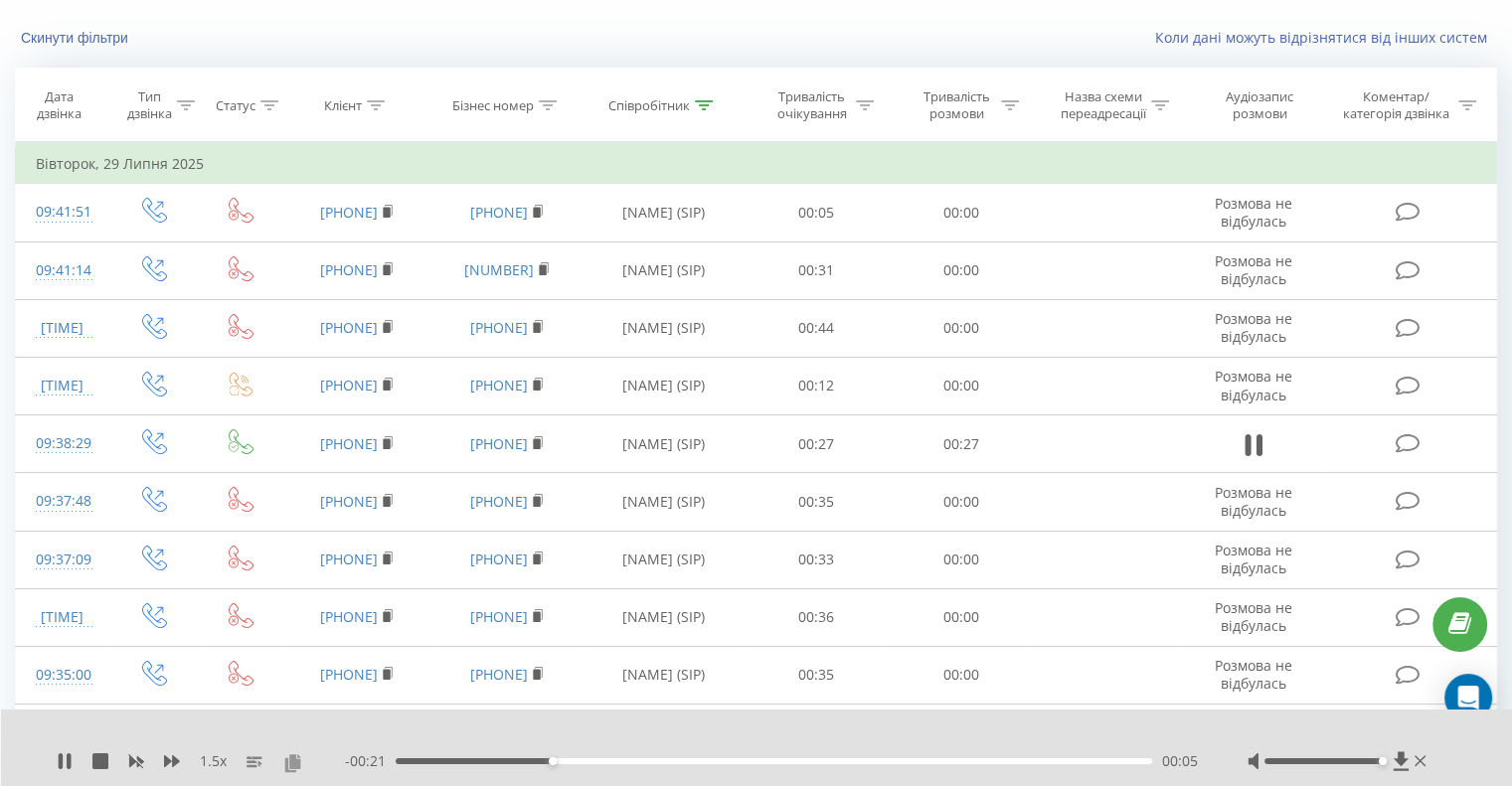 click at bounding box center (292, 762) 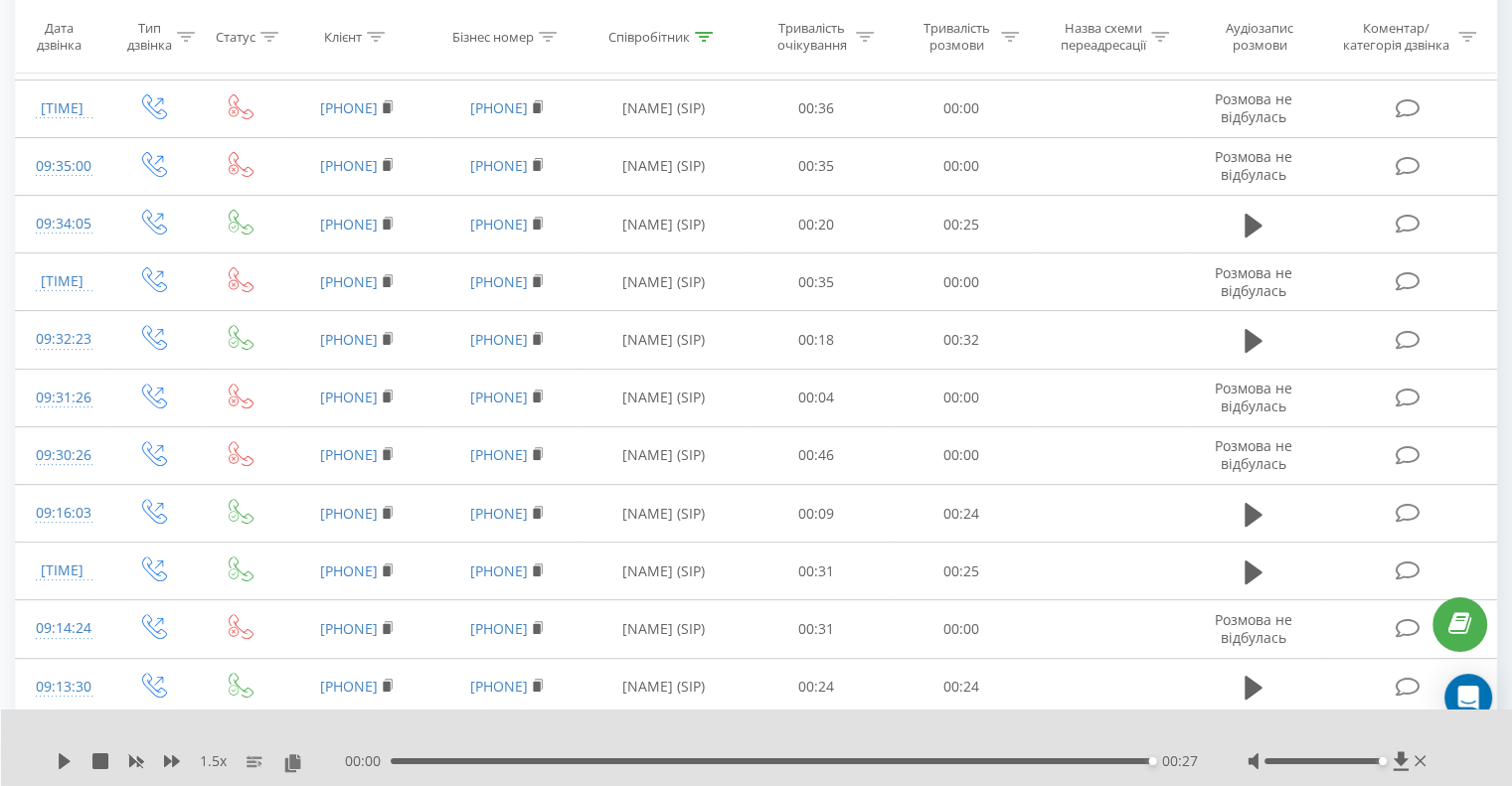 scroll, scrollTop: 680, scrollLeft: 0, axis: vertical 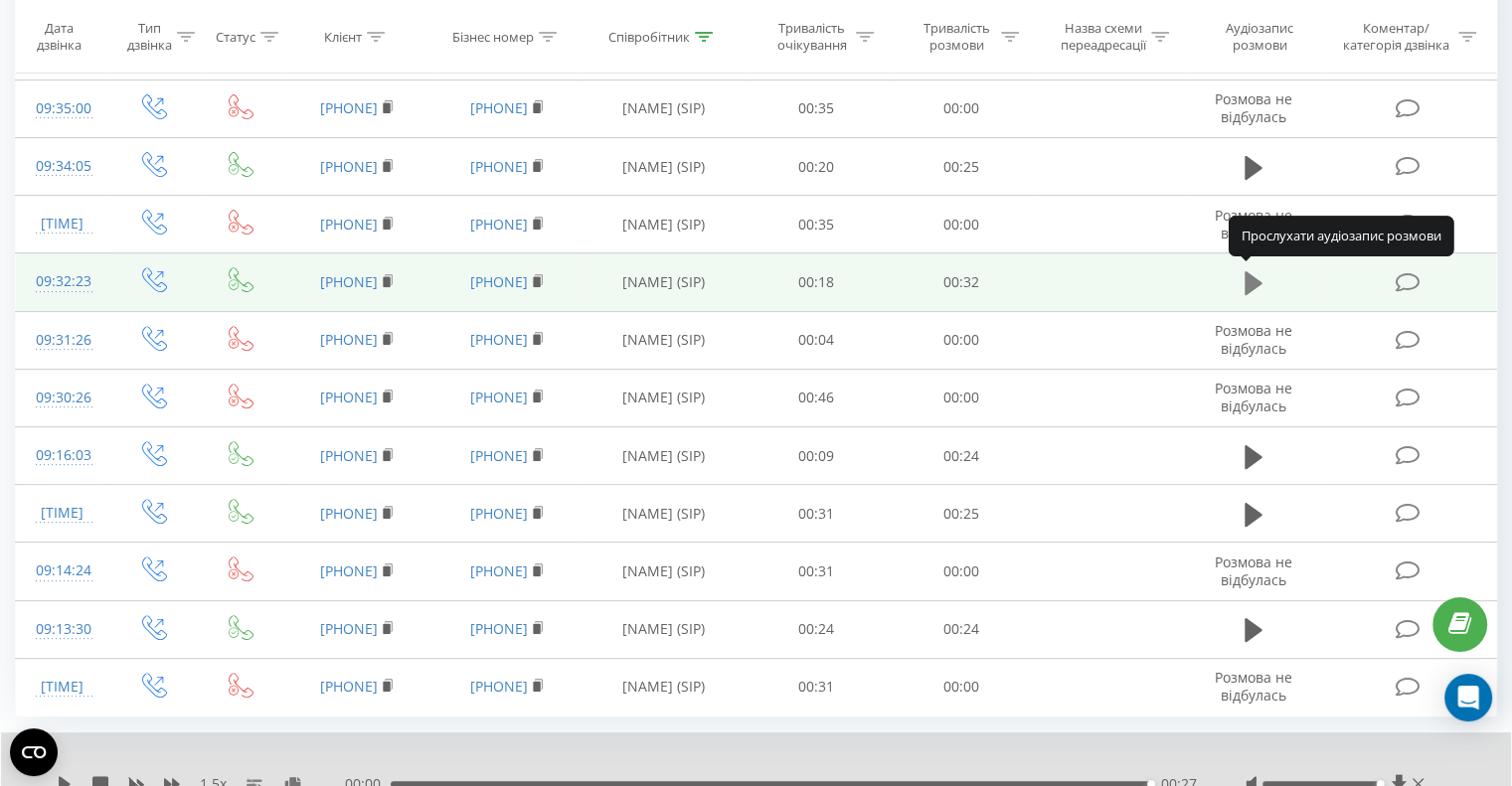 click 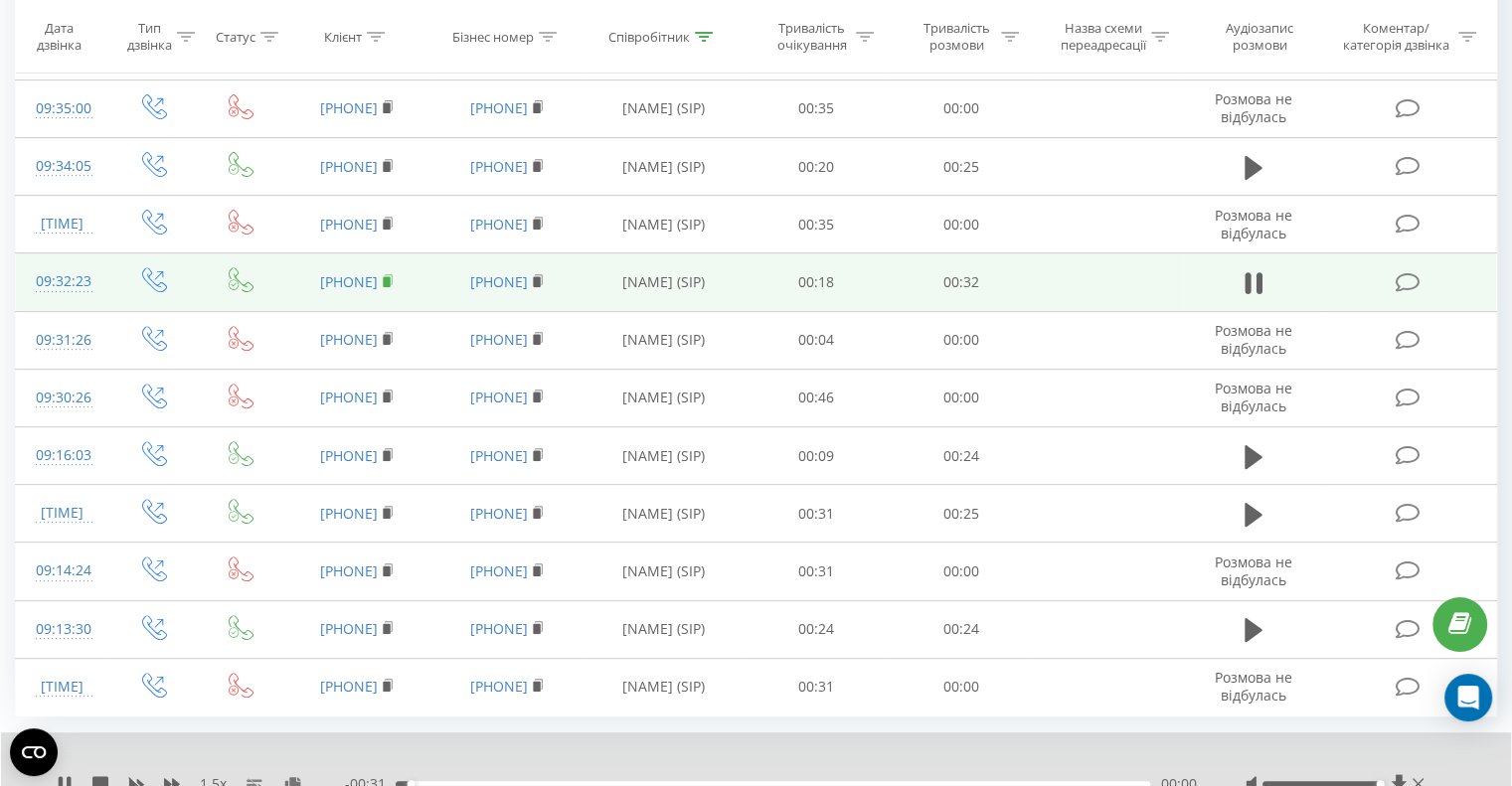 click 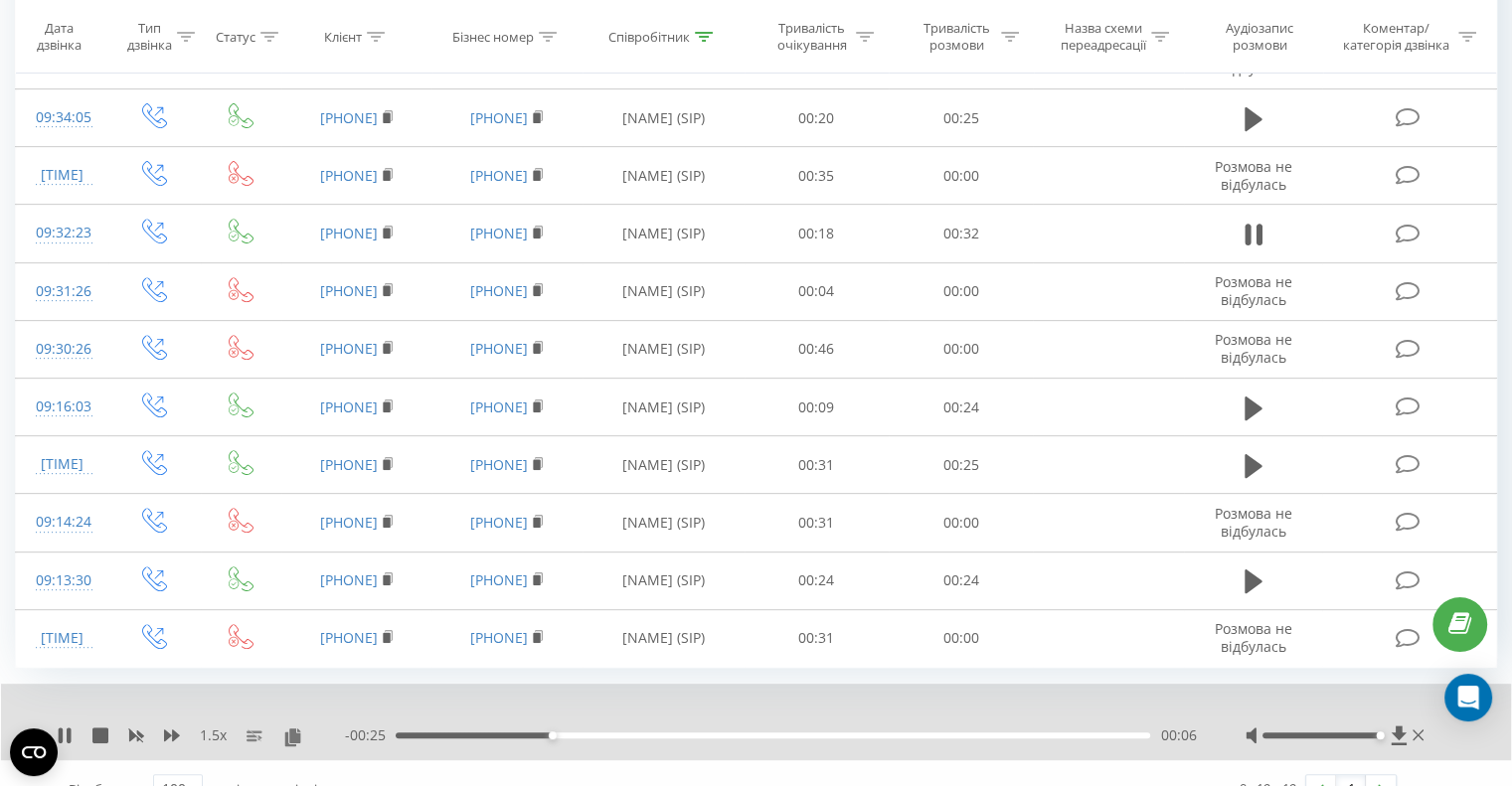 scroll, scrollTop: 755, scrollLeft: 0, axis: vertical 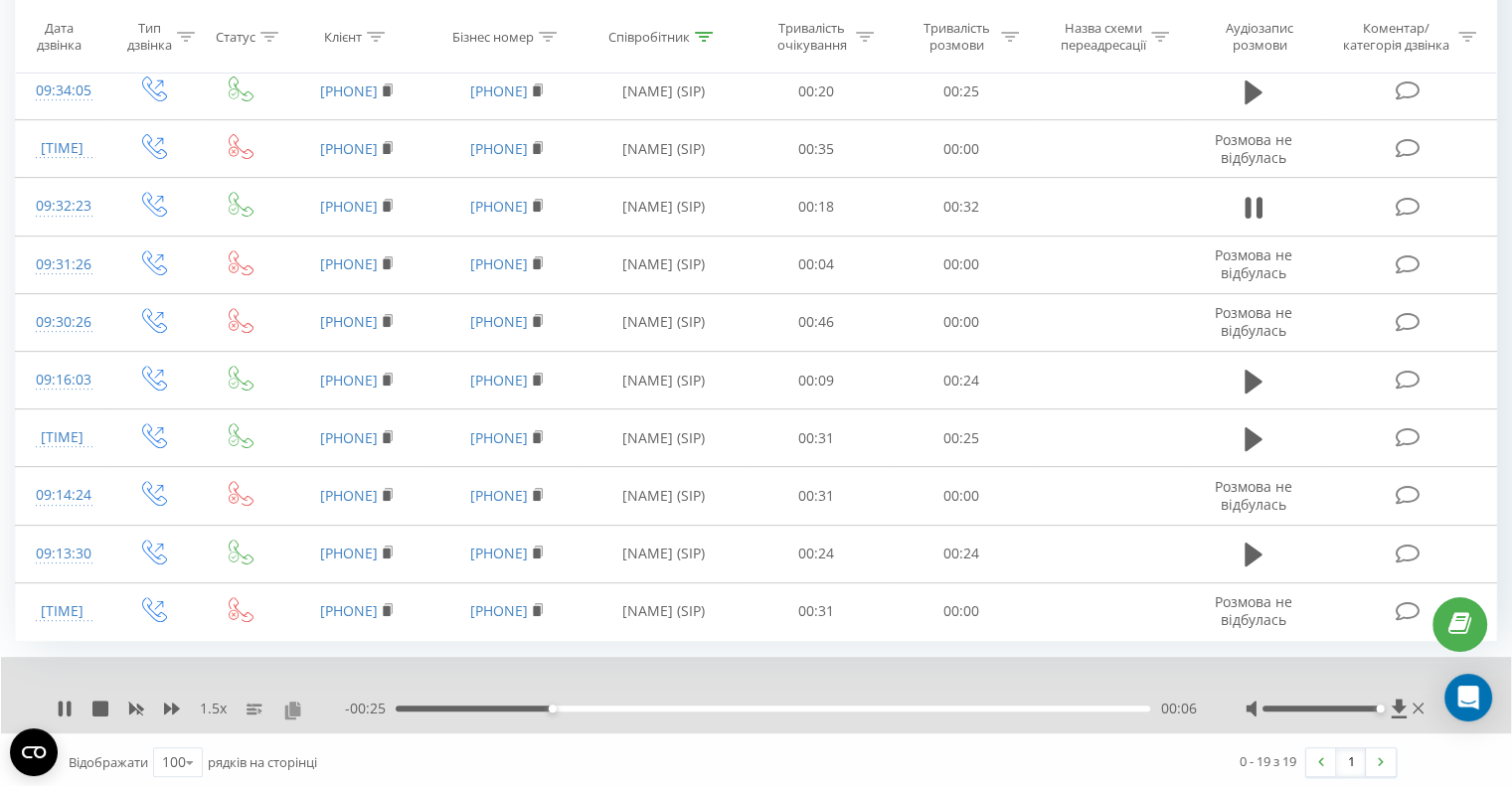 click at bounding box center (292, 709) 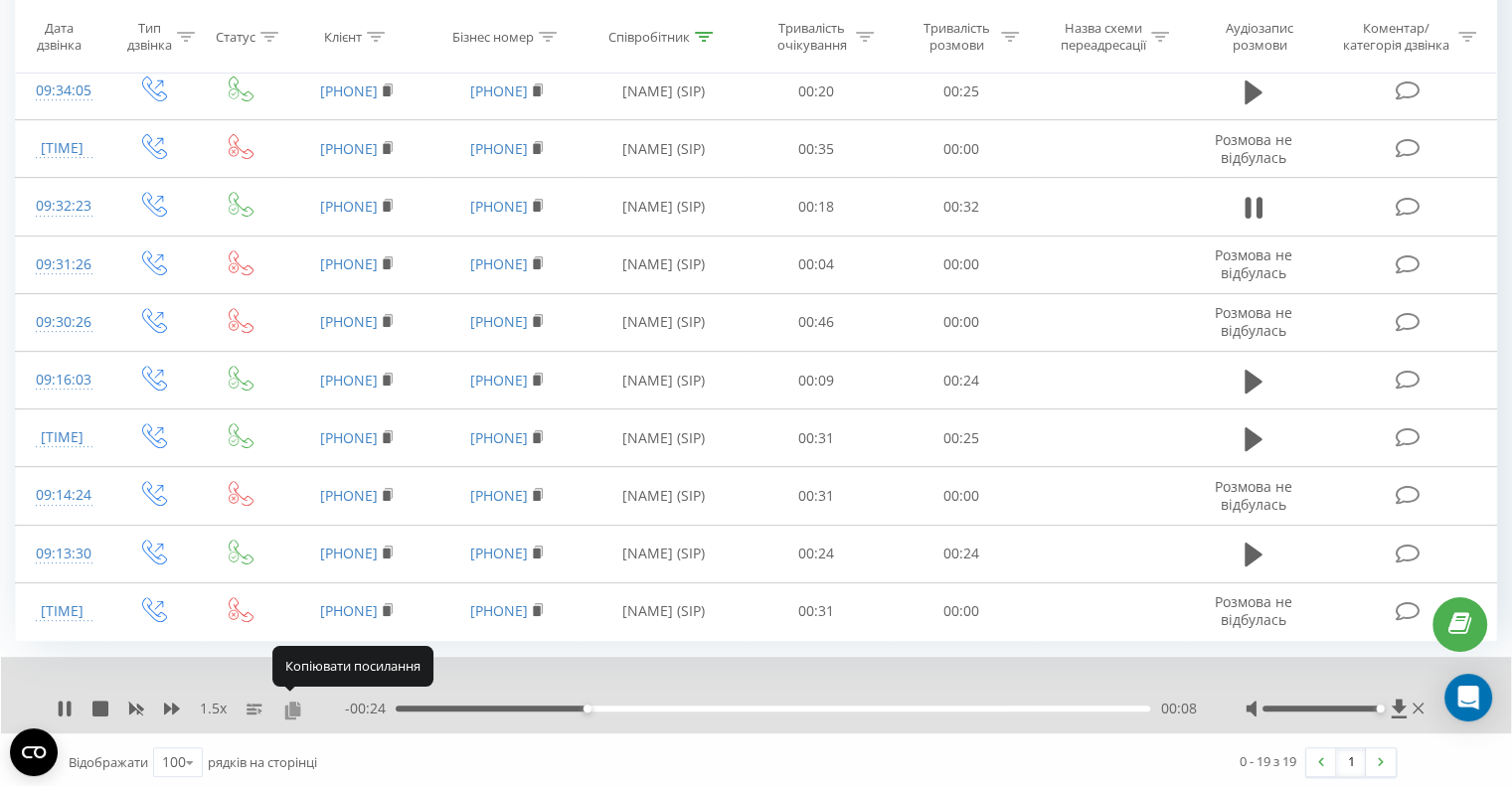 click at bounding box center [292, 709] 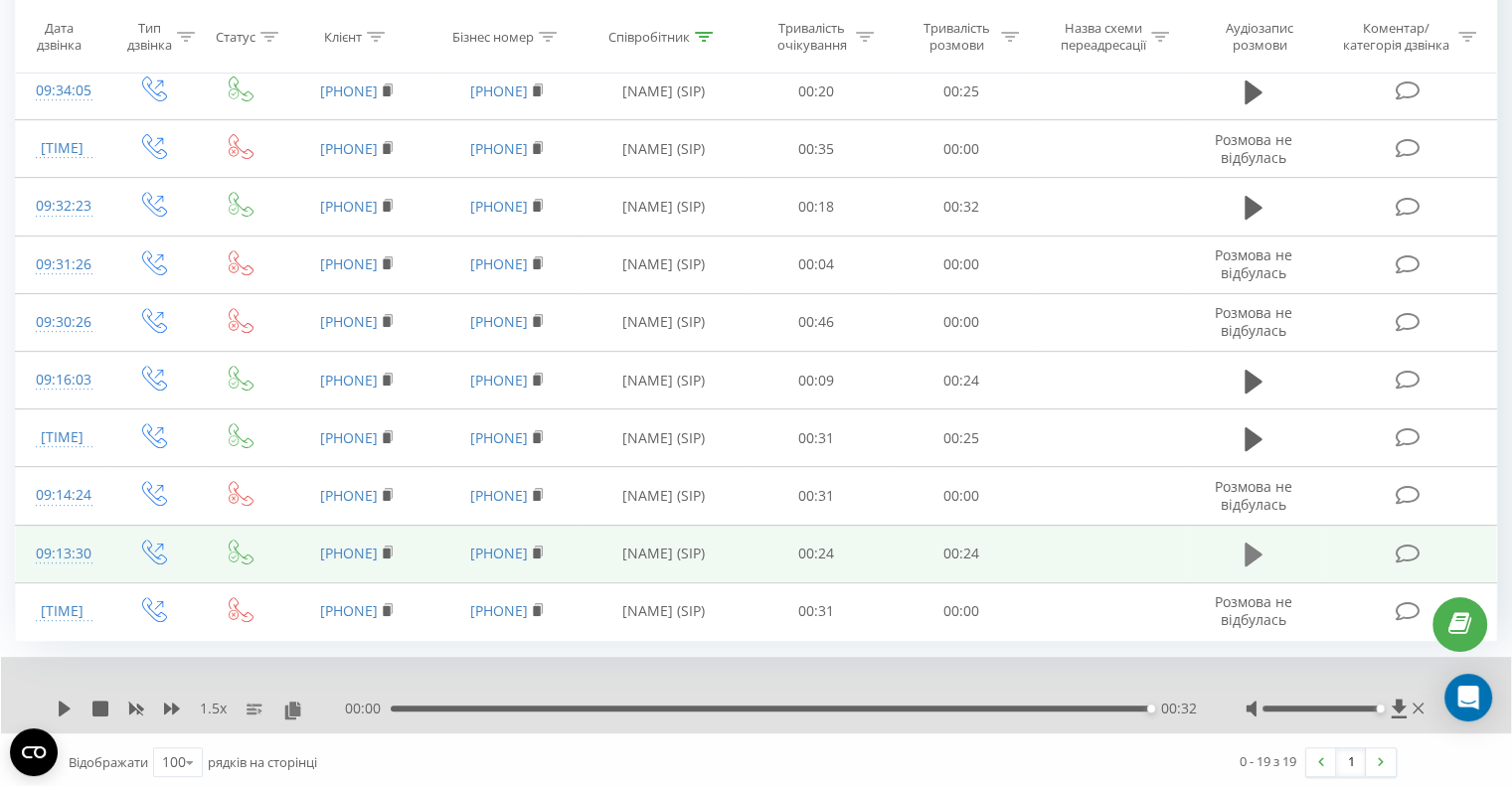 click 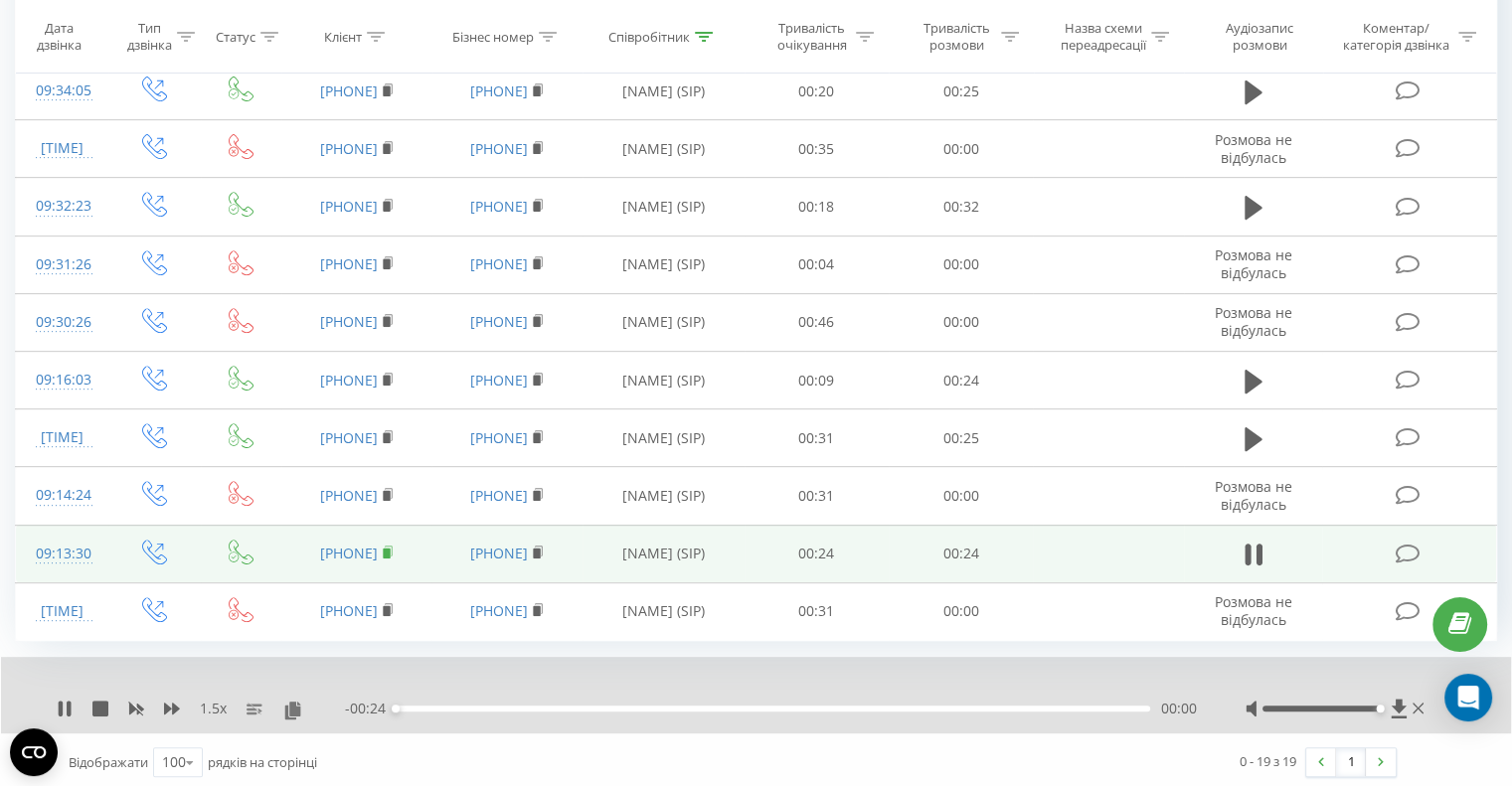 click 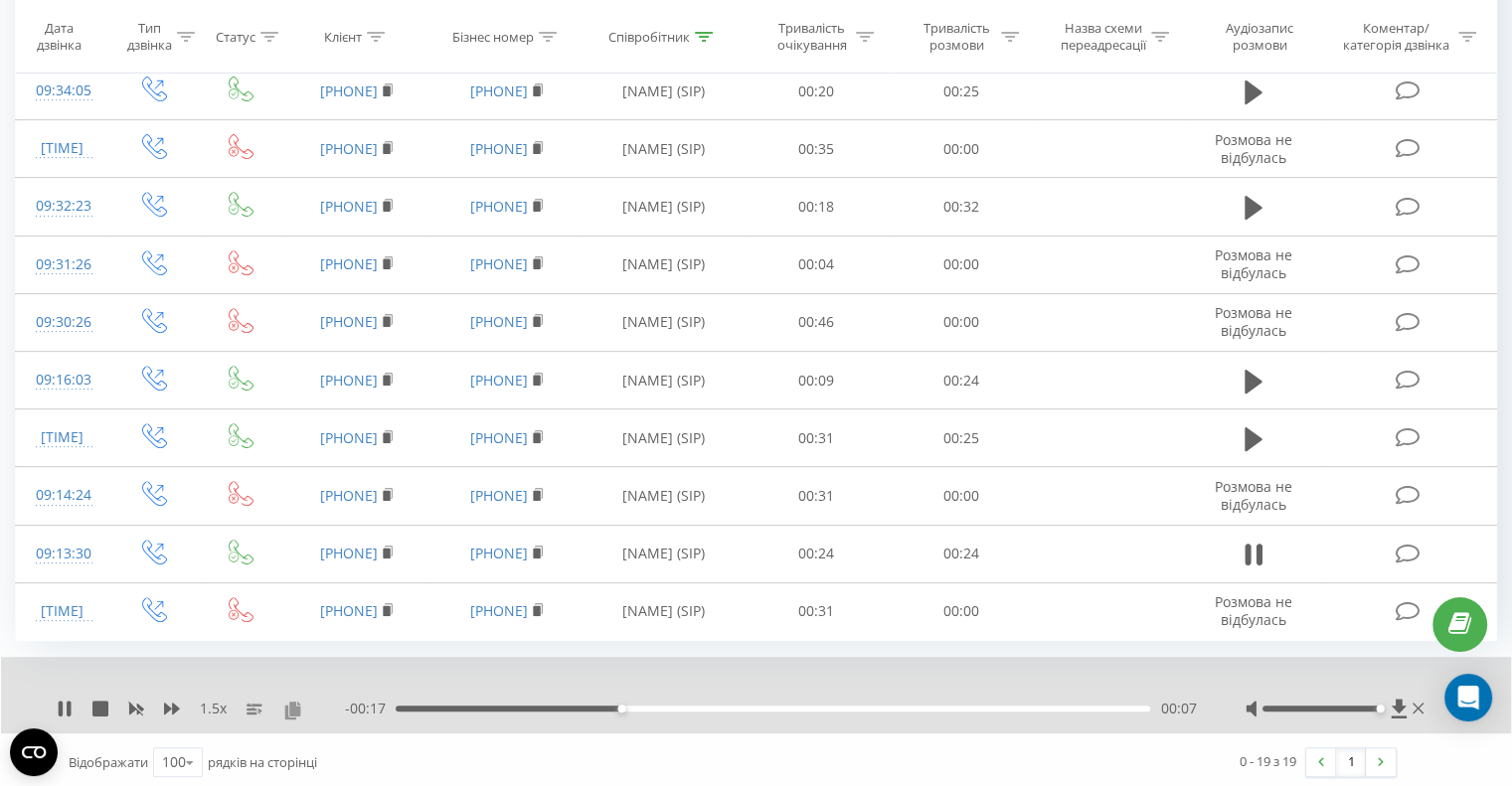 click at bounding box center (292, 709) 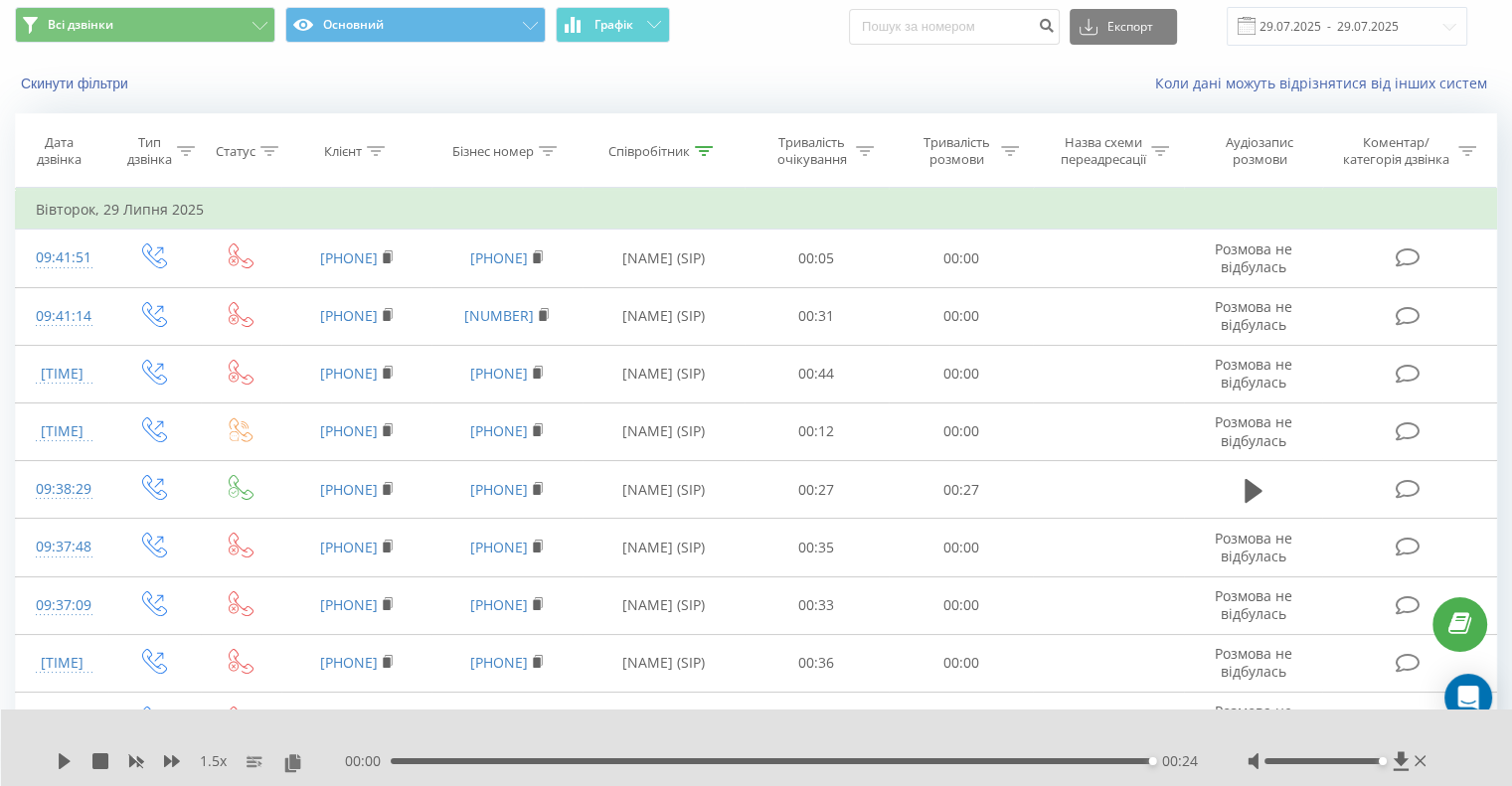 scroll, scrollTop: 0, scrollLeft: 0, axis: both 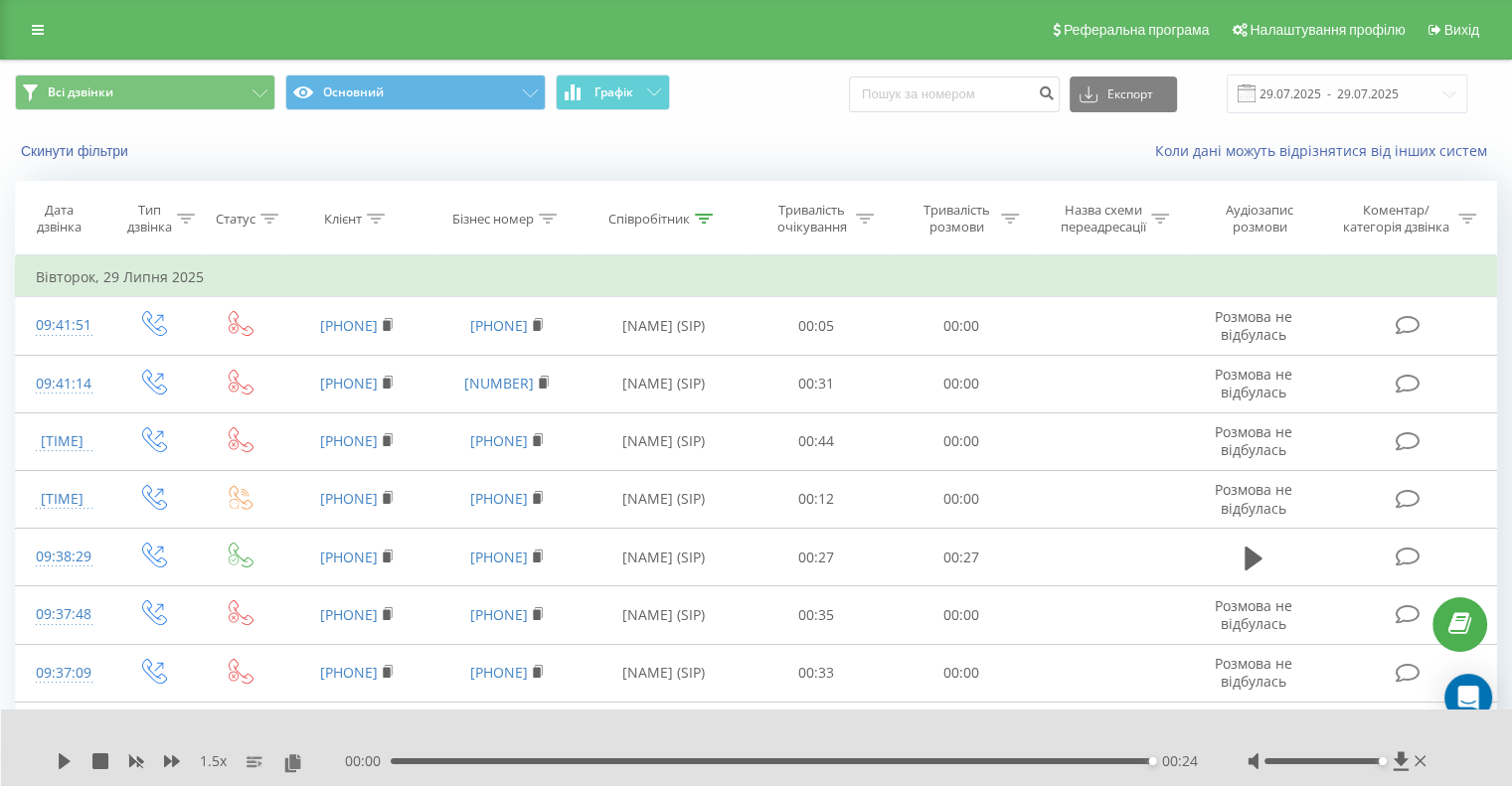 click at bounding box center (1247, 93) 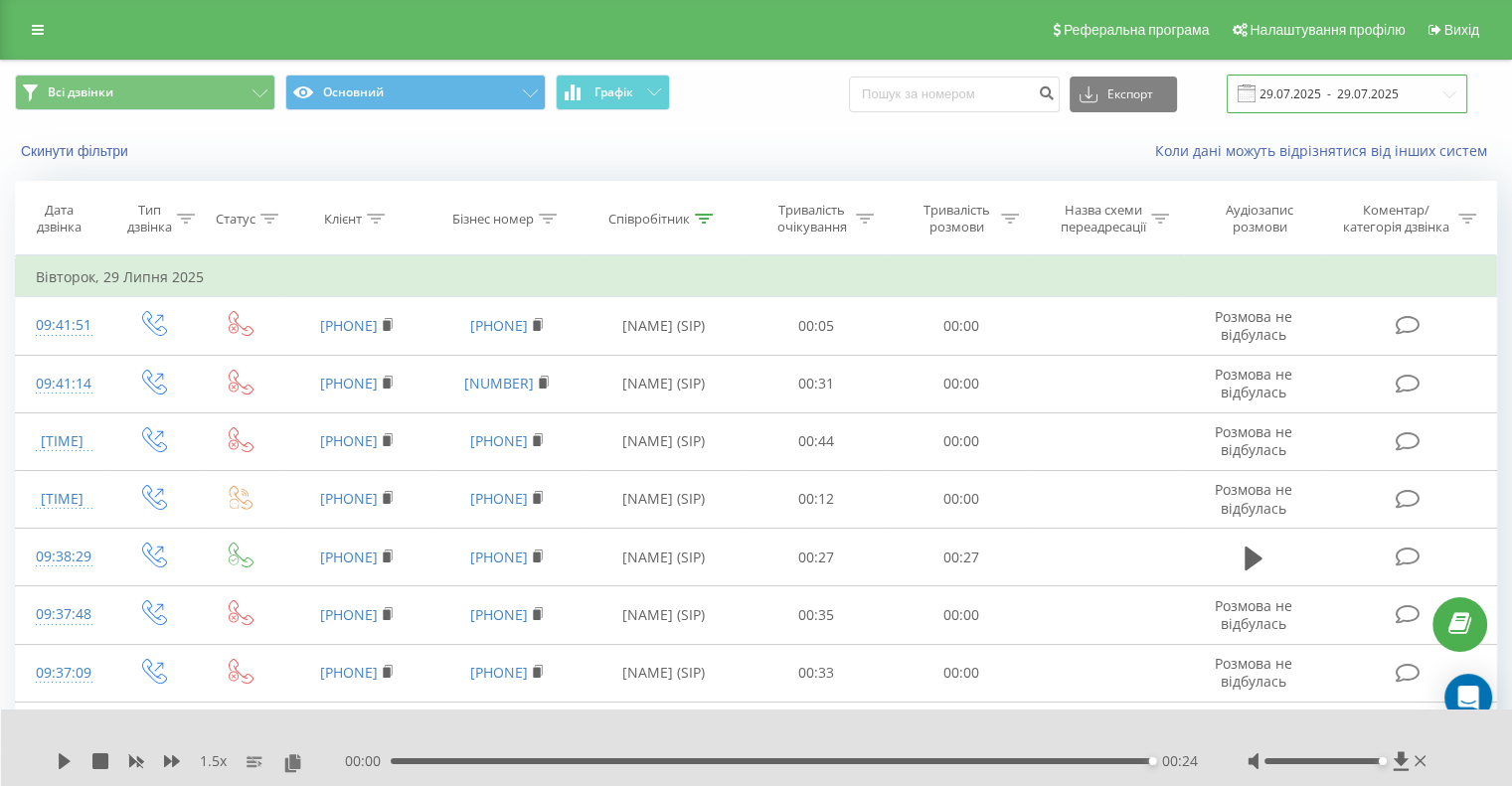 click on "29.07.2025  -  29.07.2025" at bounding box center [1347, 93] 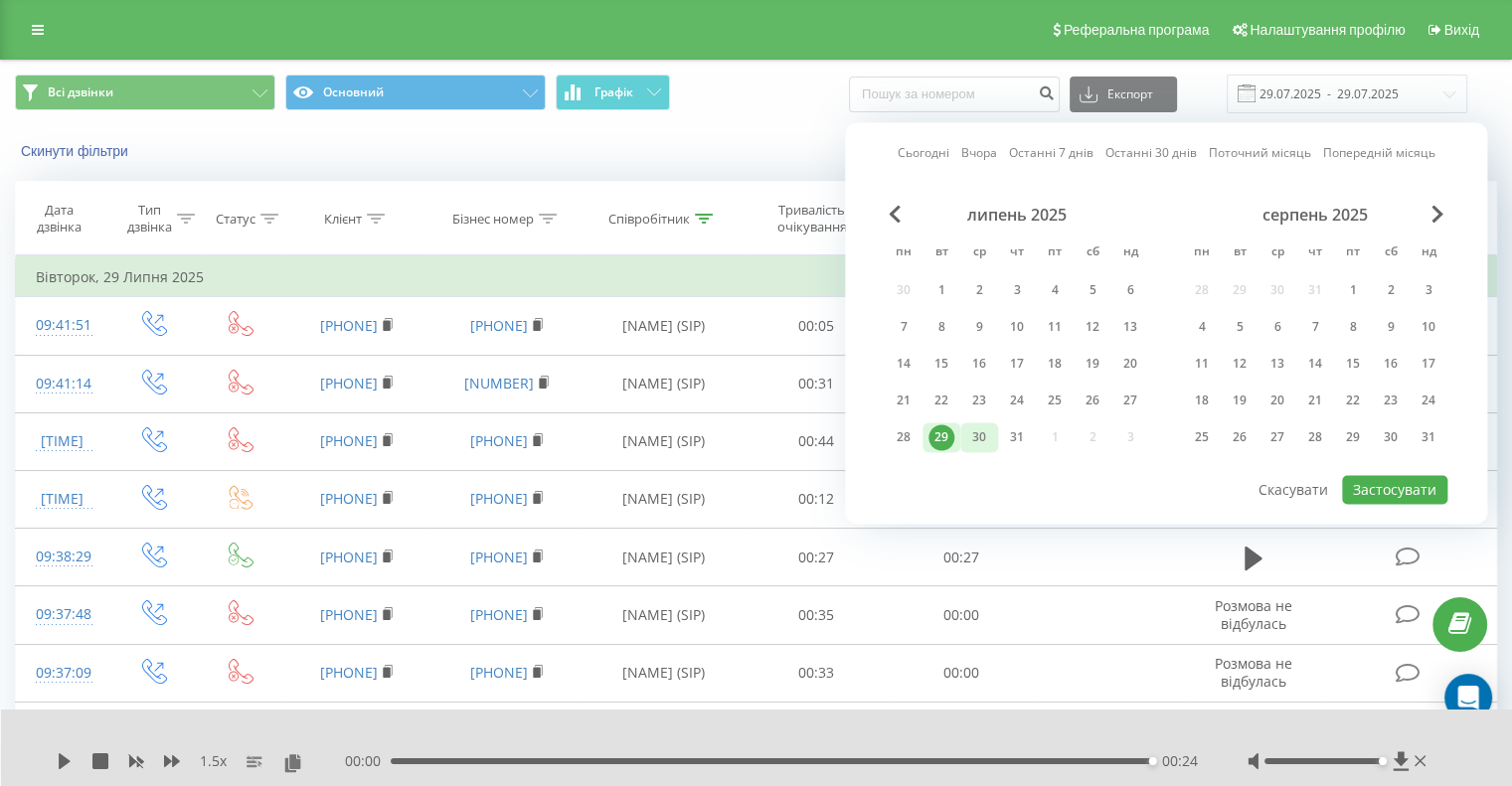 click on "30" at bounding box center [979, 437] 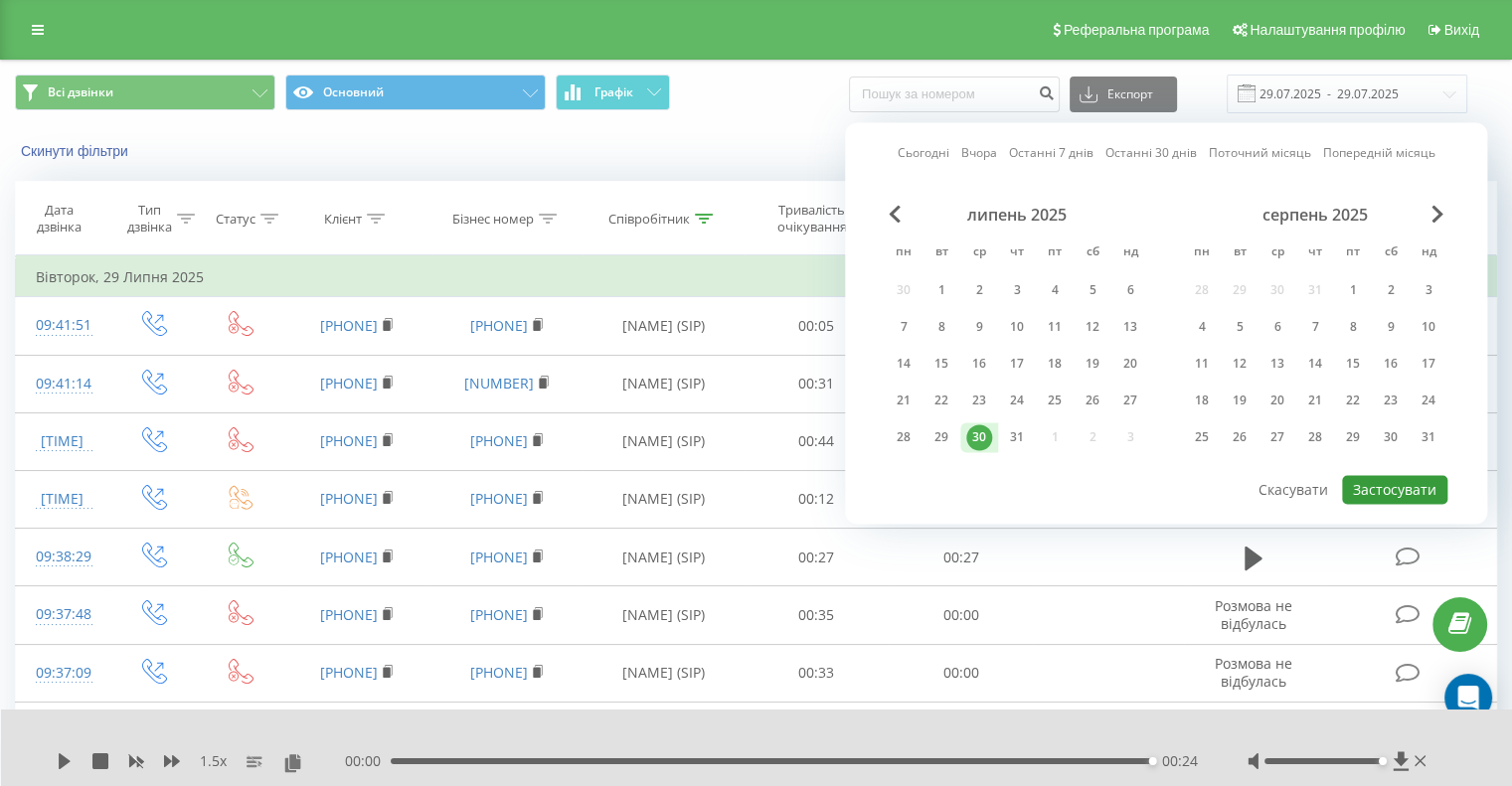 click on "Застосувати" at bounding box center (1395, 489) 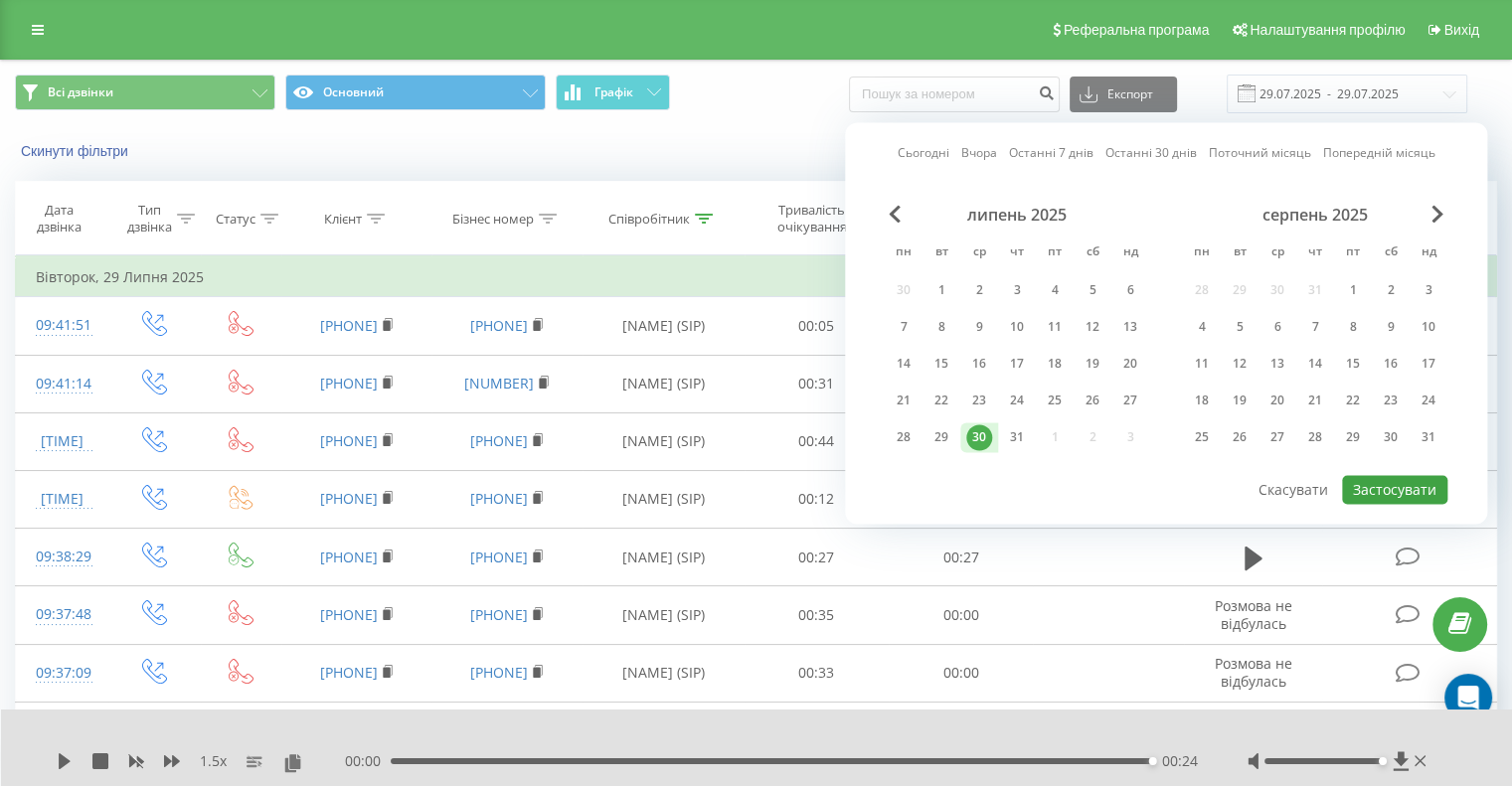 type on "30.07.2025  -  30.07.2025" 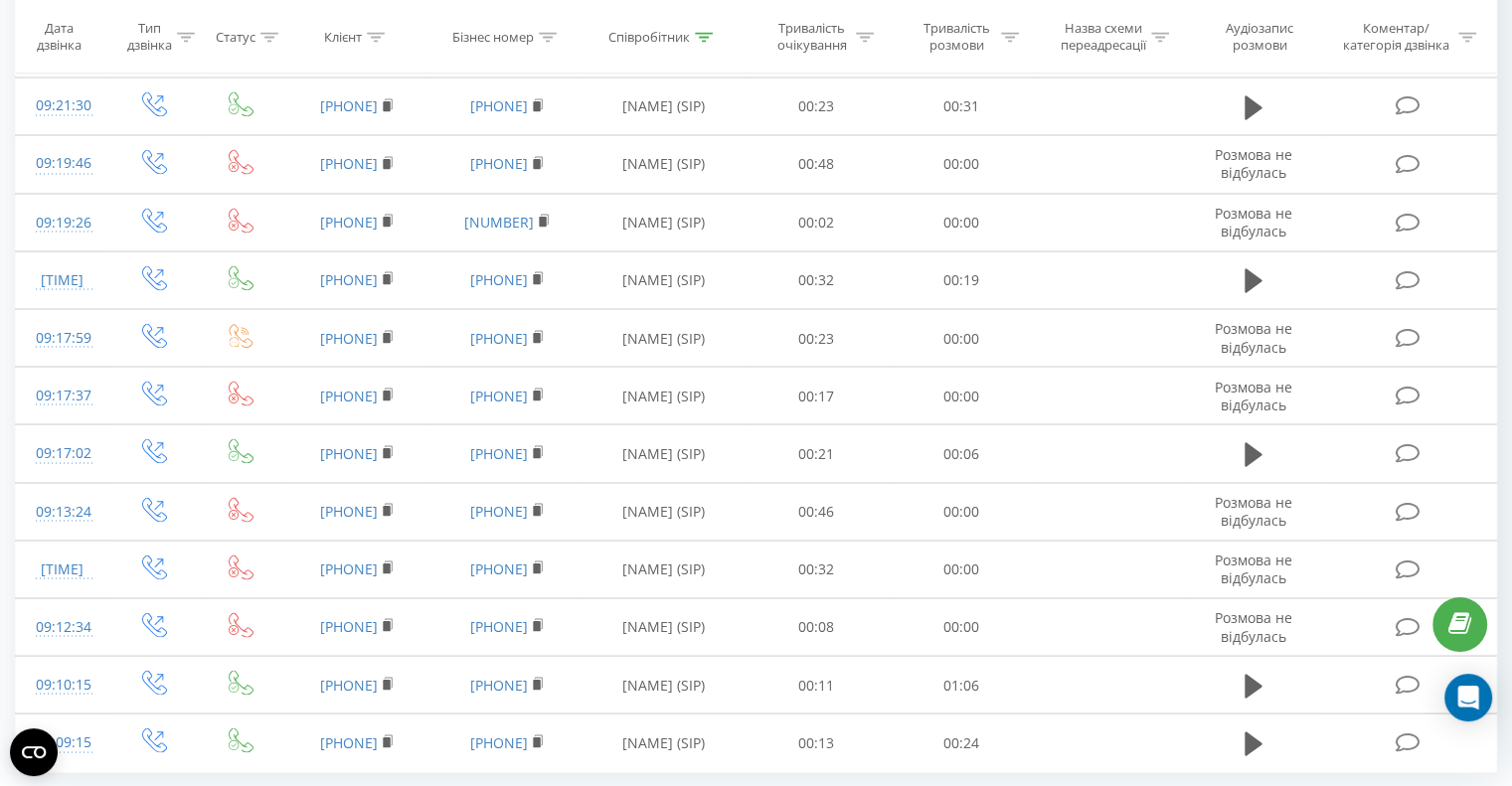 scroll, scrollTop: 3618, scrollLeft: 0, axis: vertical 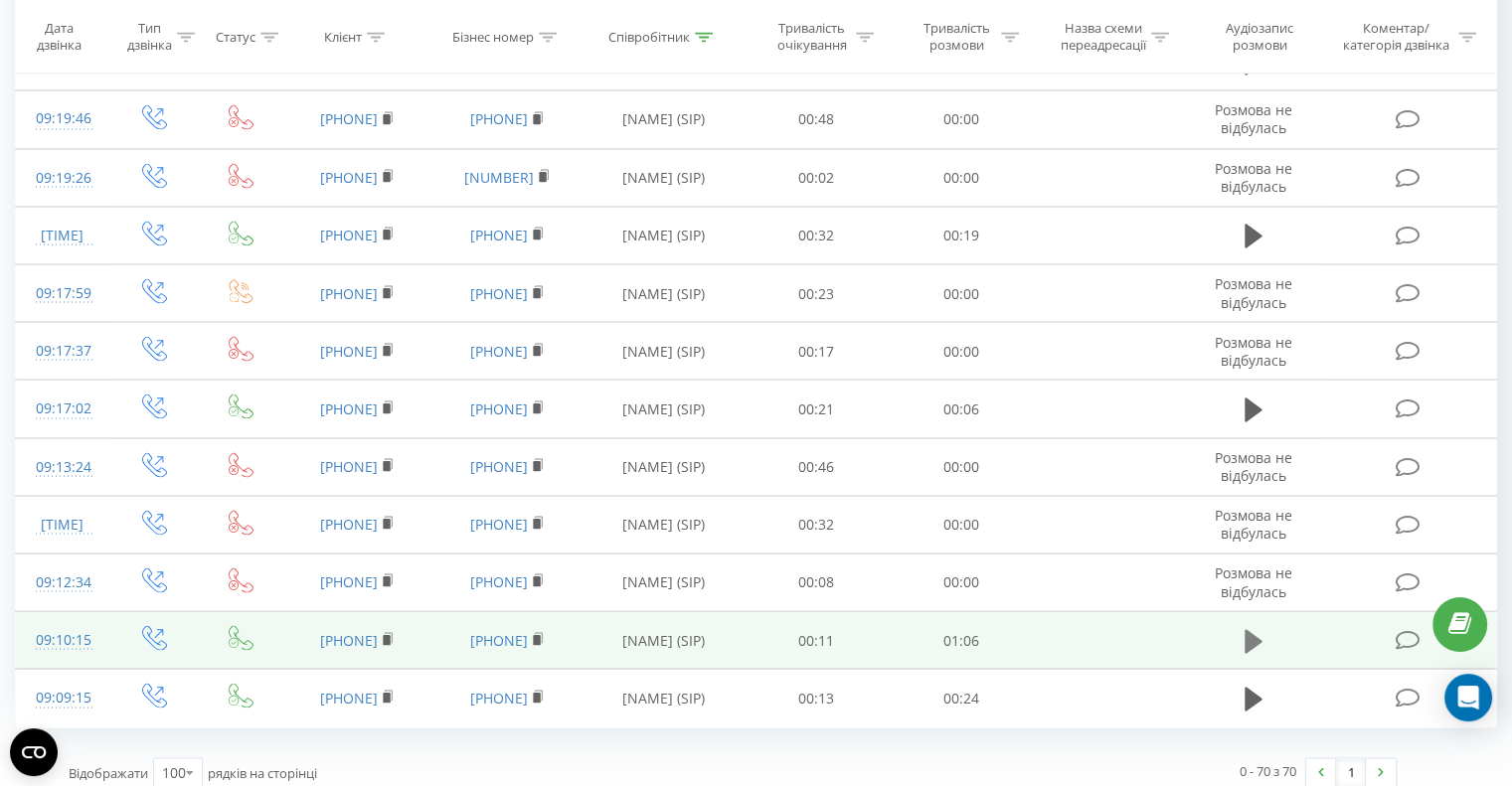click at bounding box center (1254, 641) 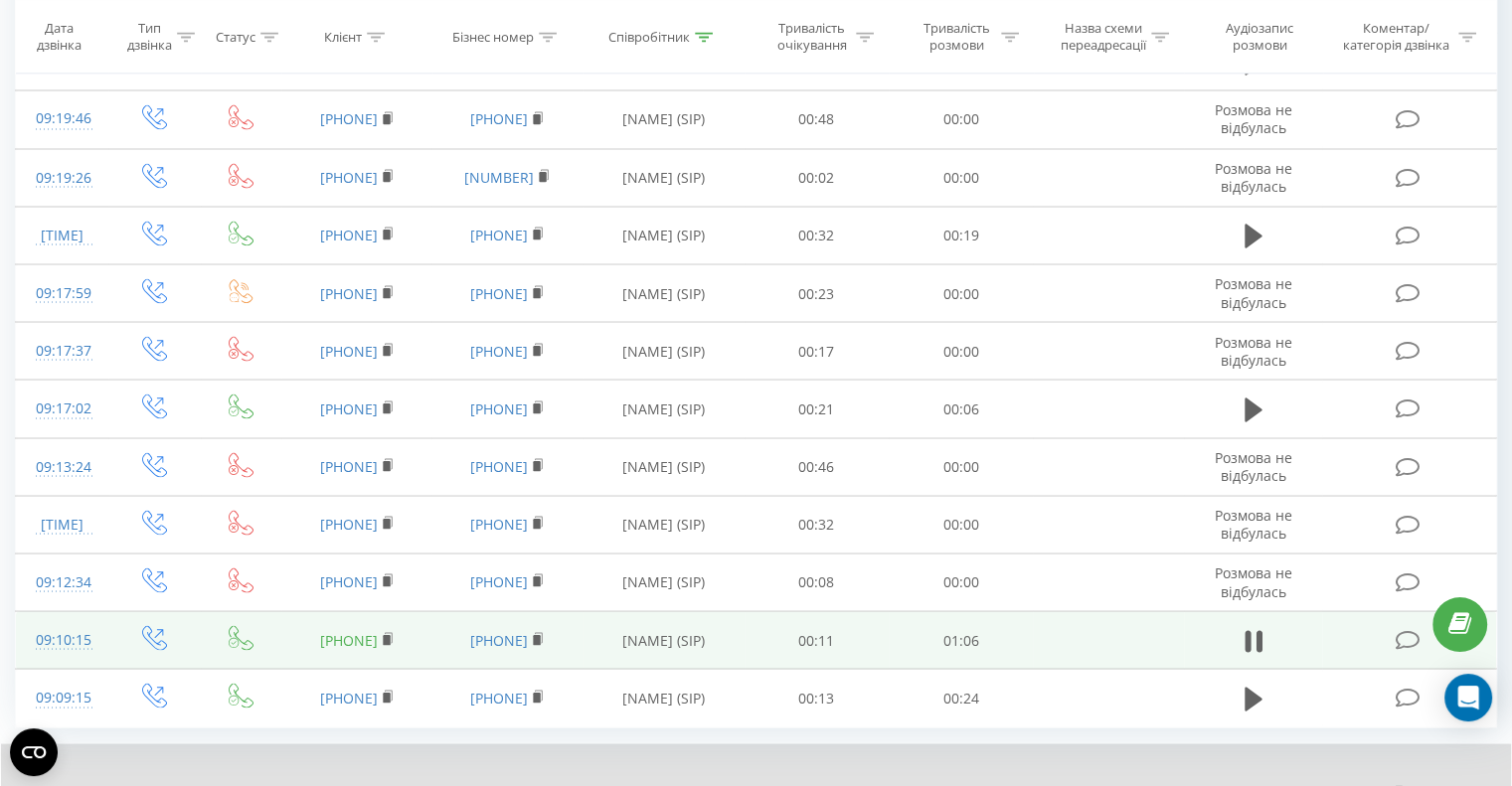 scroll, scrollTop: 3695, scrollLeft: 0, axis: vertical 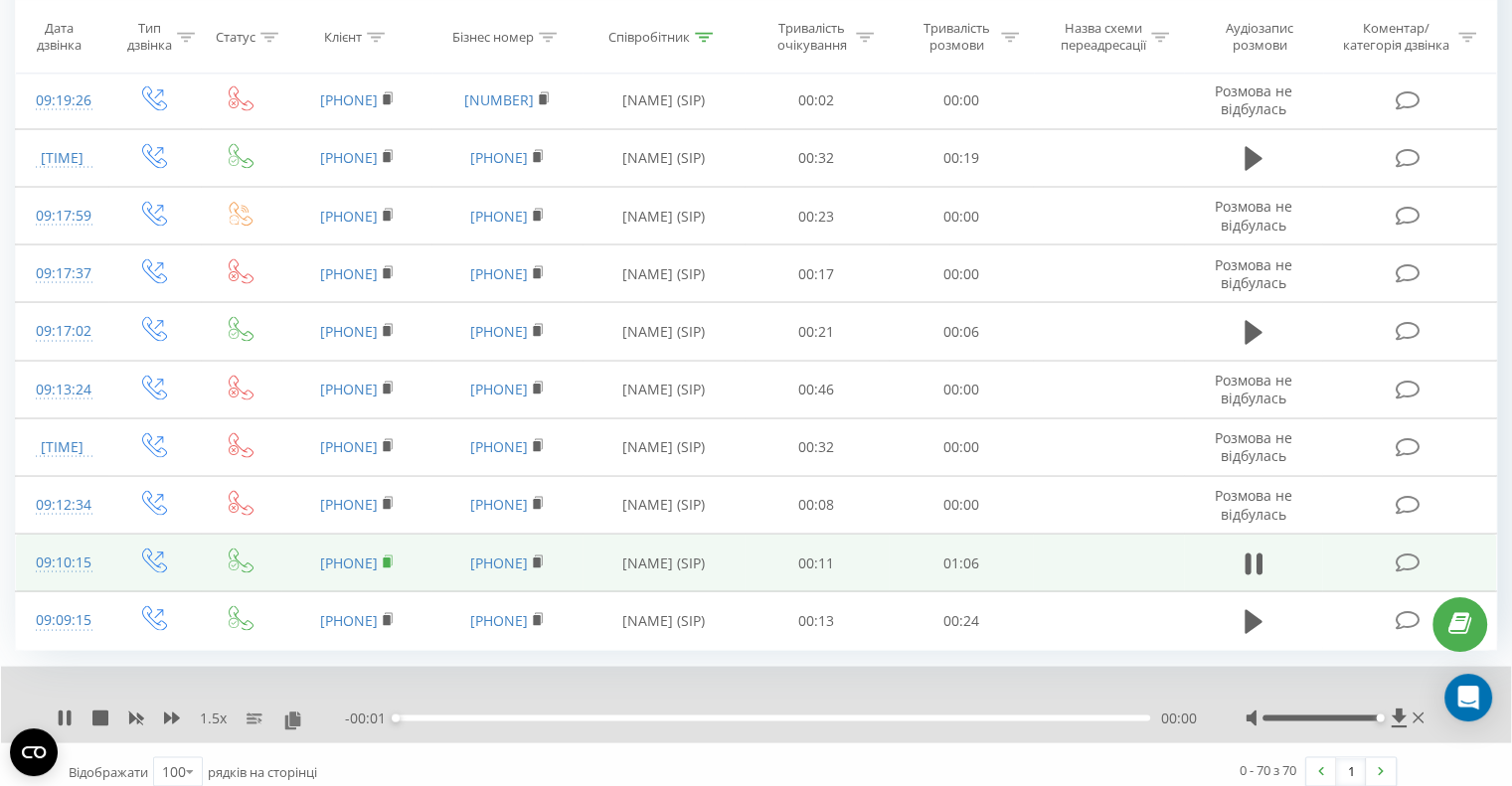 click 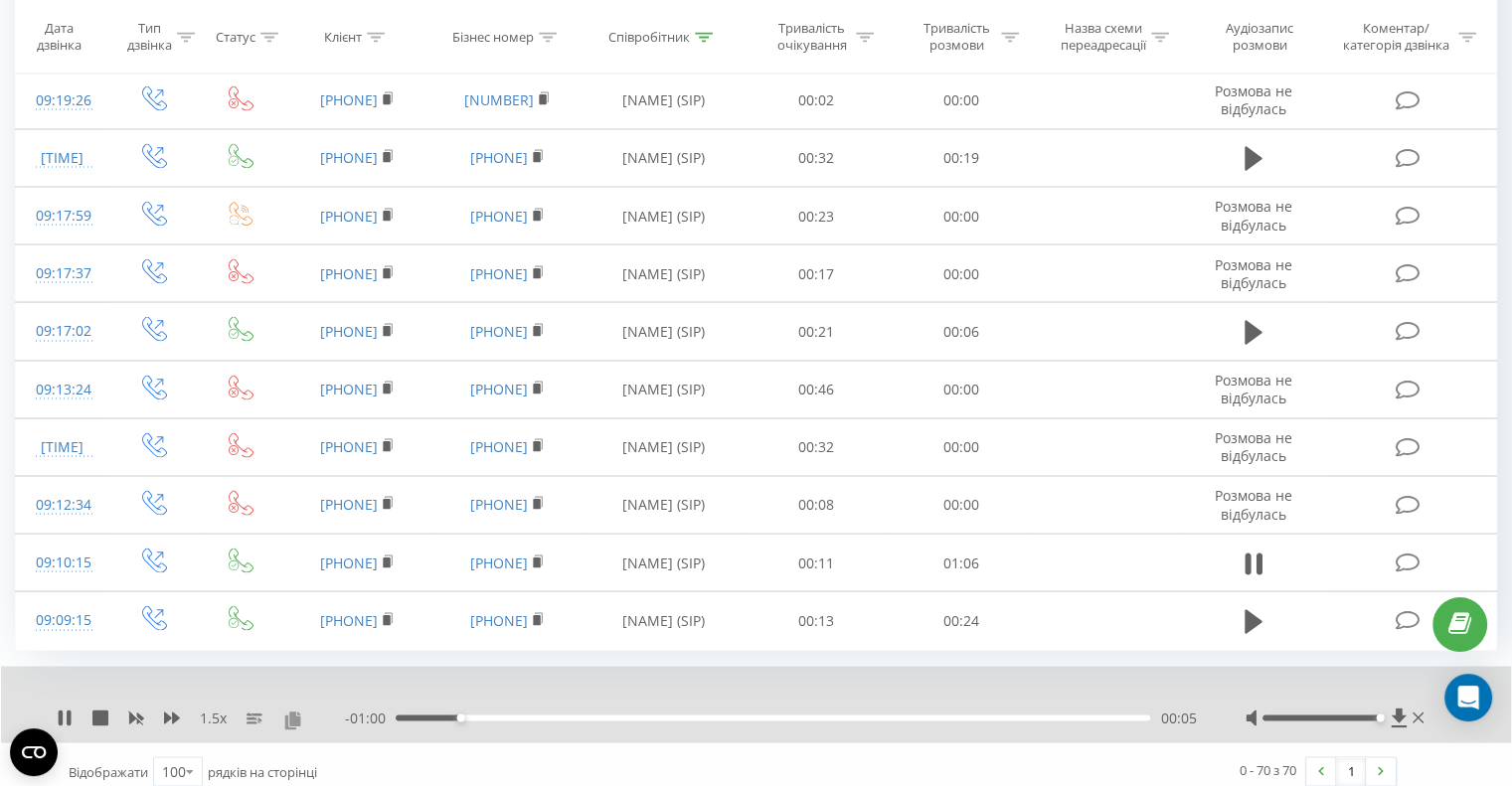 click at bounding box center (292, 718) 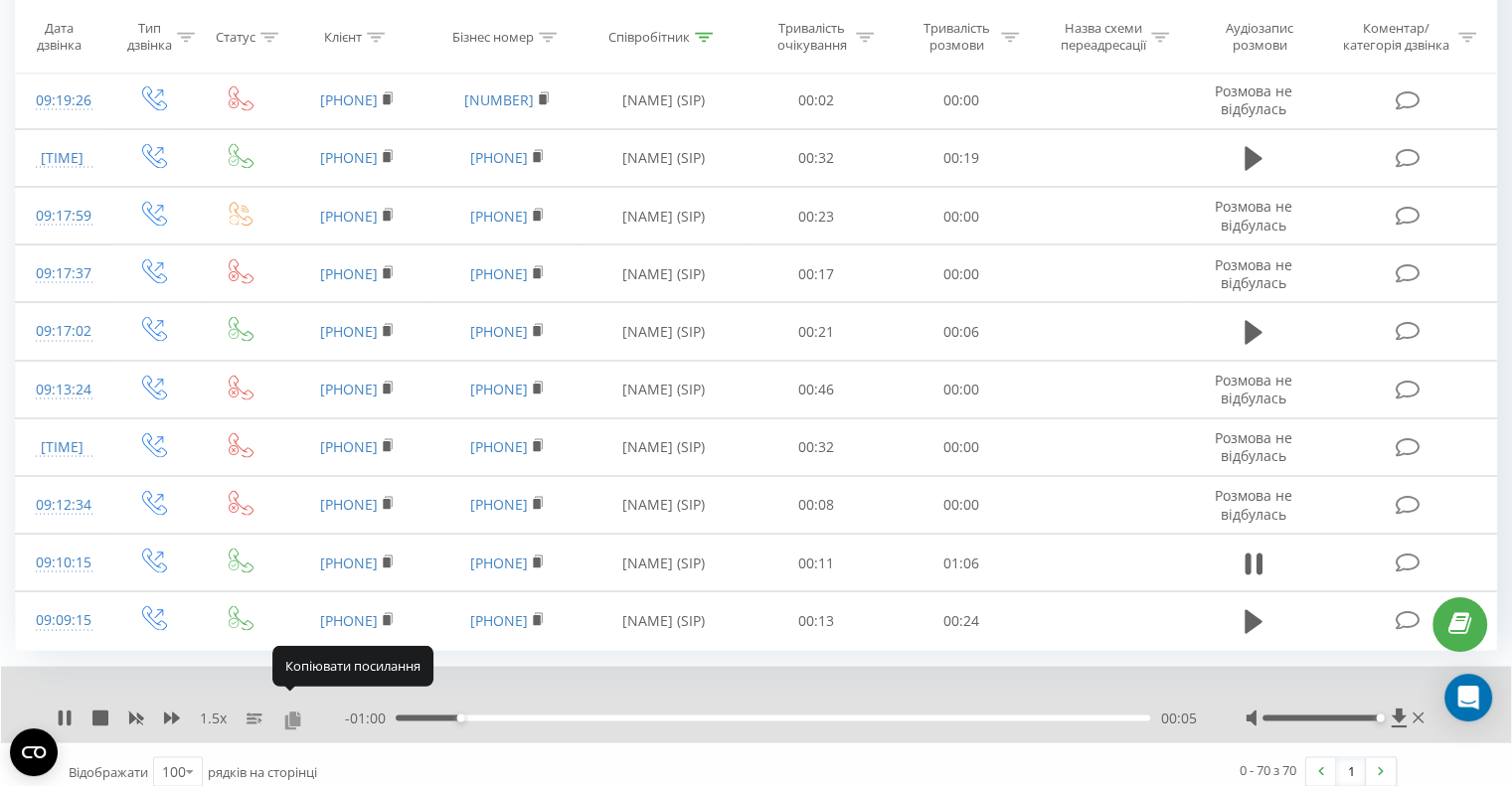 click at bounding box center [292, 718] 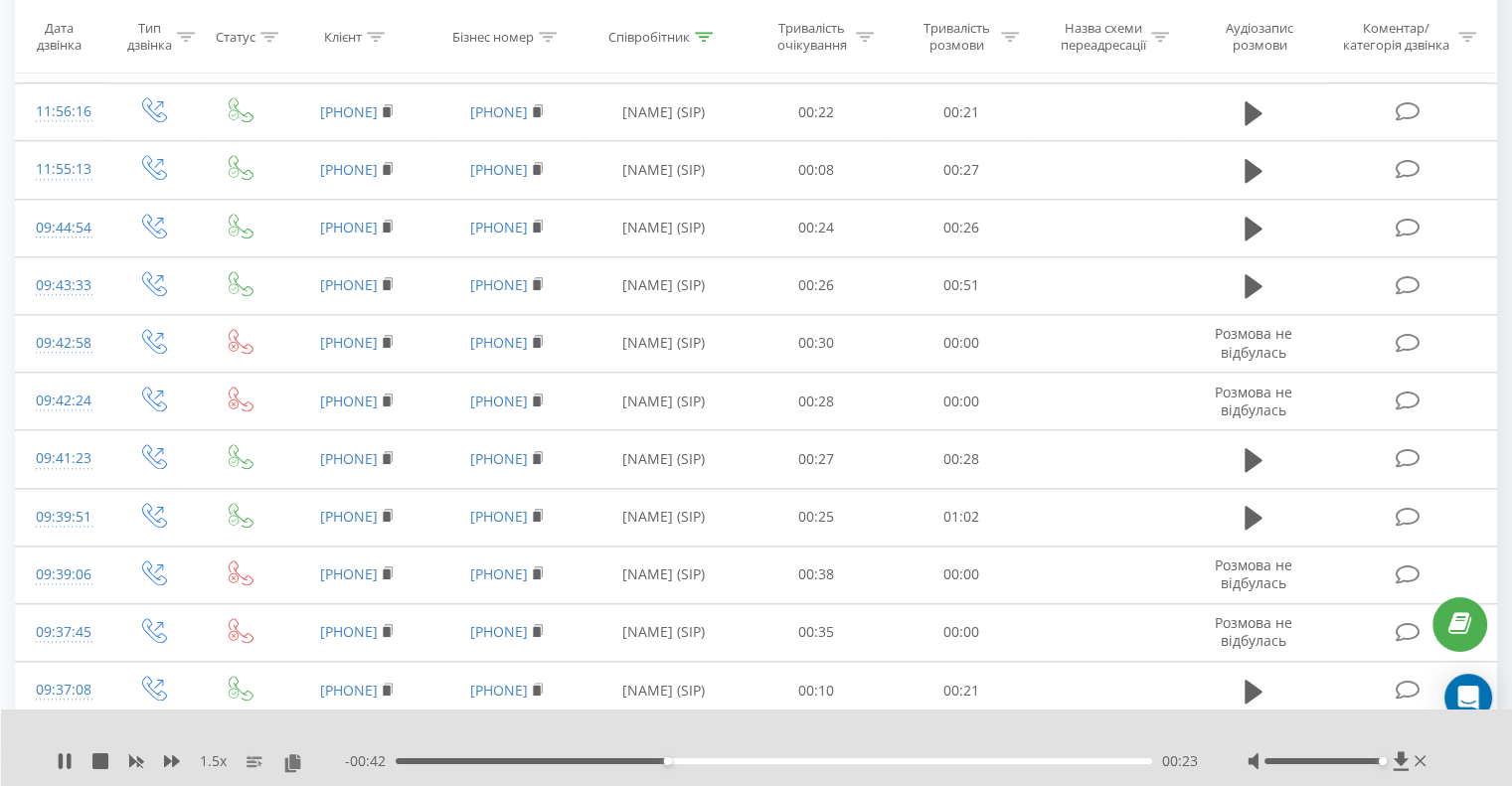 scroll, scrollTop: 1410, scrollLeft: 0, axis: vertical 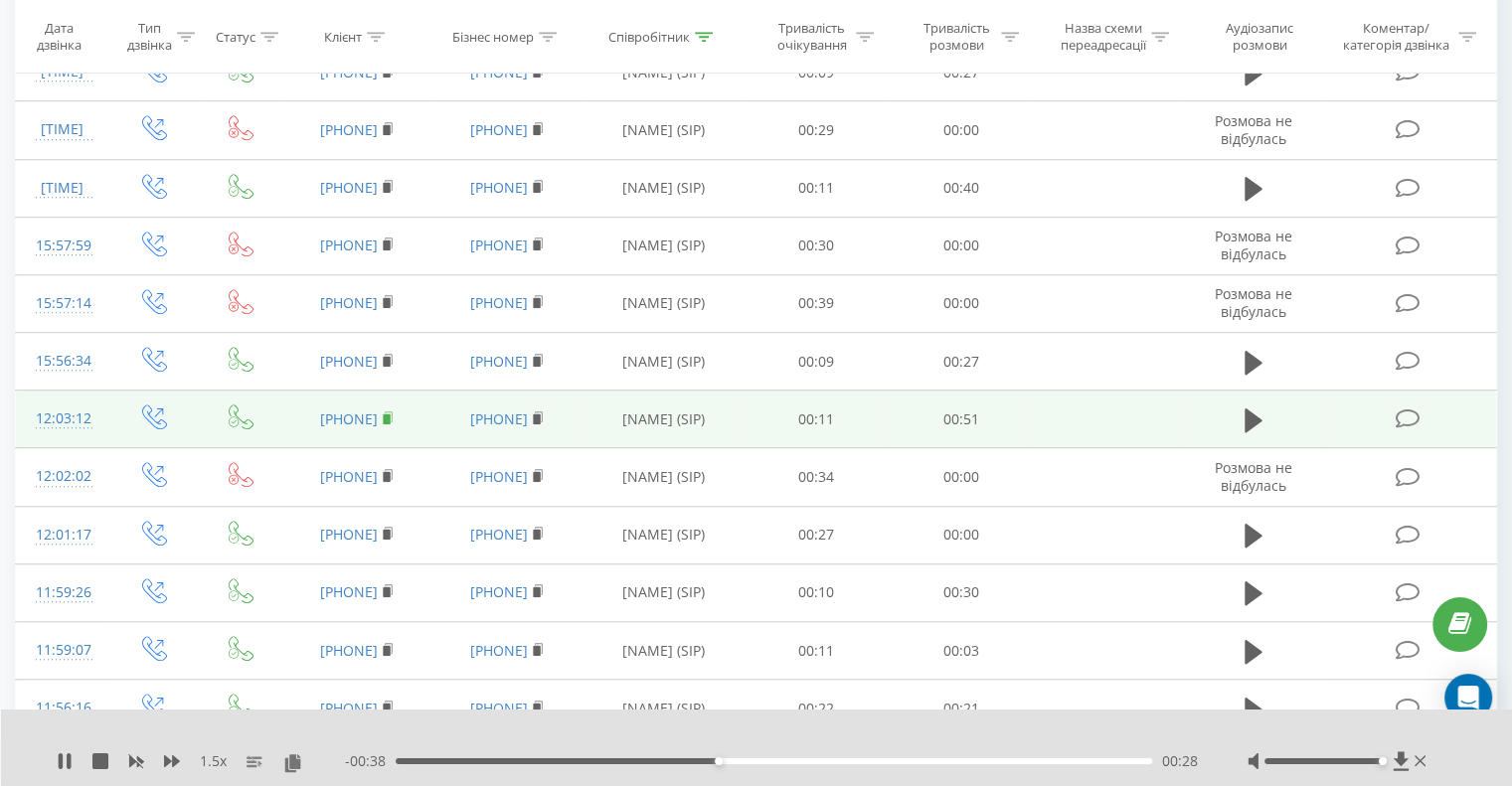 click 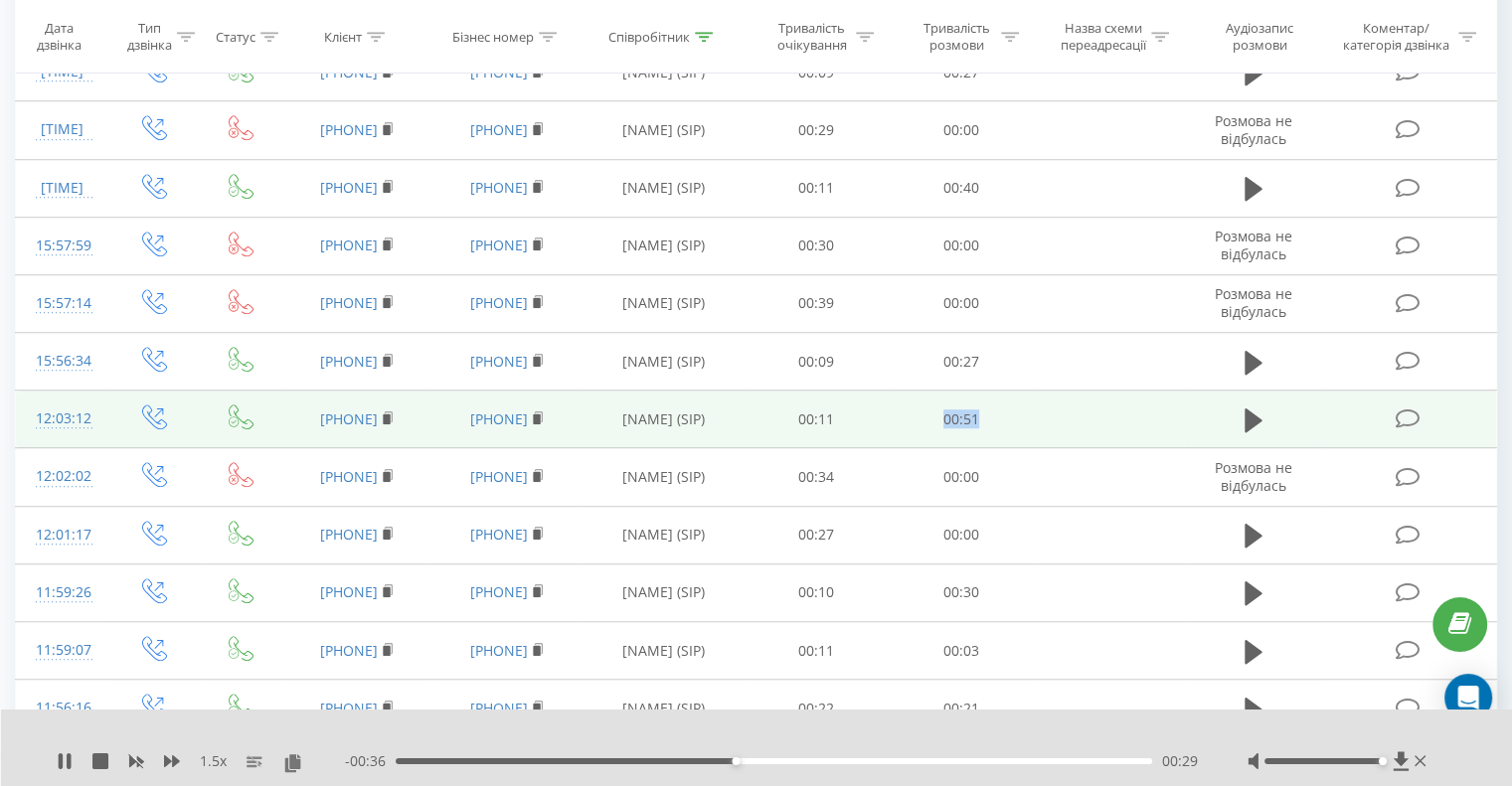 drag, startPoint x: 931, startPoint y: 412, endPoint x: 1052, endPoint y: 408, distance: 121.0661 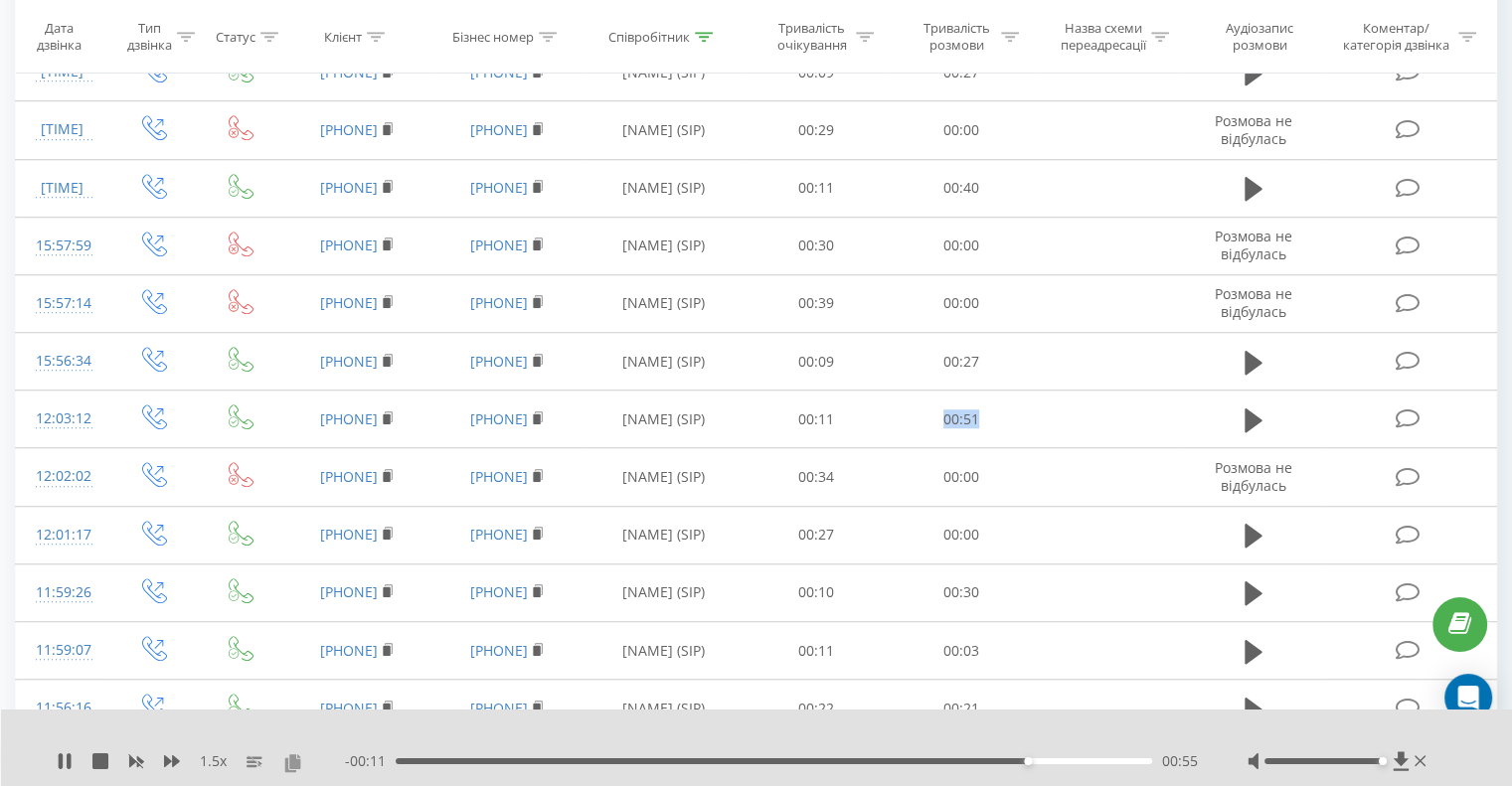 click at bounding box center [292, 762] 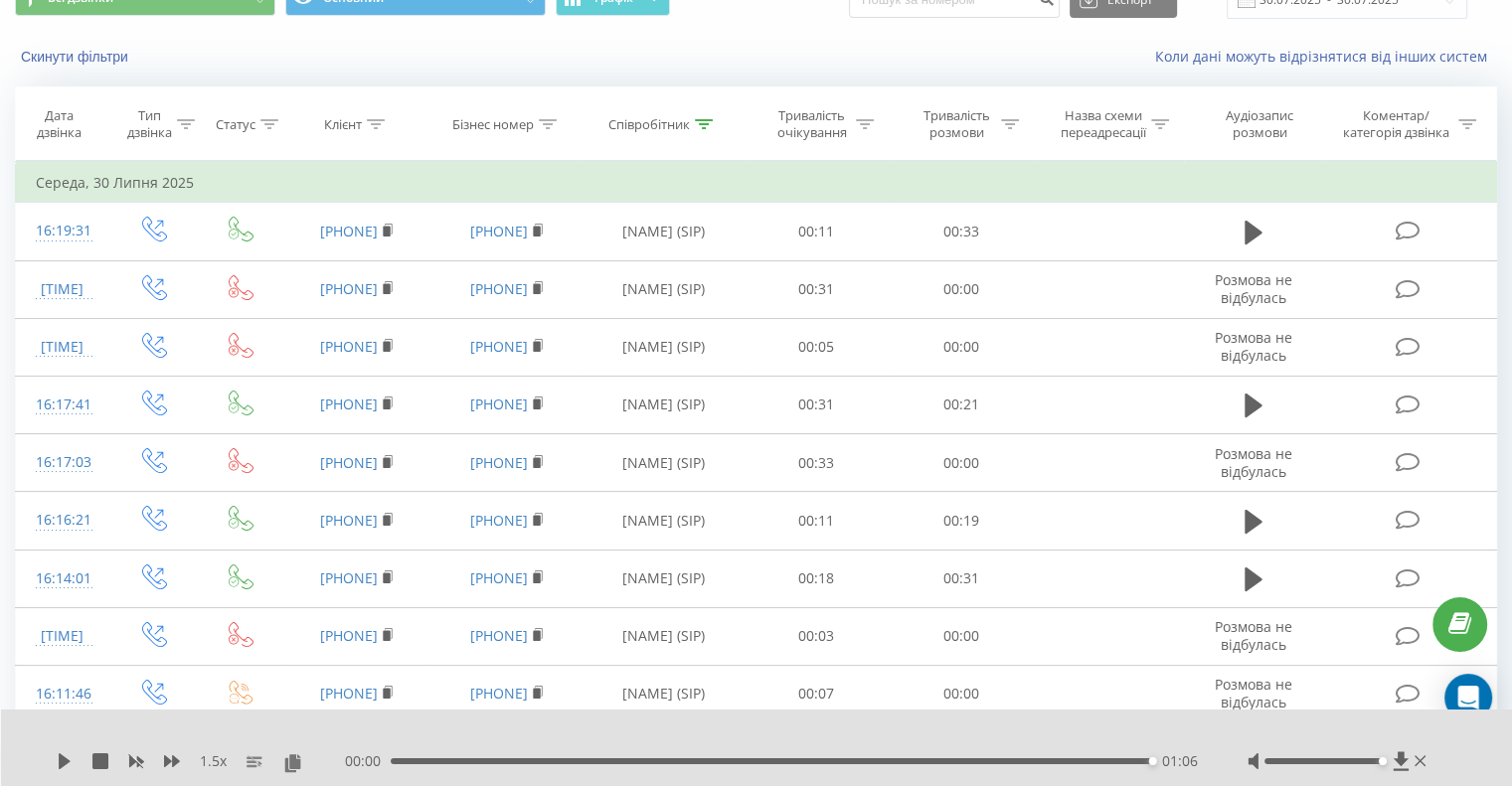 scroll, scrollTop: 0, scrollLeft: 0, axis: both 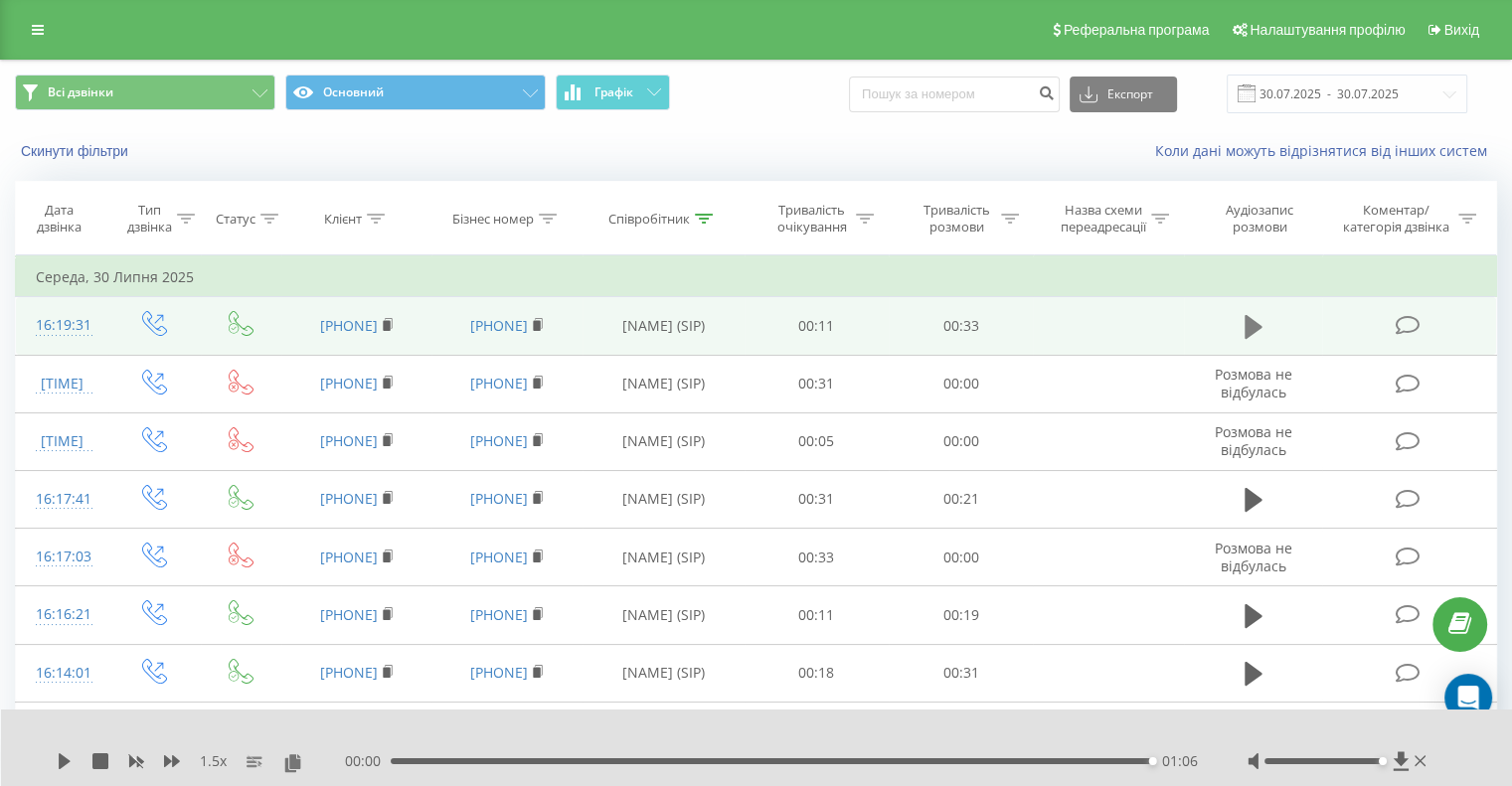 click 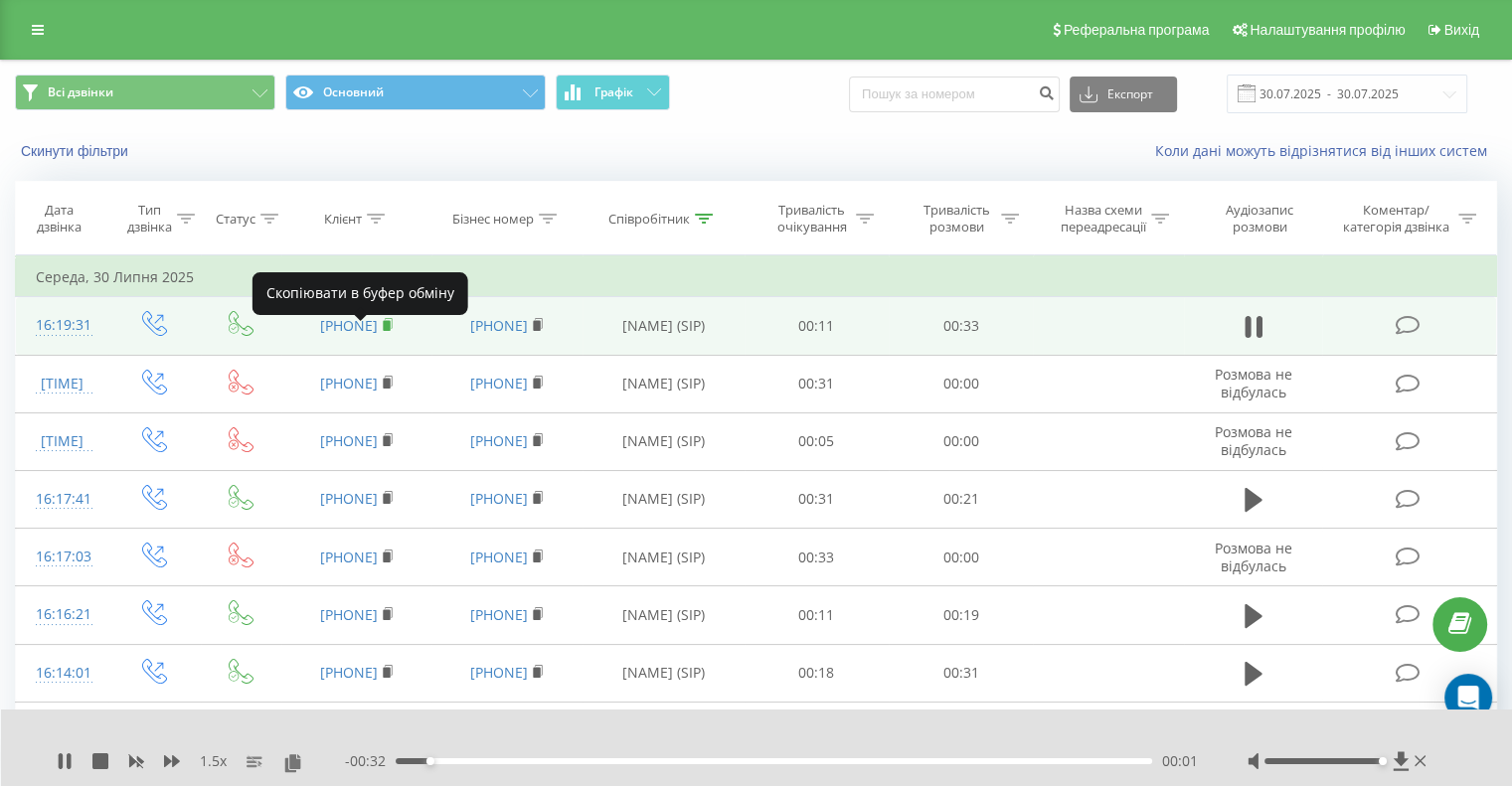 click 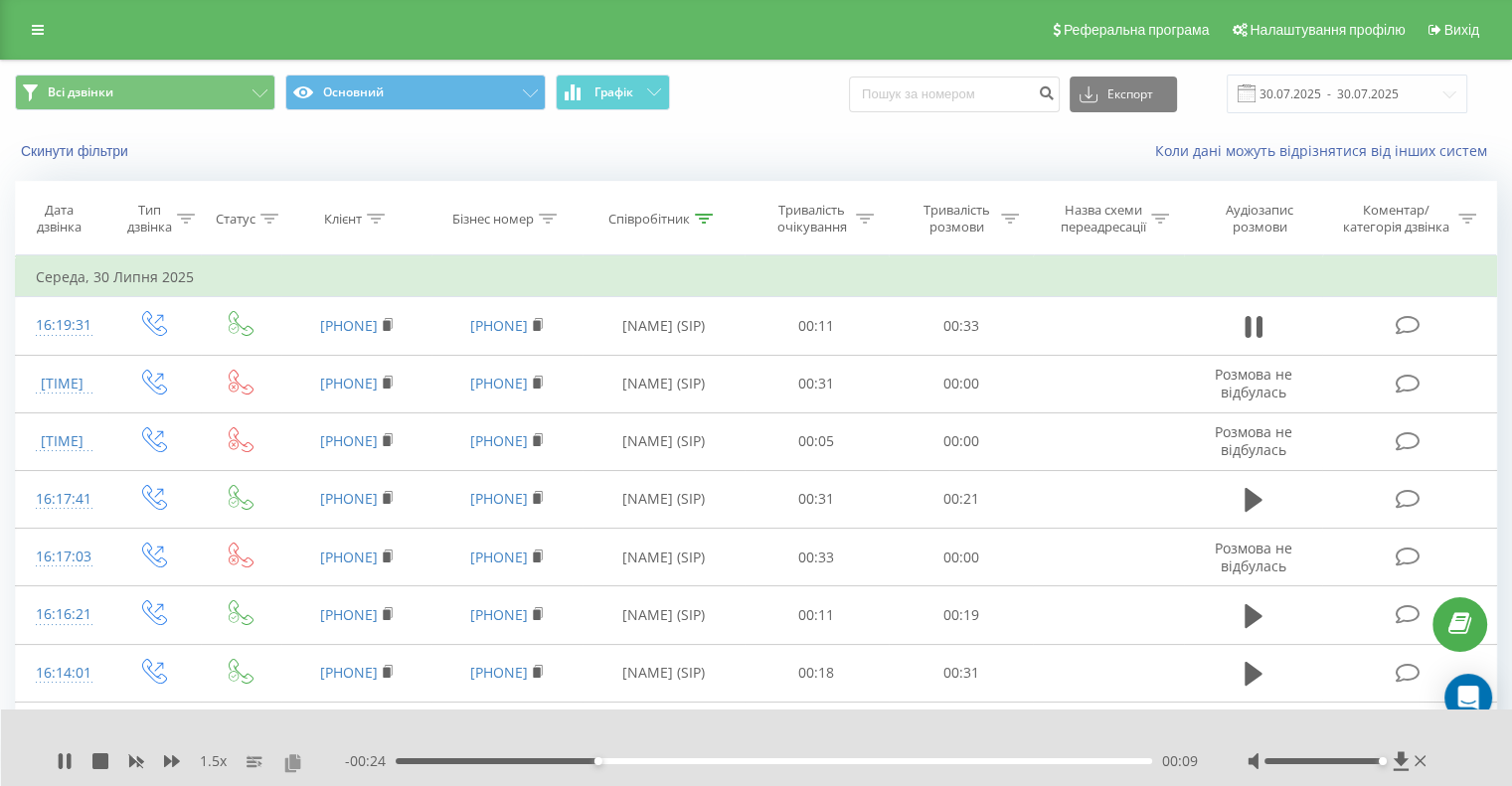 click at bounding box center (292, 762) 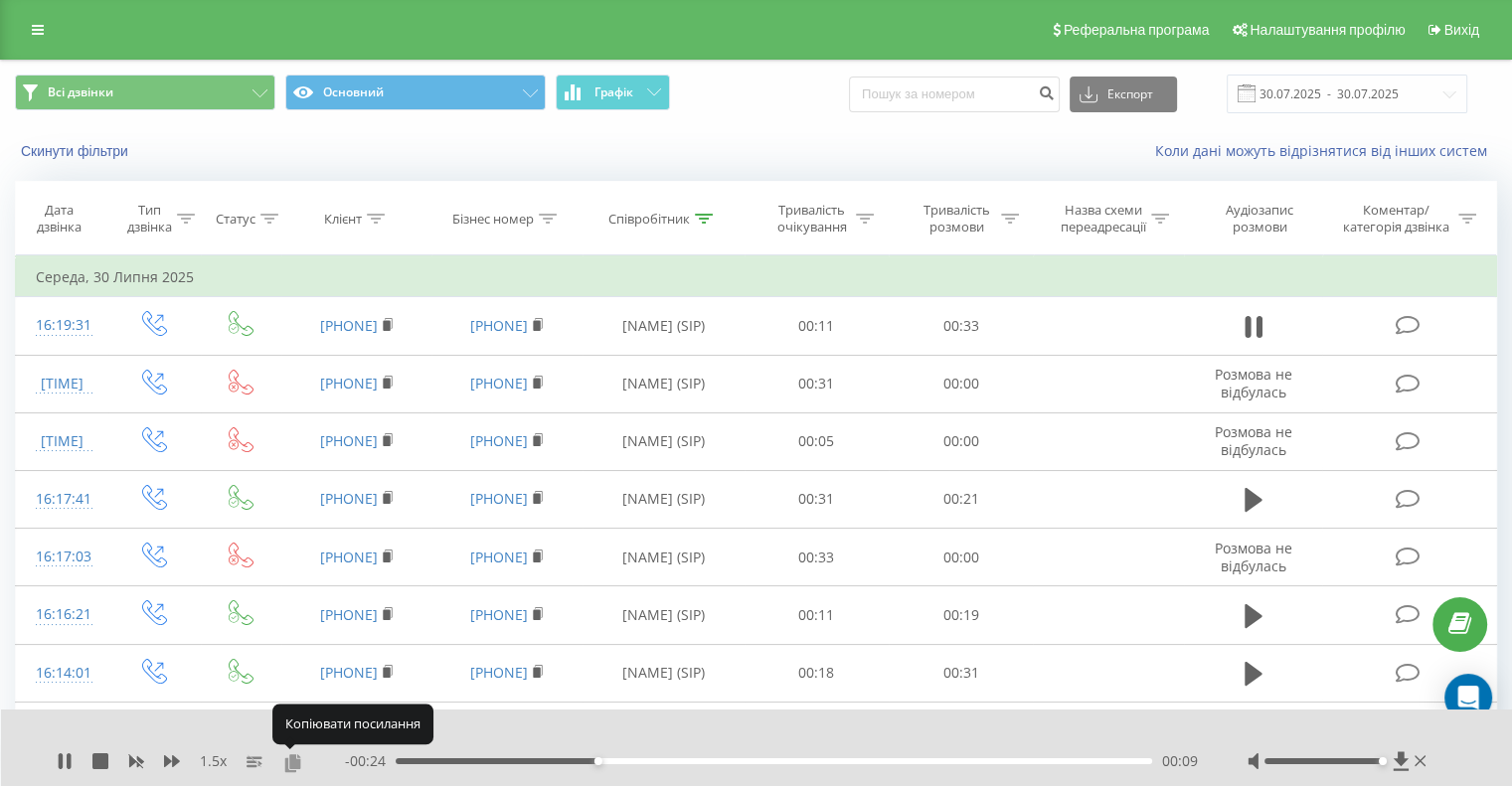 click at bounding box center [292, 762] 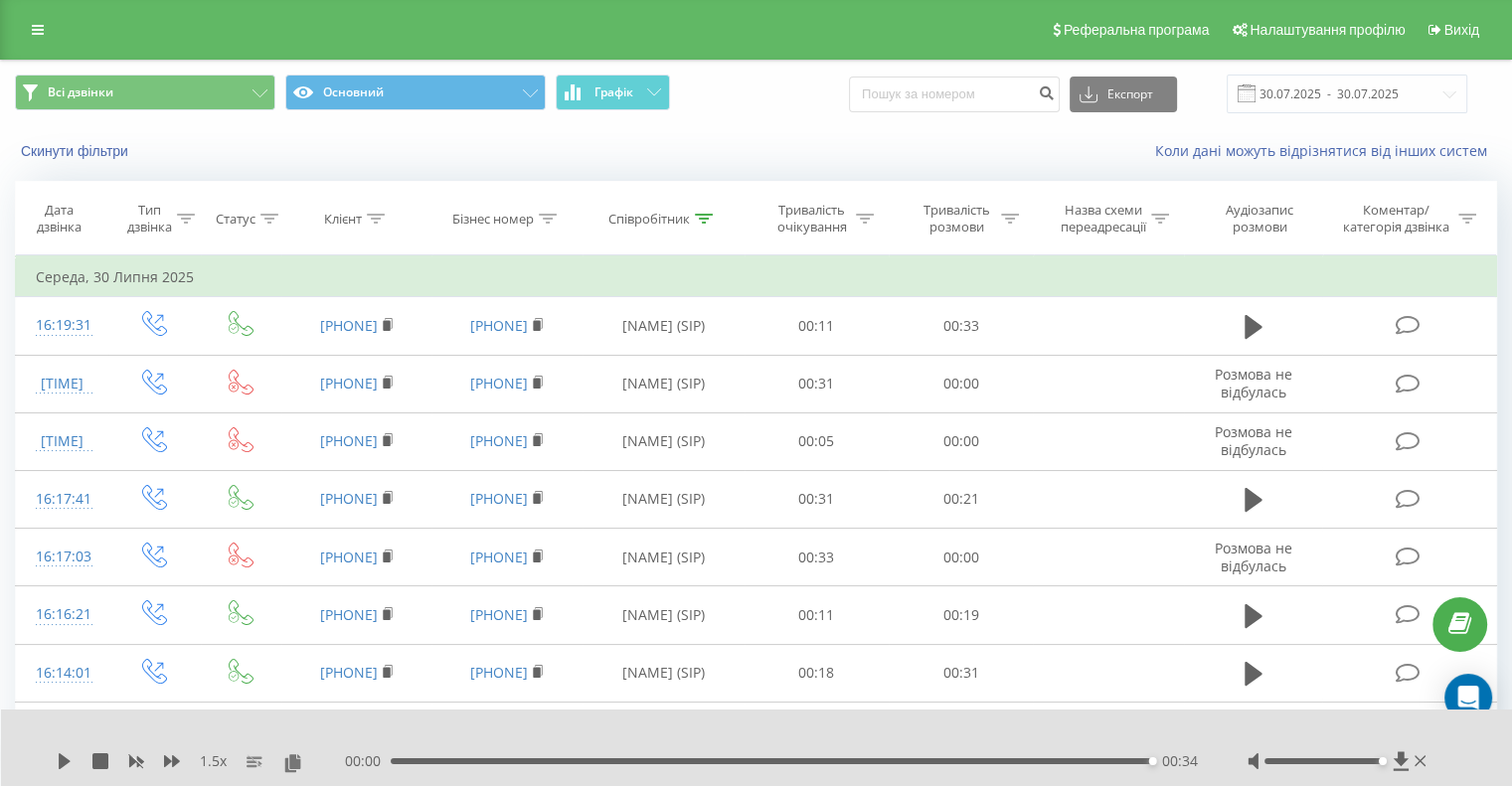click at bounding box center [704, 219] 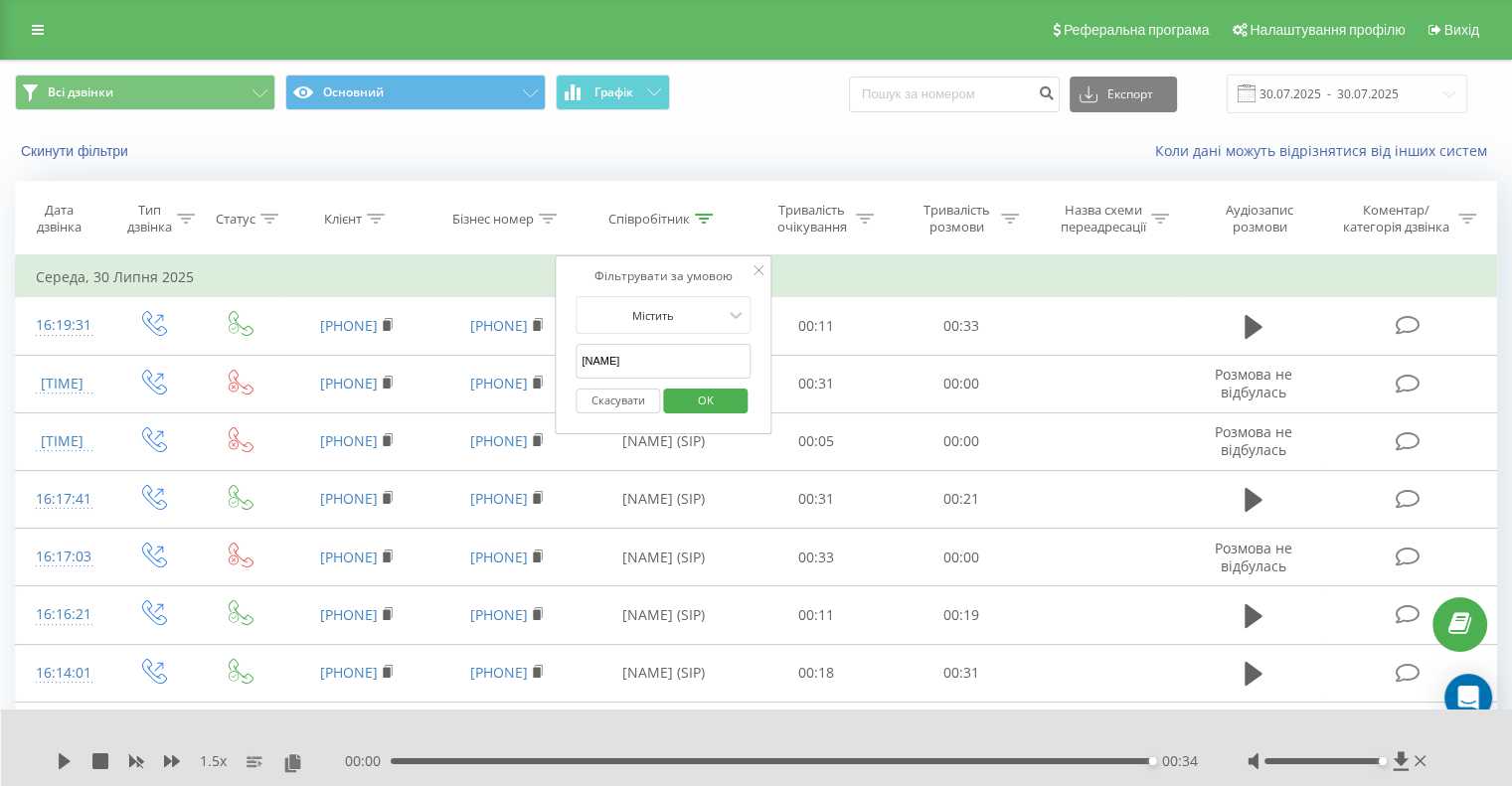 drag, startPoint x: 675, startPoint y: 365, endPoint x: 564, endPoint y: 361, distance: 111.072 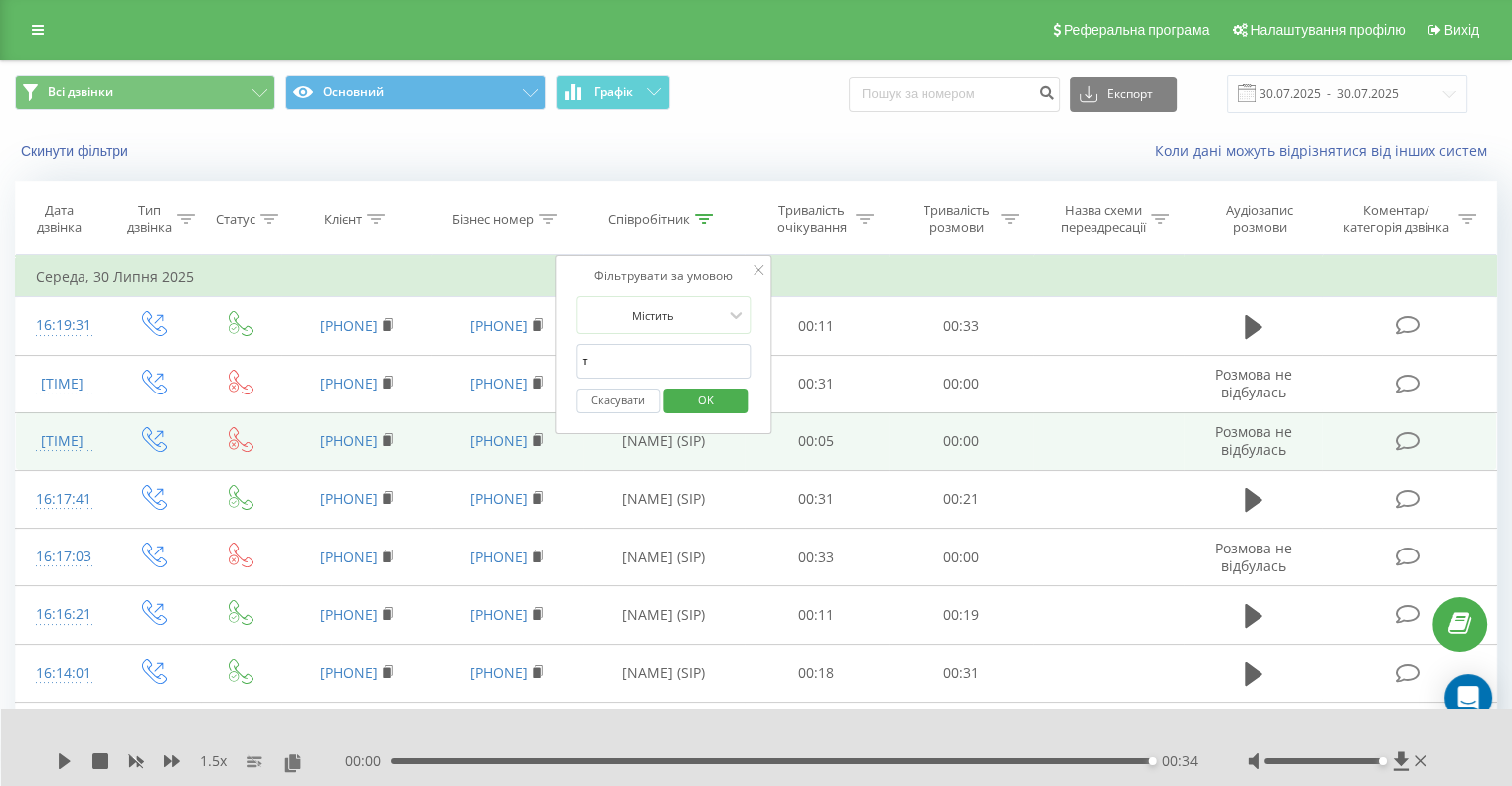 type on "[LAST]" 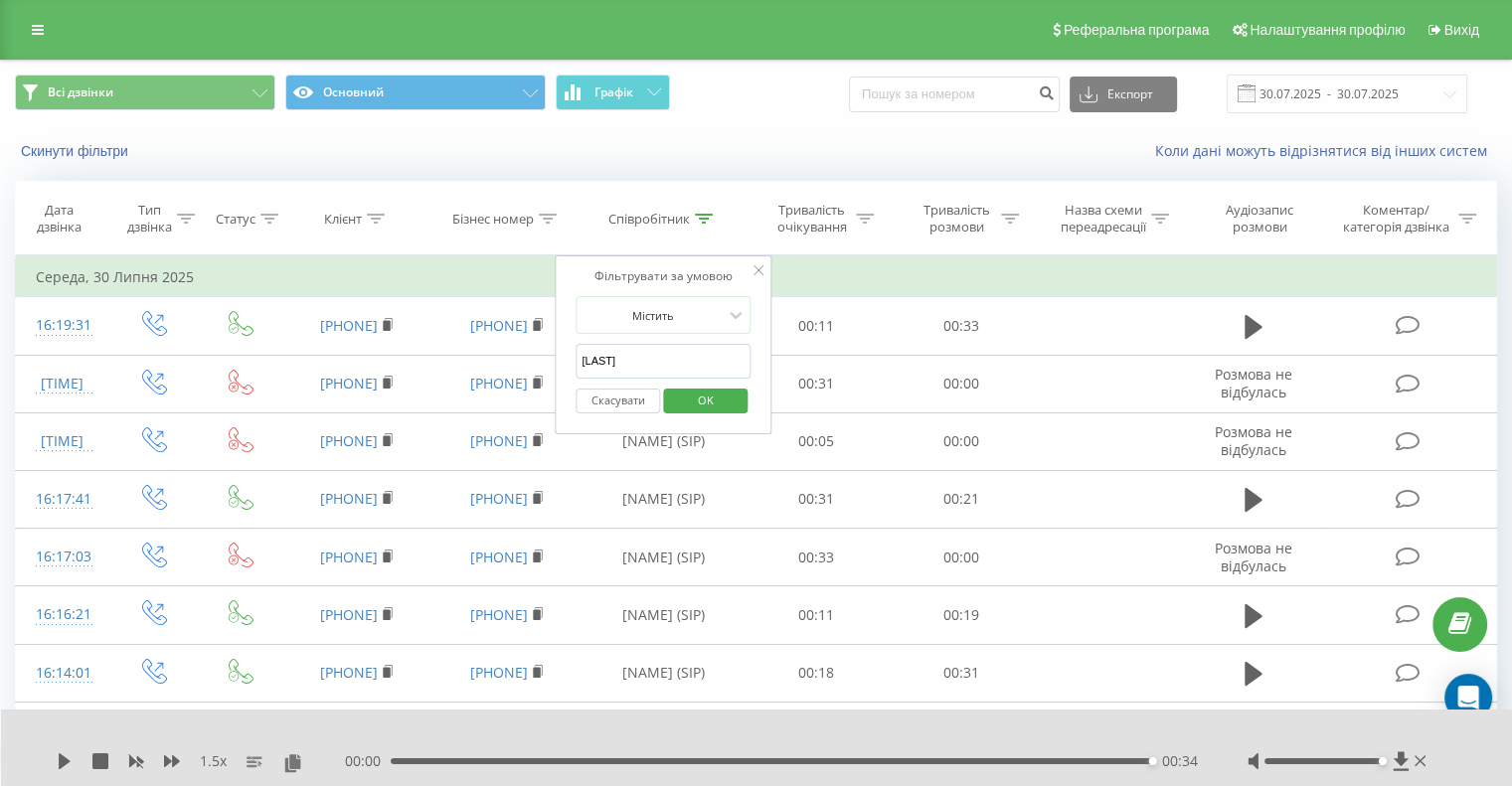 click on "OK" at bounding box center [706, 399] 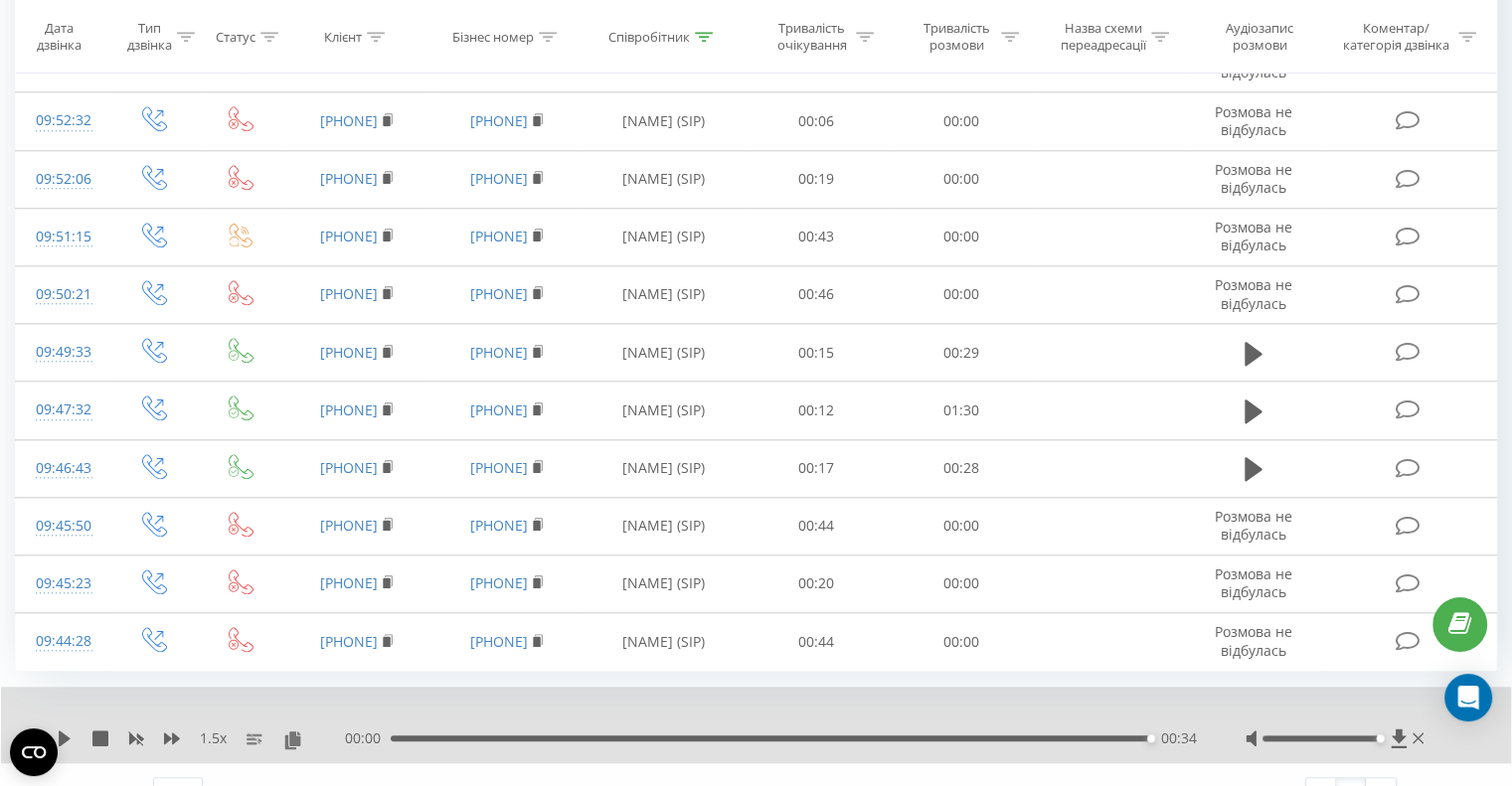 scroll, scrollTop: 2082, scrollLeft: 0, axis: vertical 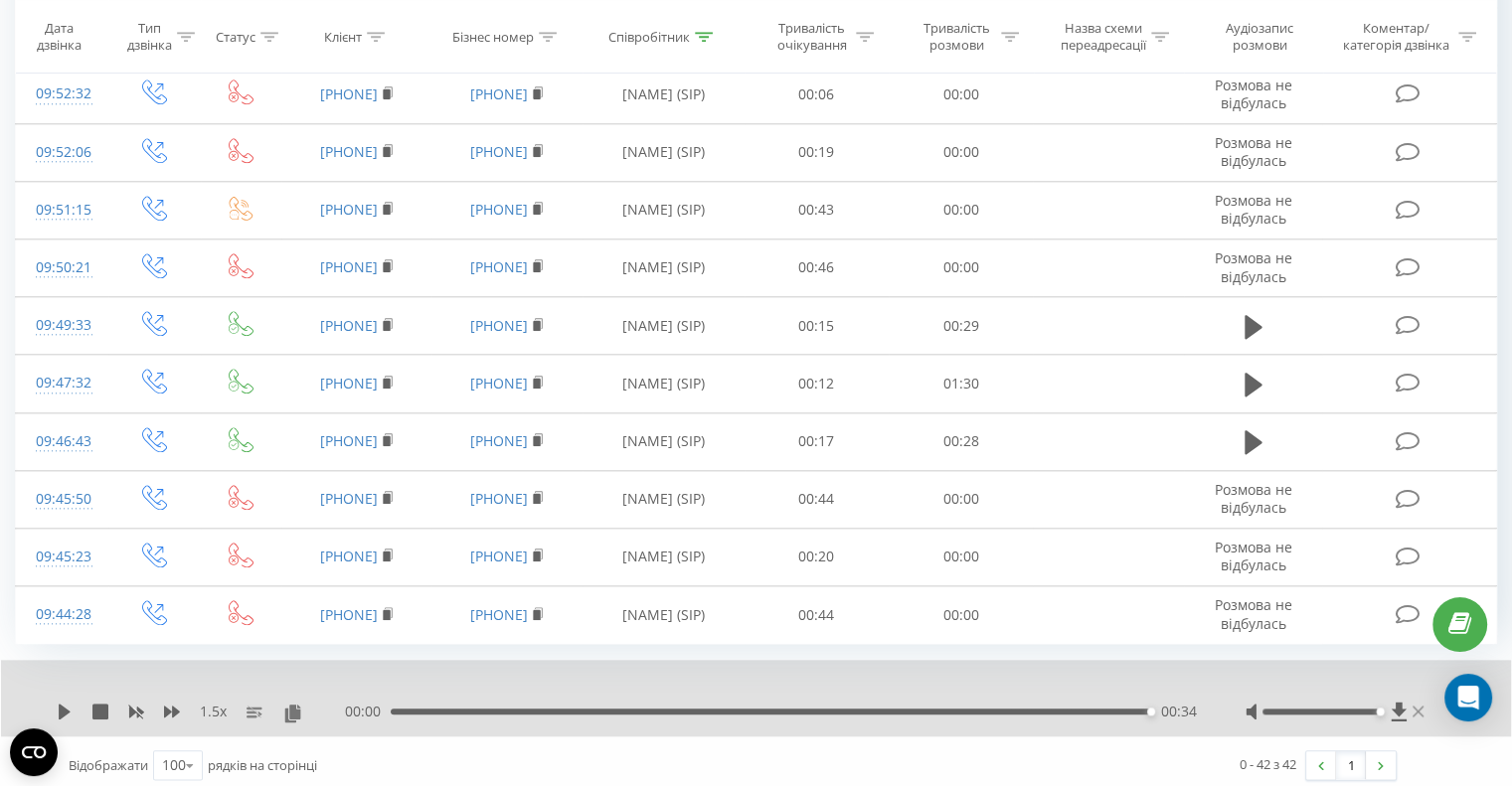 click 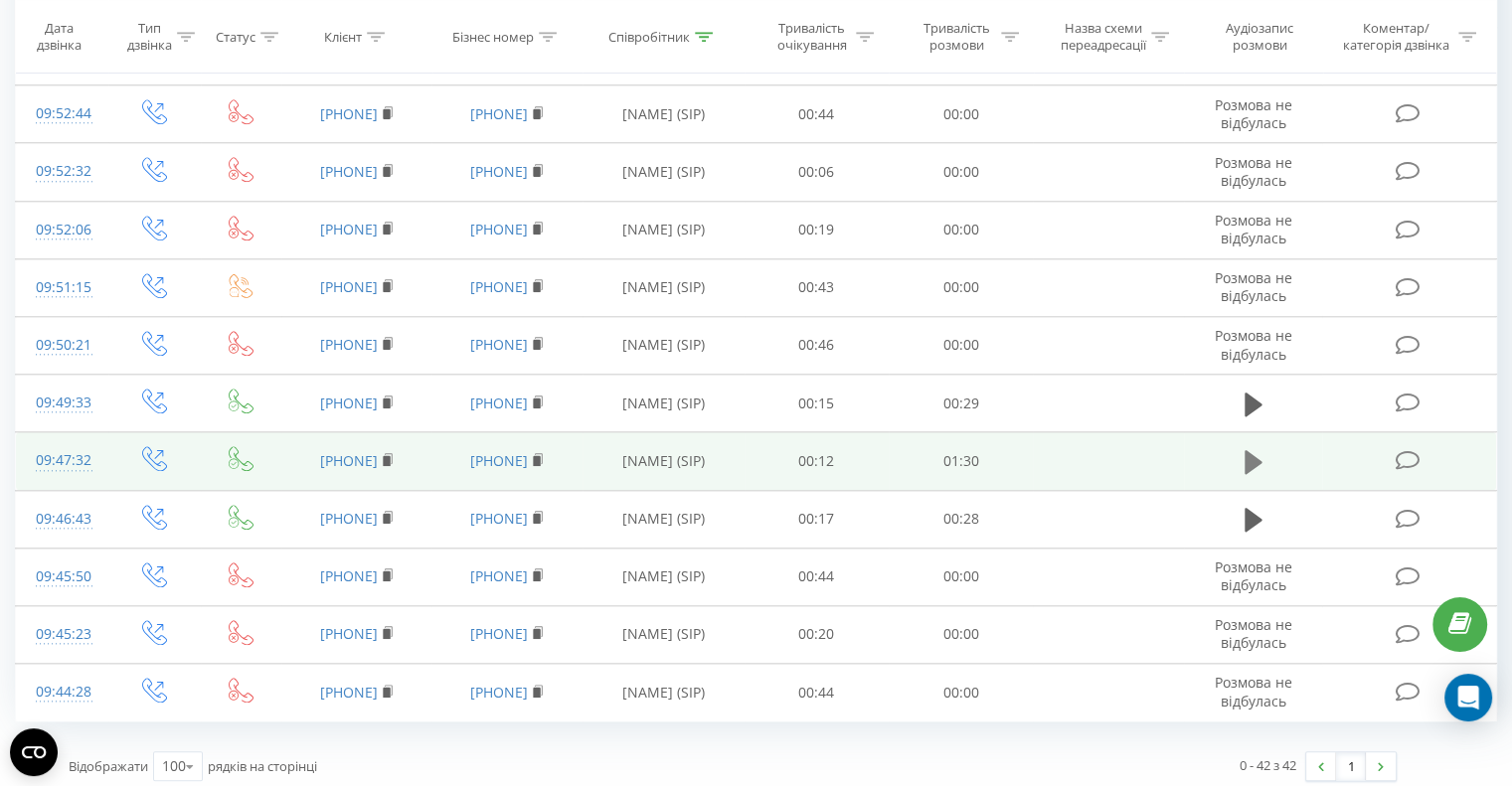 click 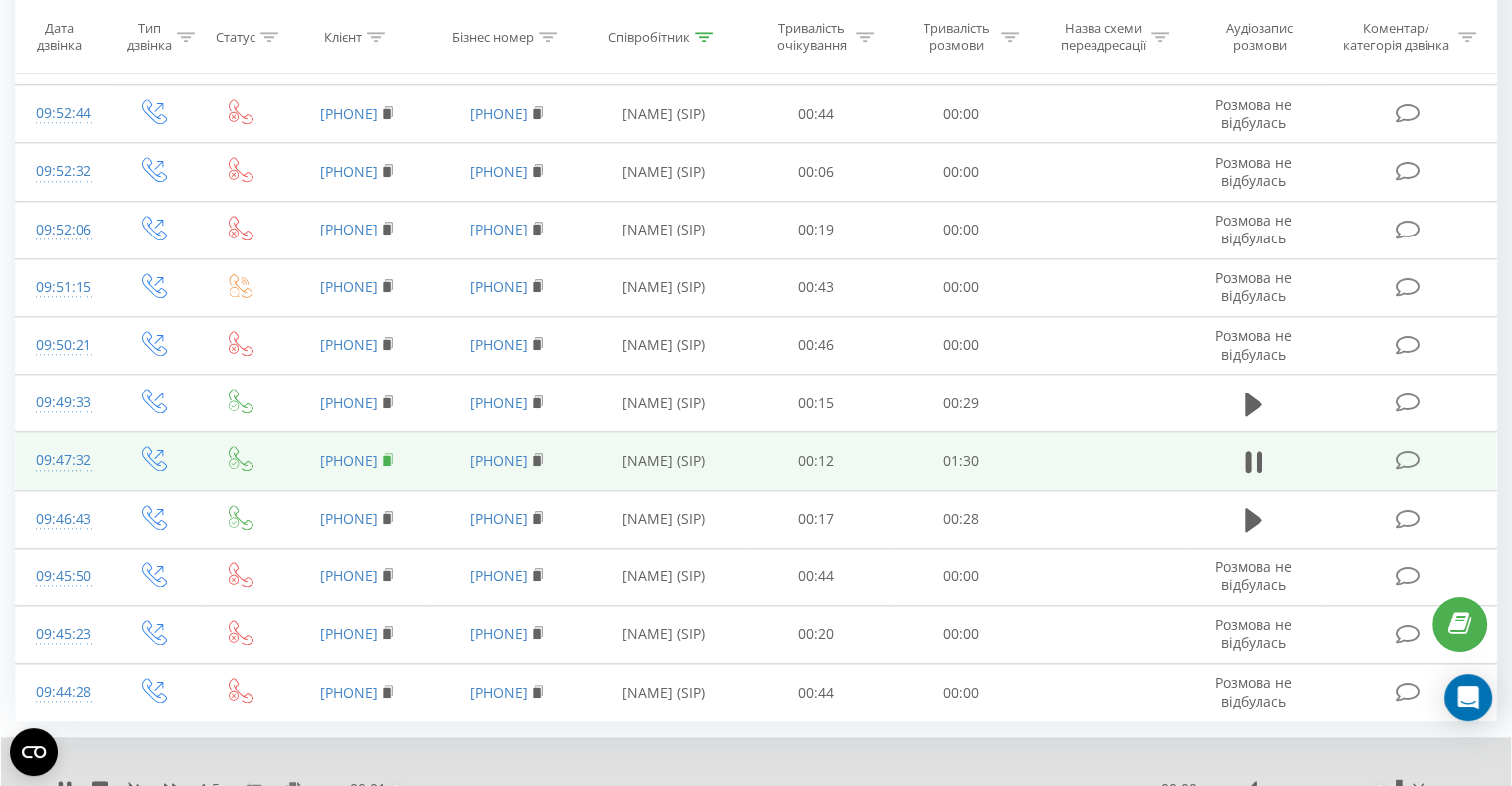 click 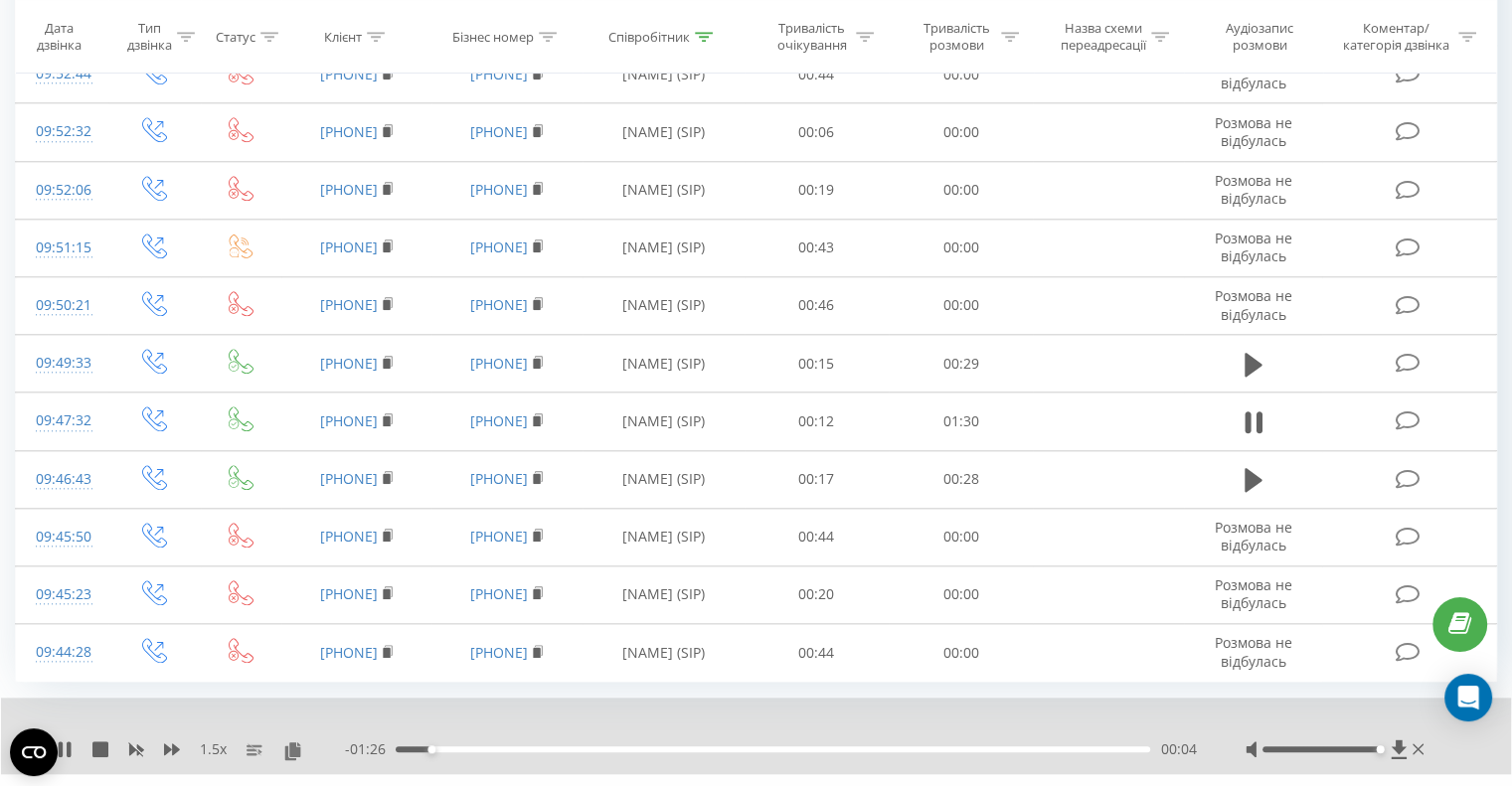 scroll, scrollTop: 2082, scrollLeft: 0, axis: vertical 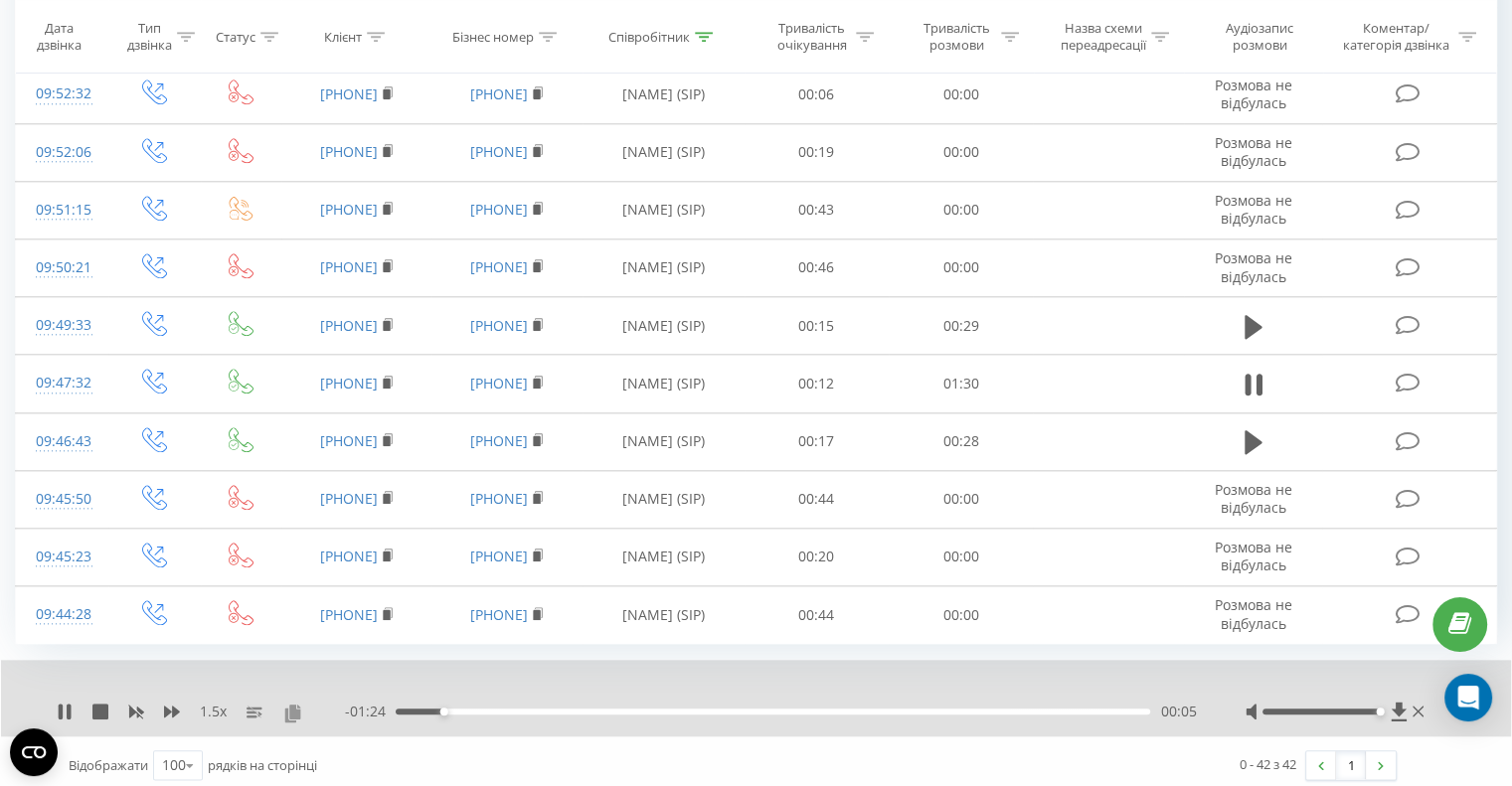 click at bounding box center [292, 712] 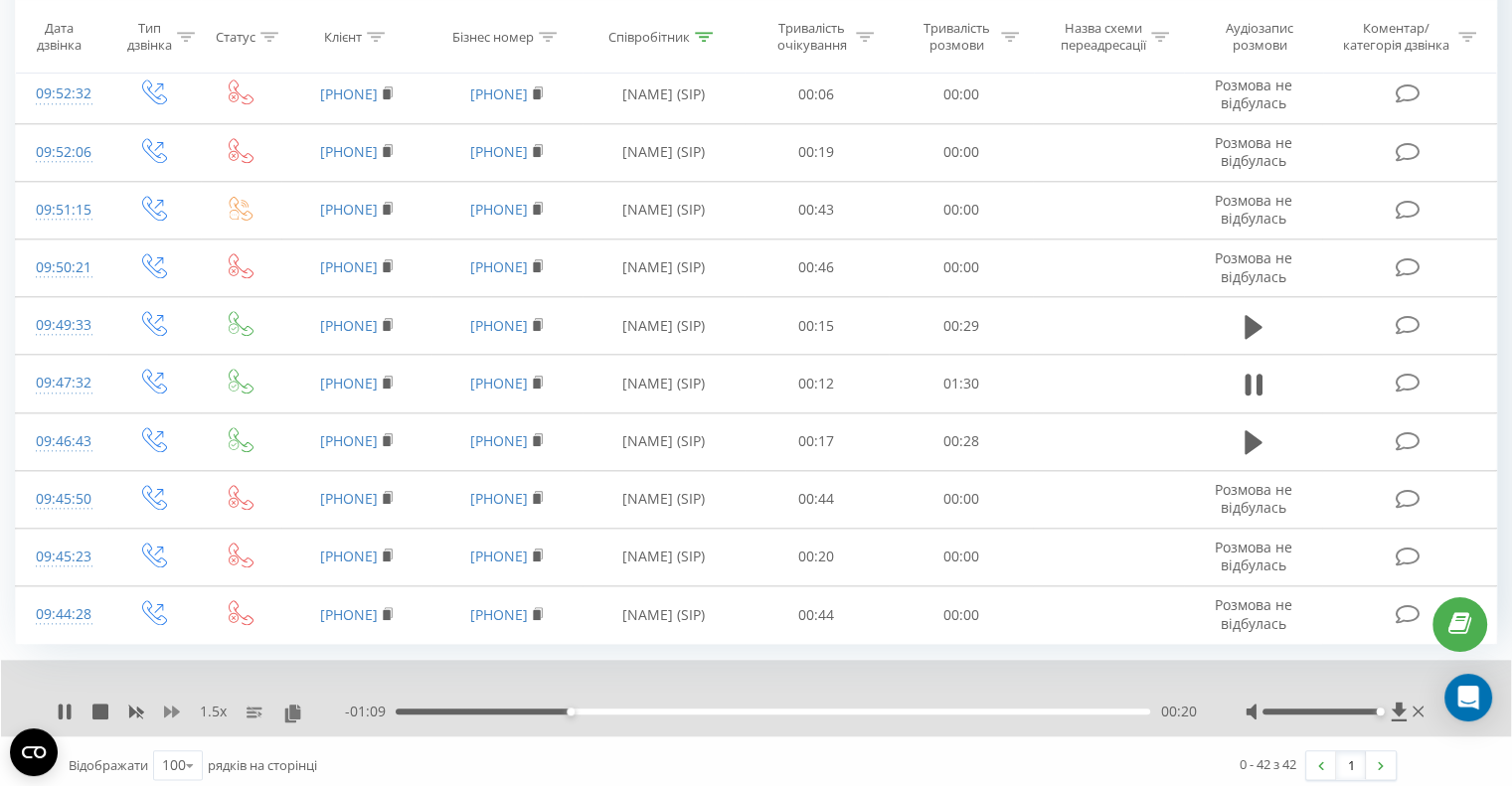 click 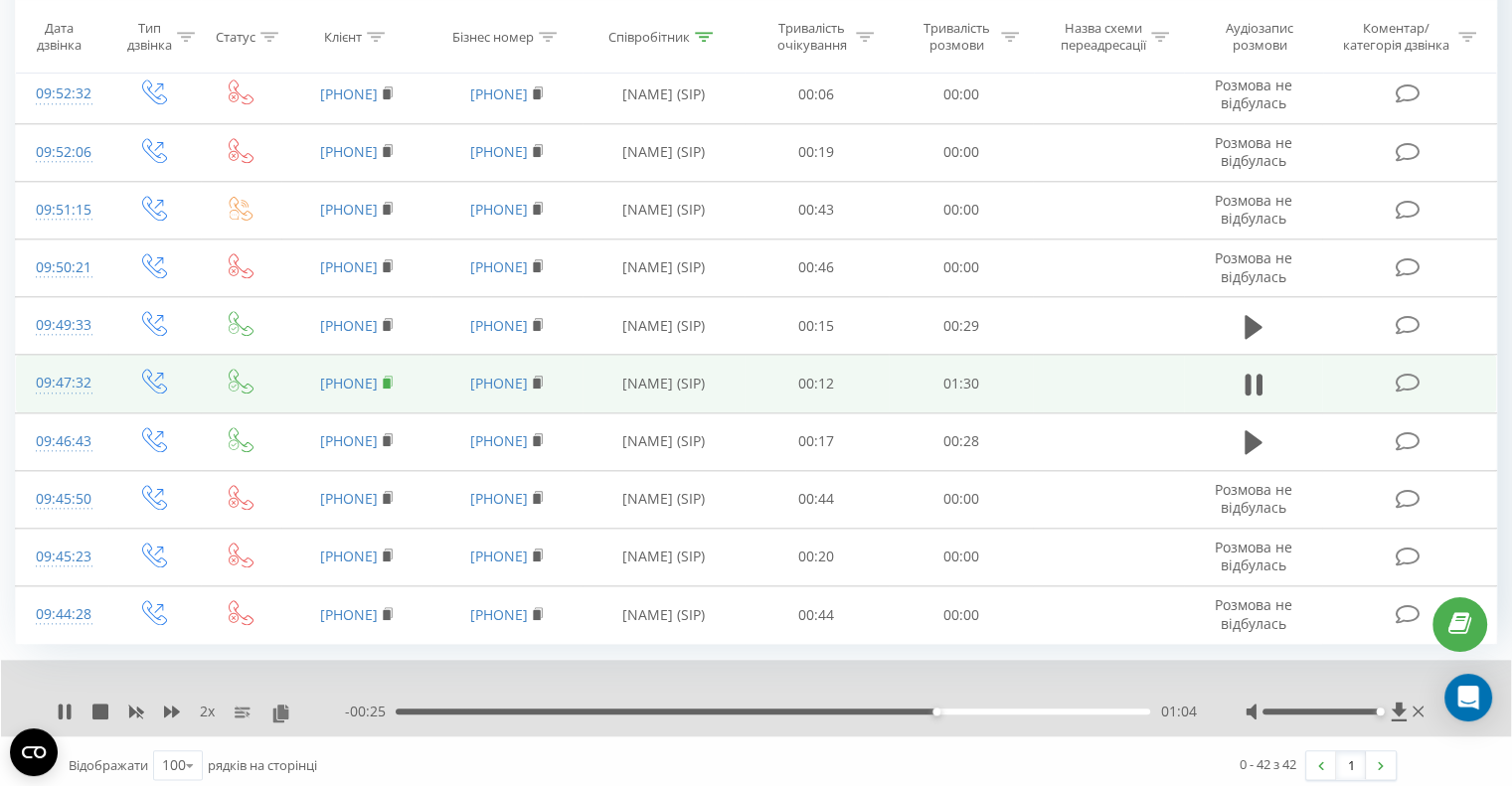 click 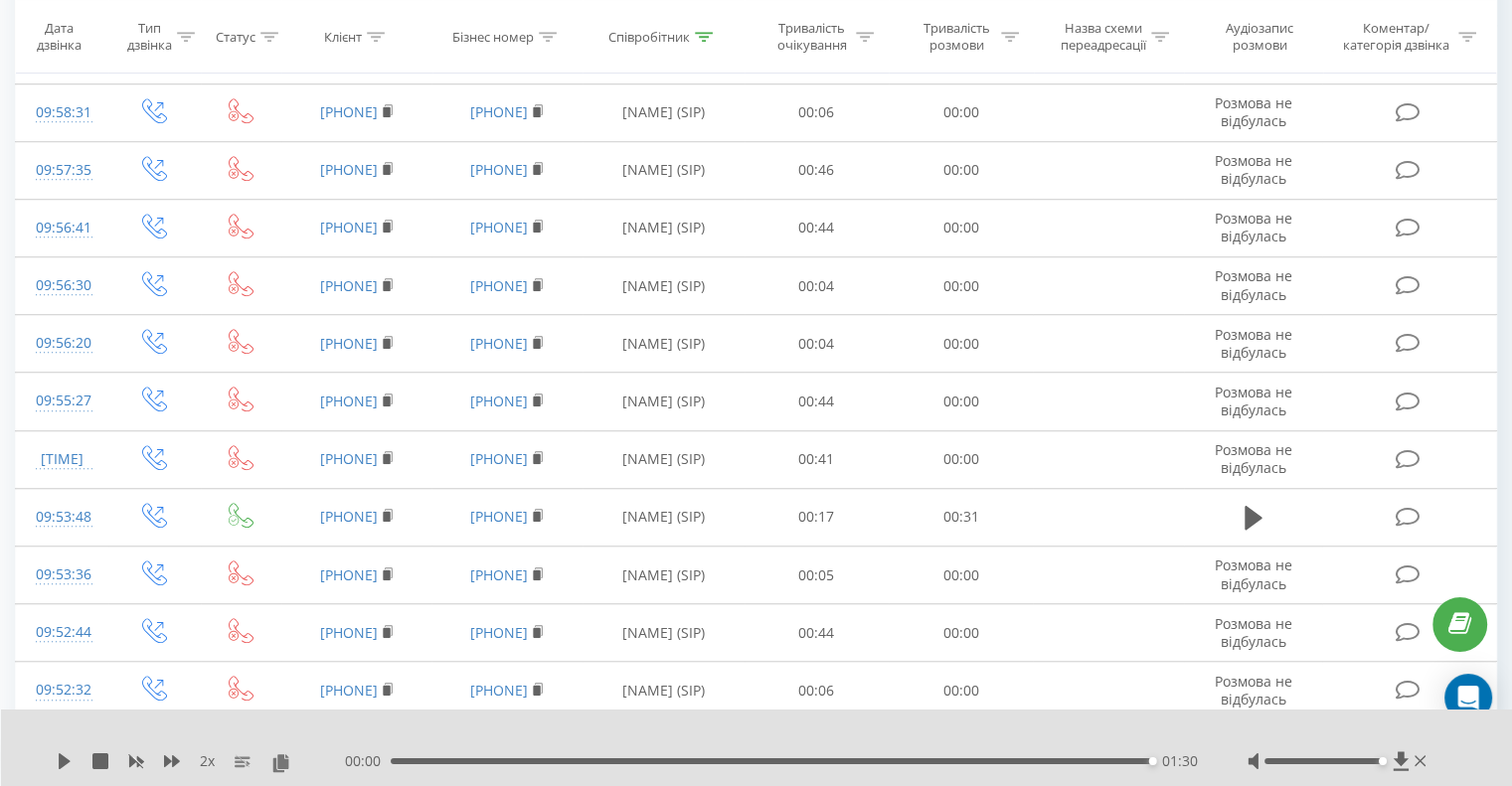 scroll, scrollTop: 889, scrollLeft: 0, axis: vertical 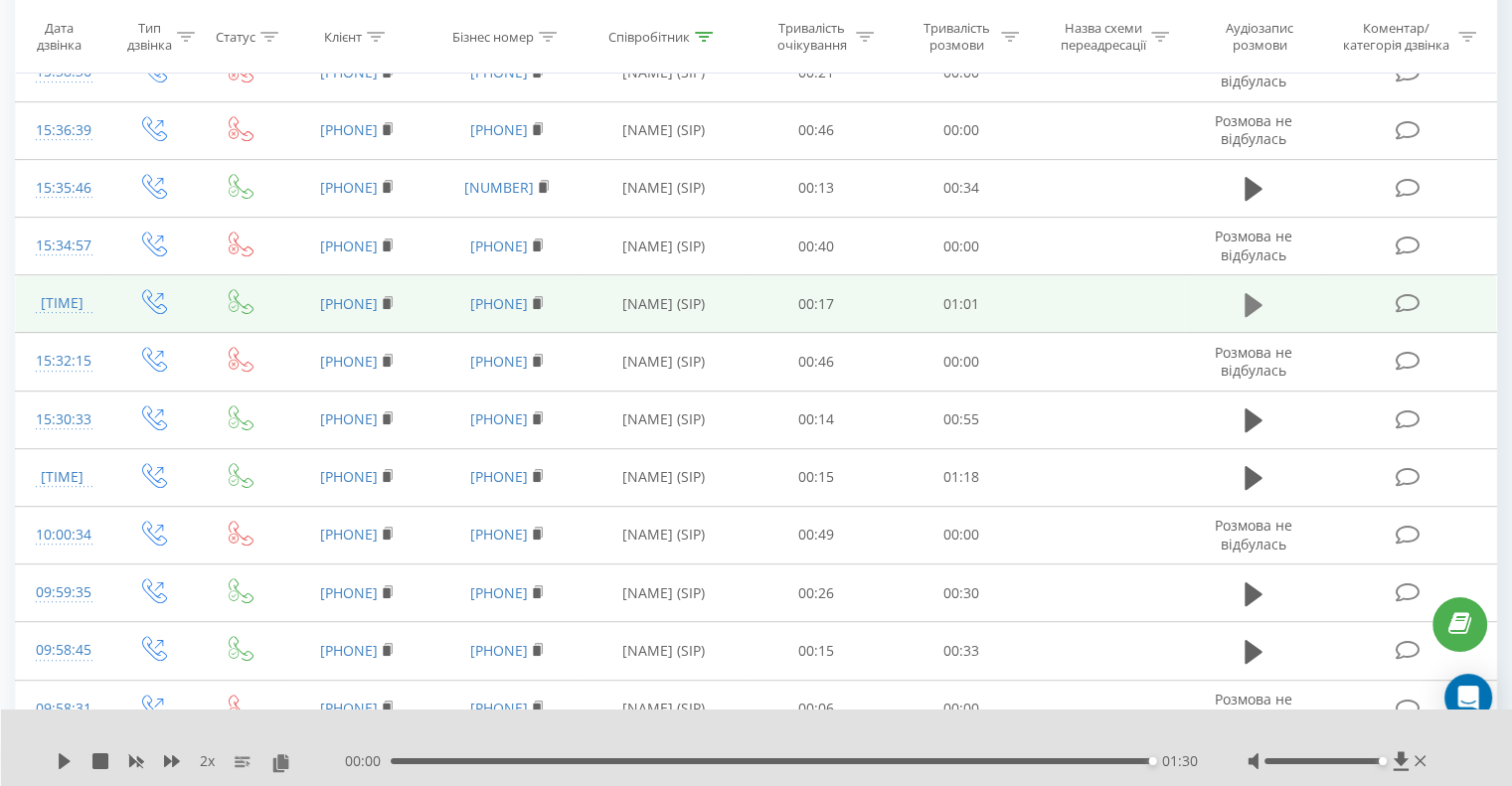 click 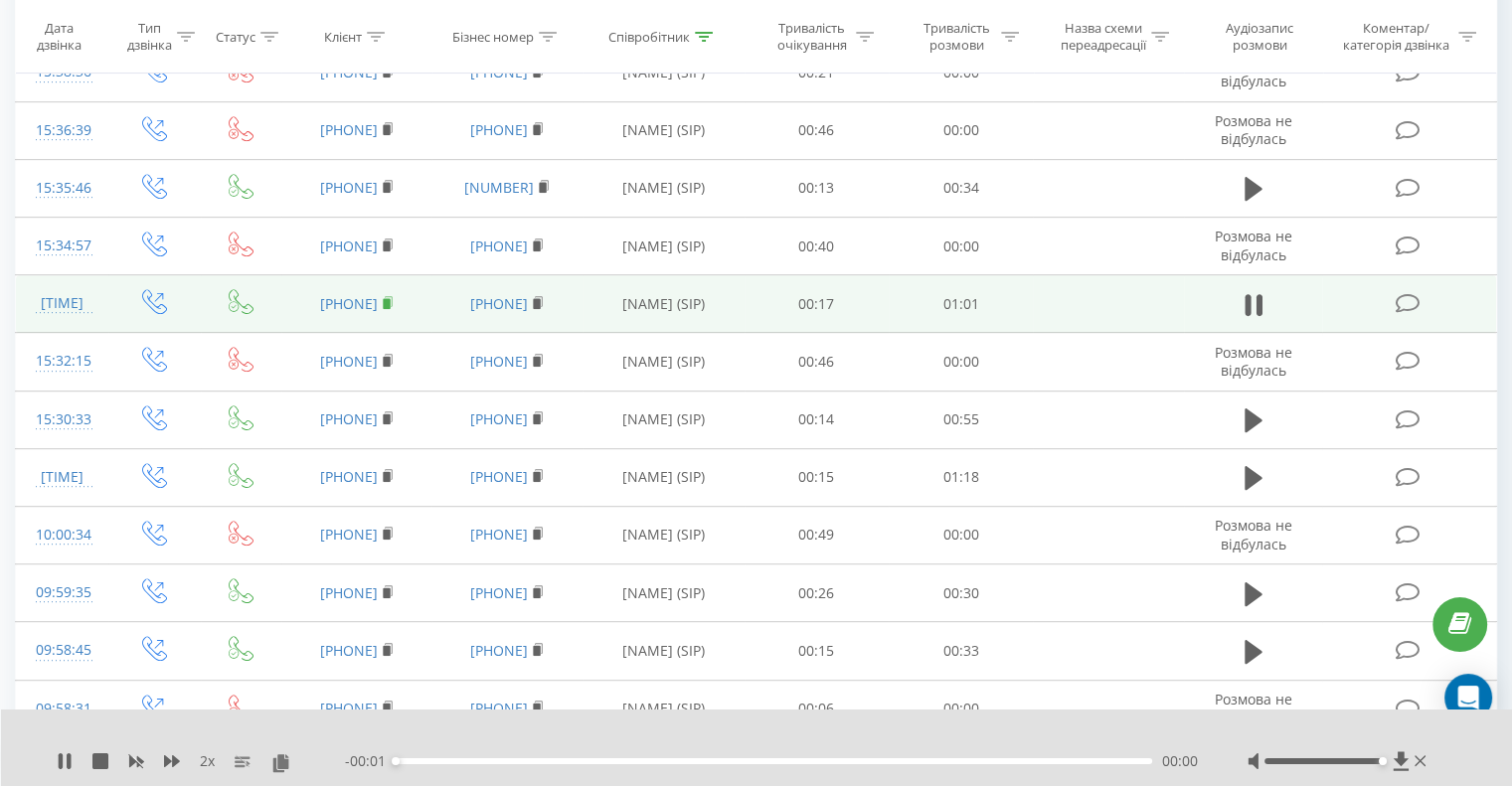 click 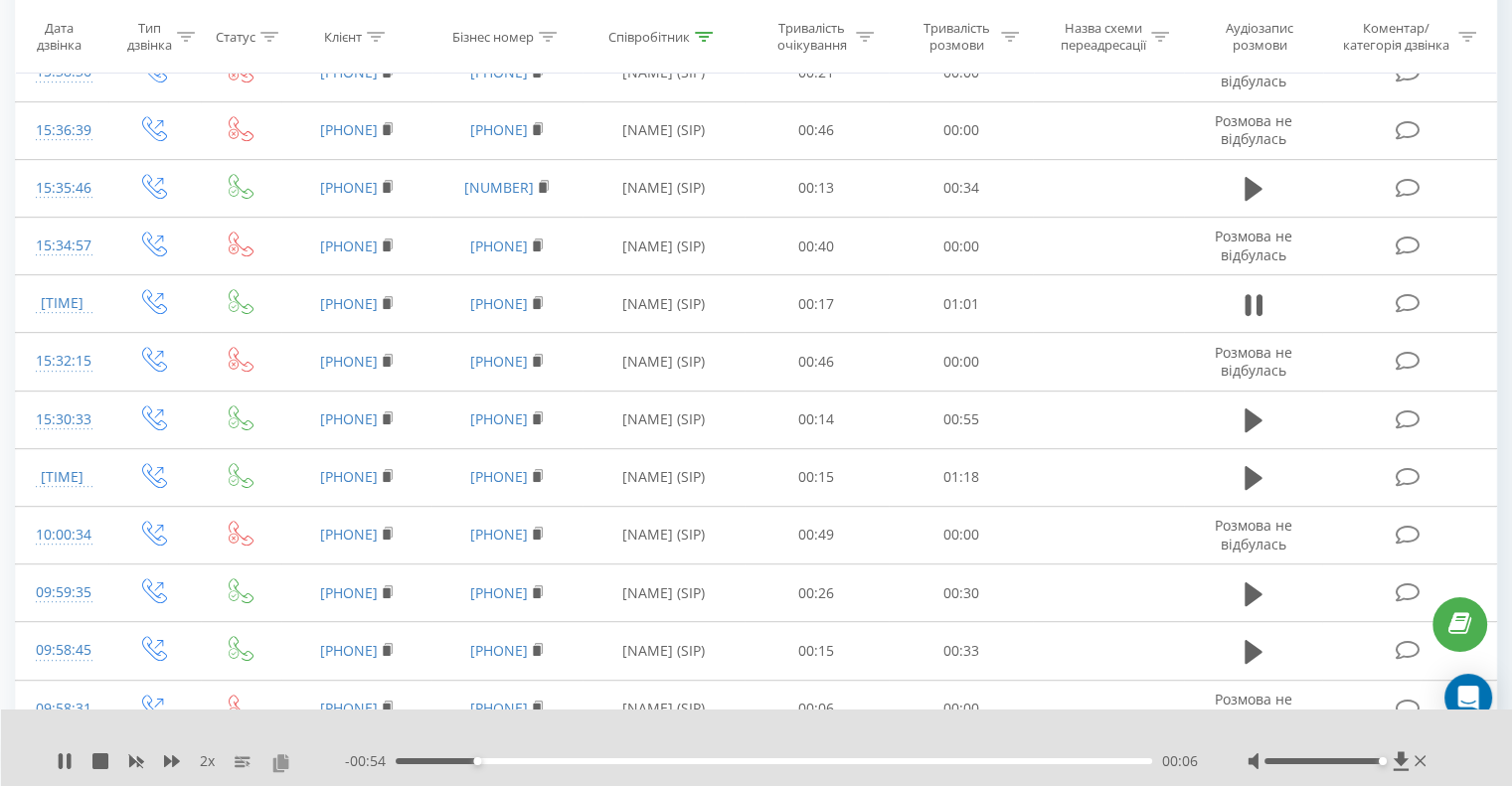 click at bounding box center (280, 762) 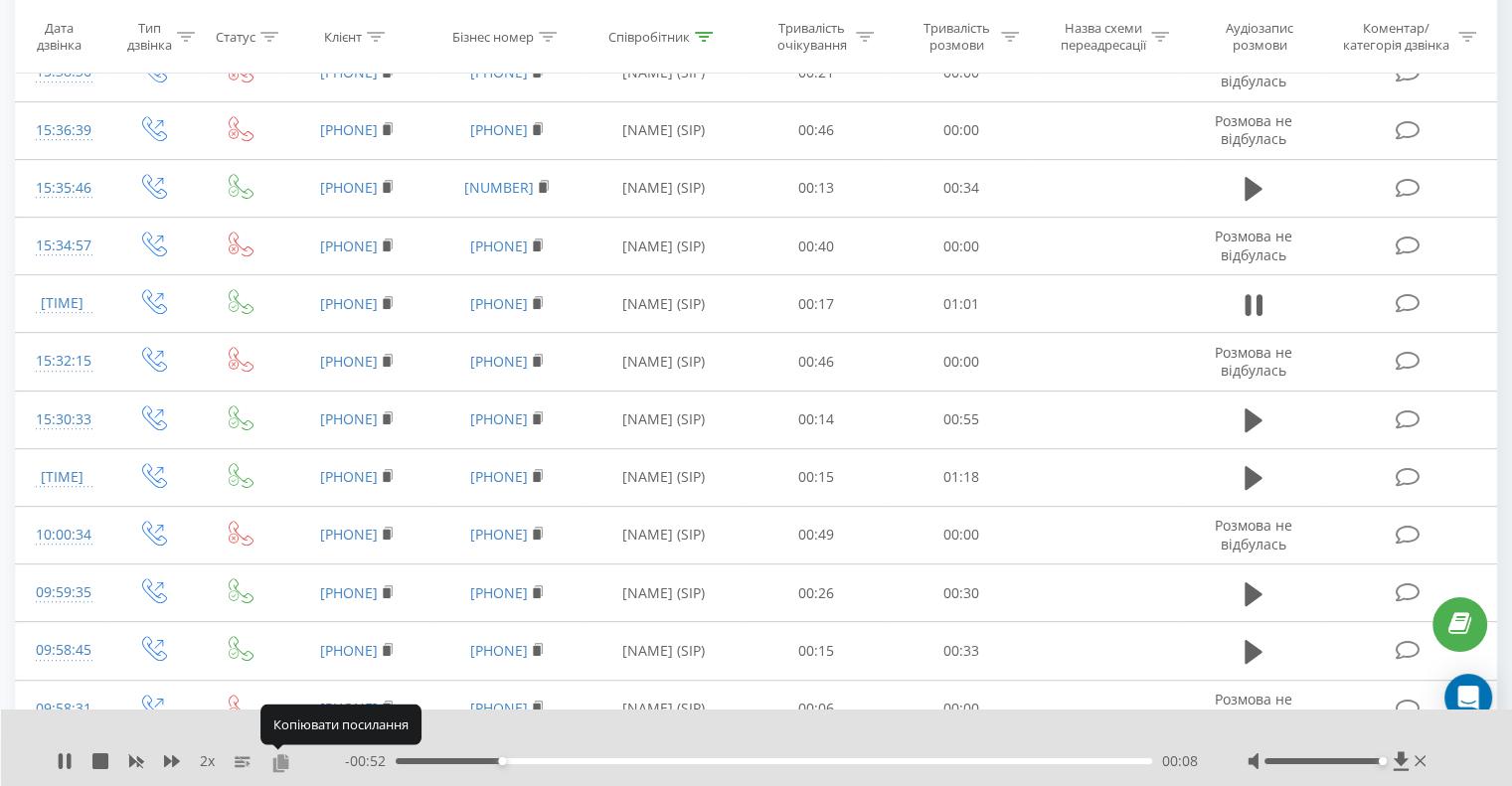 click at bounding box center [280, 762] 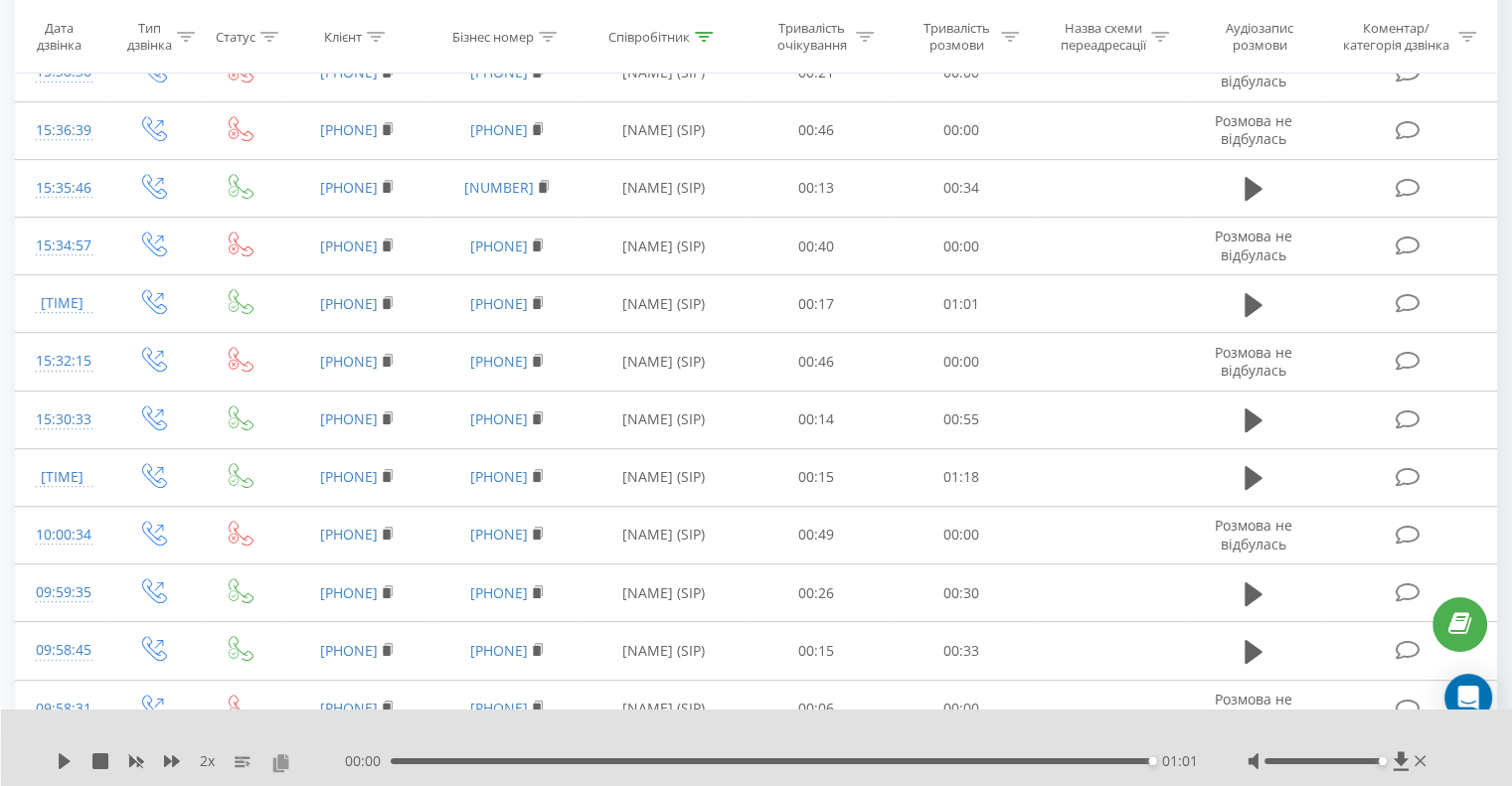click at bounding box center (280, 762) 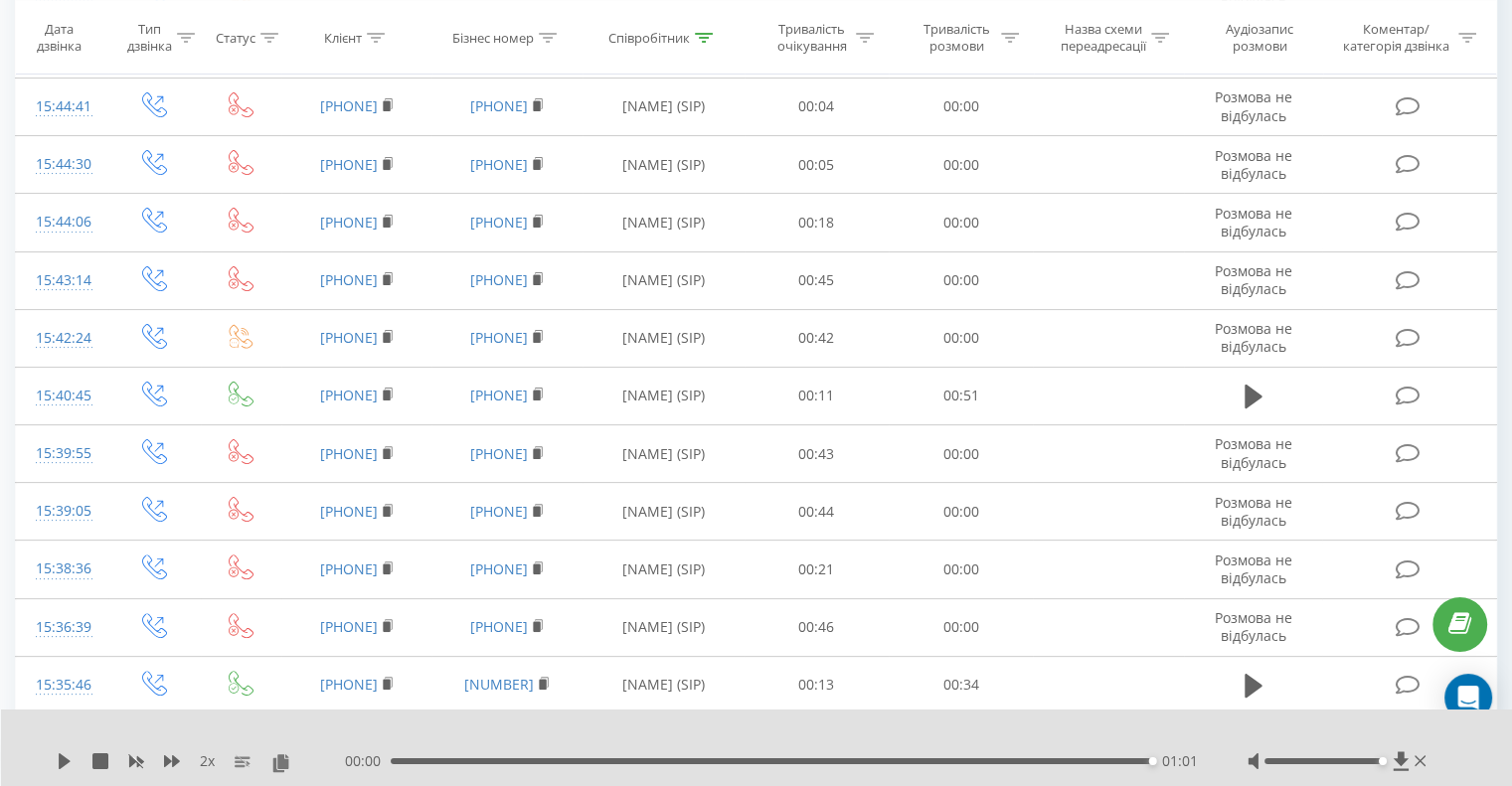 scroll, scrollTop: 0, scrollLeft: 0, axis: both 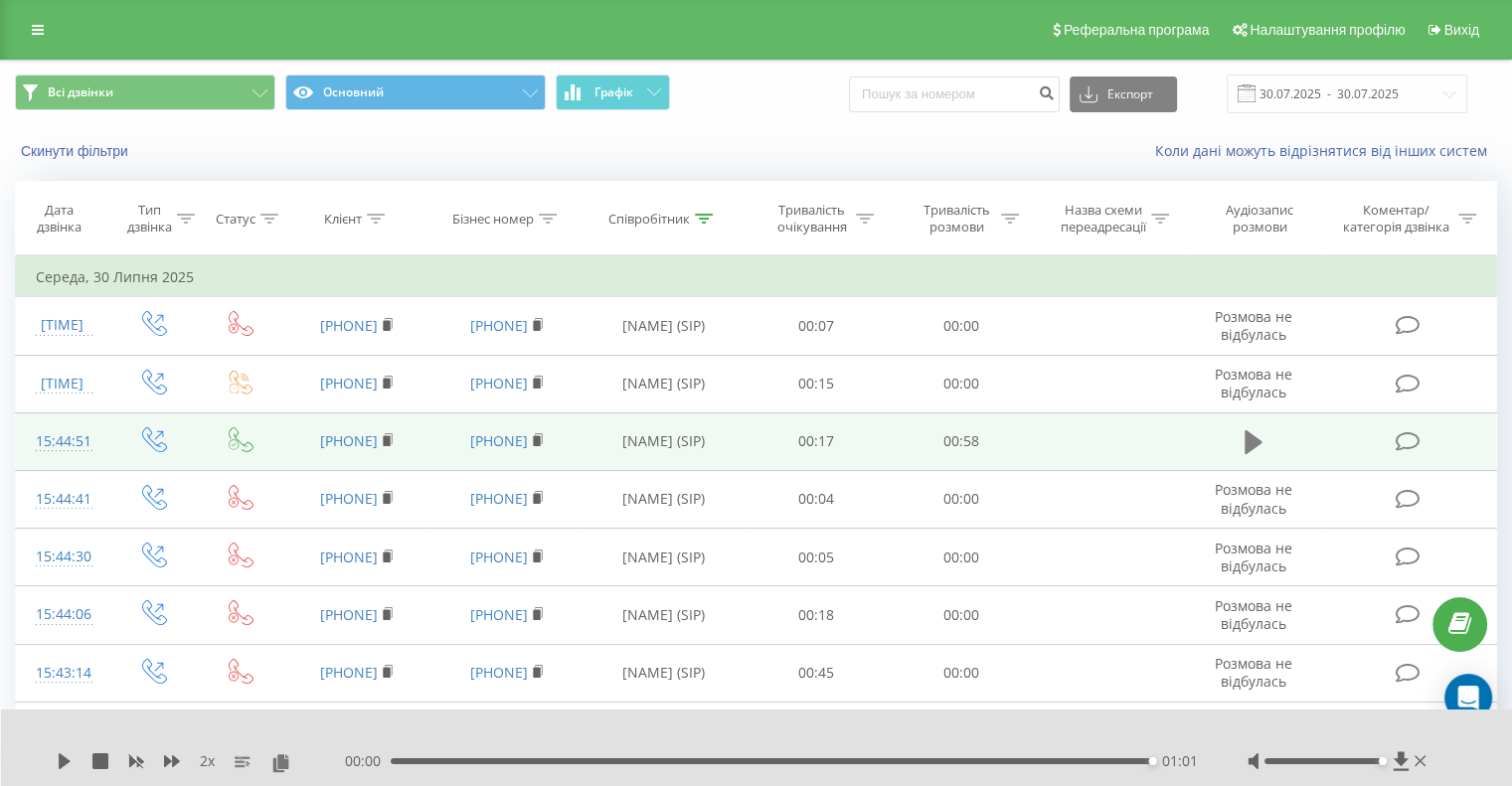 click 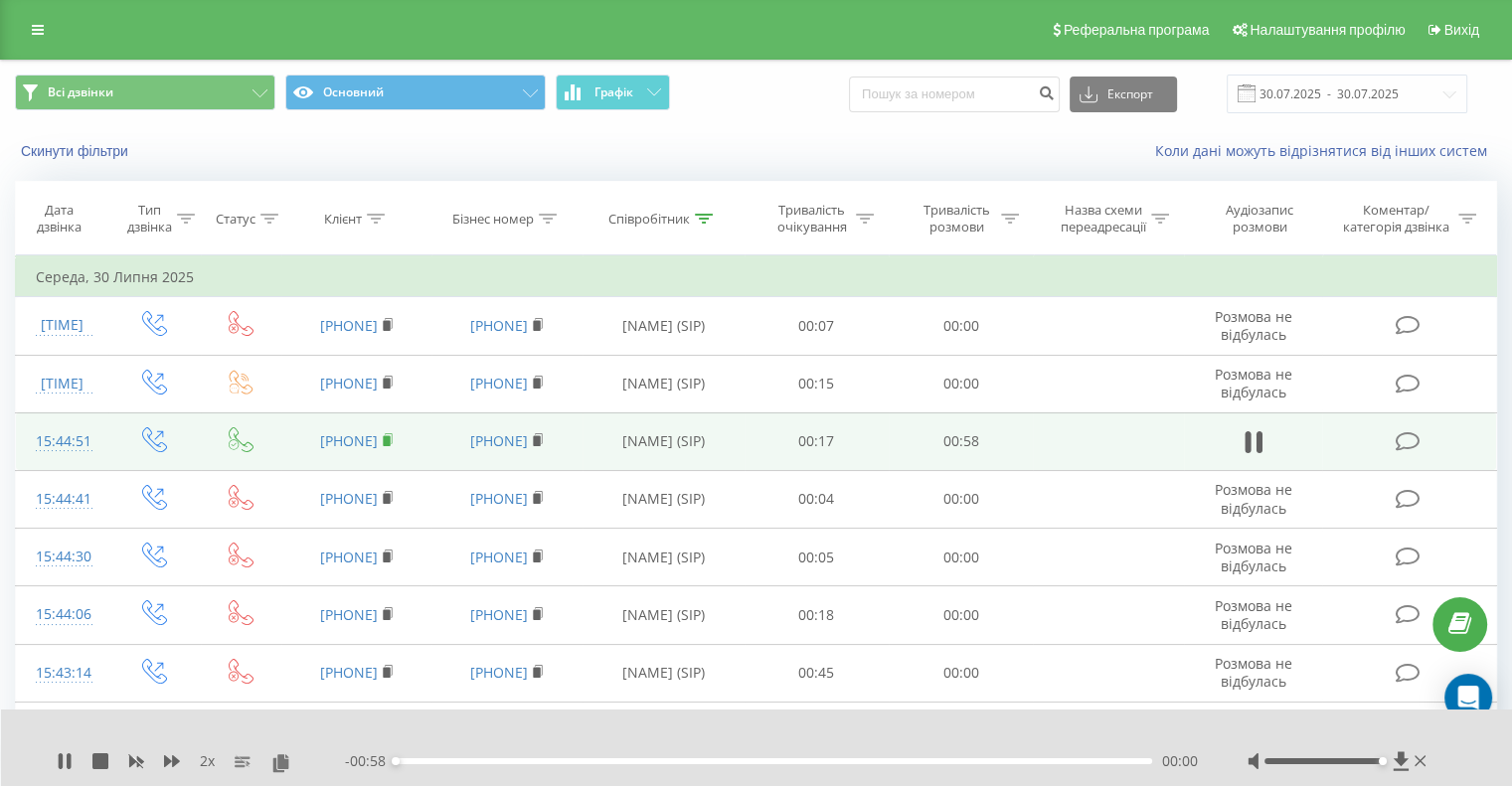 click 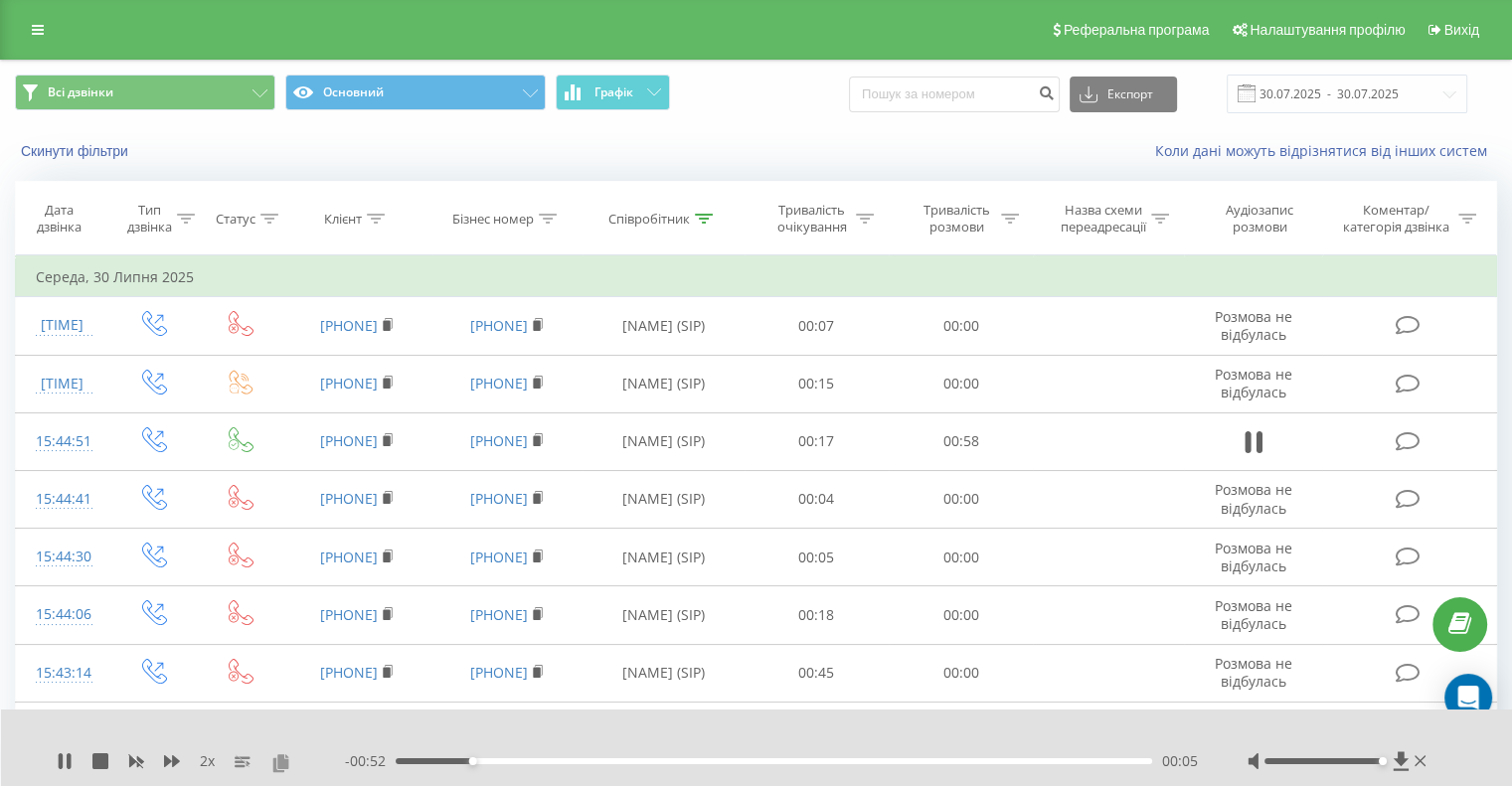 click at bounding box center (280, 762) 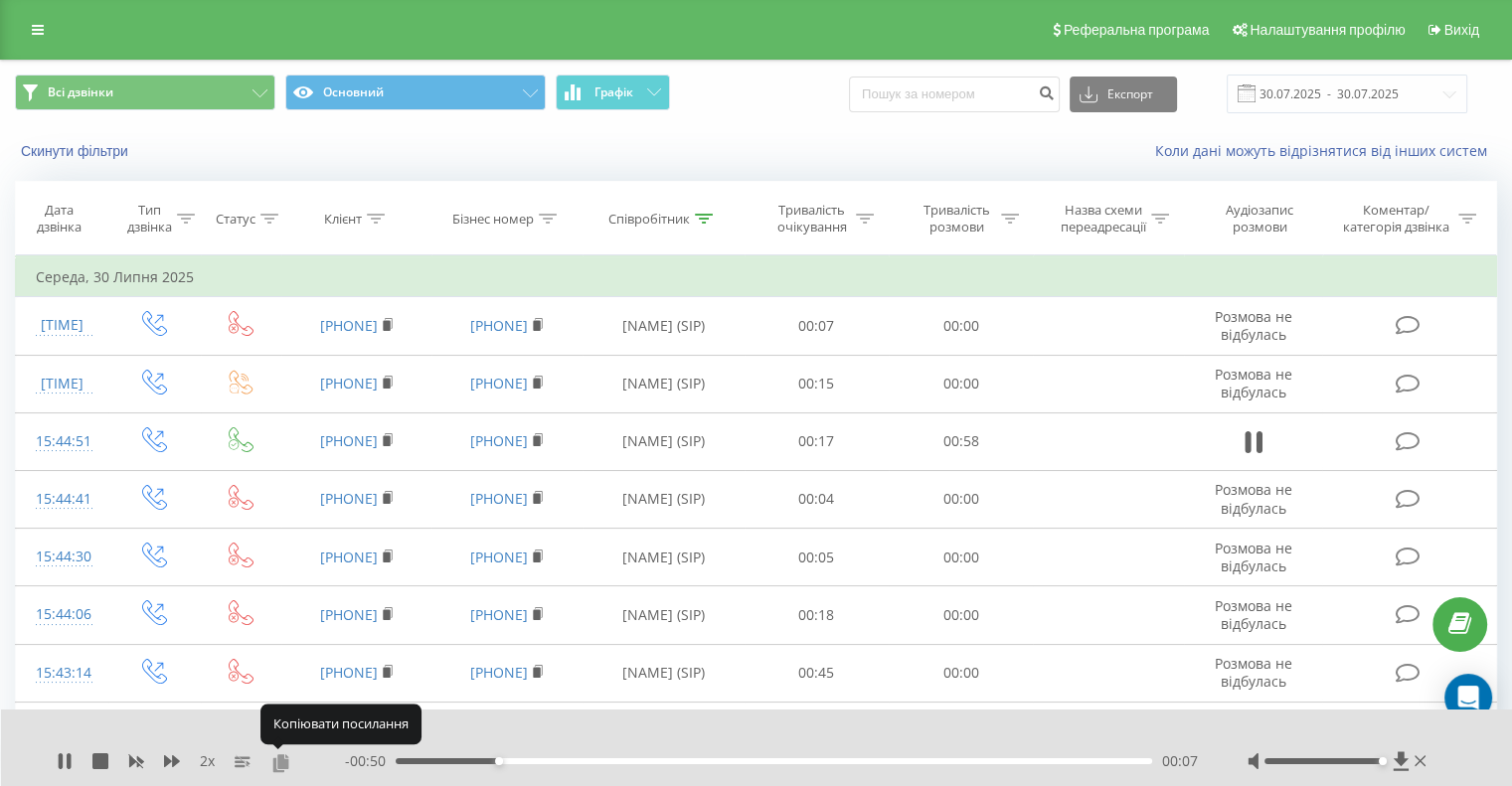 click at bounding box center (280, 762) 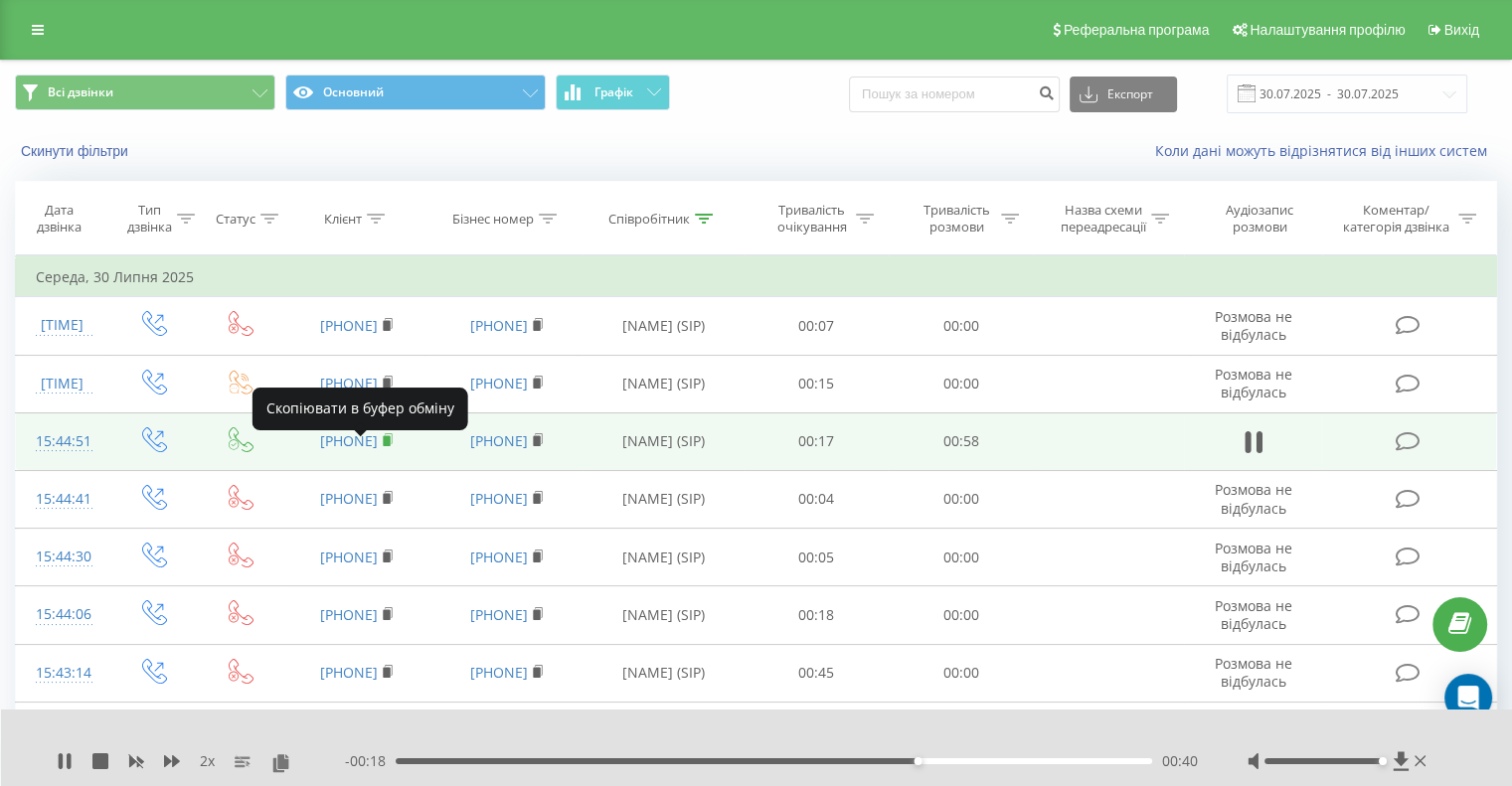click 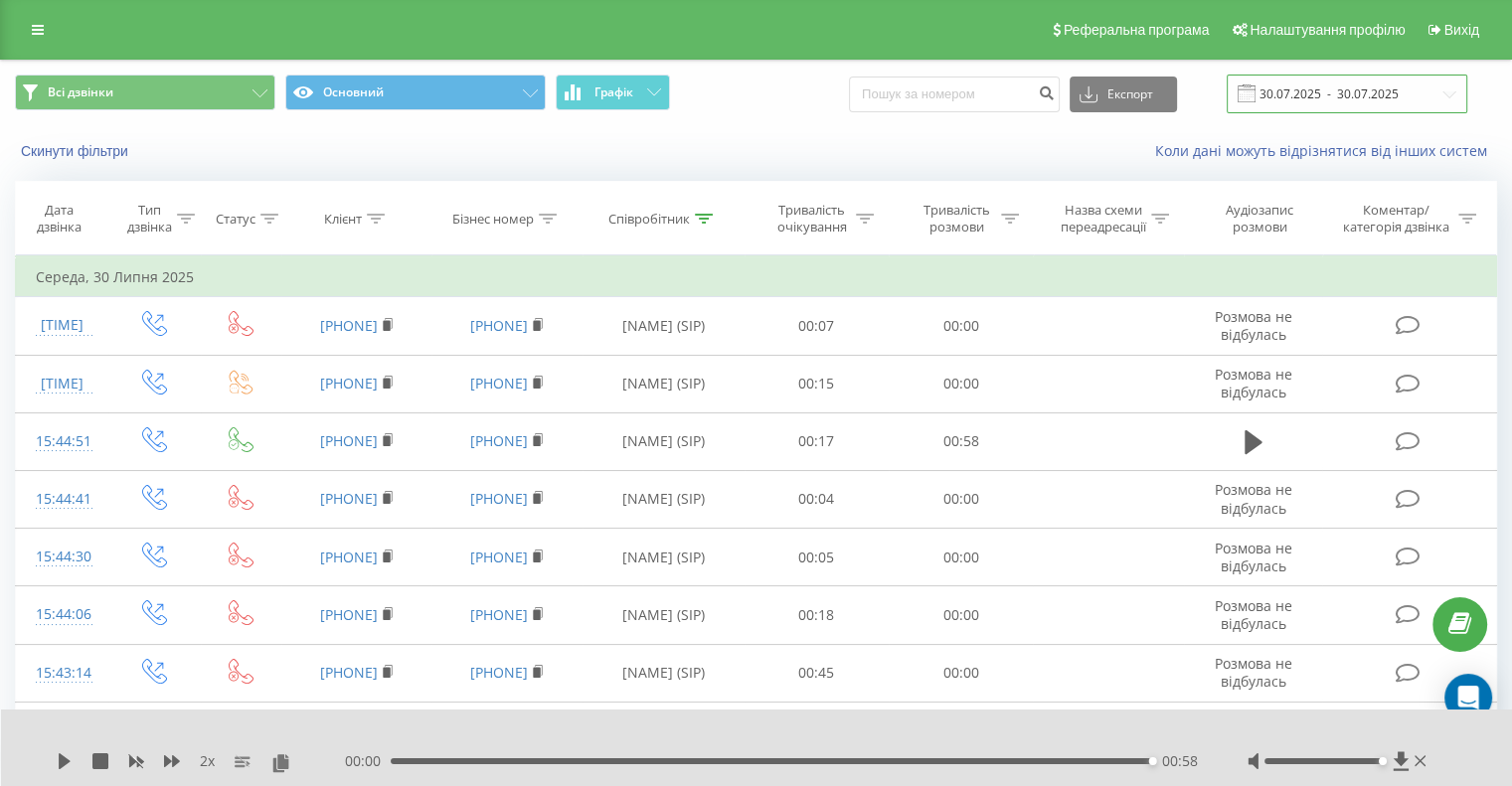 click on "30.07.2025  -  30.07.2025" at bounding box center (1347, 93) 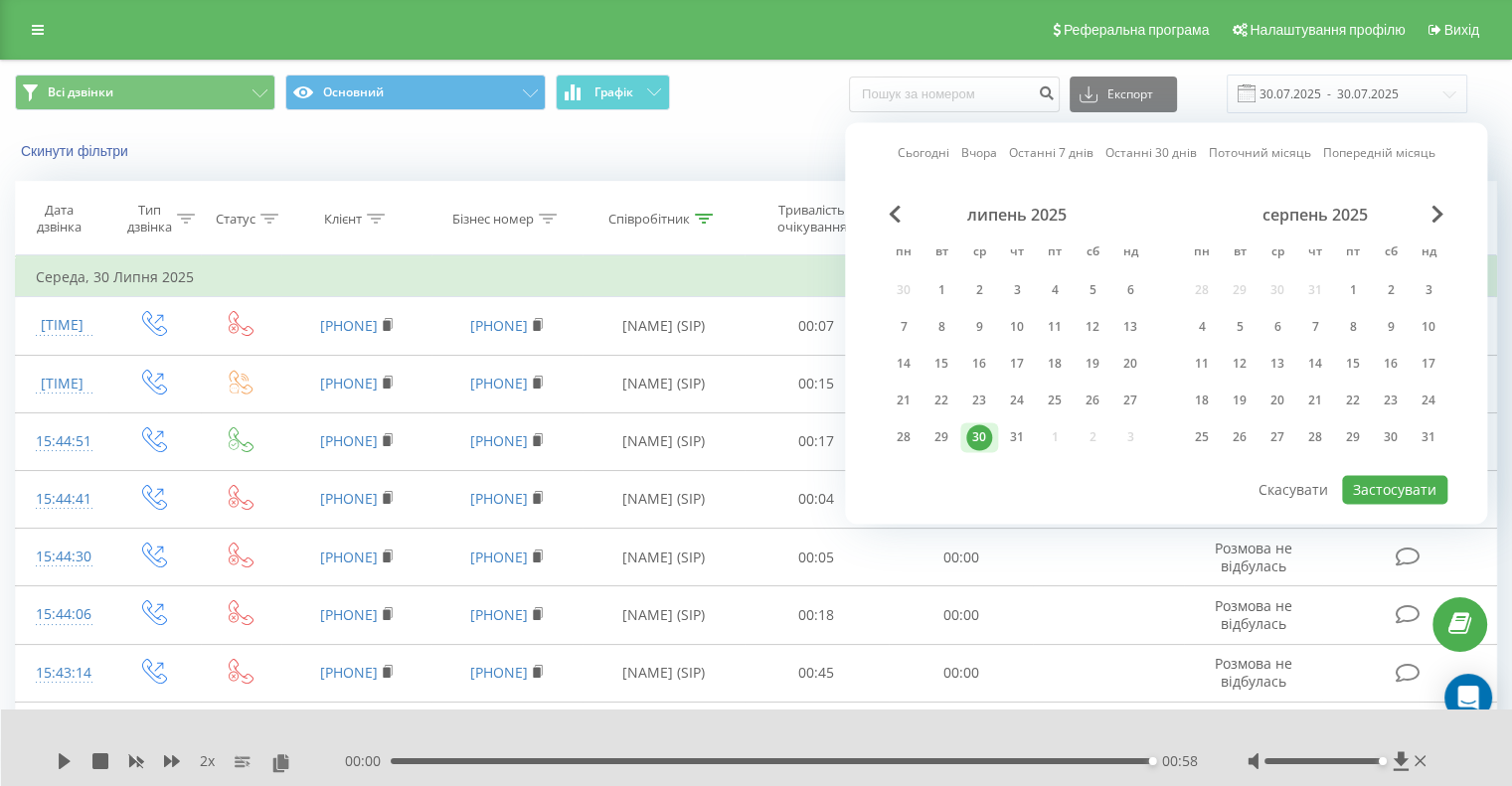 click on "липень 2025 пн вт ср чт пт сб нд 30 1 2 3 4 5 6 7 8 9 10 11 12 13 14 15 16 17 18 19 20 21 22 23 24 25 26 27 28 29 30 31 1 2 3" at bounding box center [1017, 332] 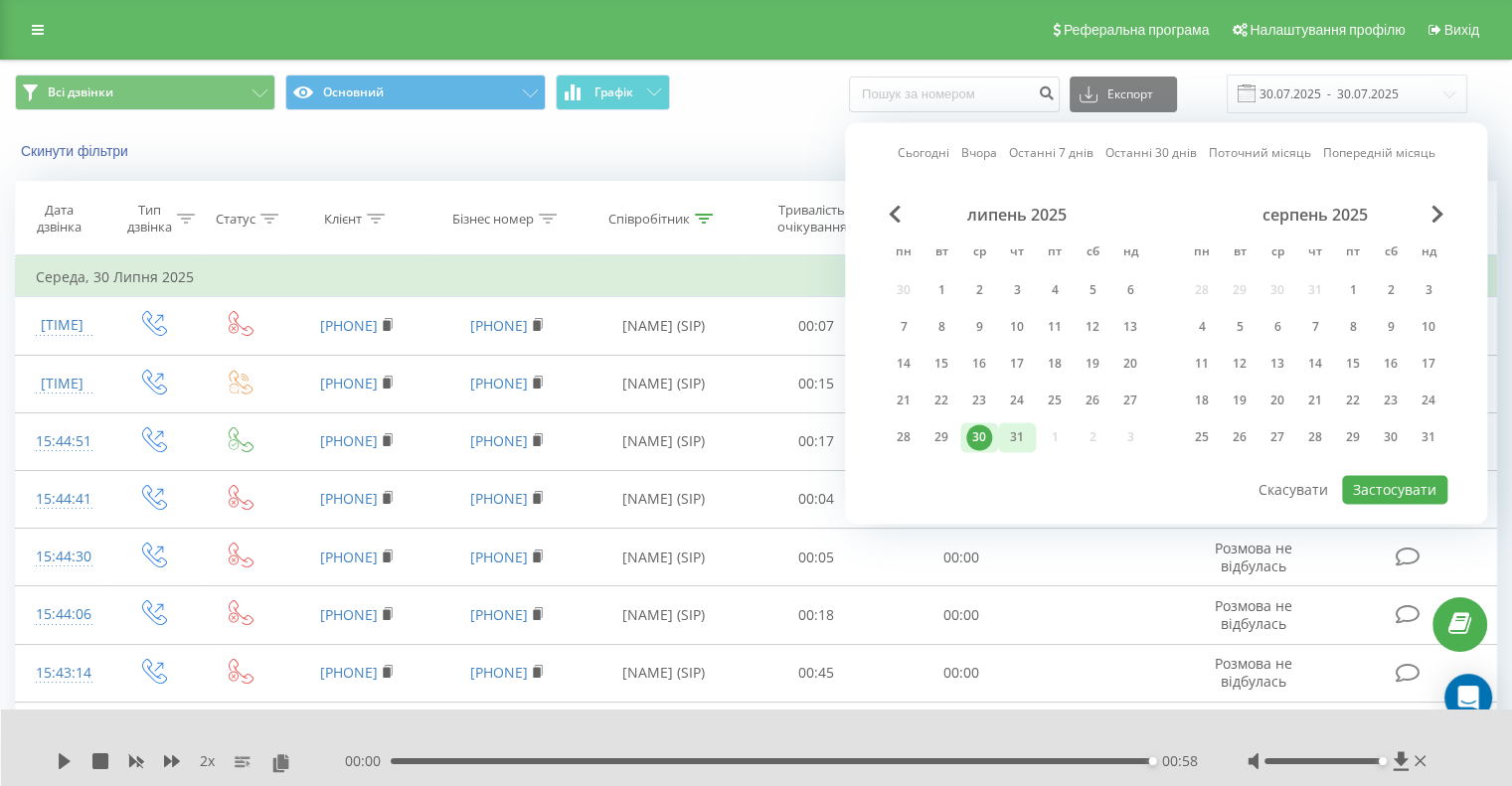click on "31" at bounding box center (1017, 437) 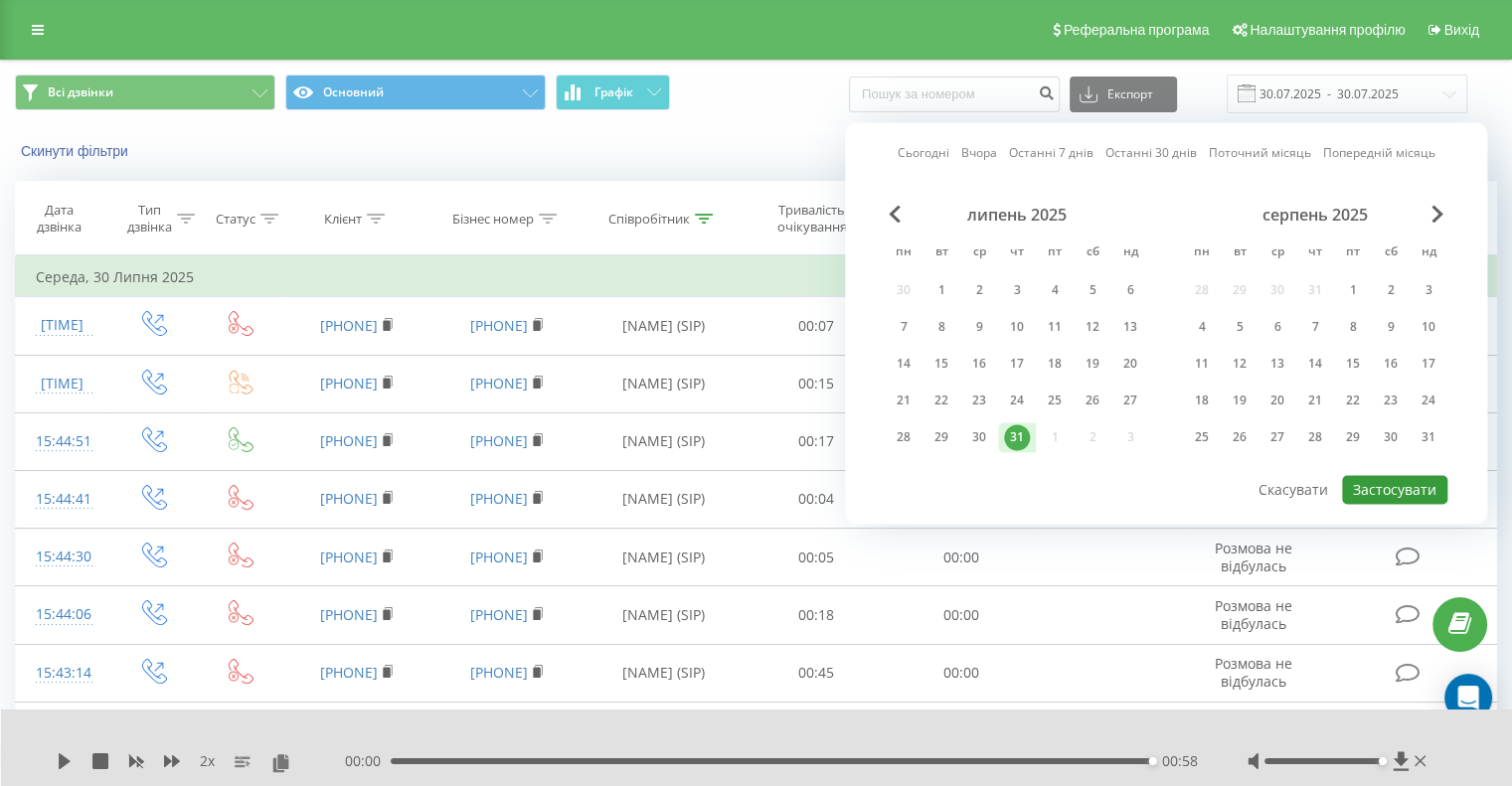 click on "Застосувати" at bounding box center (1395, 489) 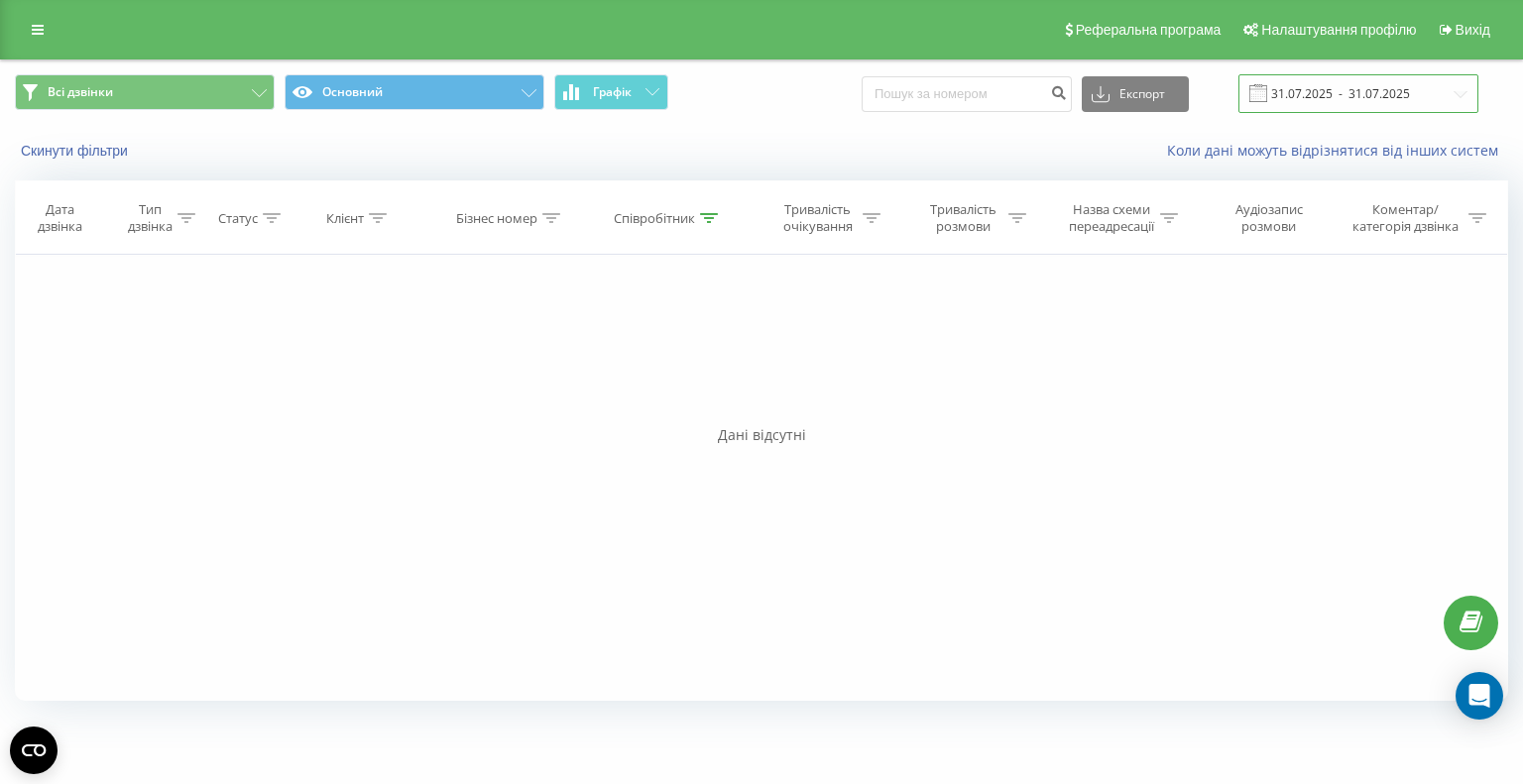 click on "31.07.2025  -  31.07.2025" at bounding box center [1358, 93] 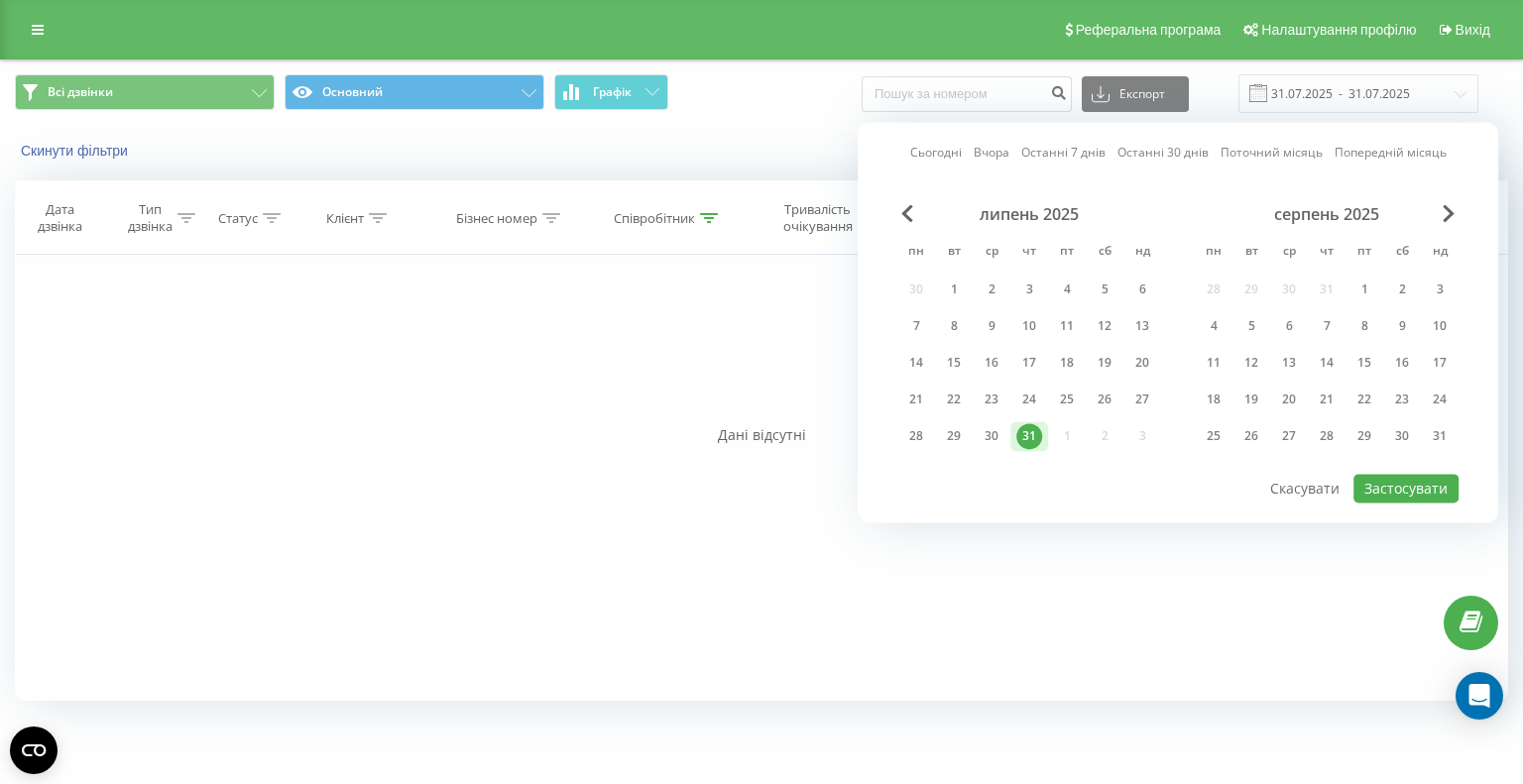 click on "липень 2025 пн вт ср чт пт сб нд 30 1 2 3 4 5 6 7 8 9 10 11 12 13 14 15 16 17 18 19 20 21 22 23 24 25 26 27 28 29 30 31 1 2 3" at bounding box center [1029, 331] 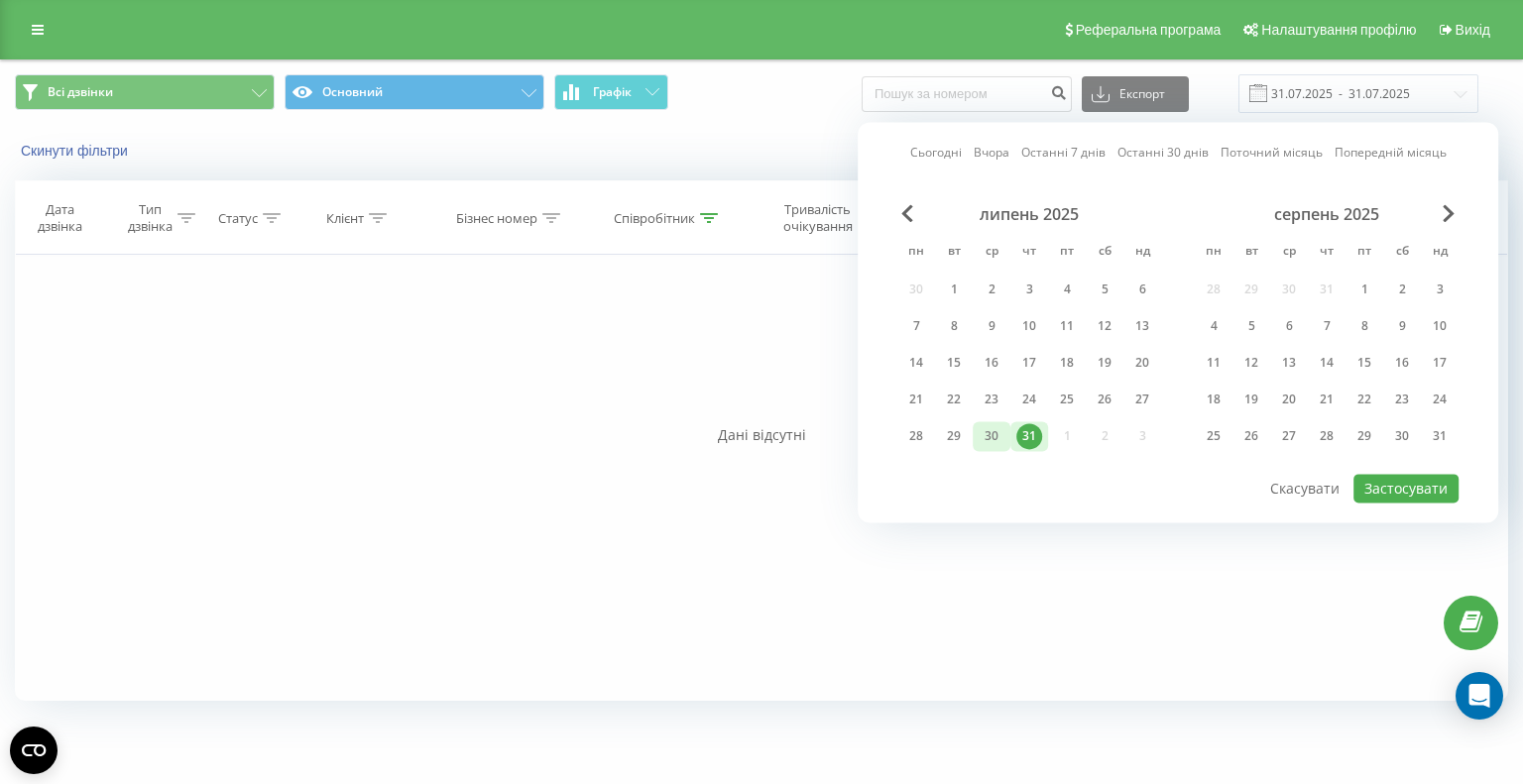 click on "30" at bounding box center [992, 436] 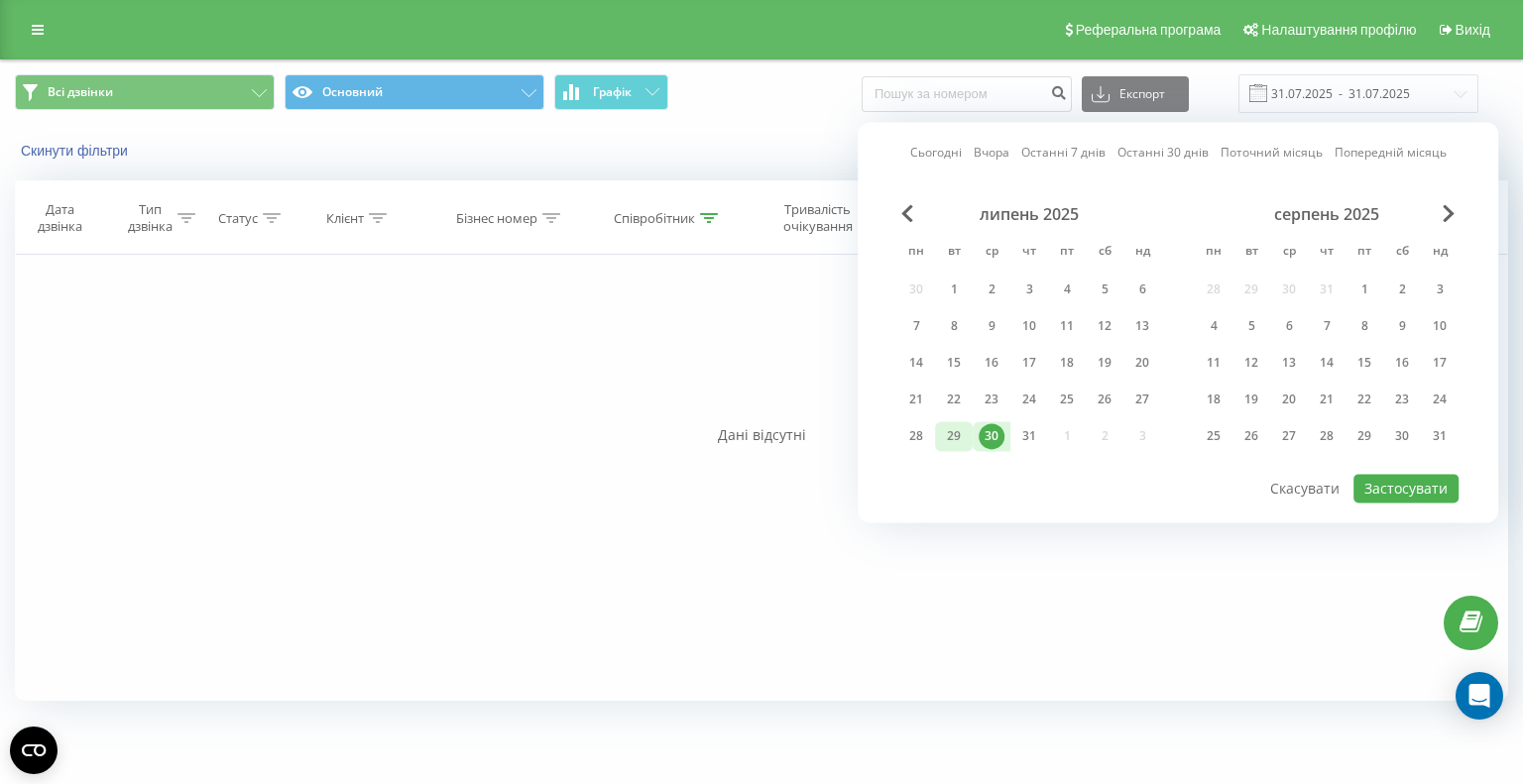 click on "29" at bounding box center (954, 436) 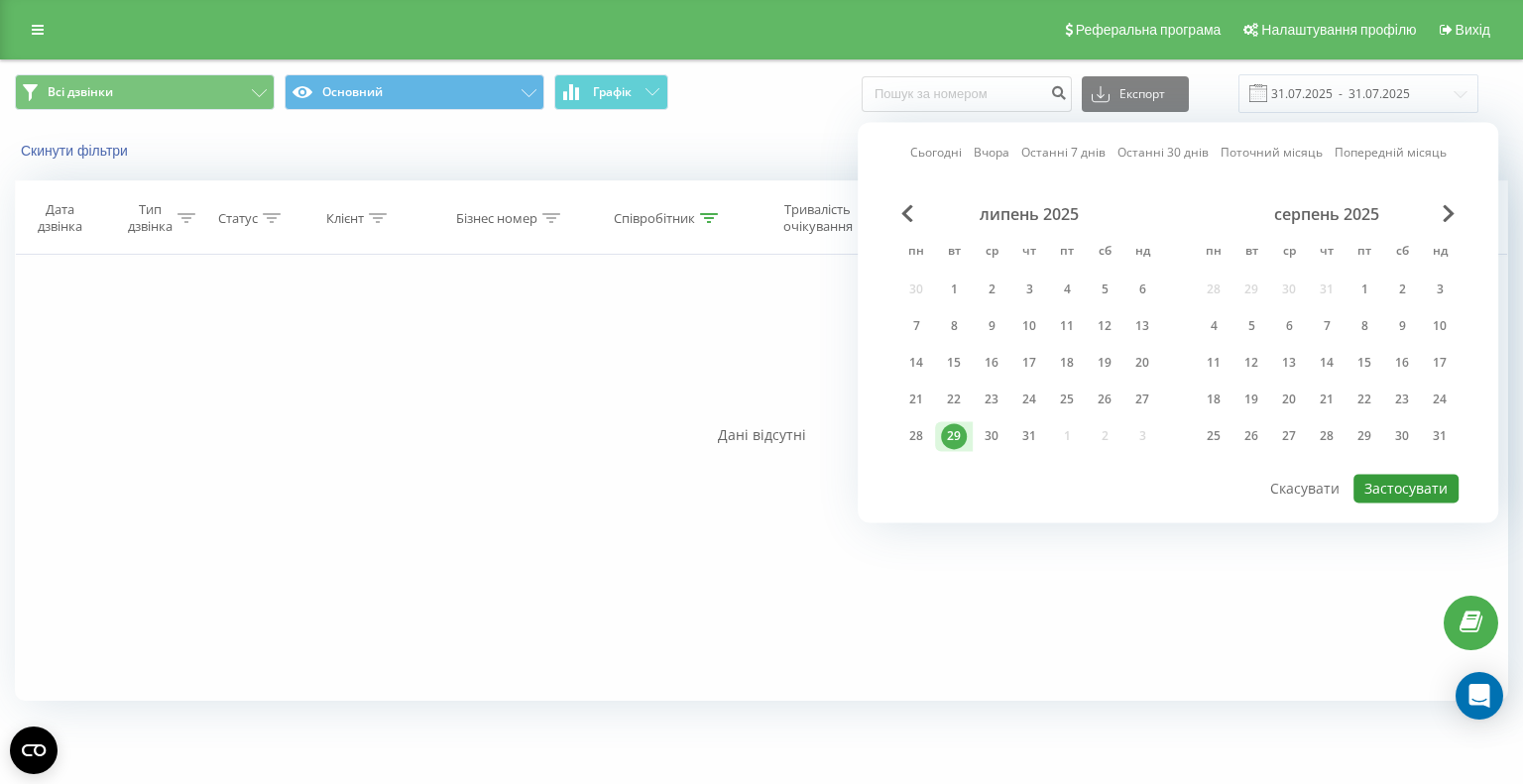 click on "Застосувати" at bounding box center [1406, 488] 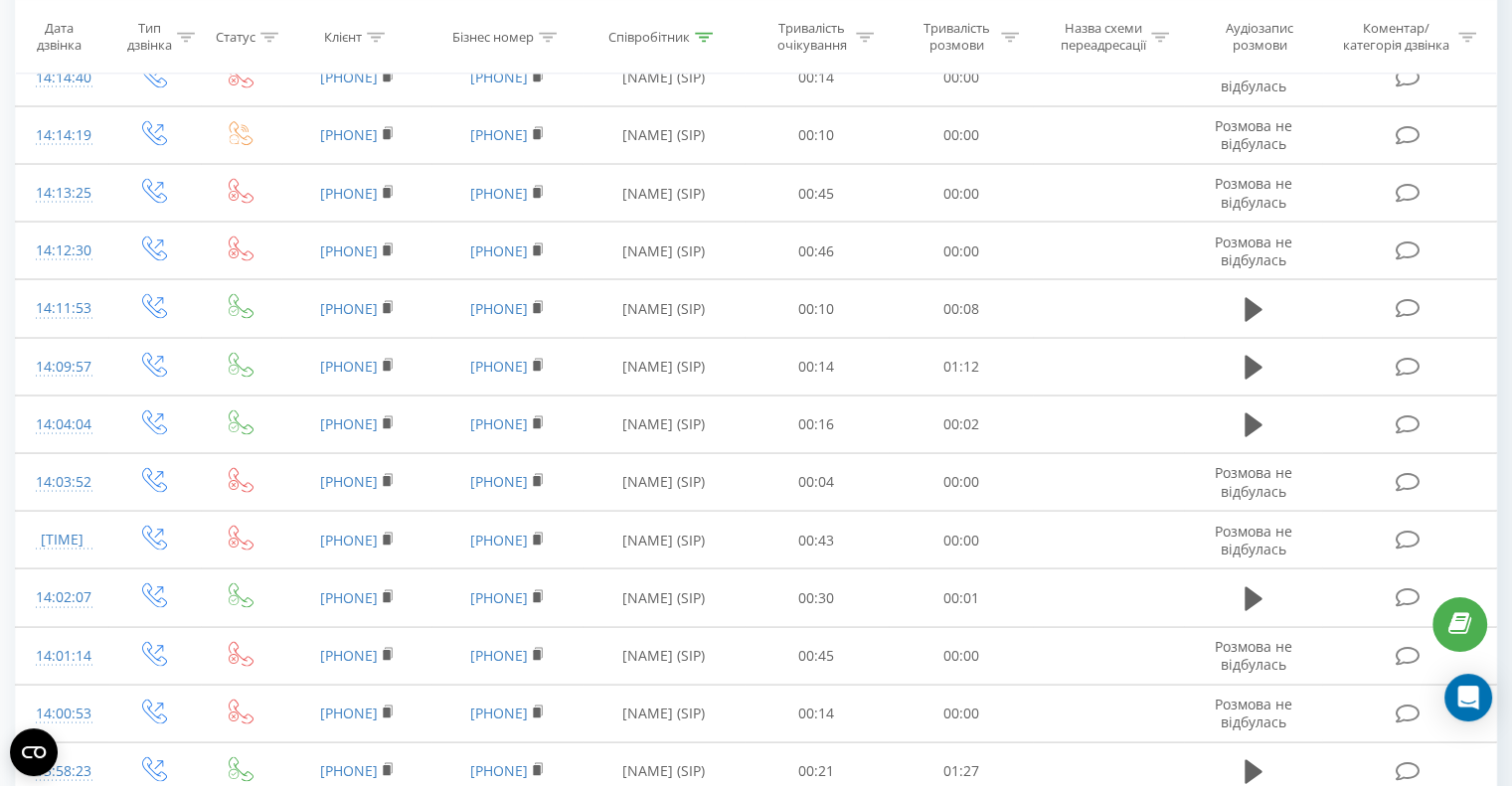 scroll, scrollTop: 3964, scrollLeft: 0, axis: vertical 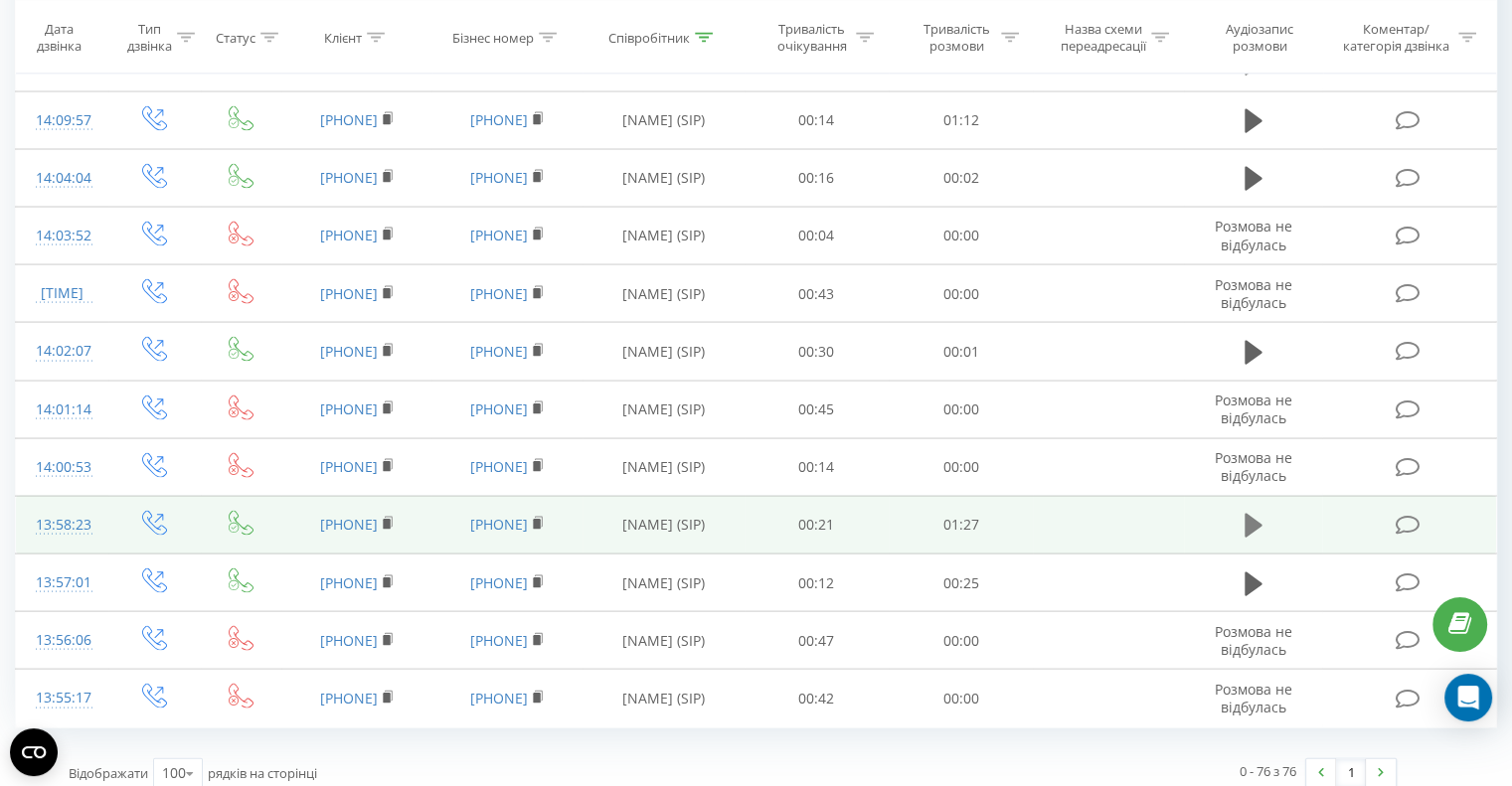 click 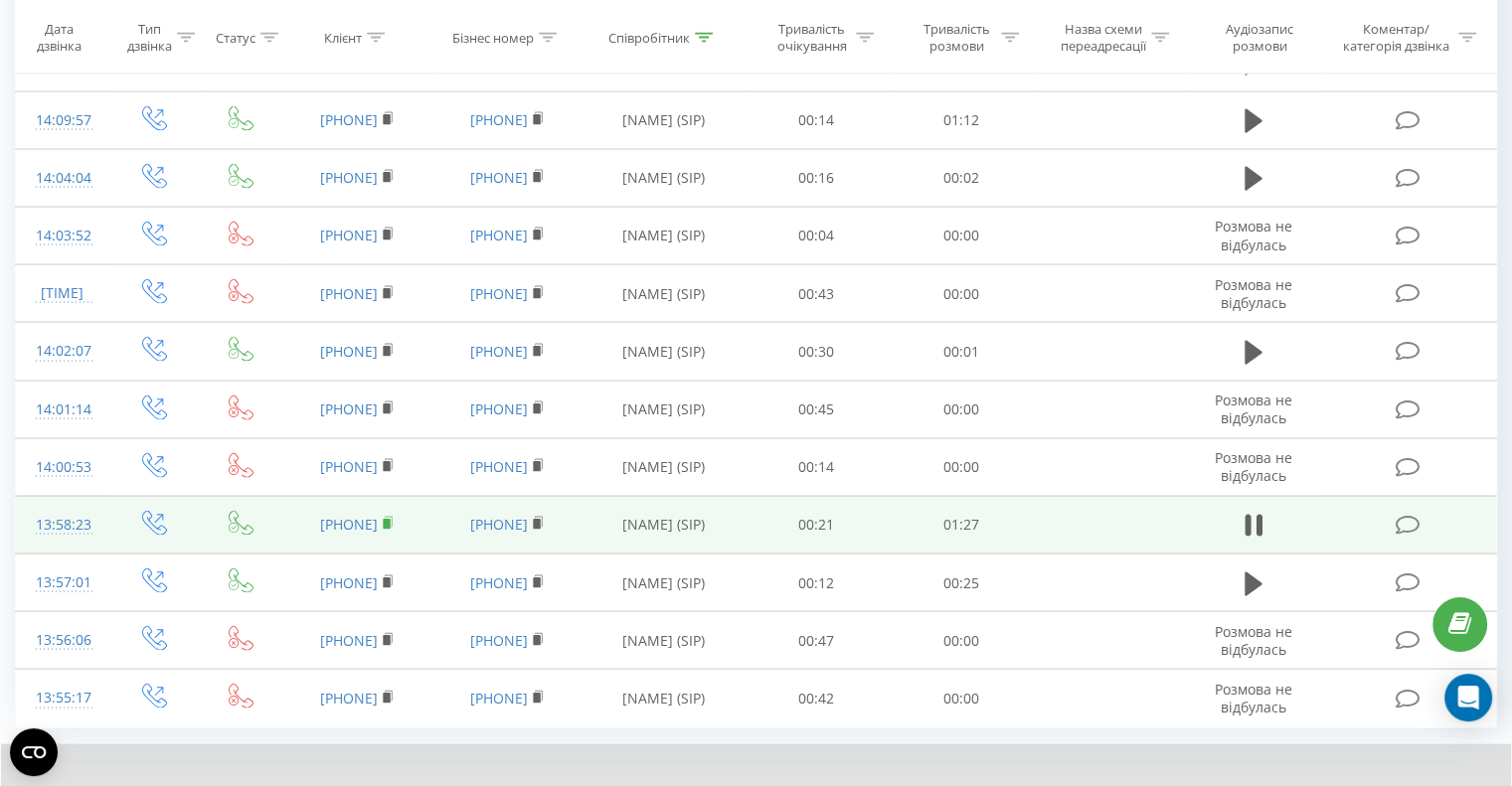 click 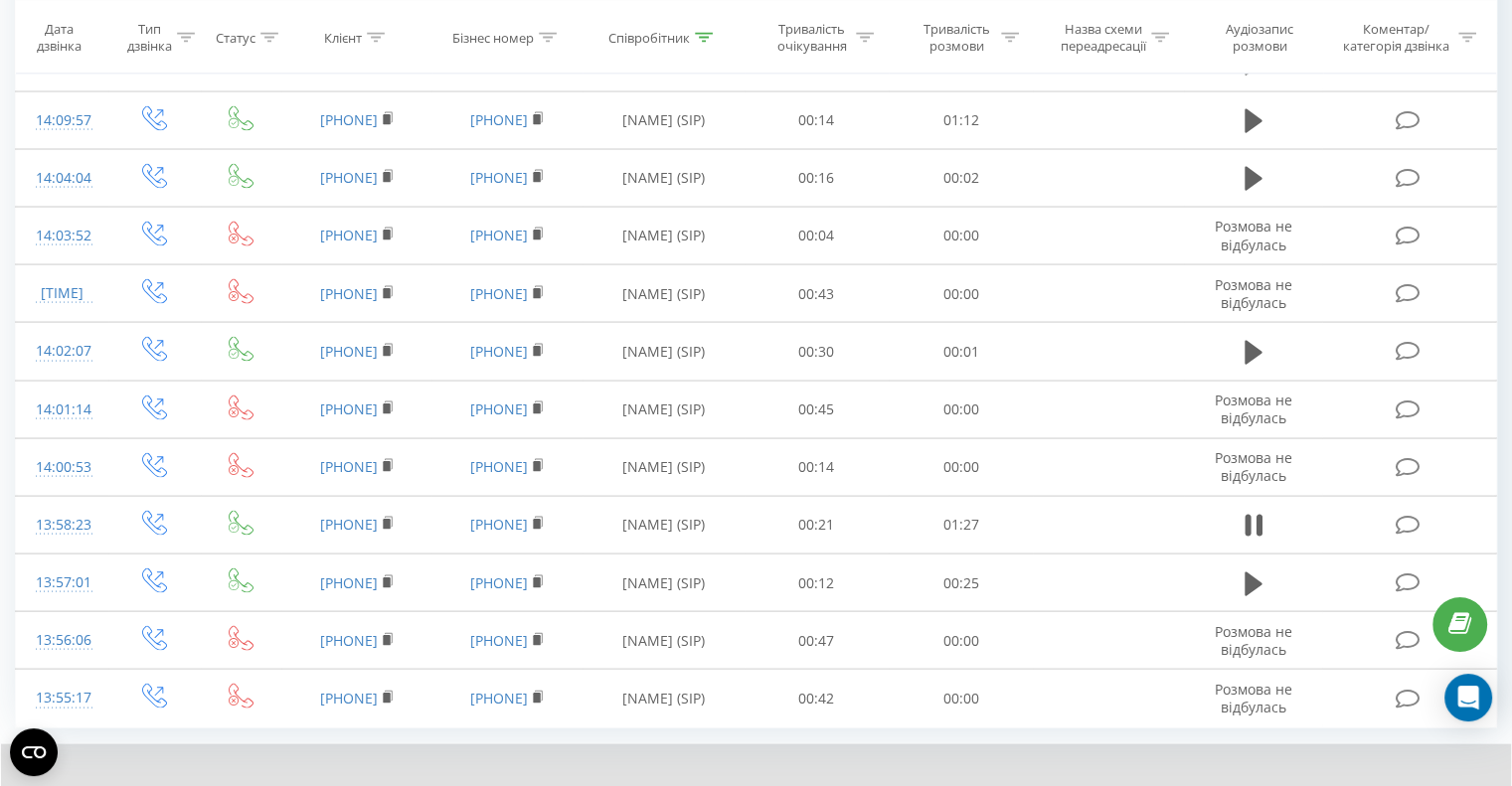 scroll, scrollTop: 4041, scrollLeft: 0, axis: vertical 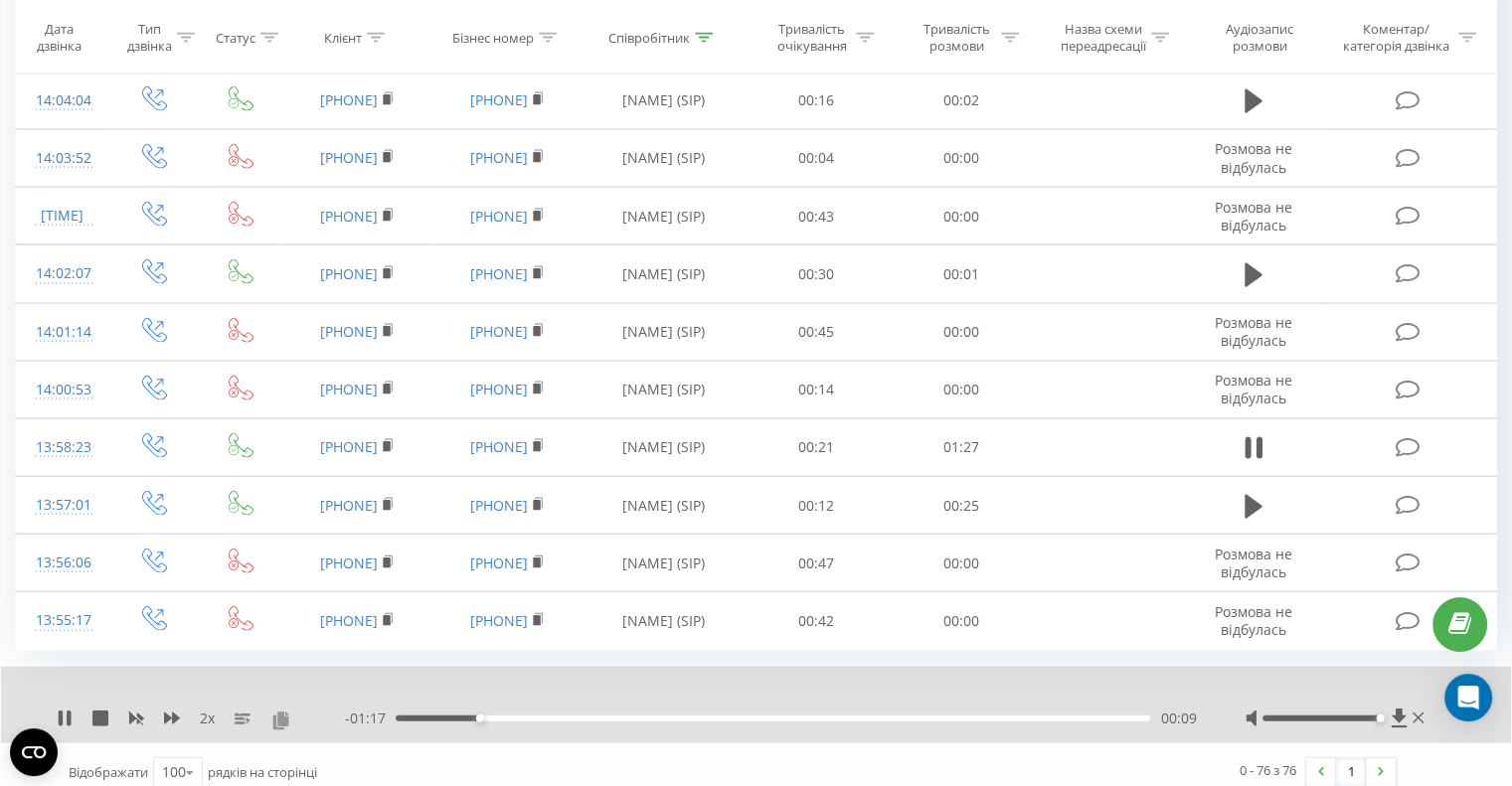 click at bounding box center [280, 719] 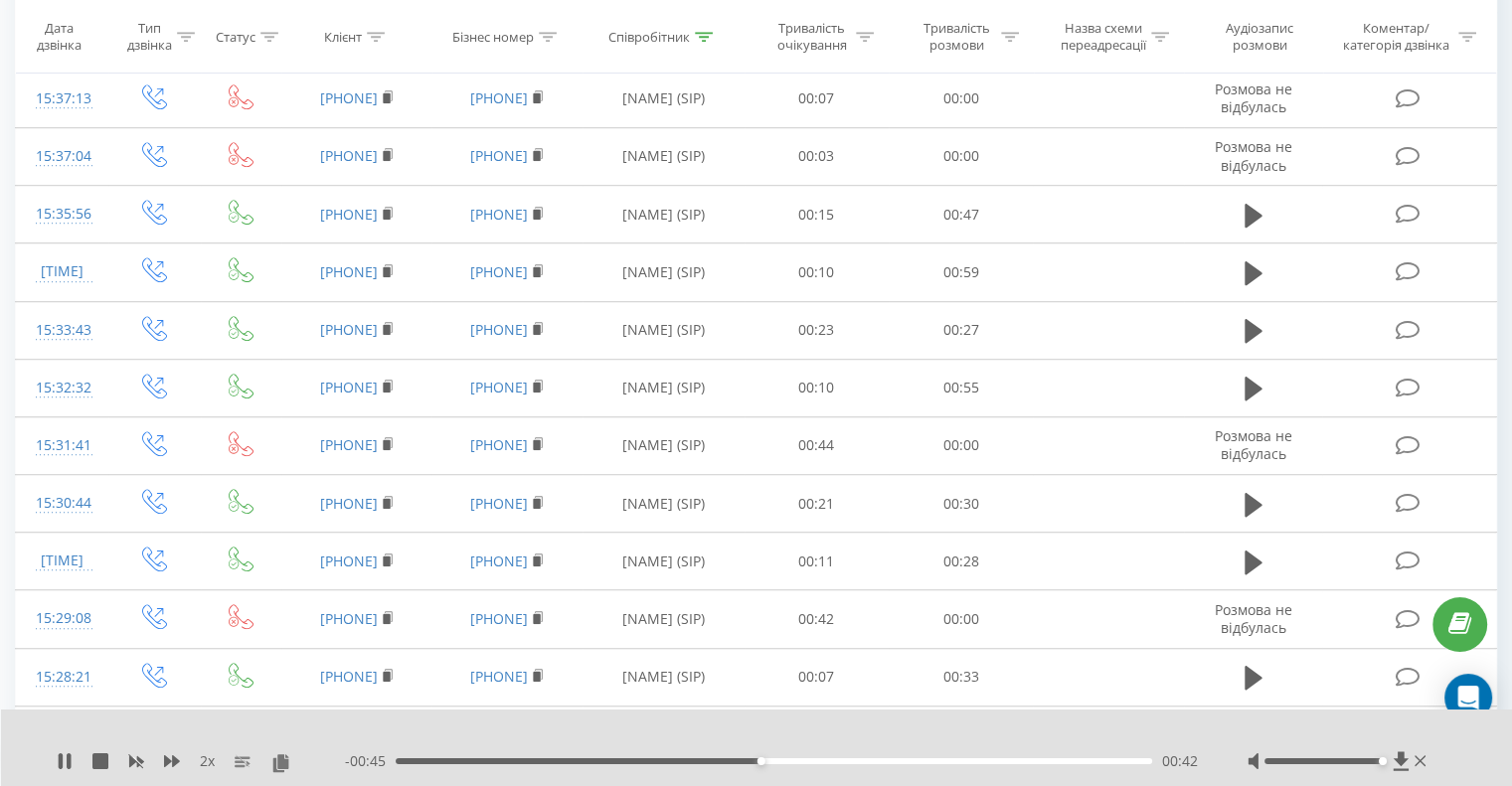 scroll, scrollTop: 910, scrollLeft: 0, axis: vertical 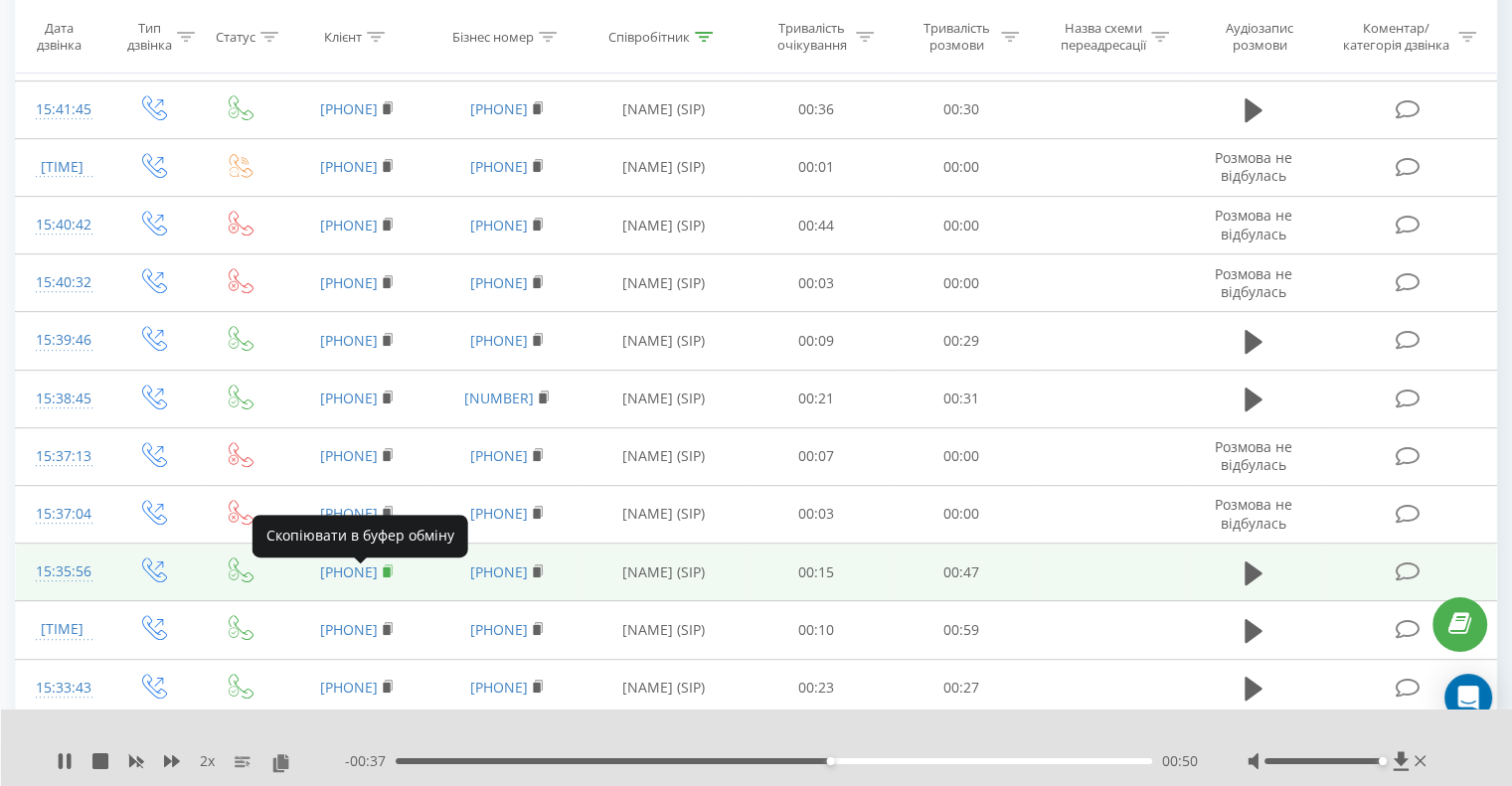click 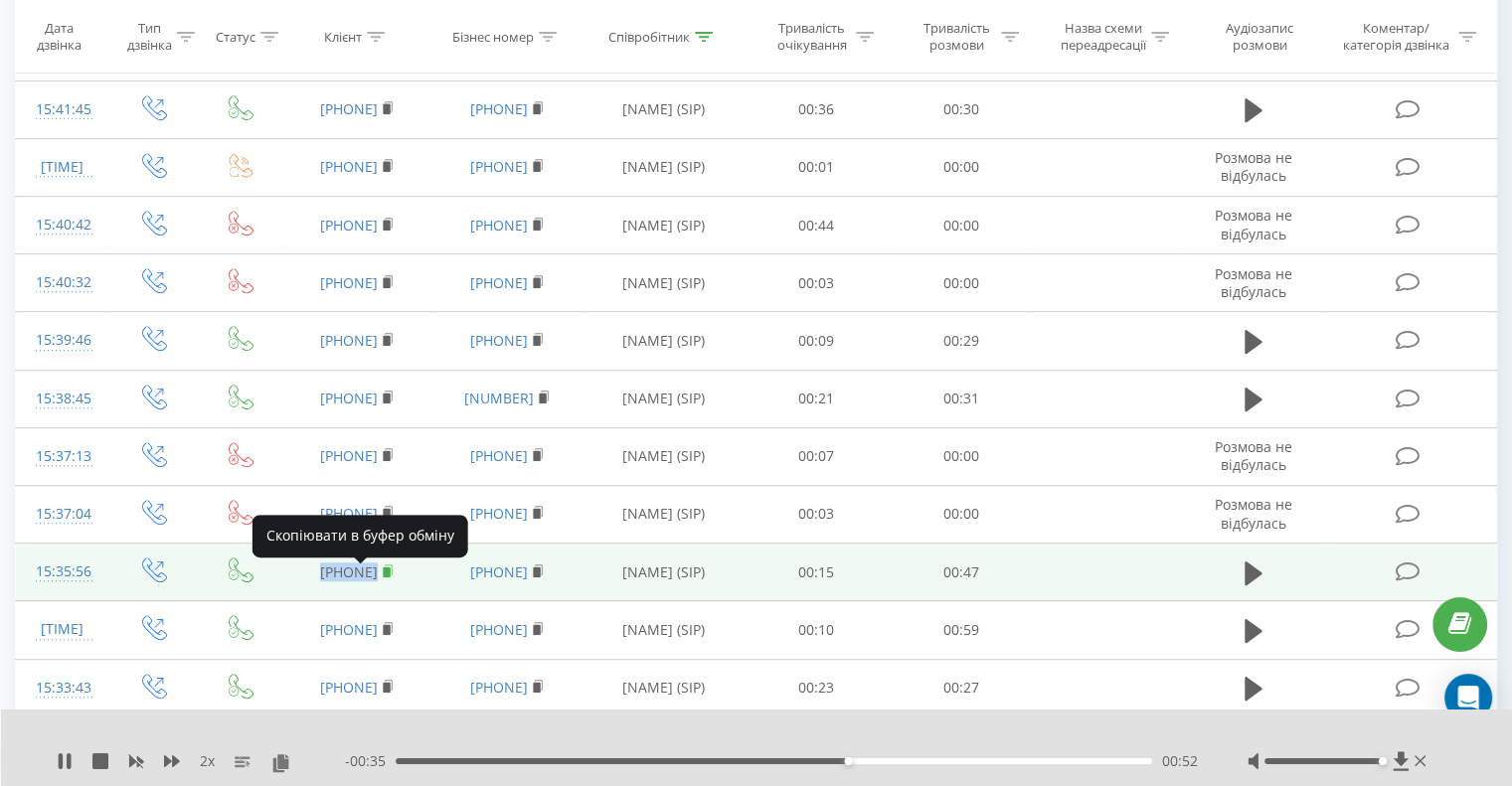 click 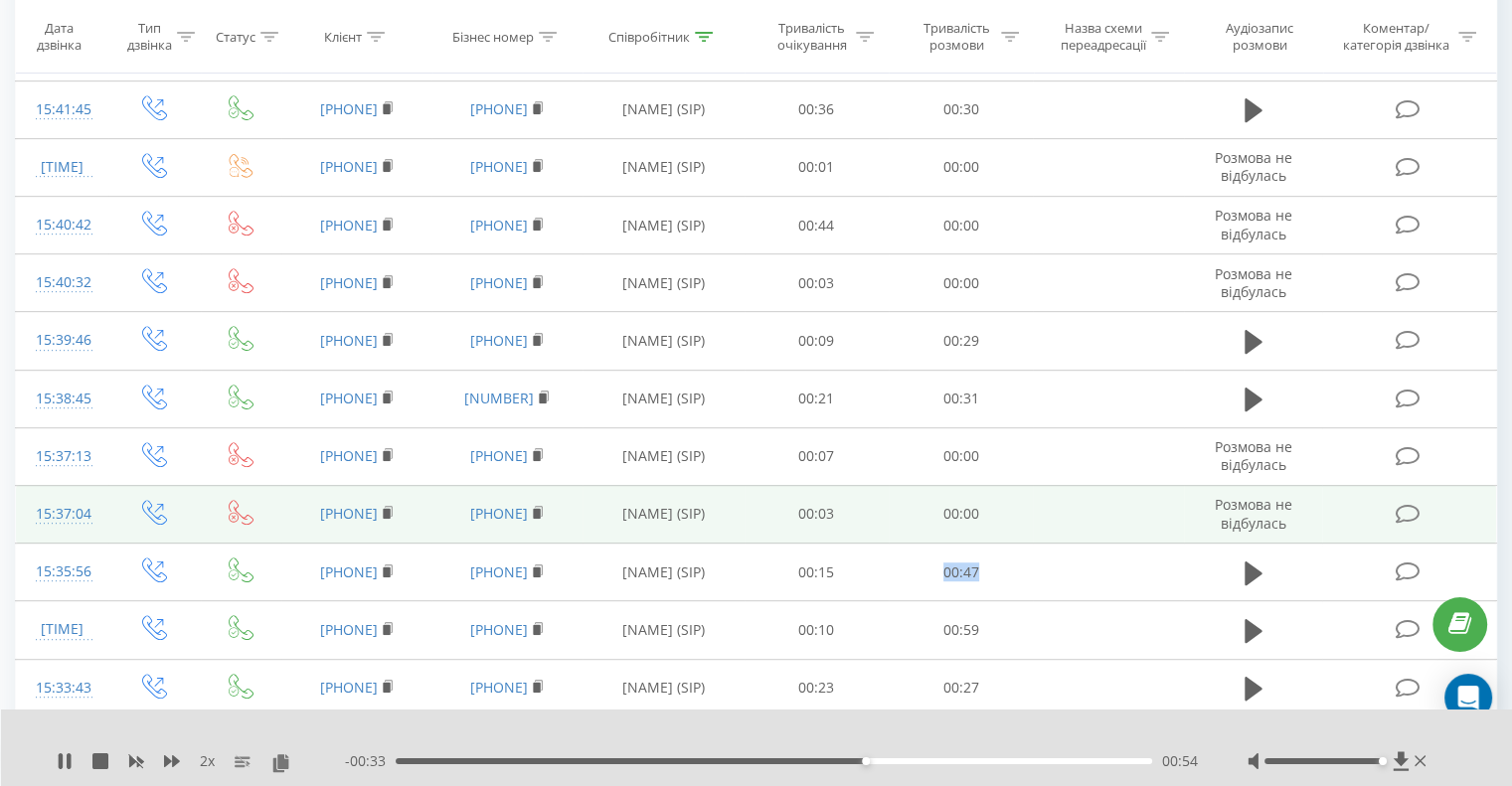 drag, startPoint x: 930, startPoint y: 559, endPoint x: 1058, endPoint y: 496, distance: 142.66394 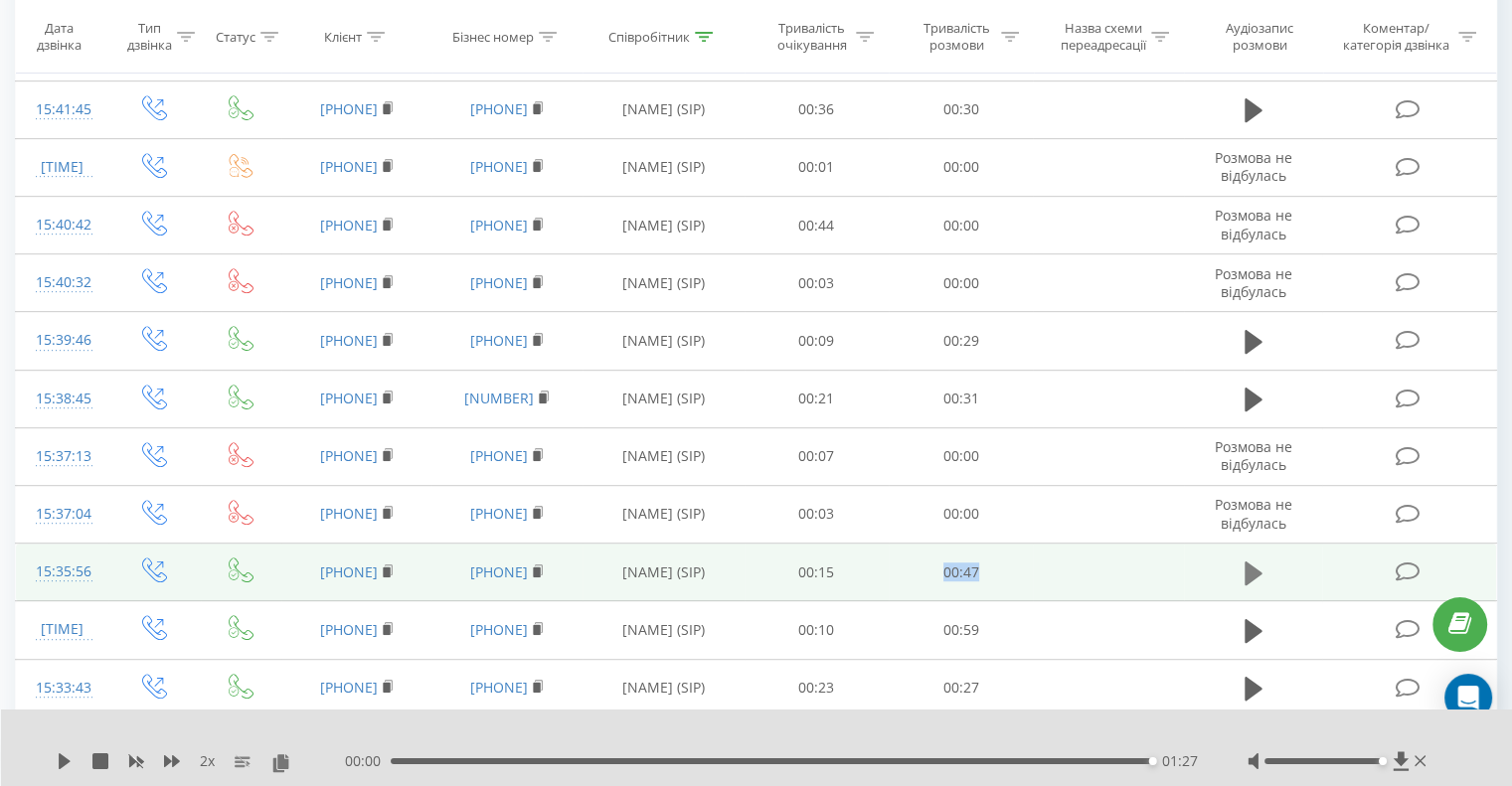 click 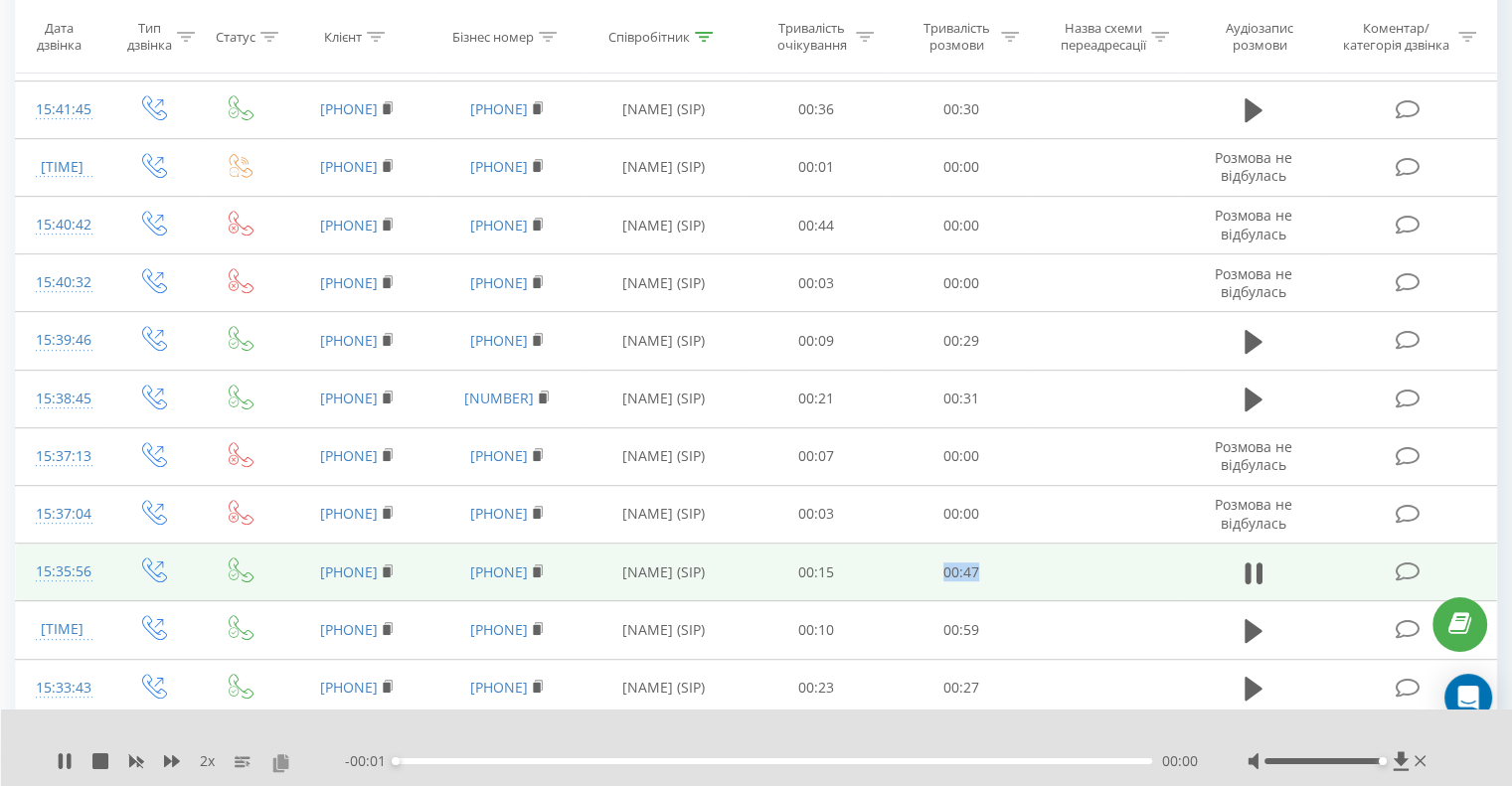click at bounding box center (280, 762) 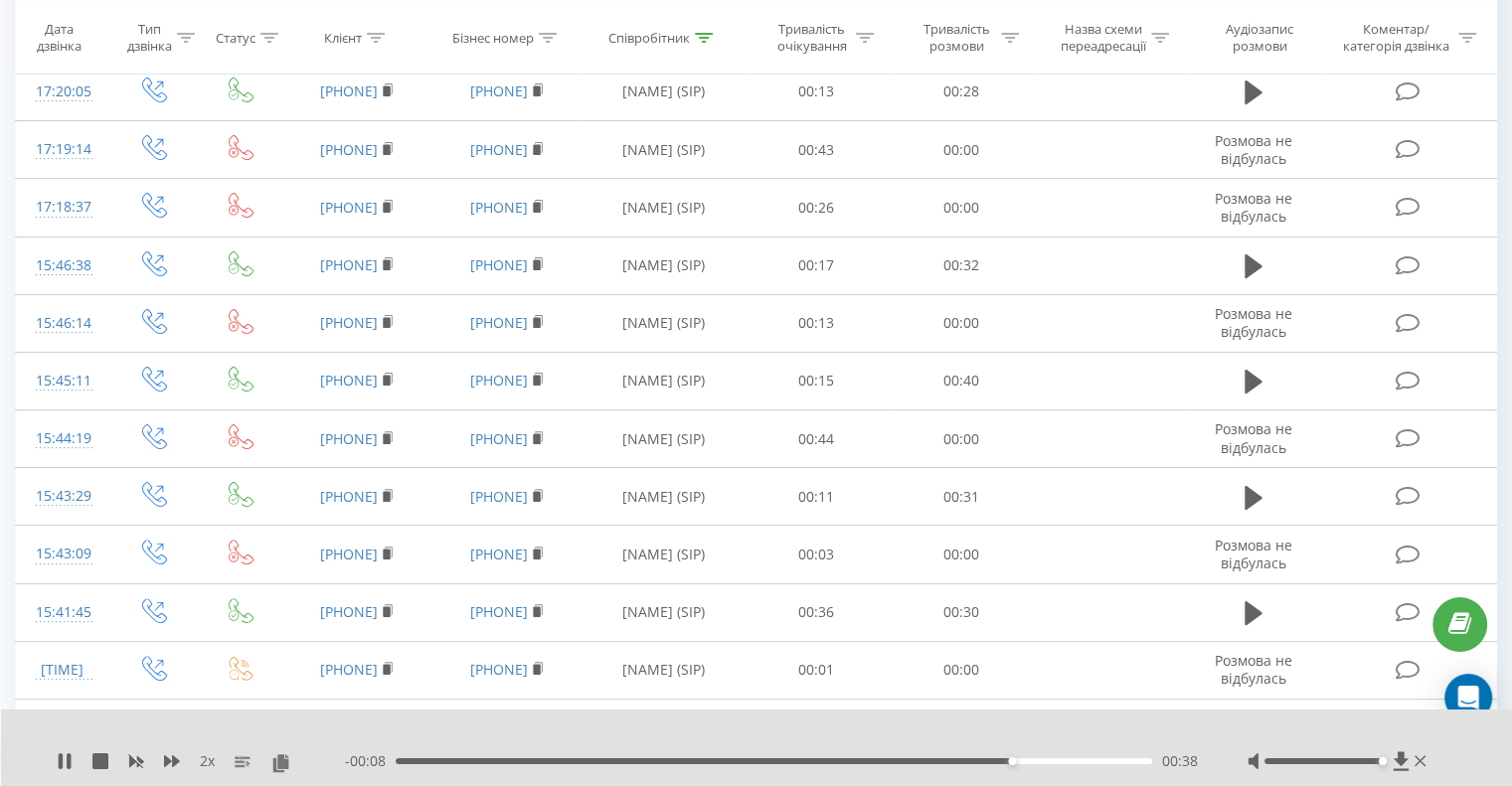 scroll, scrollTop: 0, scrollLeft: 0, axis: both 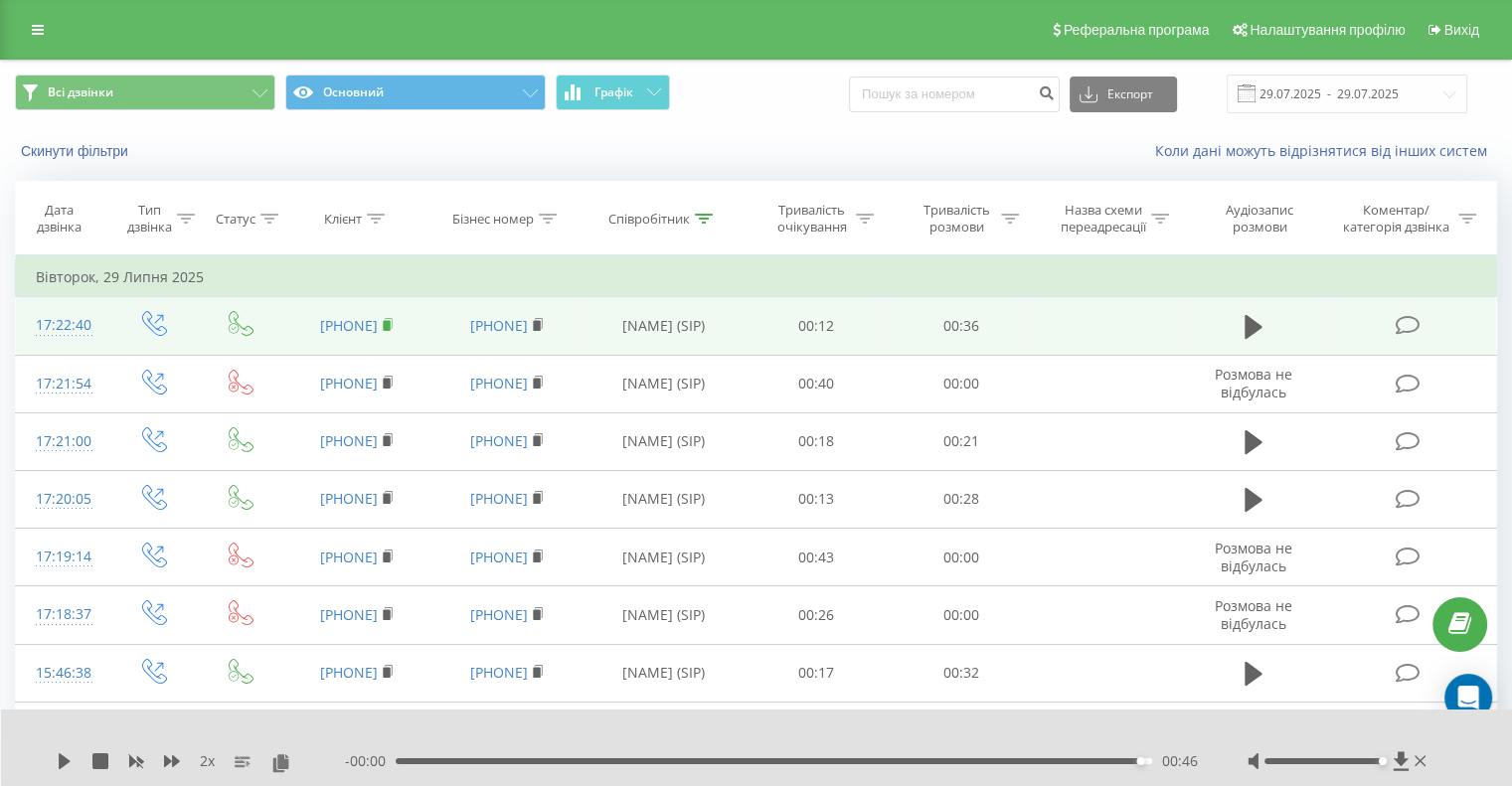 click 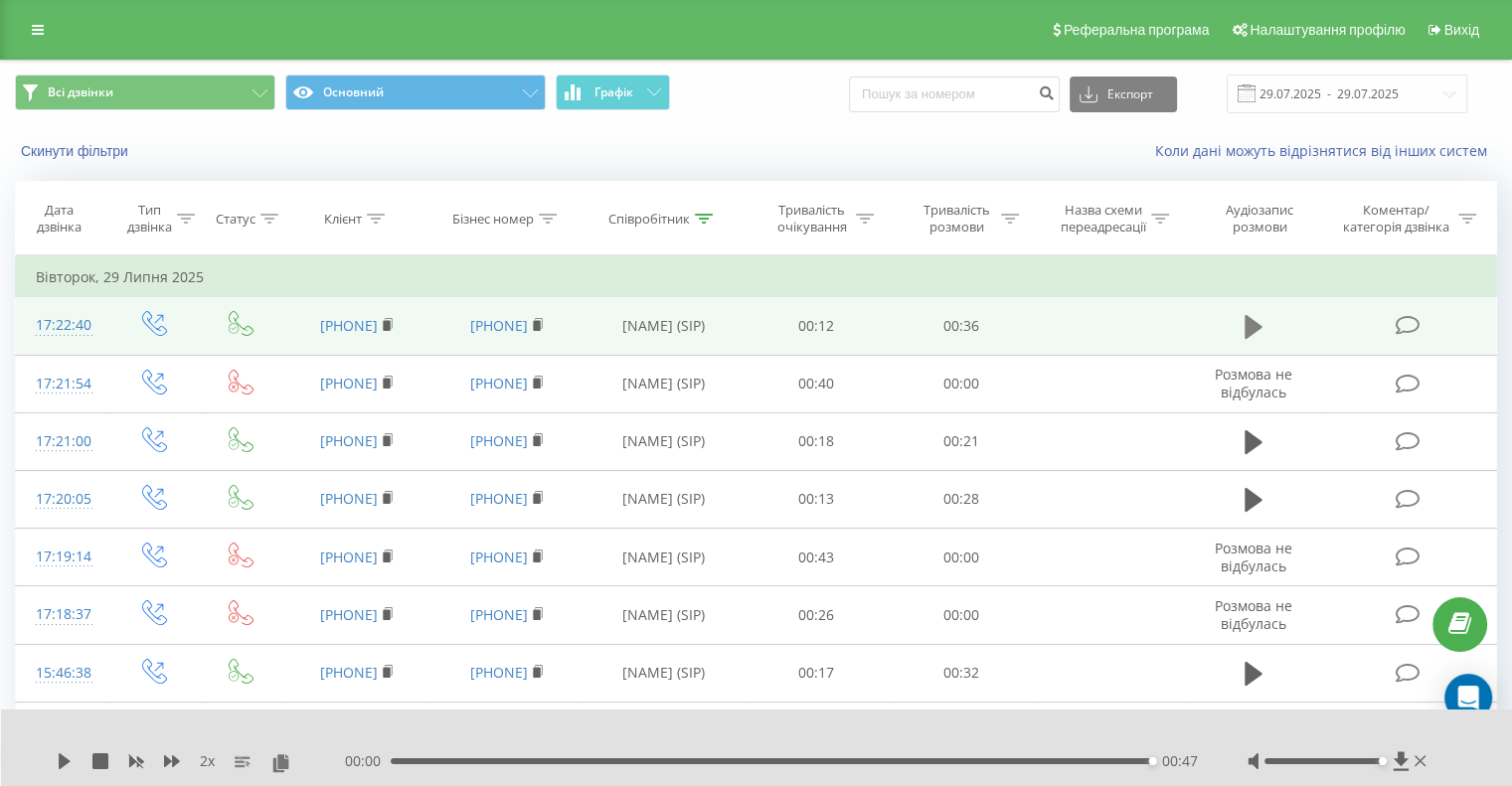 click at bounding box center (1254, 327) 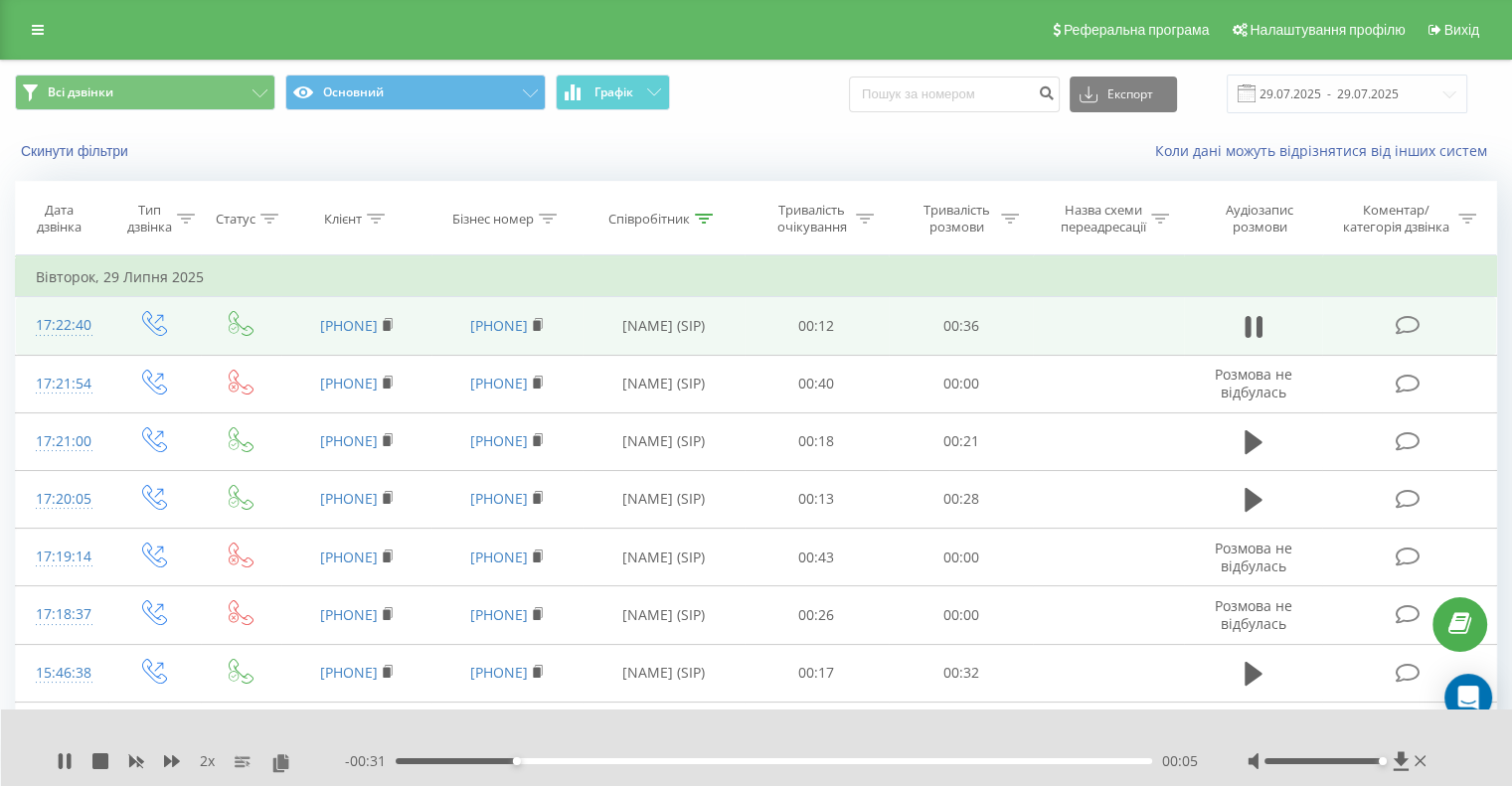 drag, startPoint x: 281, startPoint y: 759, endPoint x: 700, endPoint y: 65, distance: 810.6769 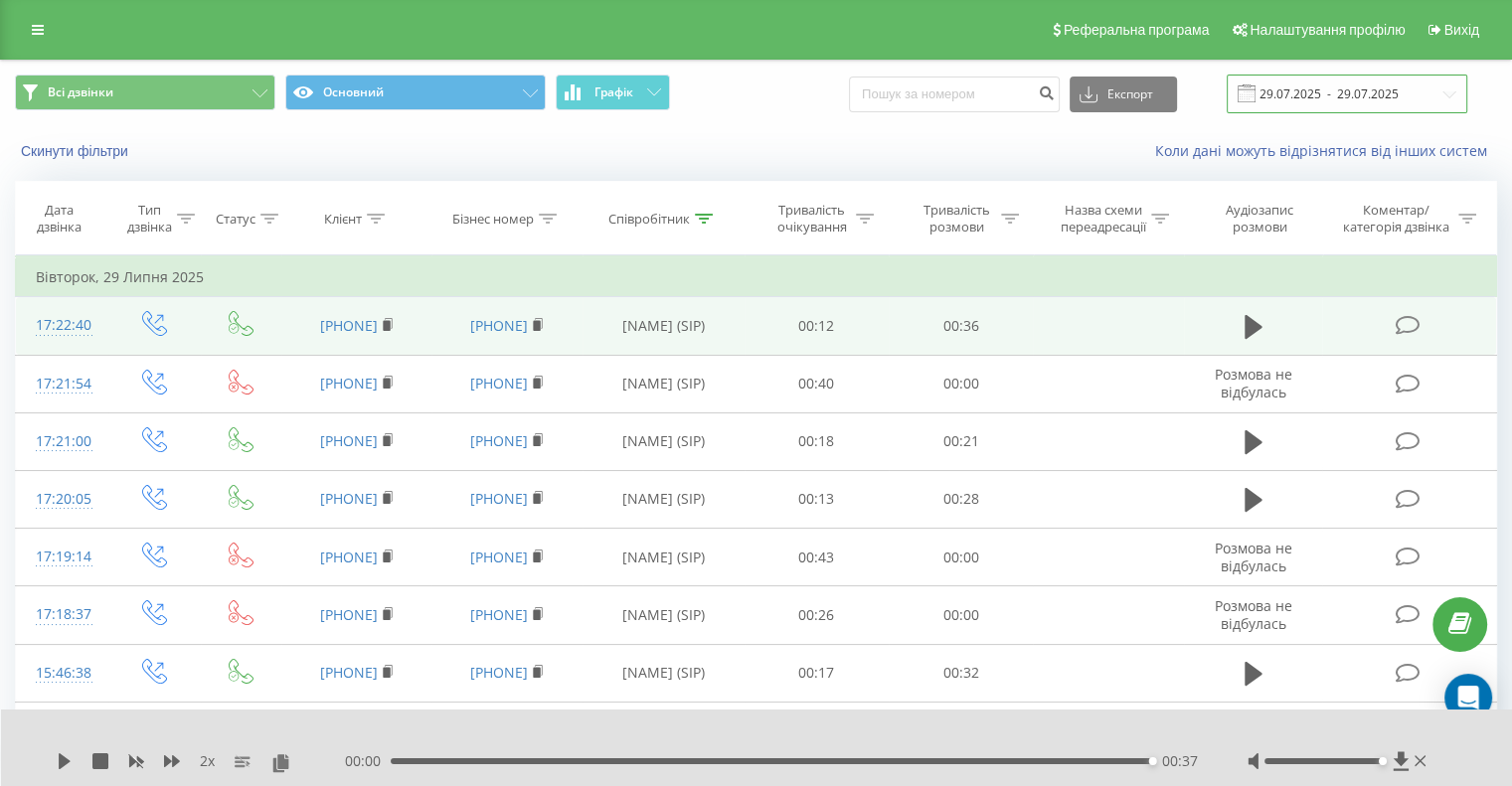 click on "29.07.2025  -  29.07.2025" at bounding box center (1347, 93) 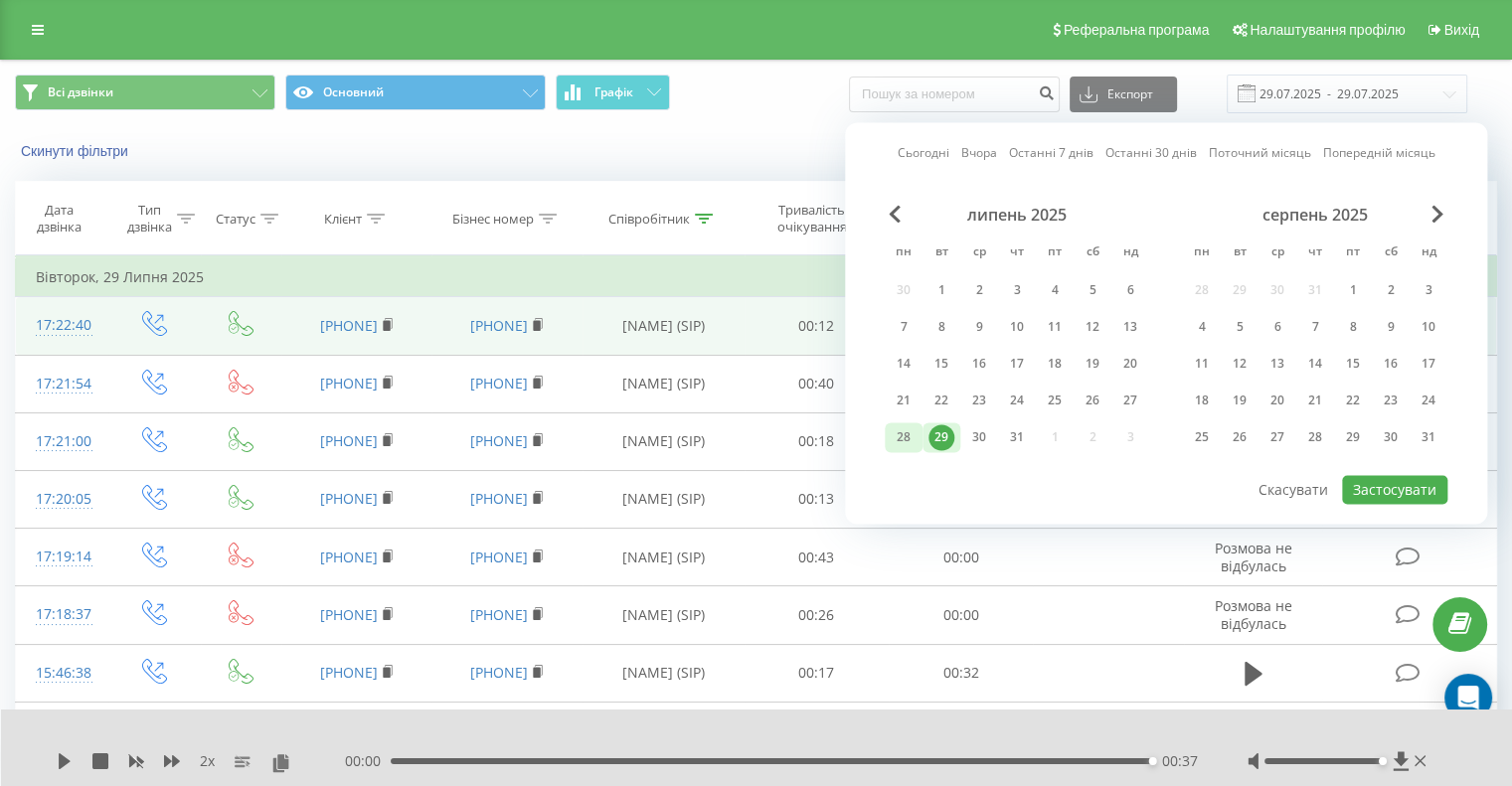 click on "28" at bounding box center (904, 437) 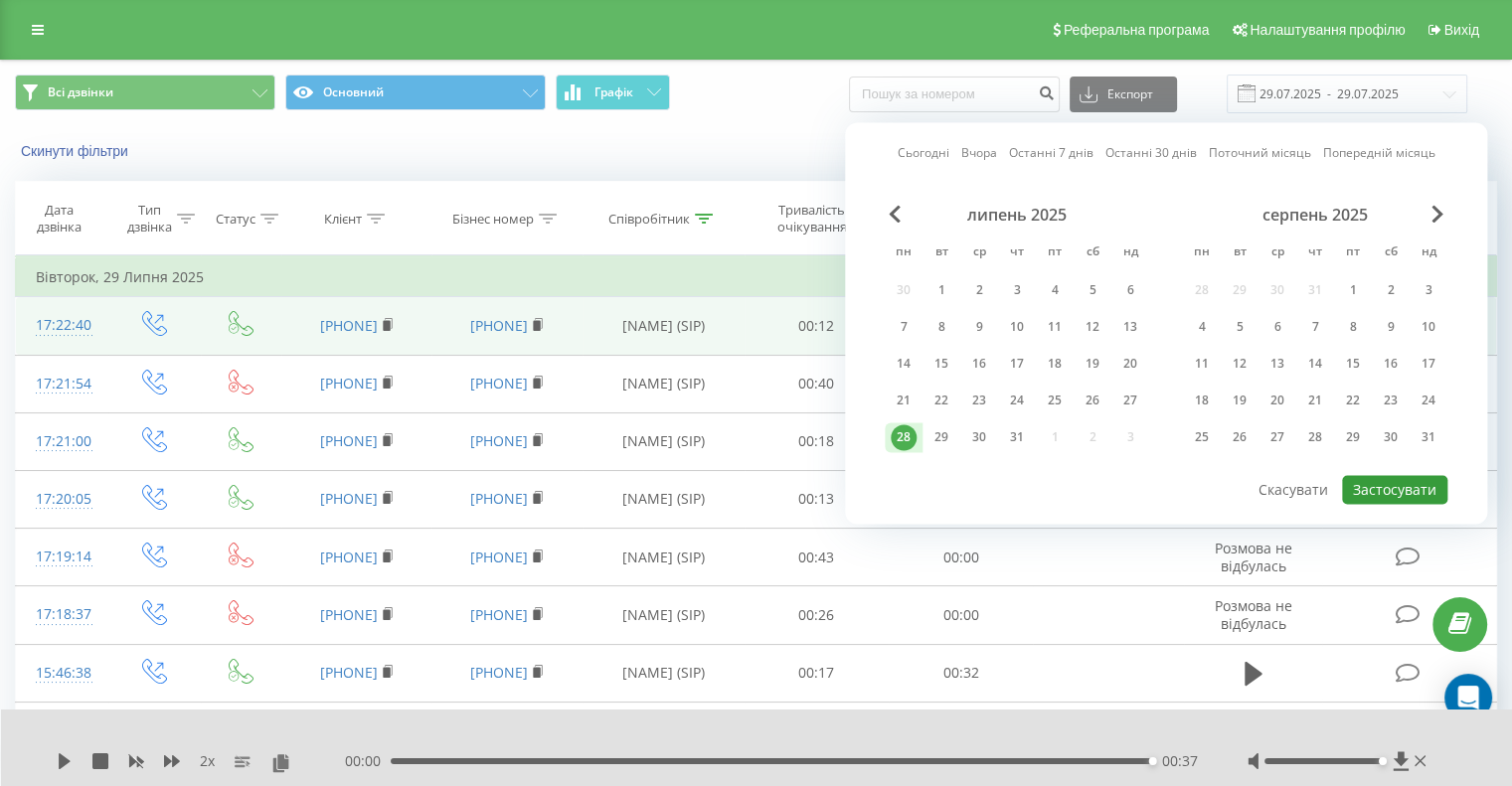 click on "Застосувати" at bounding box center [1395, 489] 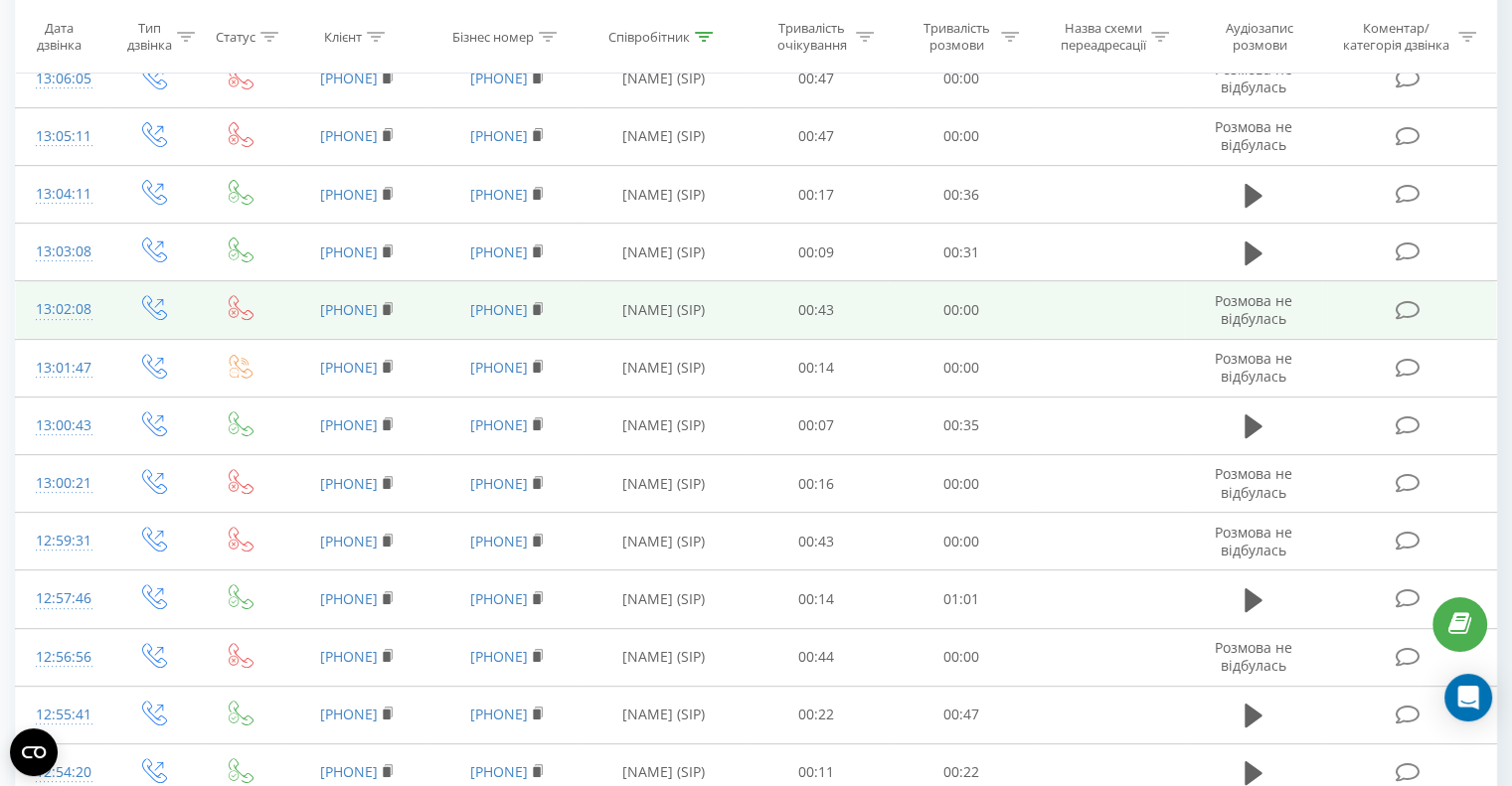 scroll, scrollTop: 795, scrollLeft: 0, axis: vertical 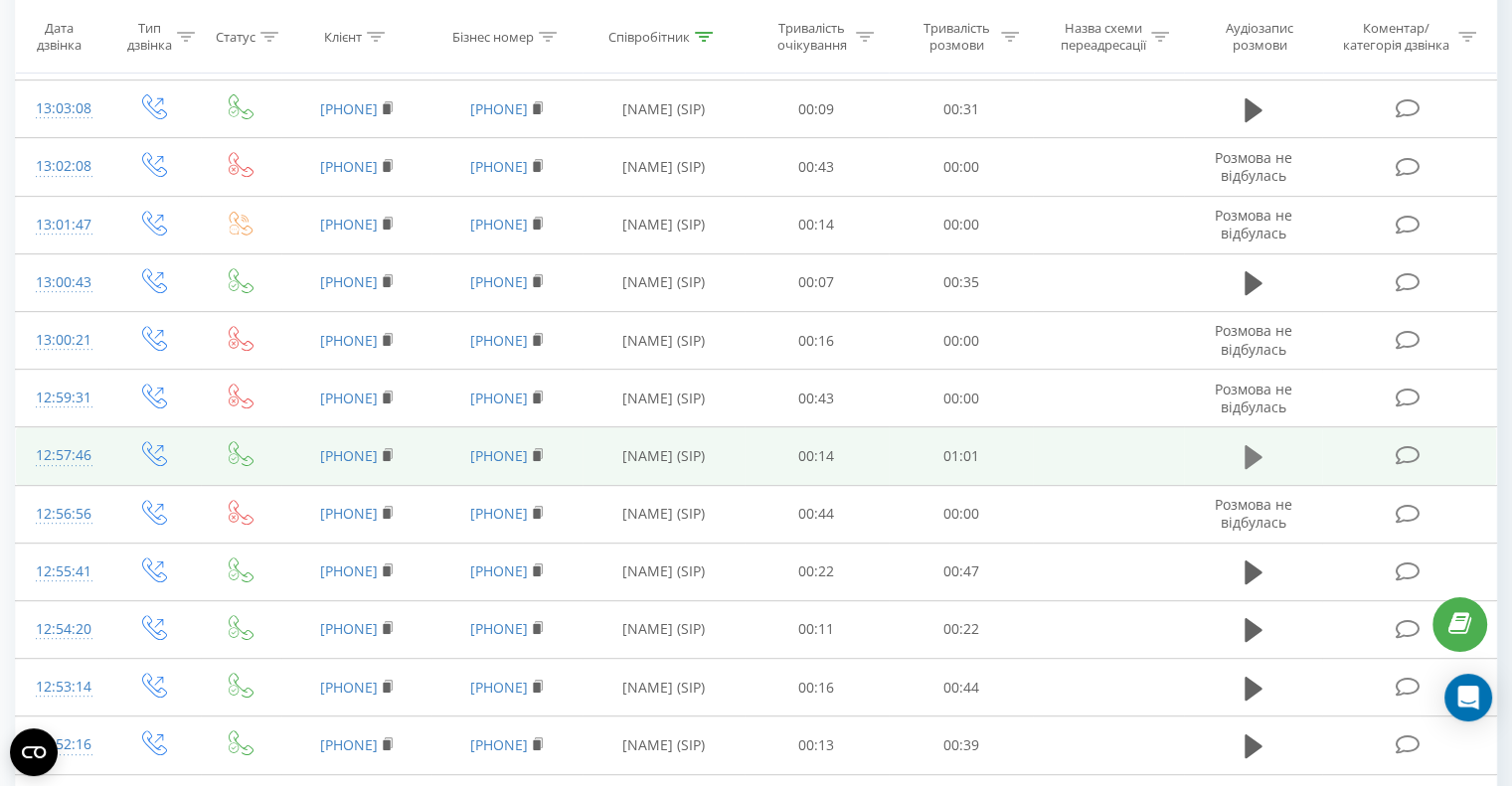 click 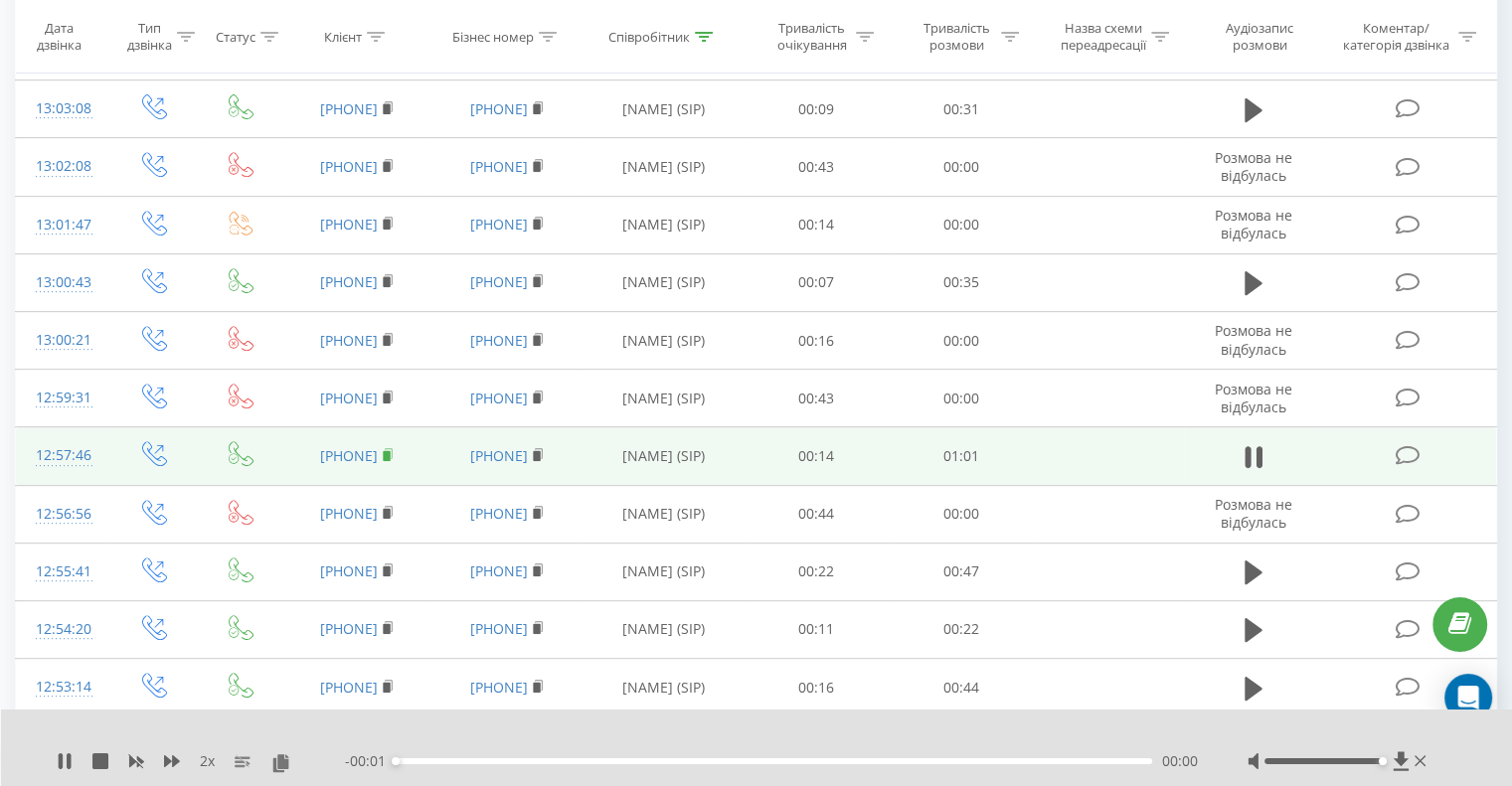 click 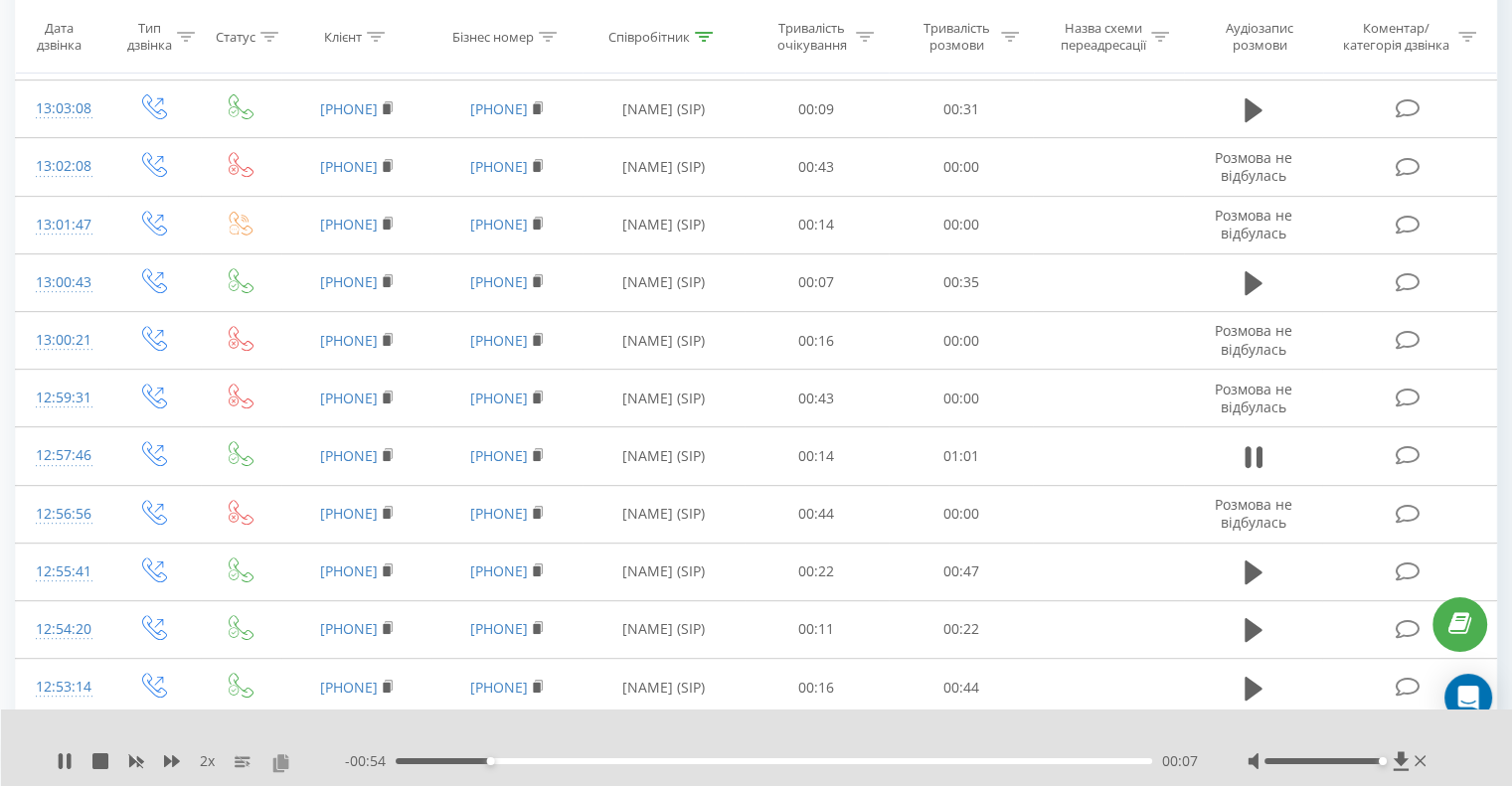 click at bounding box center (280, 762) 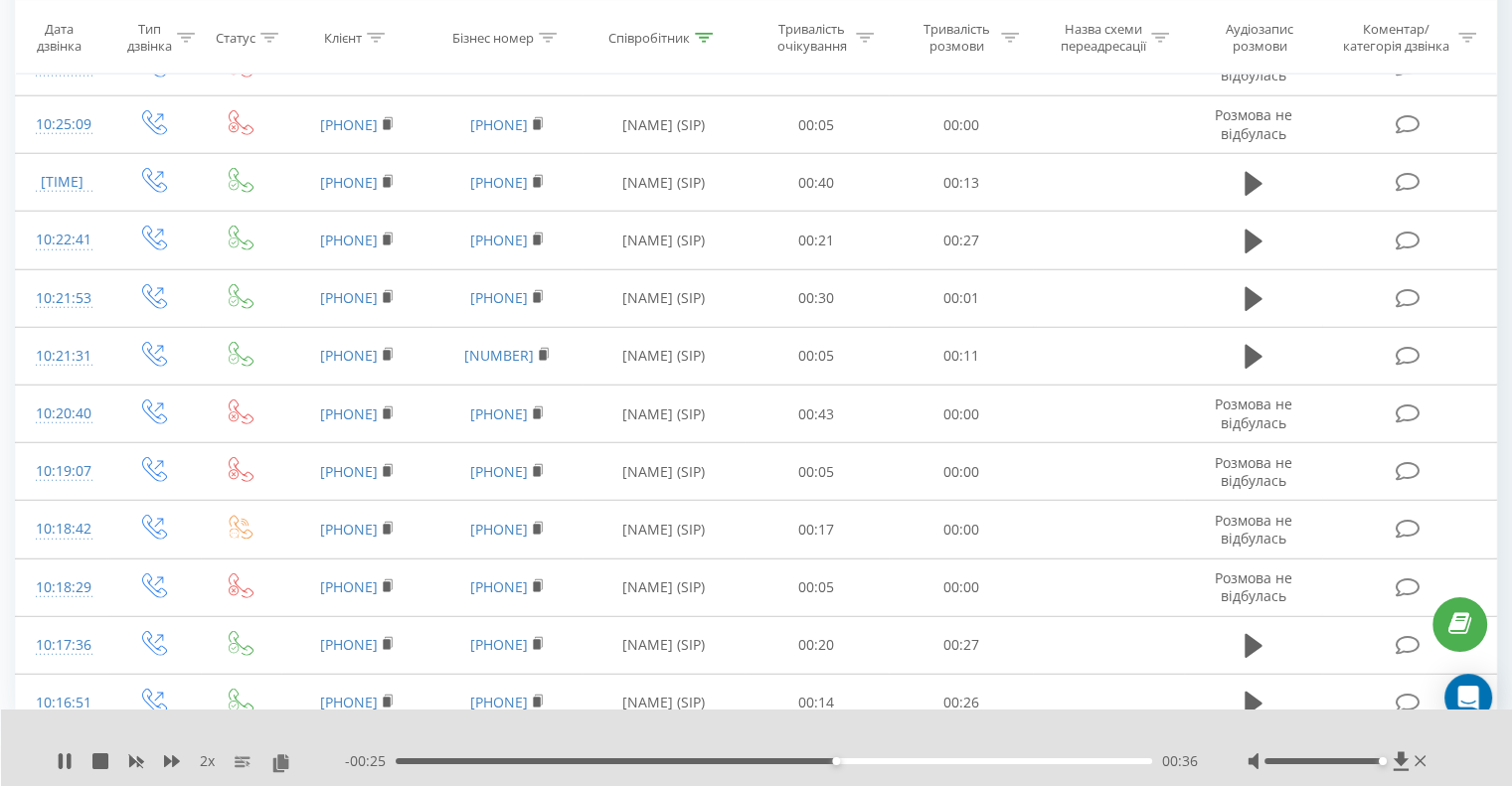 scroll, scrollTop: 5424, scrollLeft: 0, axis: vertical 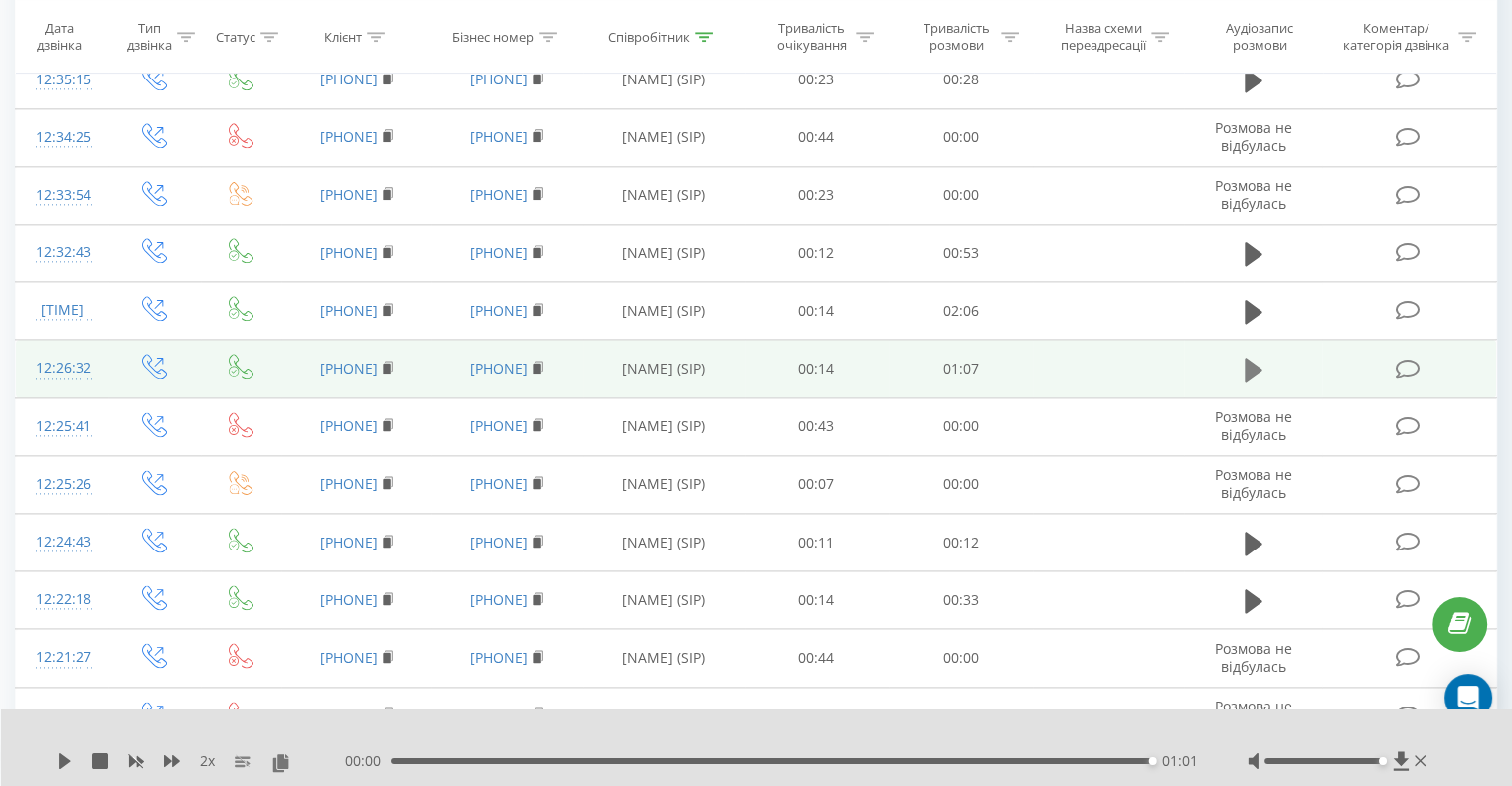 click 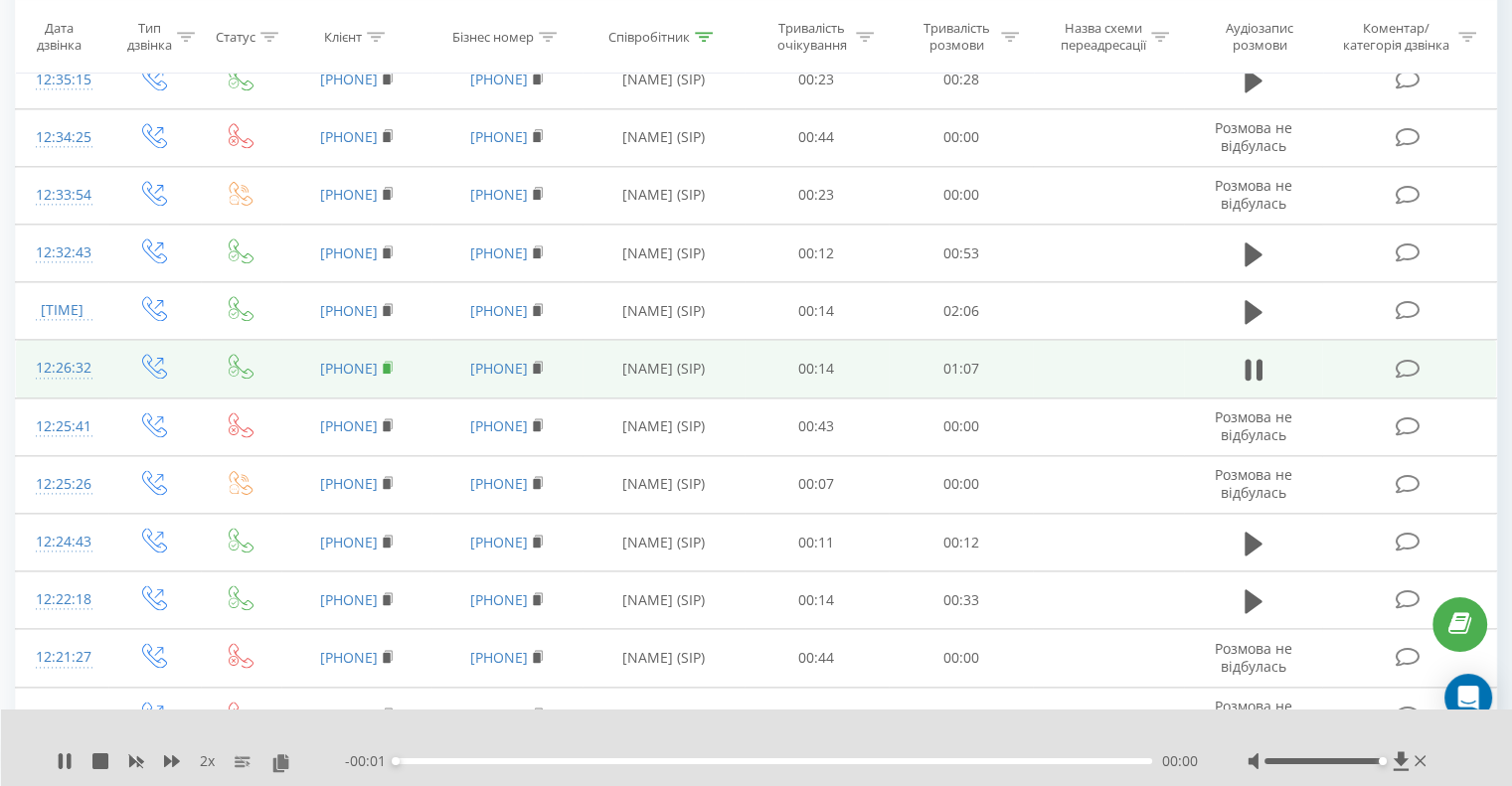 click 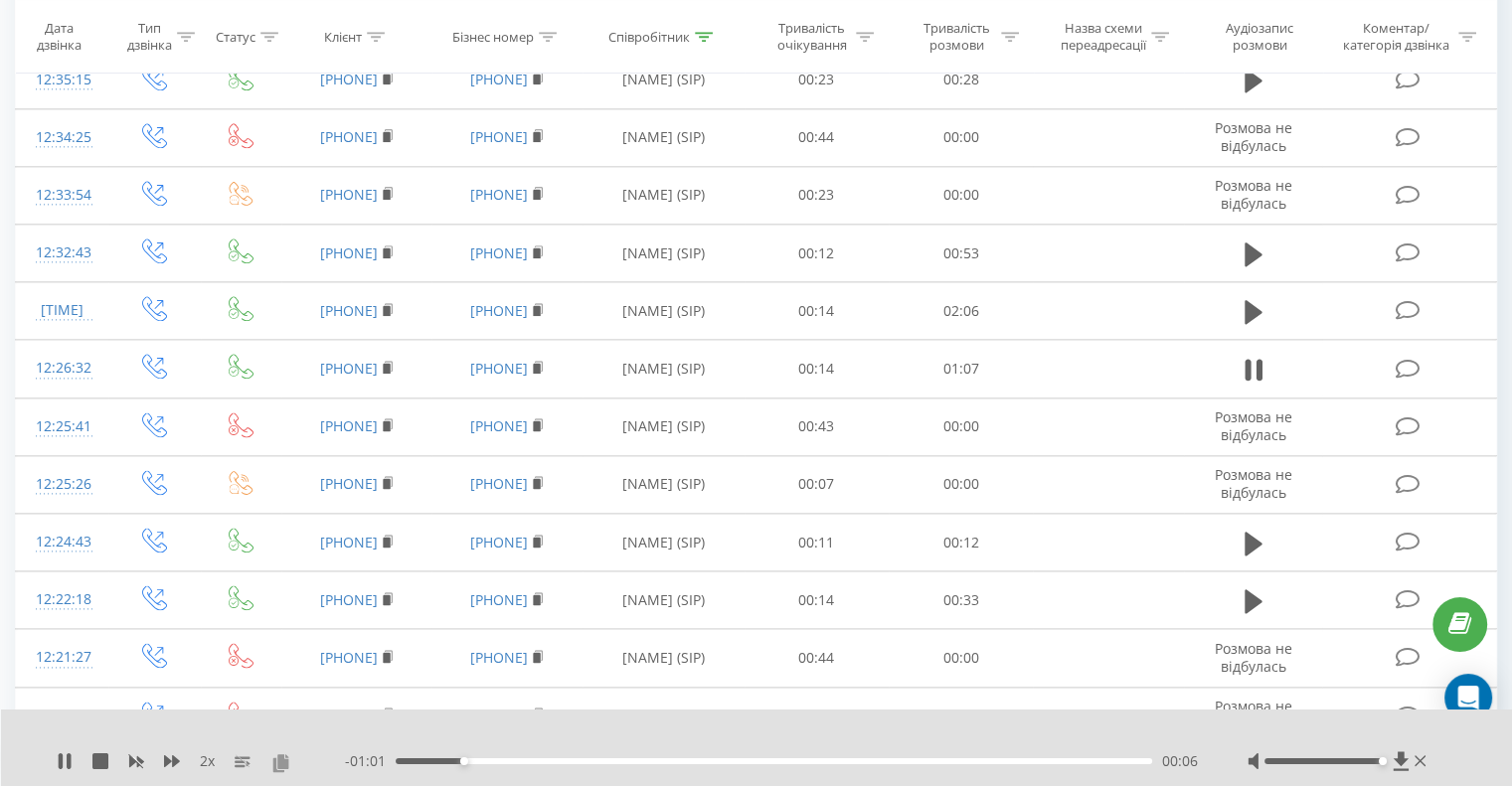 click at bounding box center [280, 762] 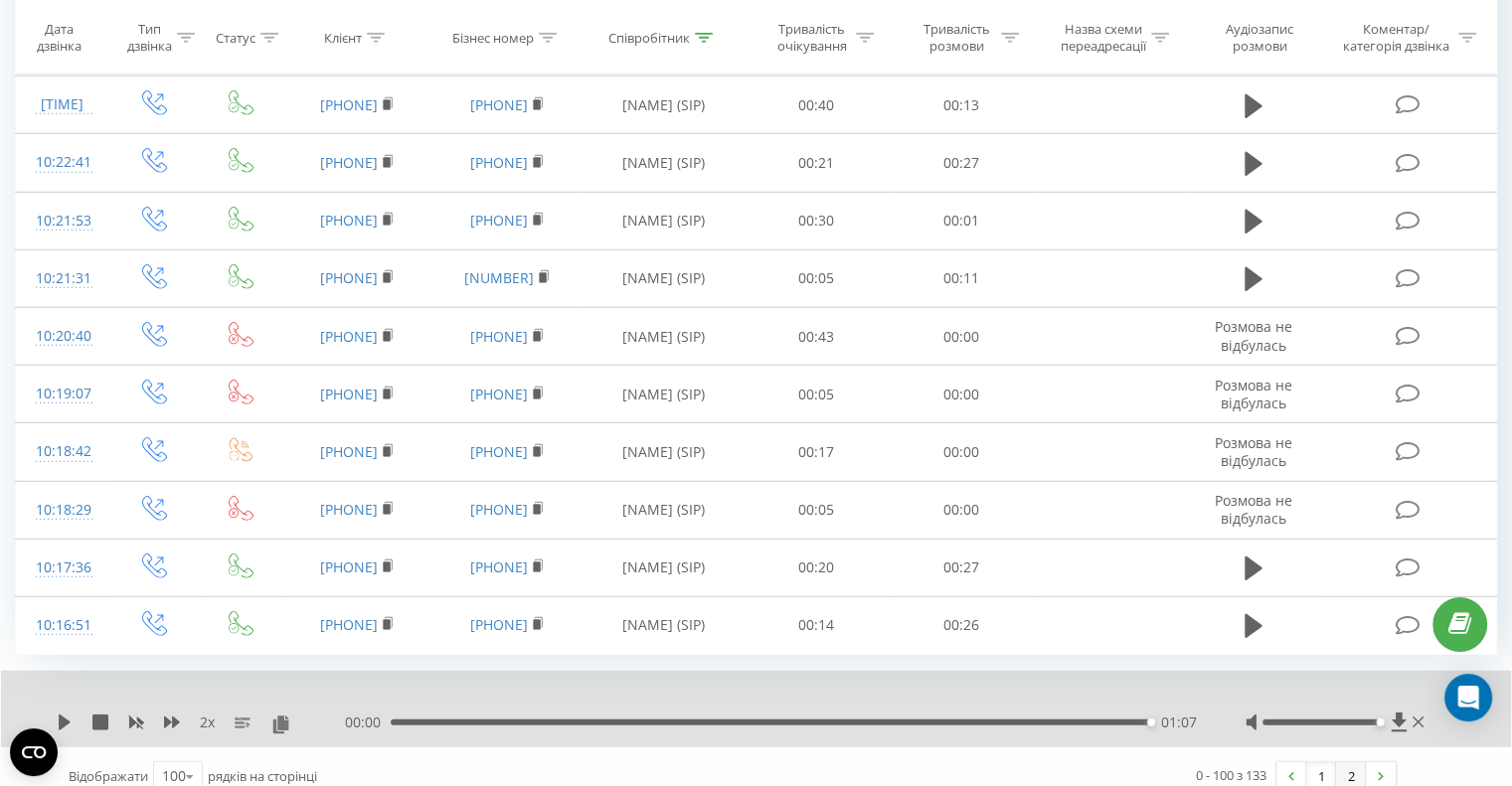 click on "2" at bounding box center [1351, 776] 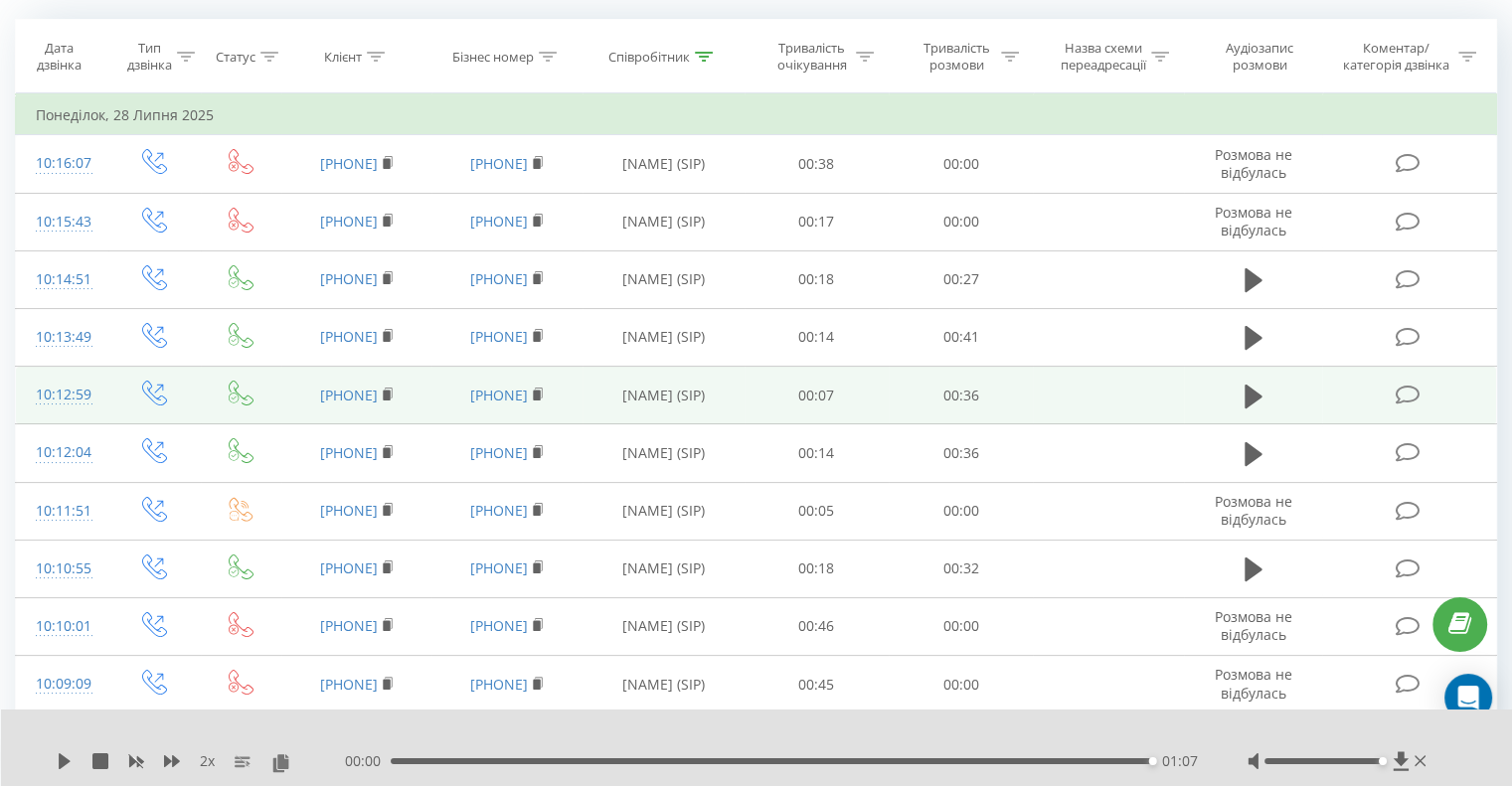 scroll, scrollTop: 0, scrollLeft: 0, axis: both 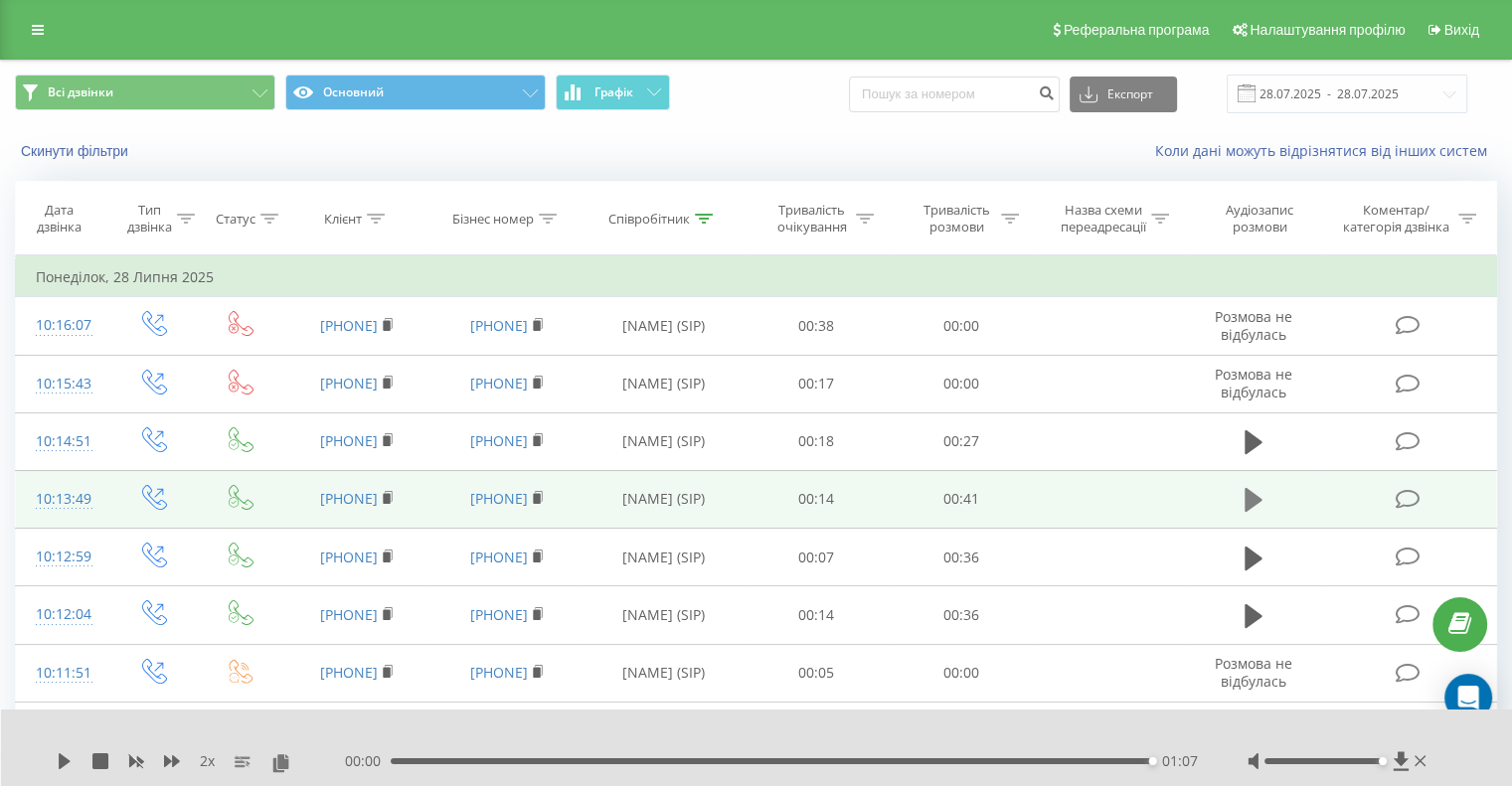 click 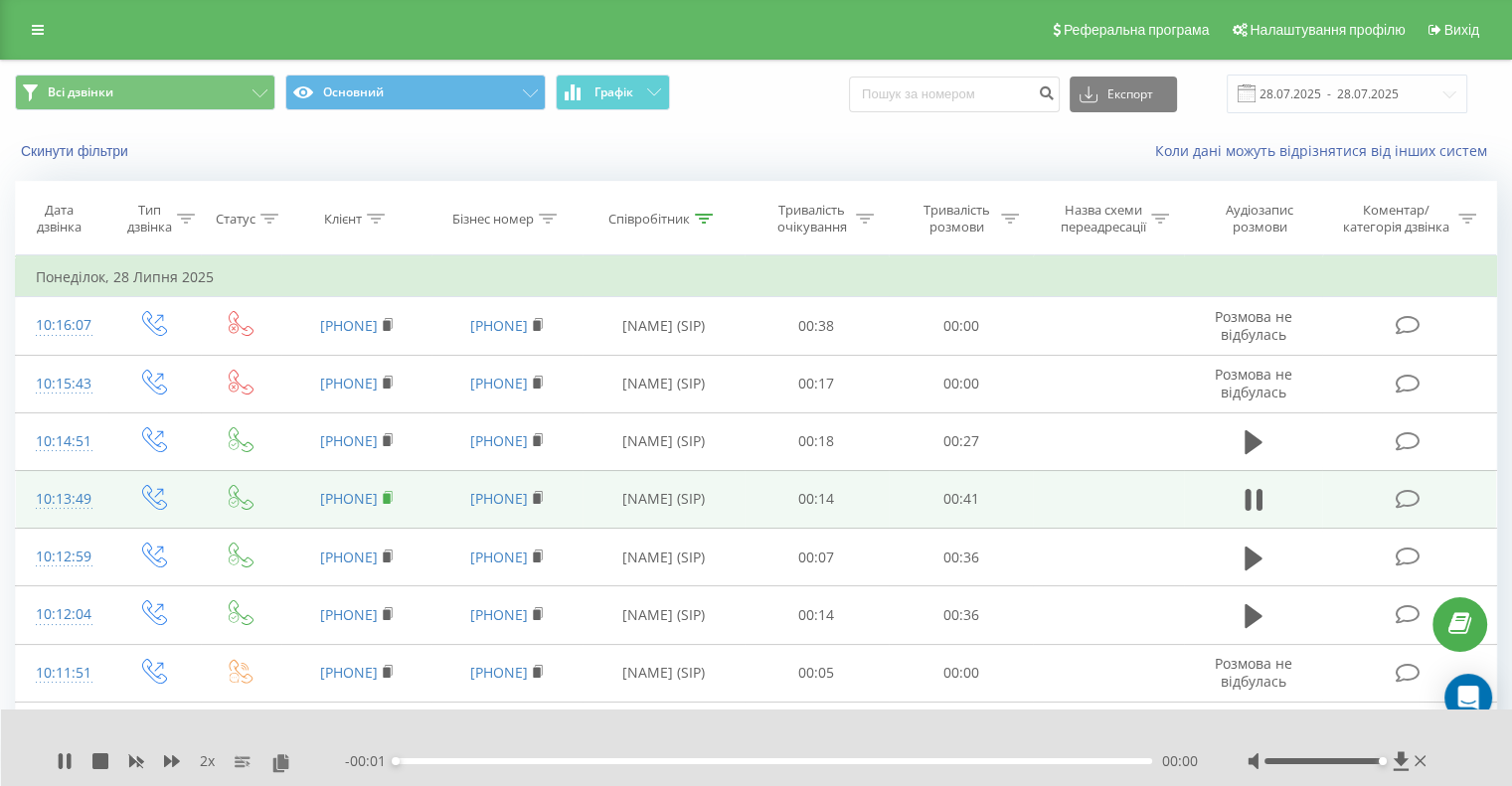 click 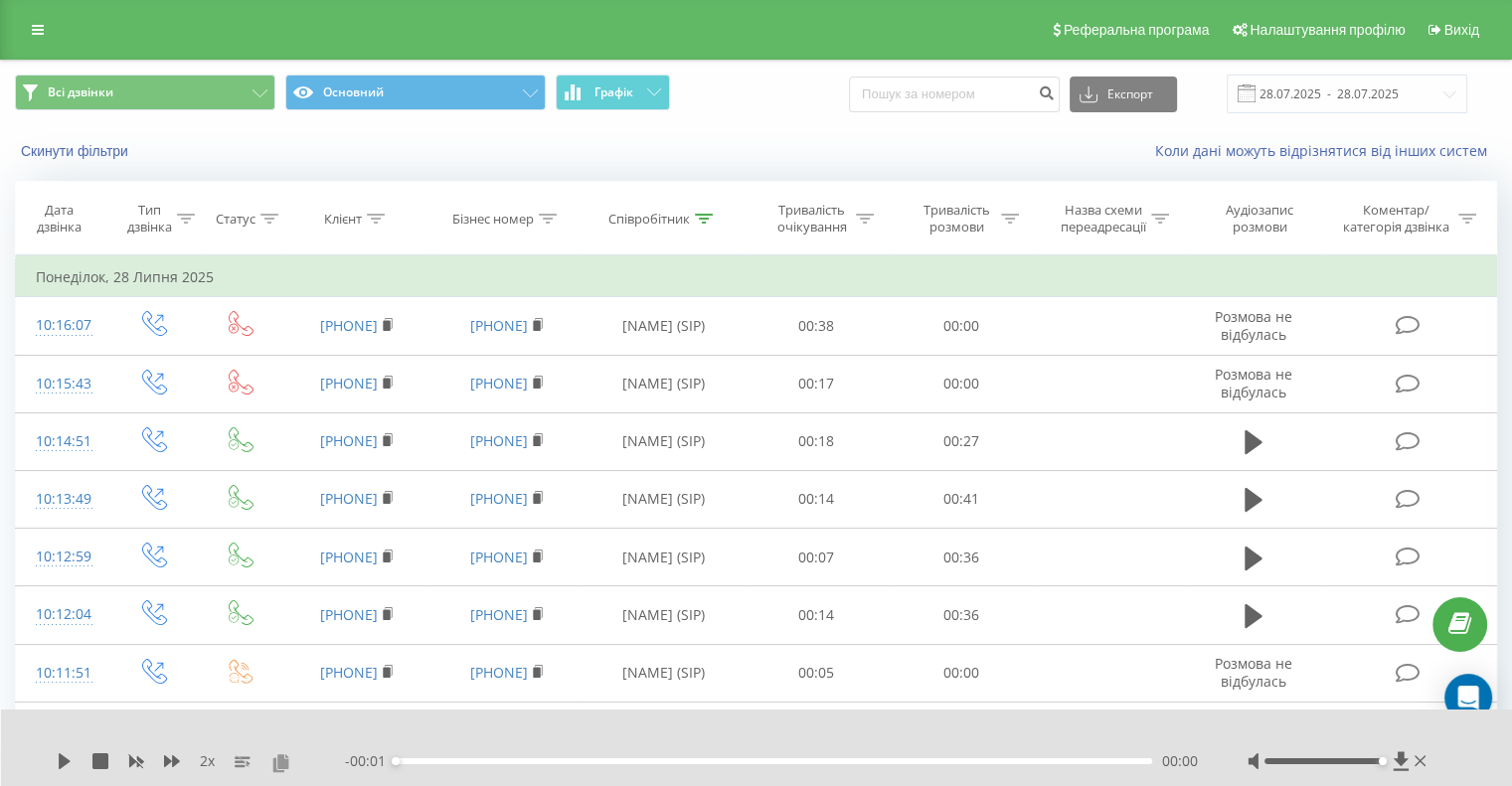click at bounding box center (280, 762) 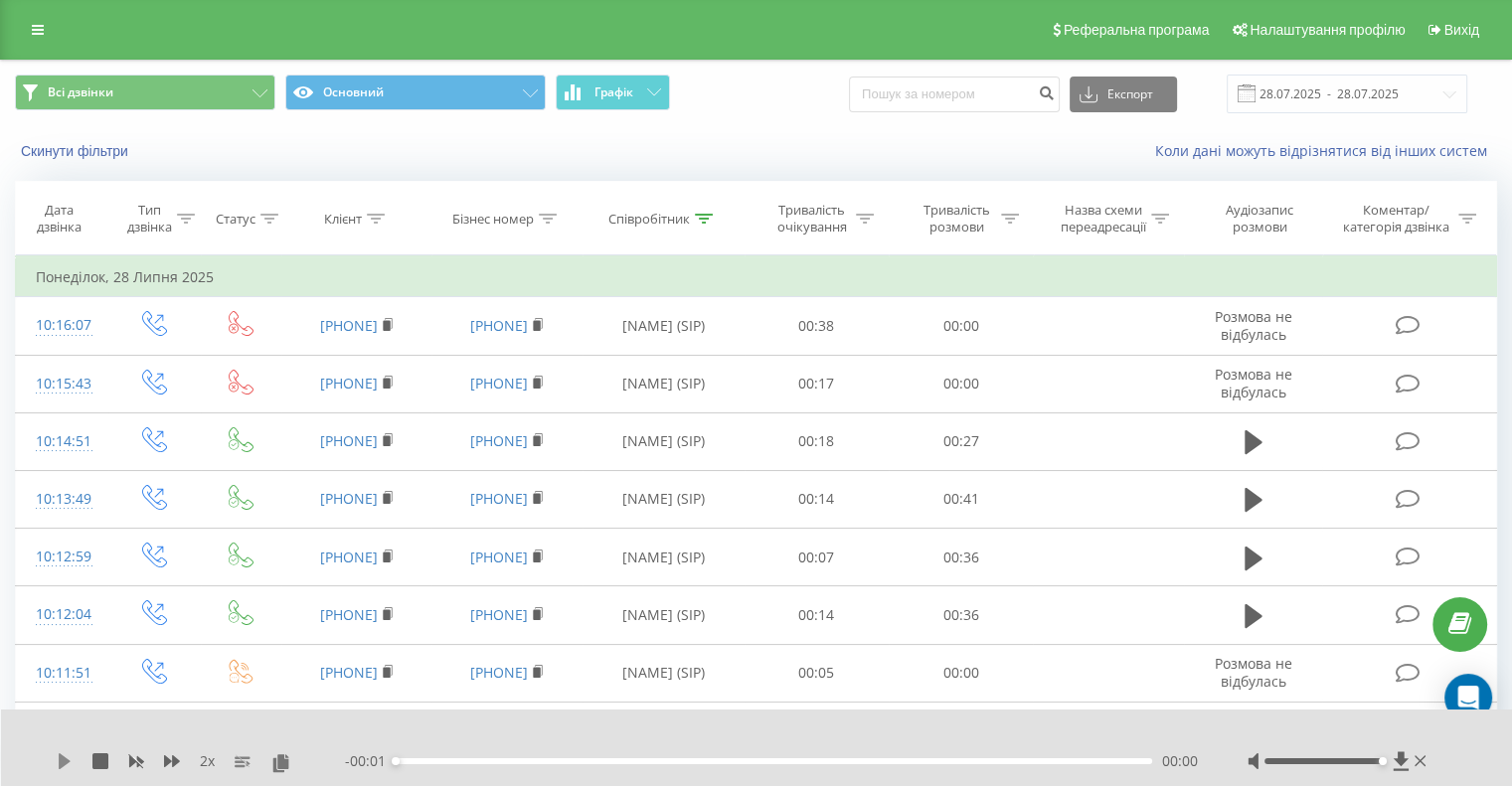 click 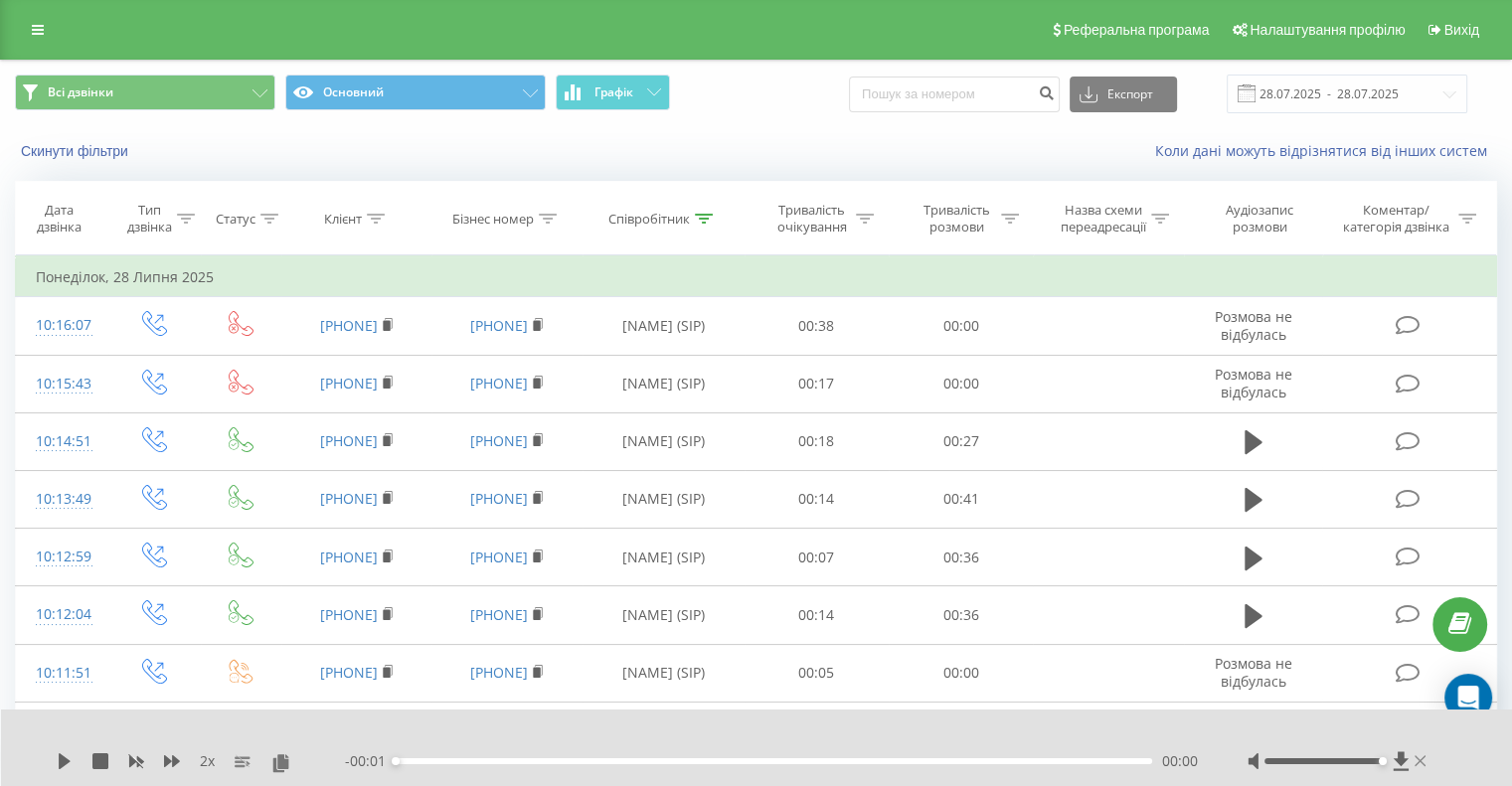 click 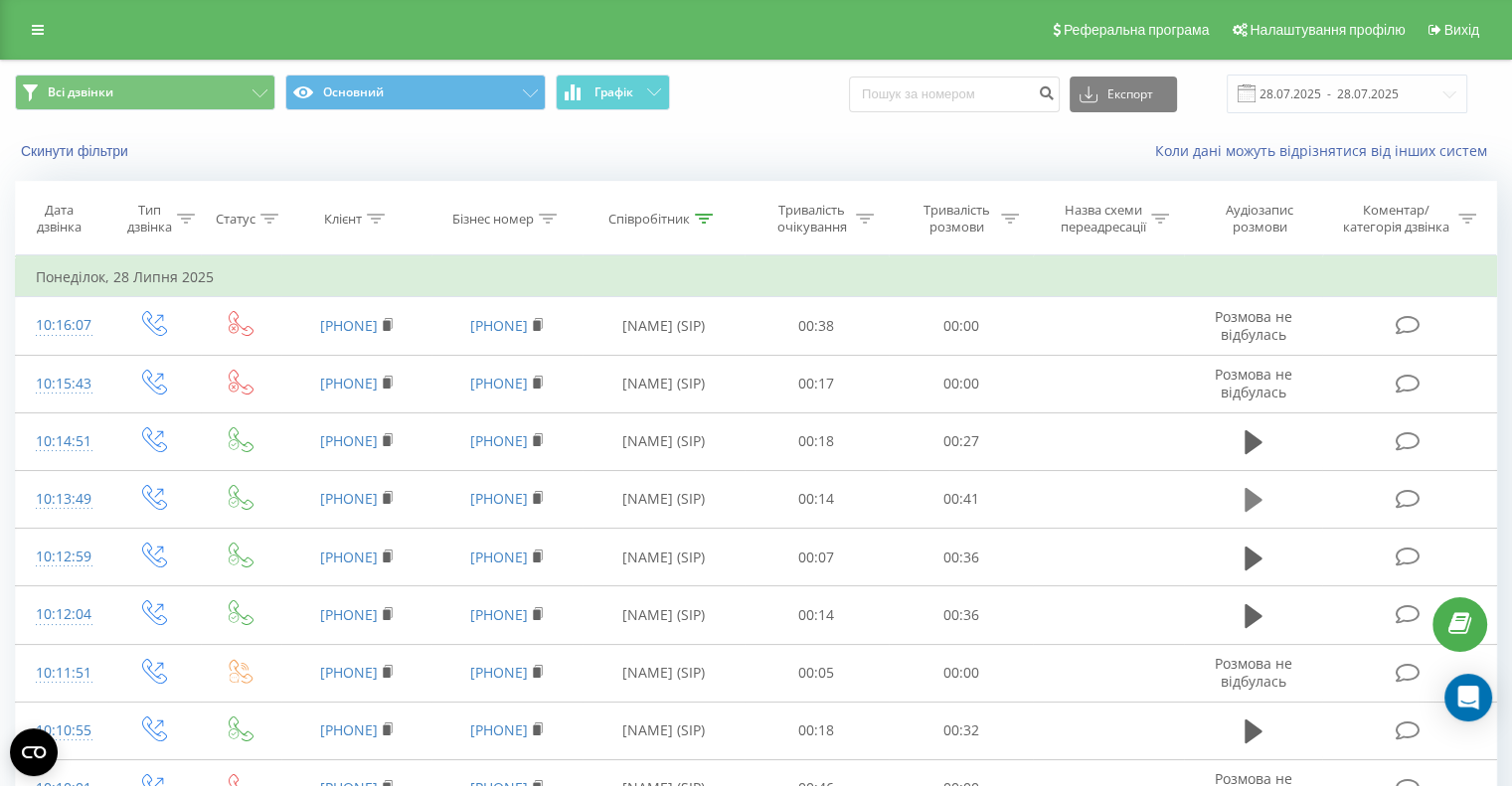 click 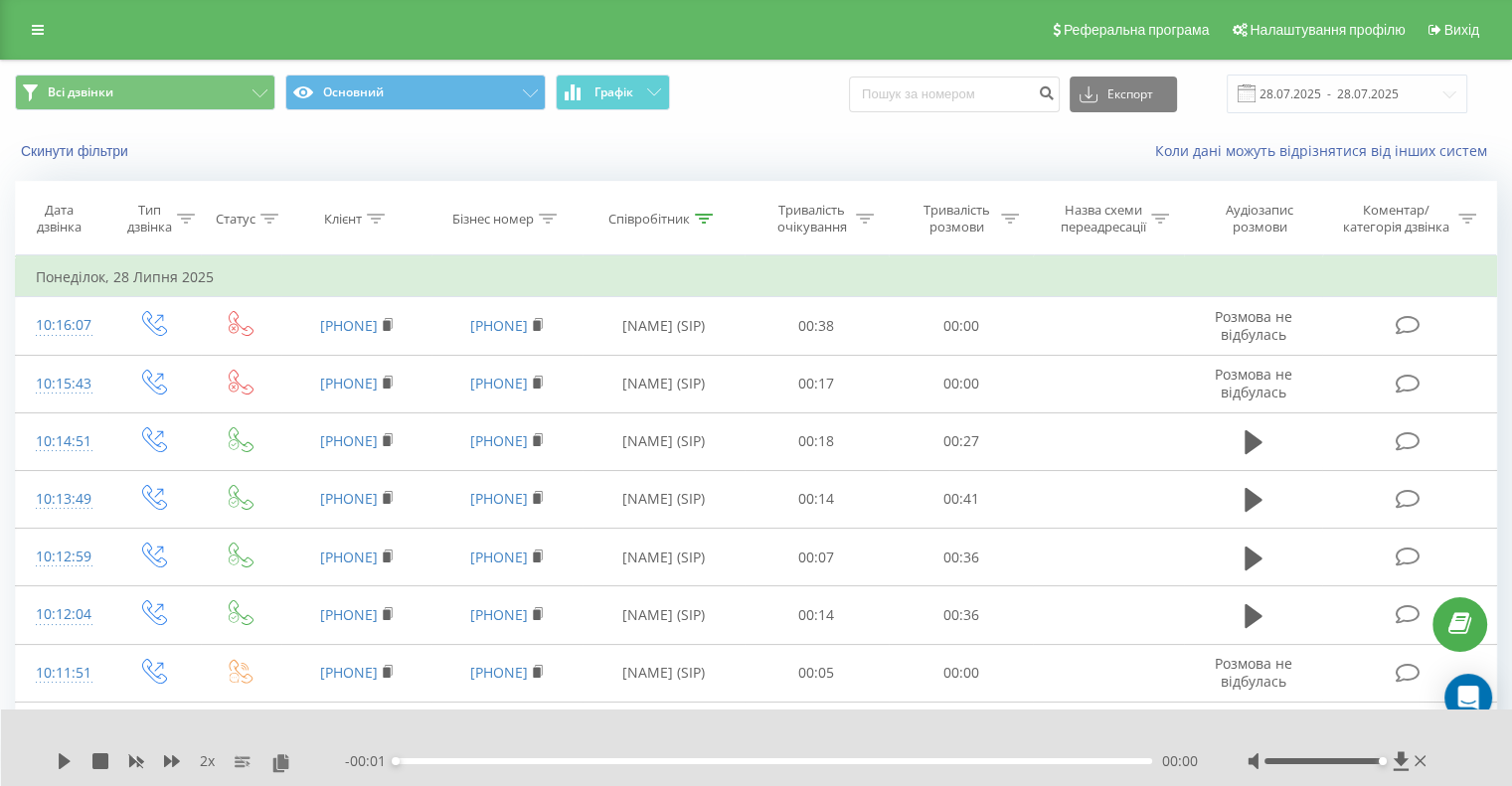 click at bounding box center (1339, 761) 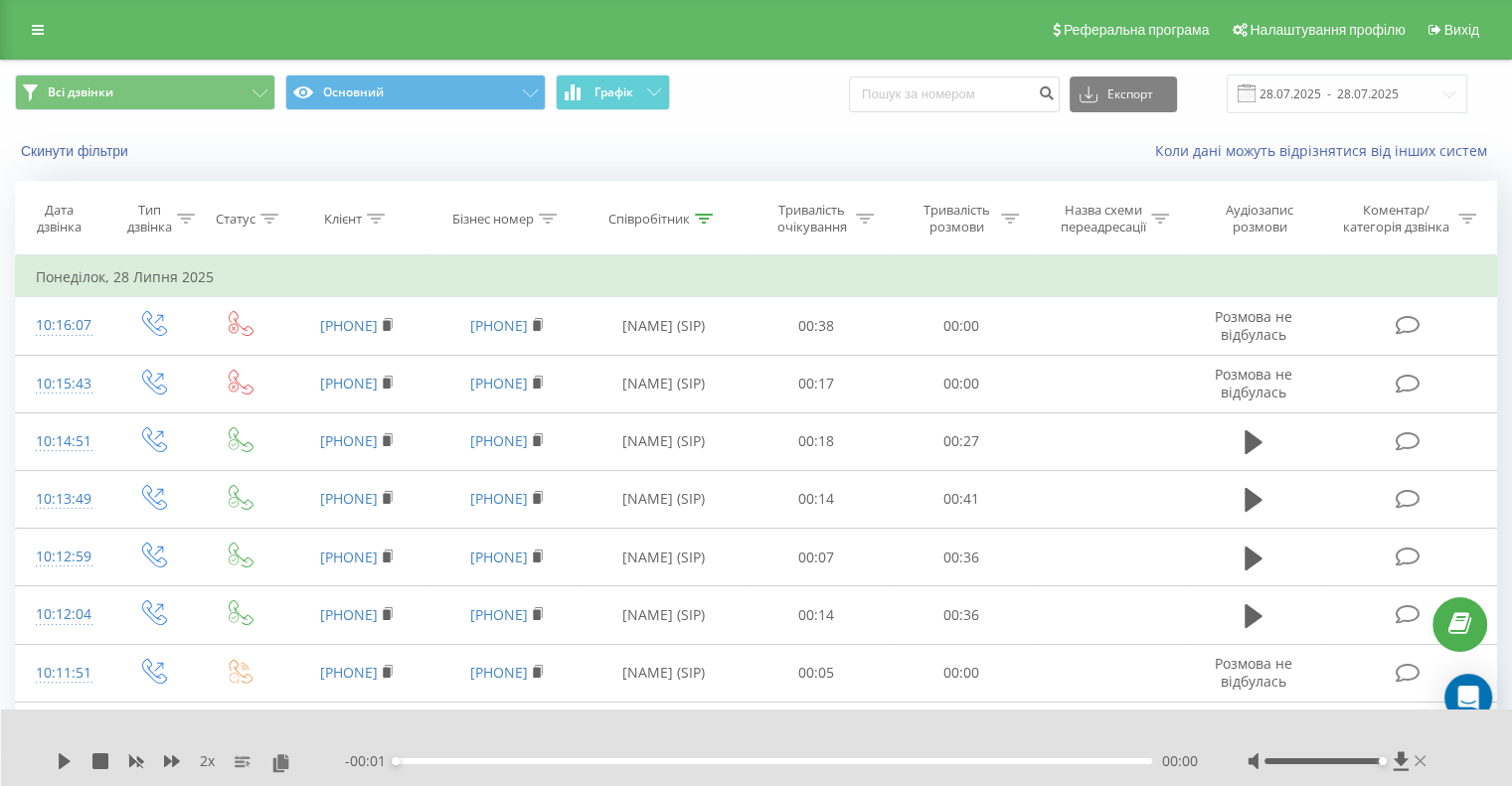 click 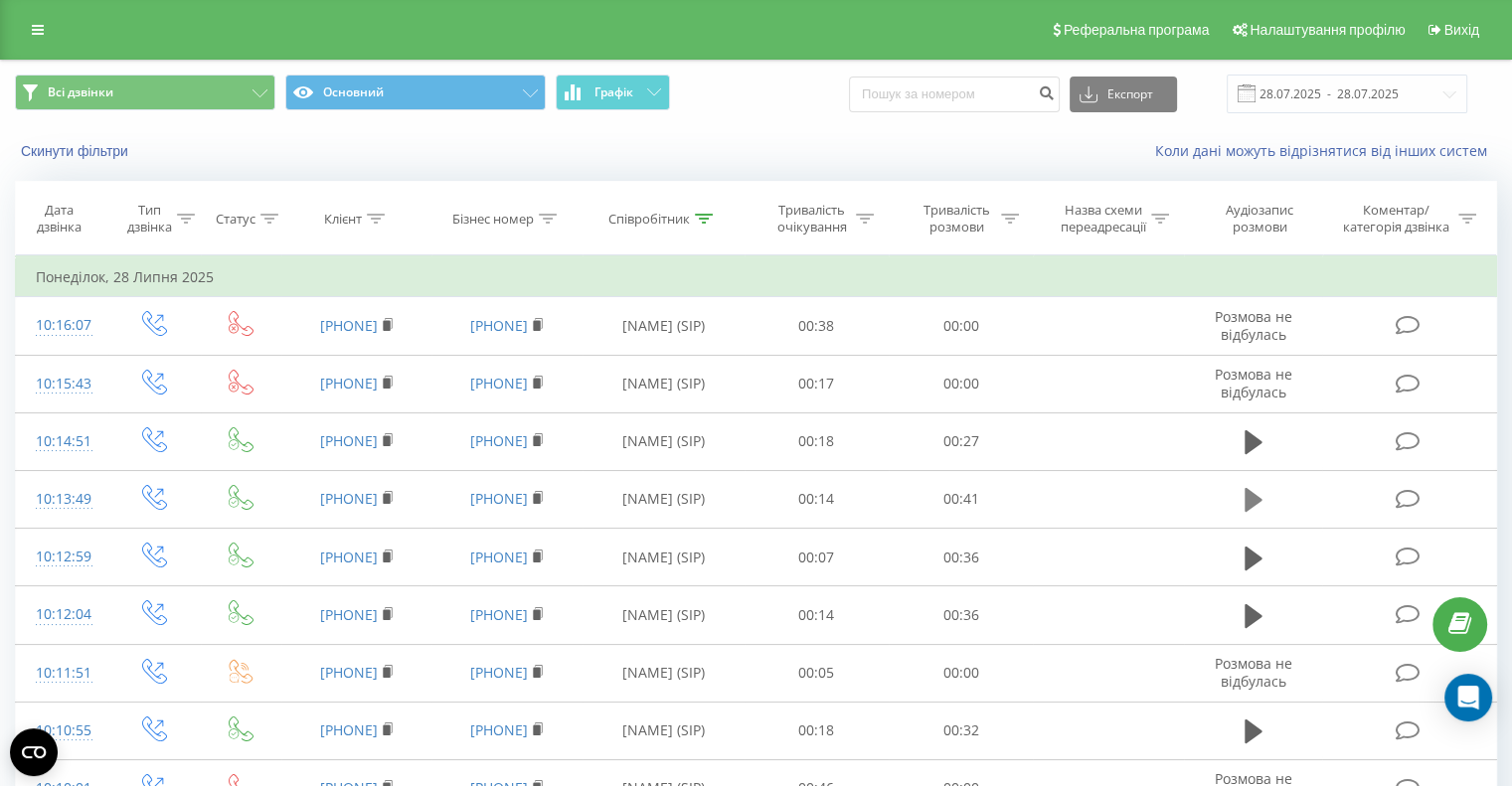 click 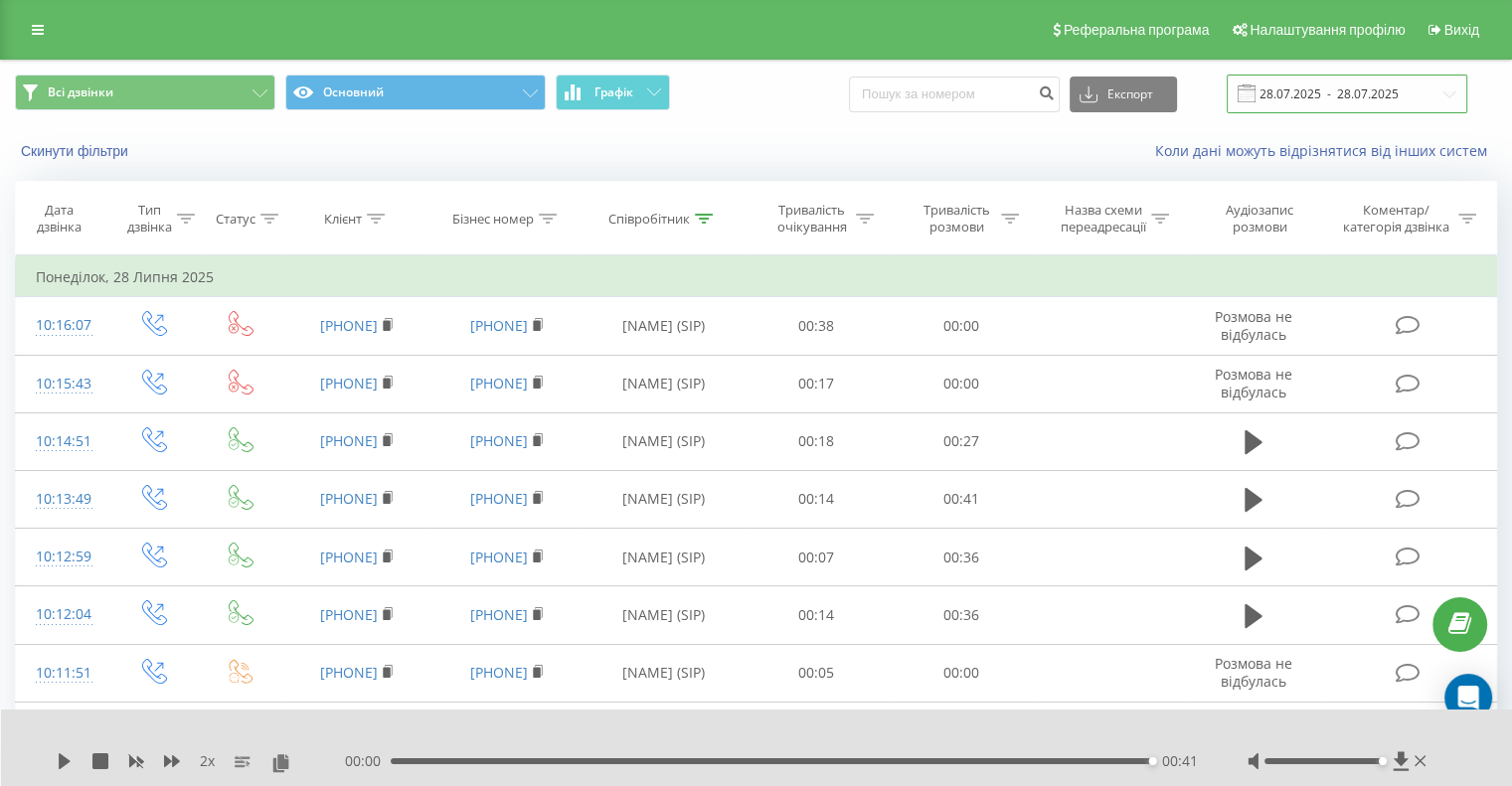 click on "28.07.2025  -  28.07.2025" at bounding box center [1347, 93] 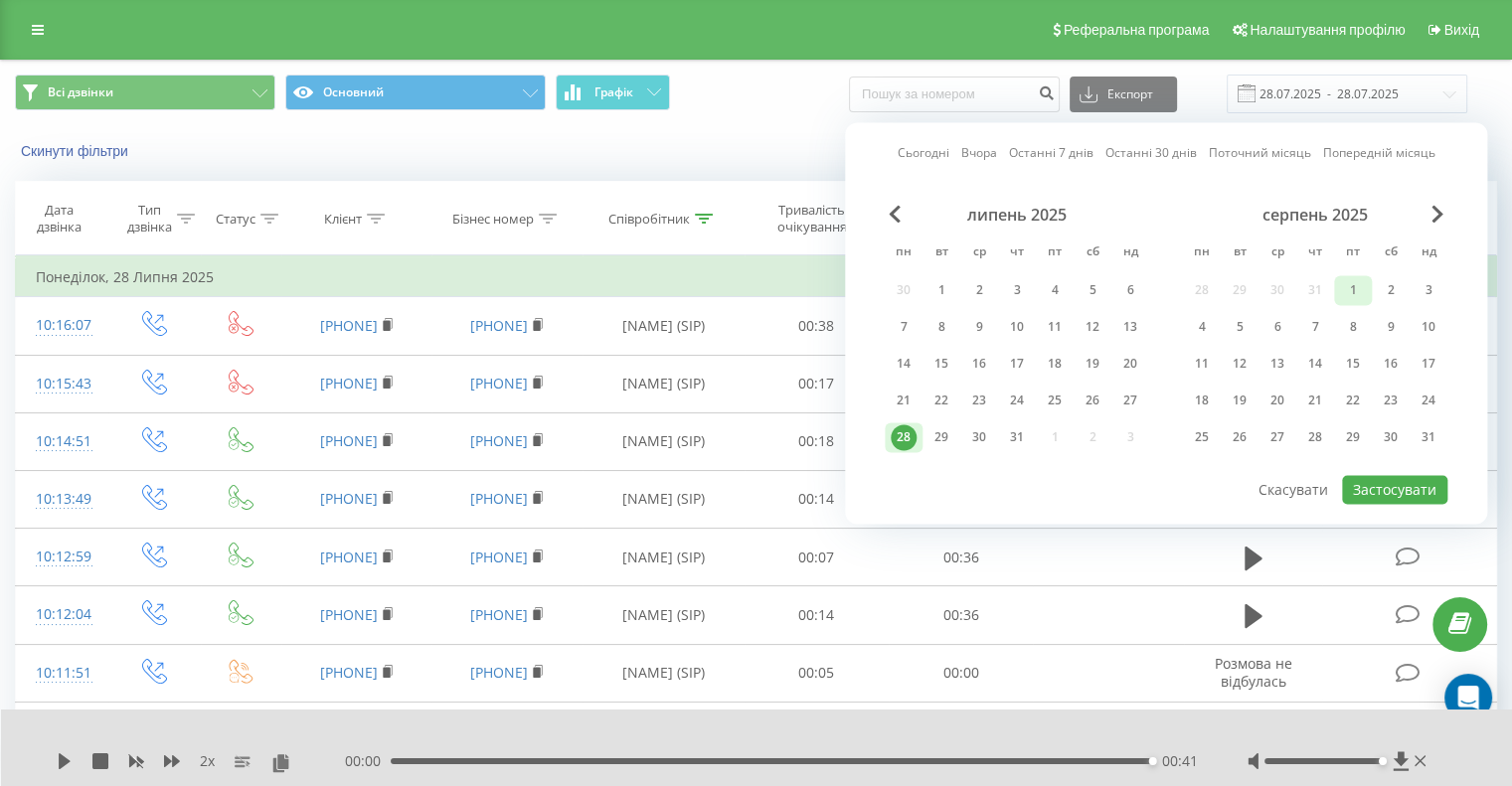 click on "1" at bounding box center (1353, 290) 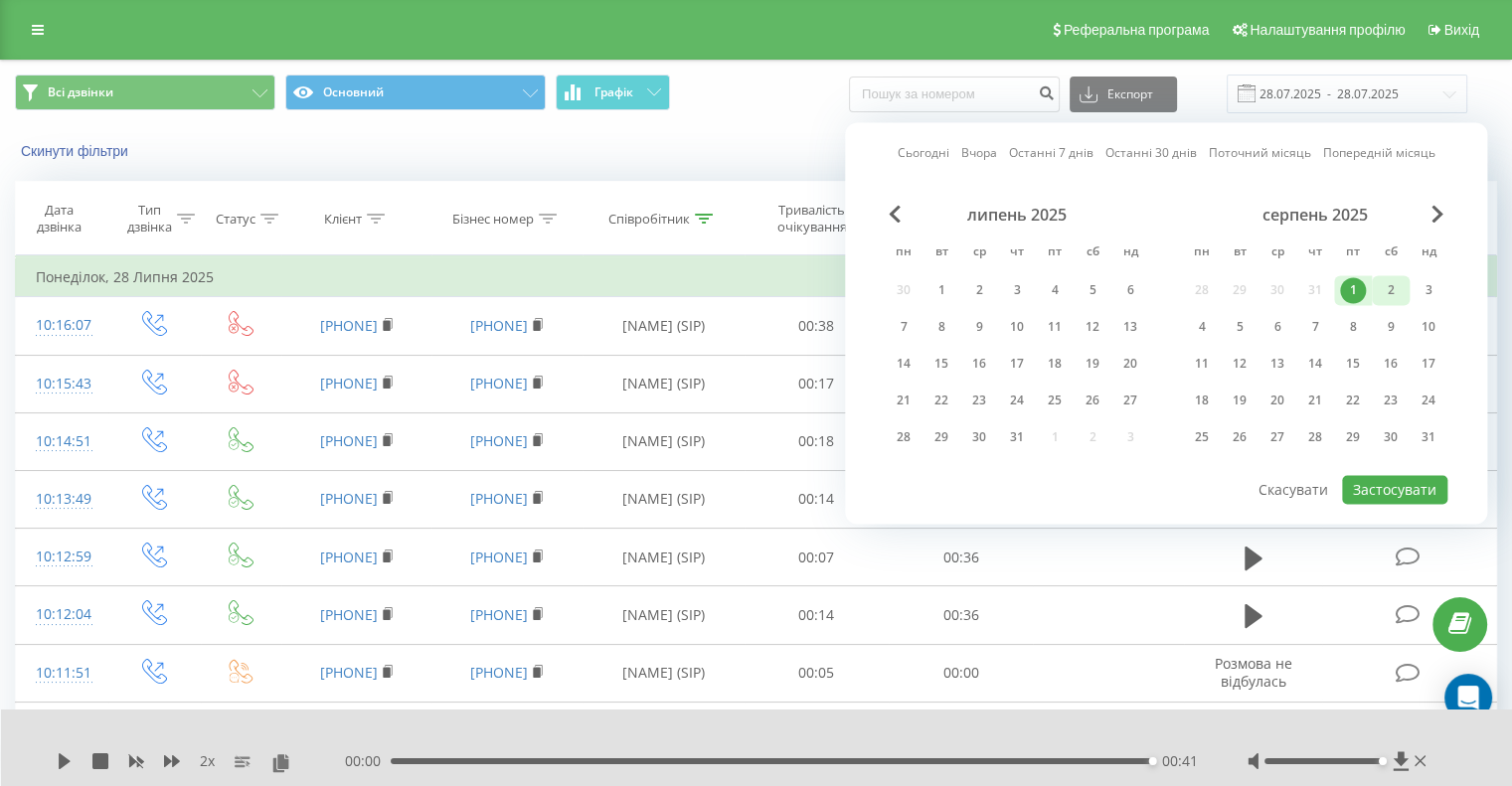 click on "2" at bounding box center [1391, 290] 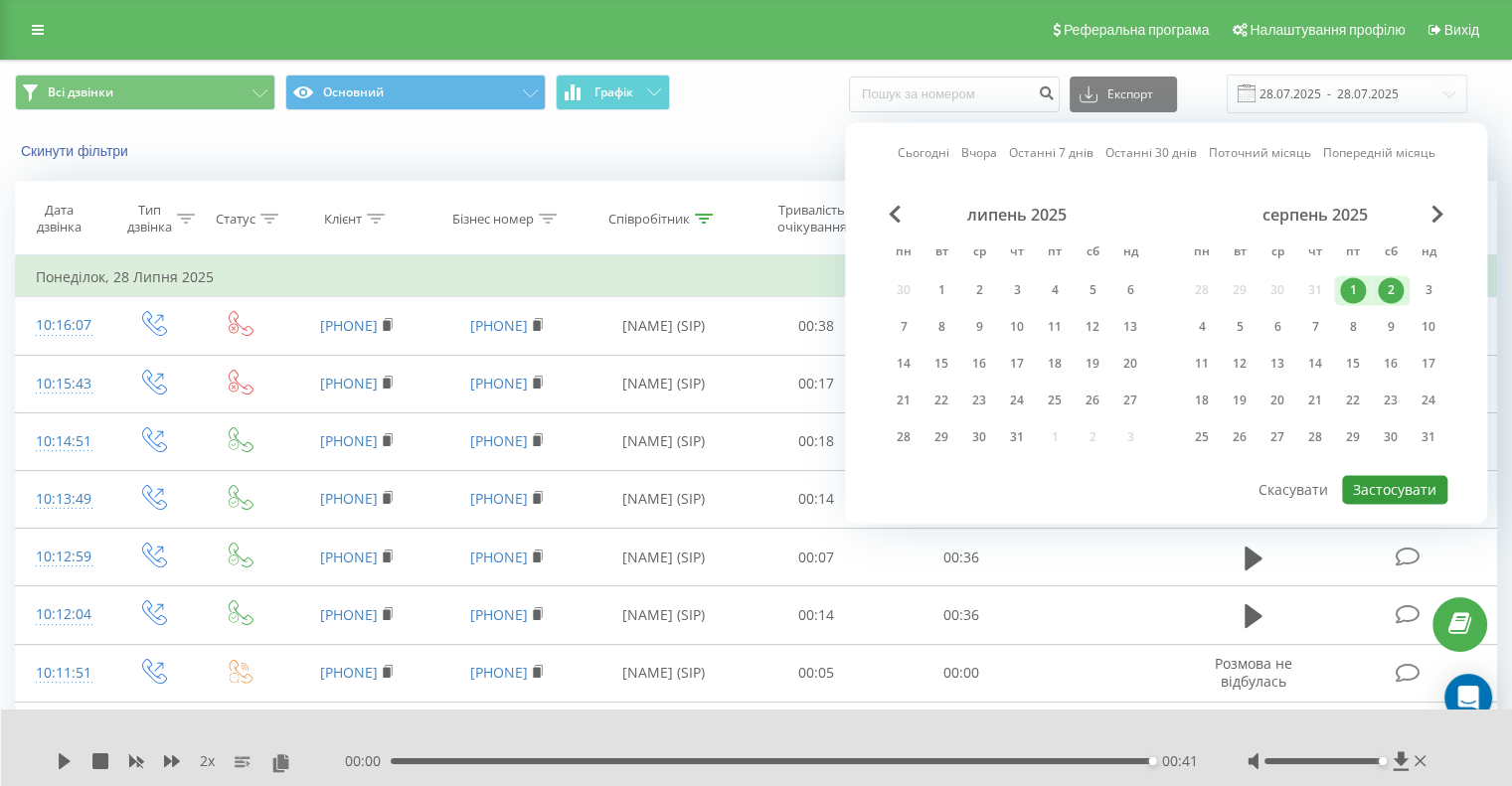click on "Застосувати" at bounding box center (1395, 489) 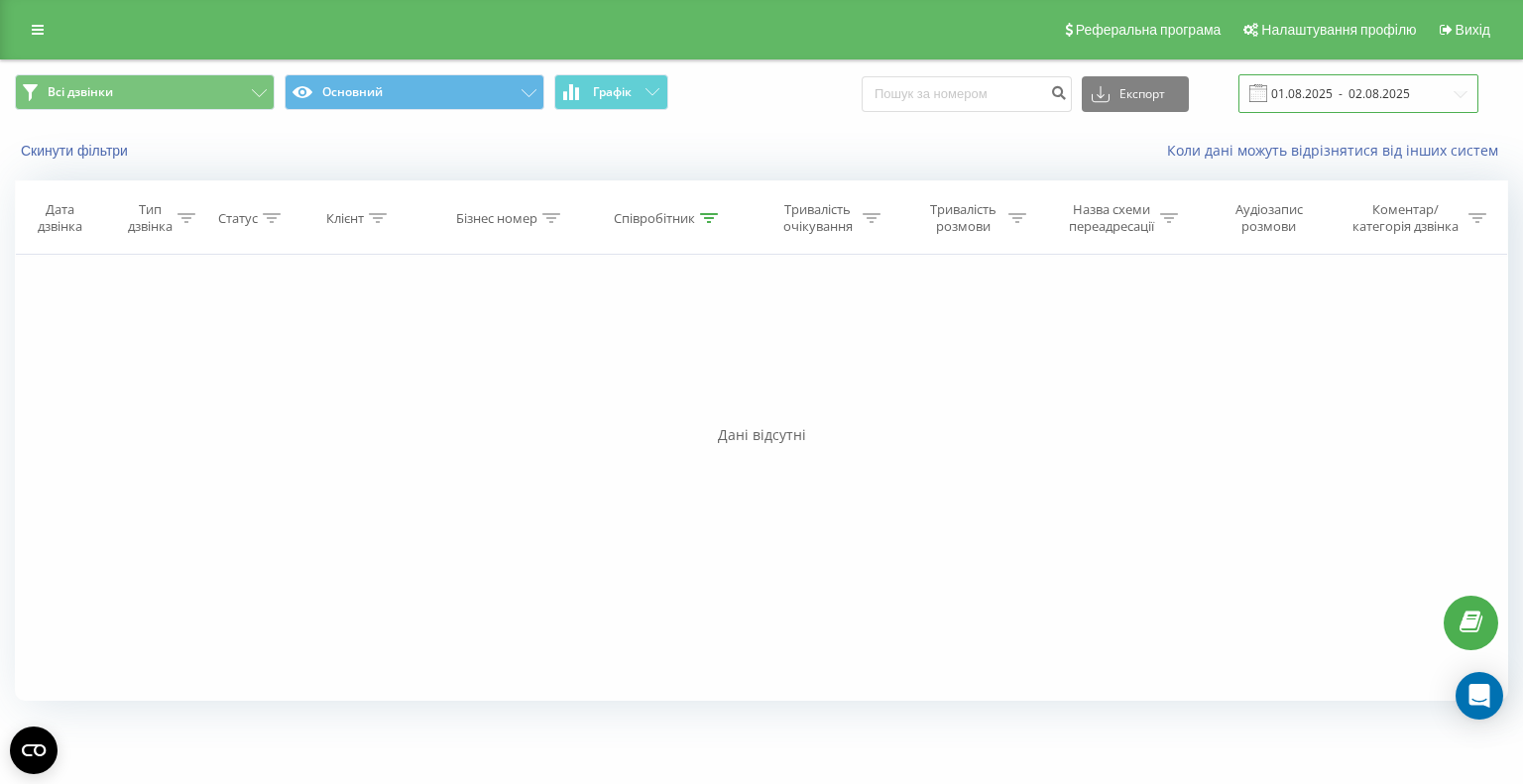 click on "01.08.2025  -  02.08.2025" at bounding box center (1358, 93) 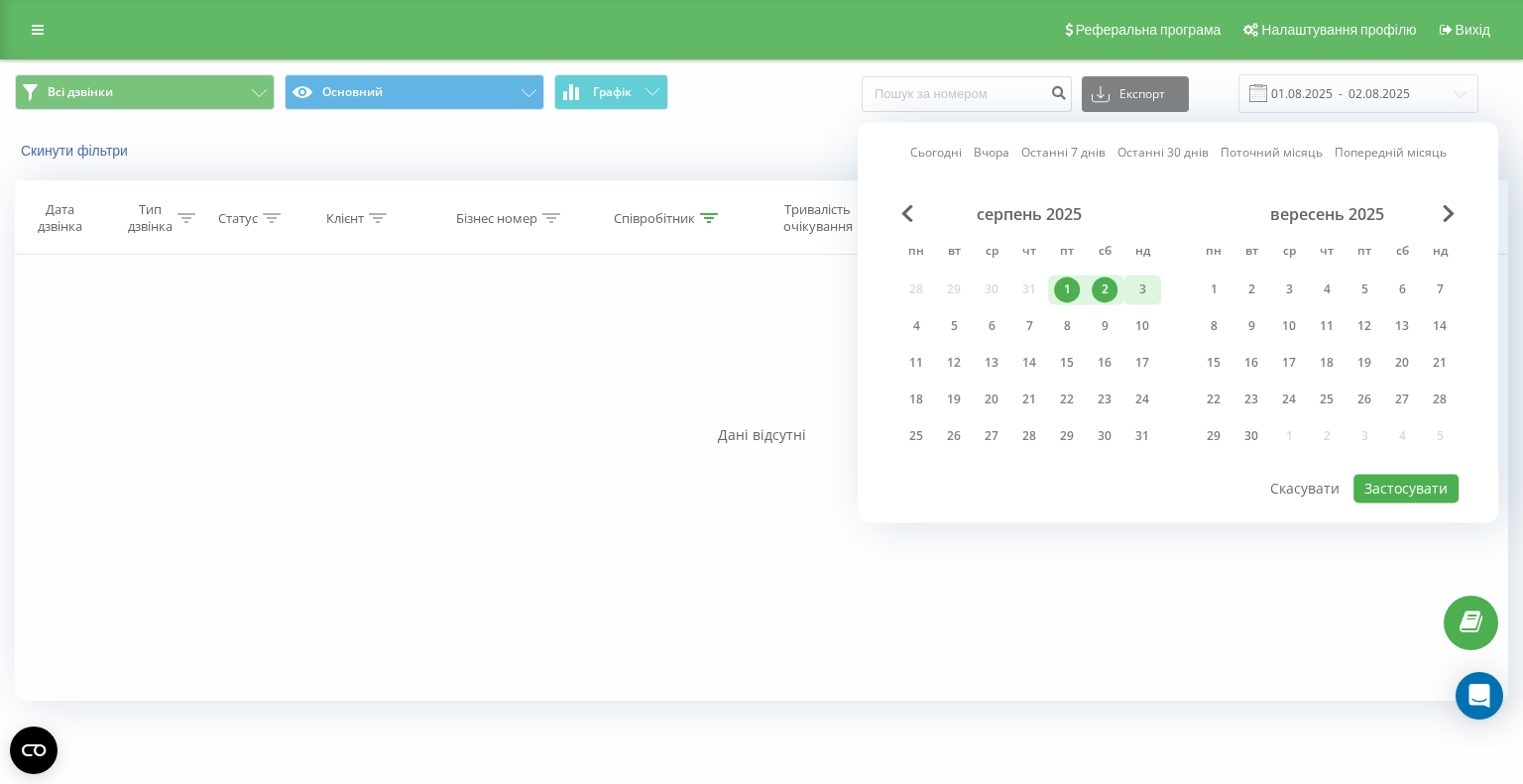 click on "3" at bounding box center (1142, 289) 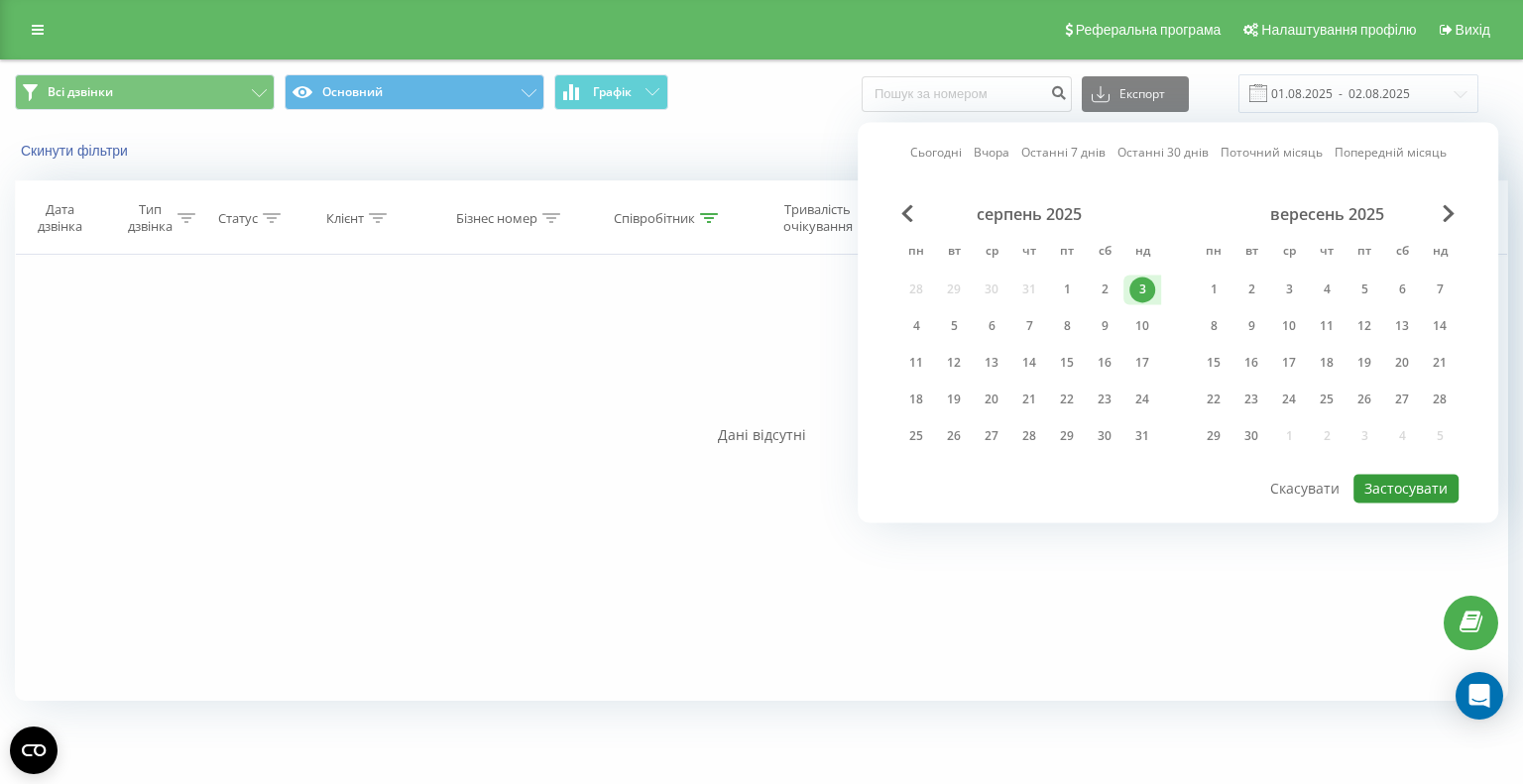 click on "Застосувати" at bounding box center (1406, 488) 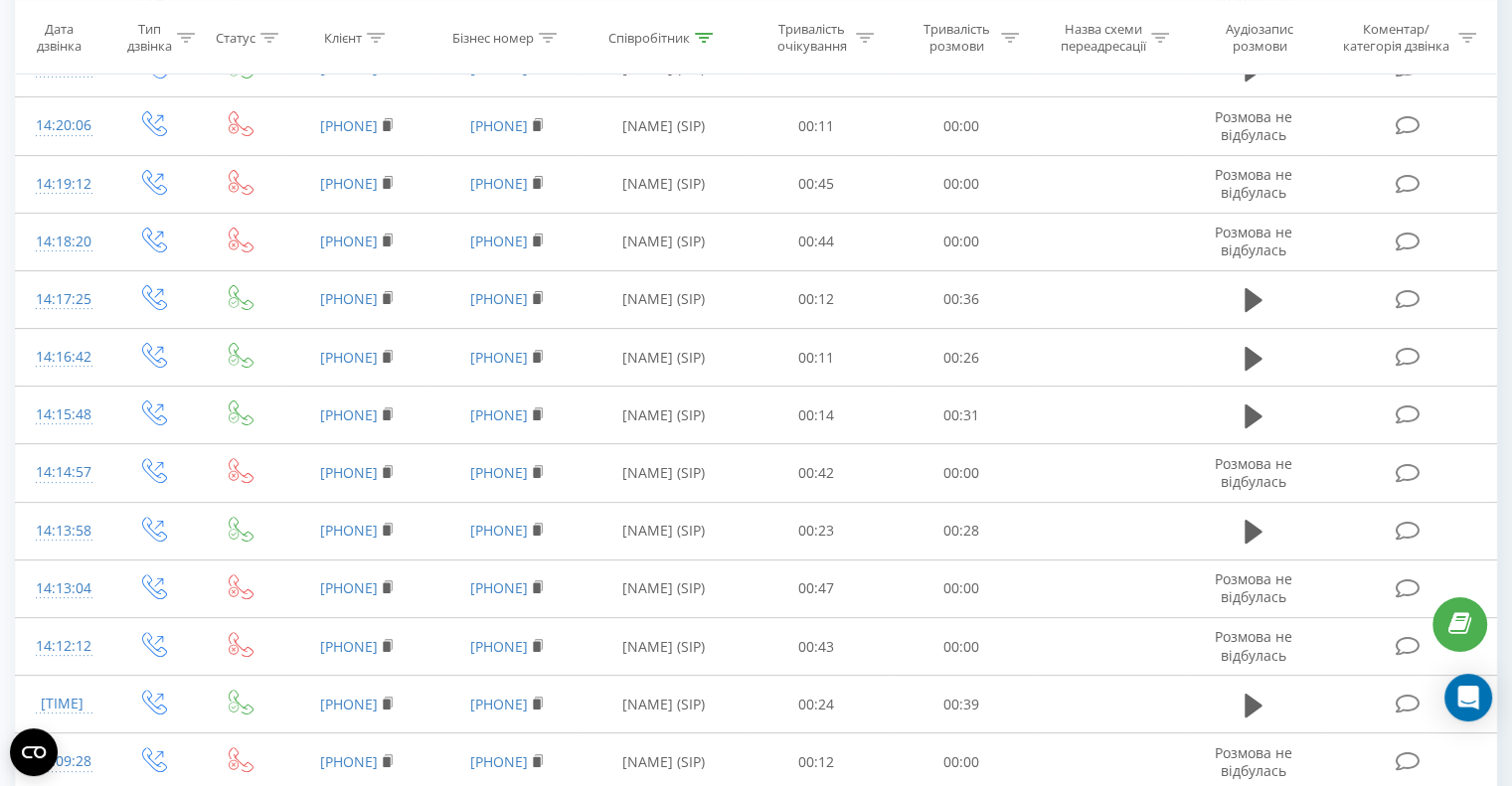 scroll, scrollTop: 497, scrollLeft: 0, axis: vertical 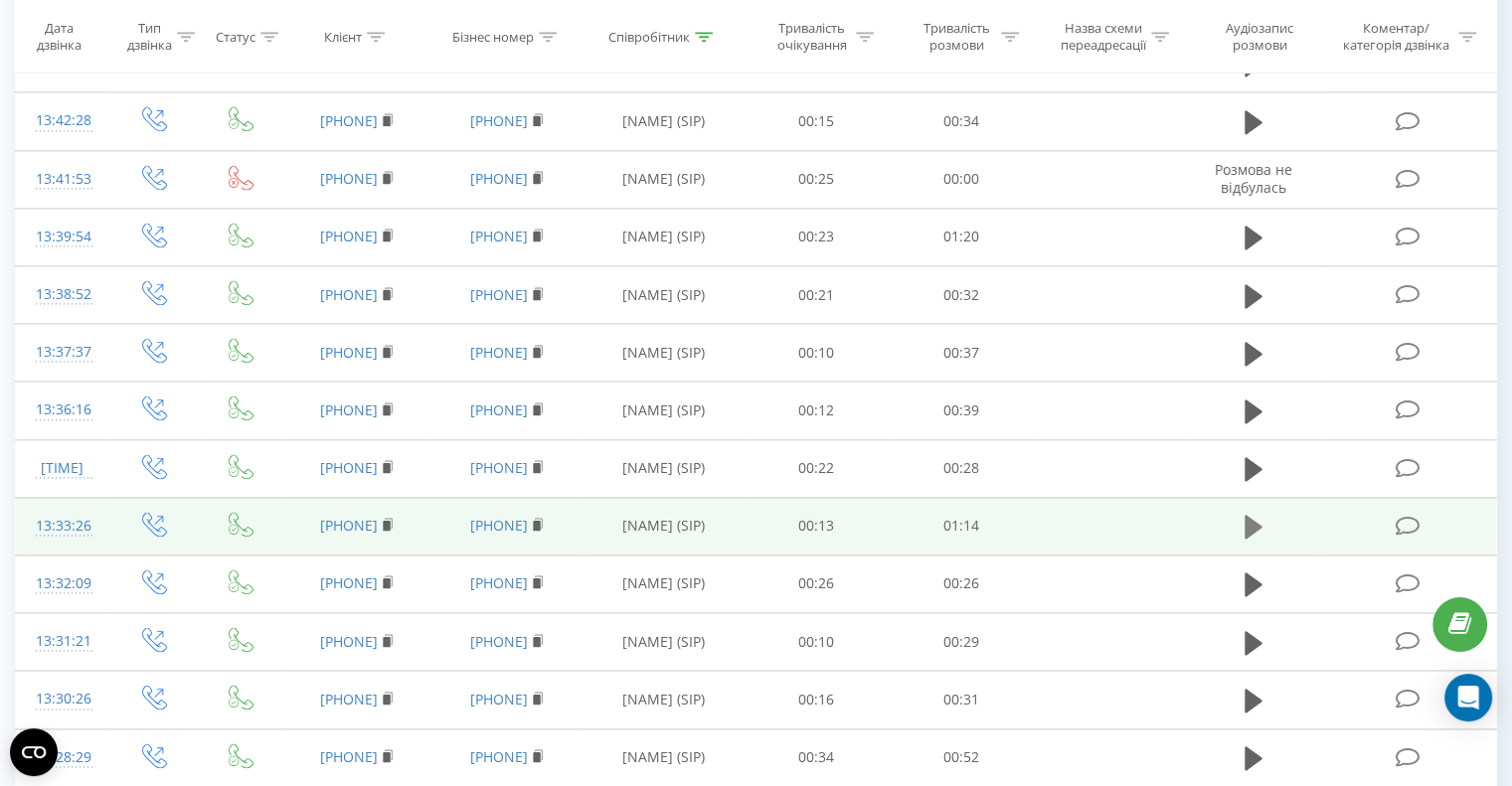 click 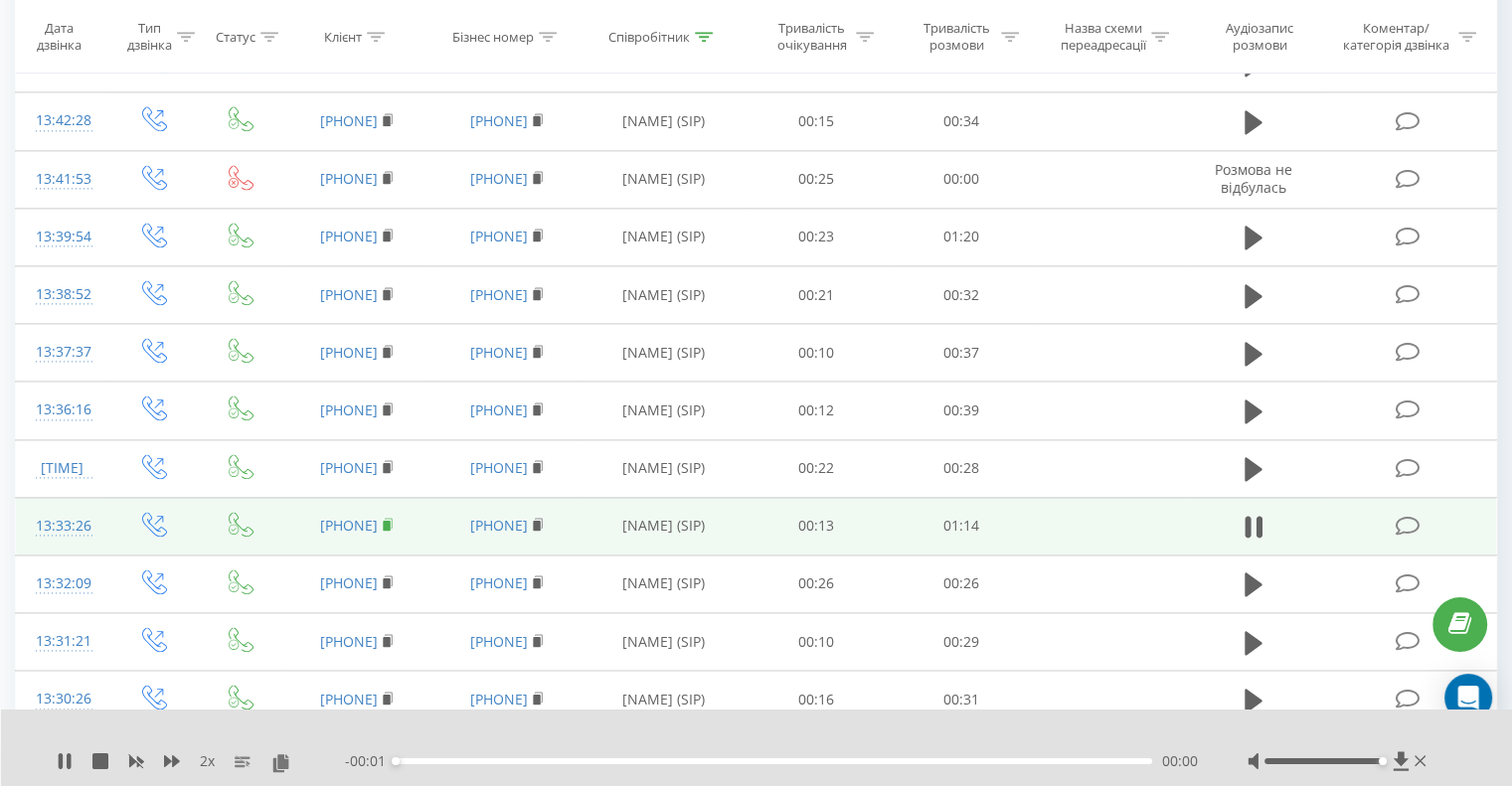 click 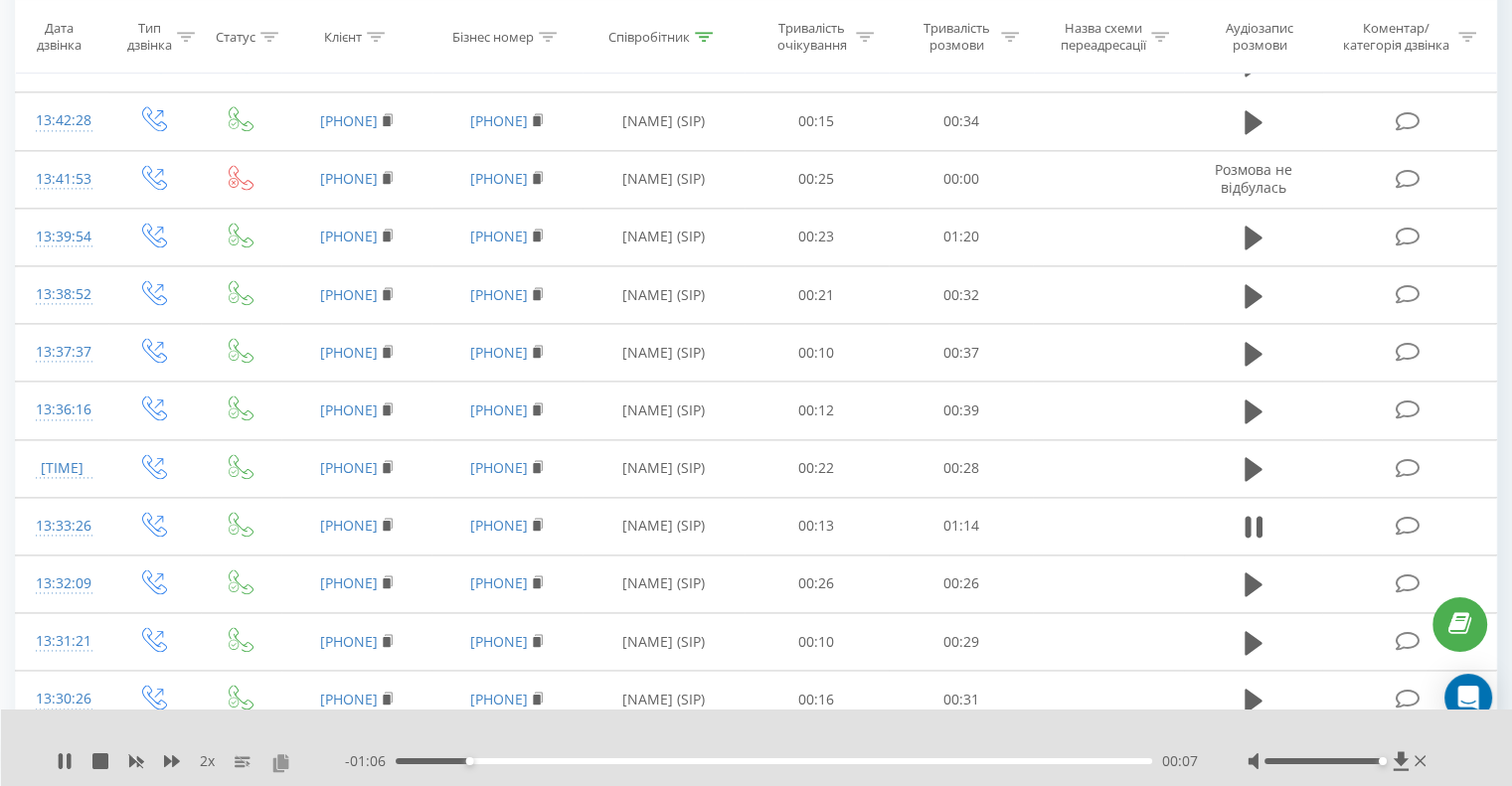 click at bounding box center [280, 762] 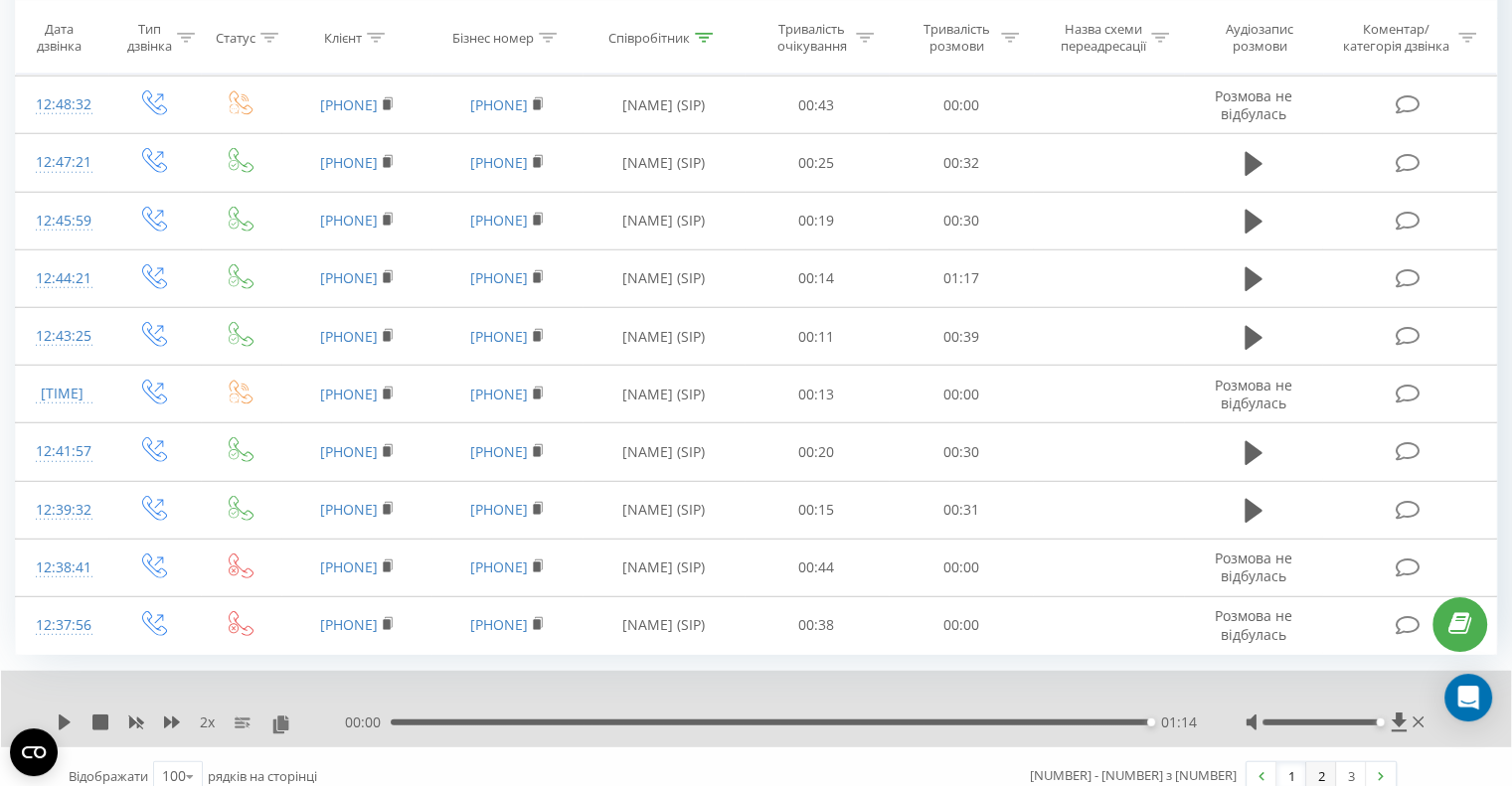 click on "2" at bounding box center (1321, 776) 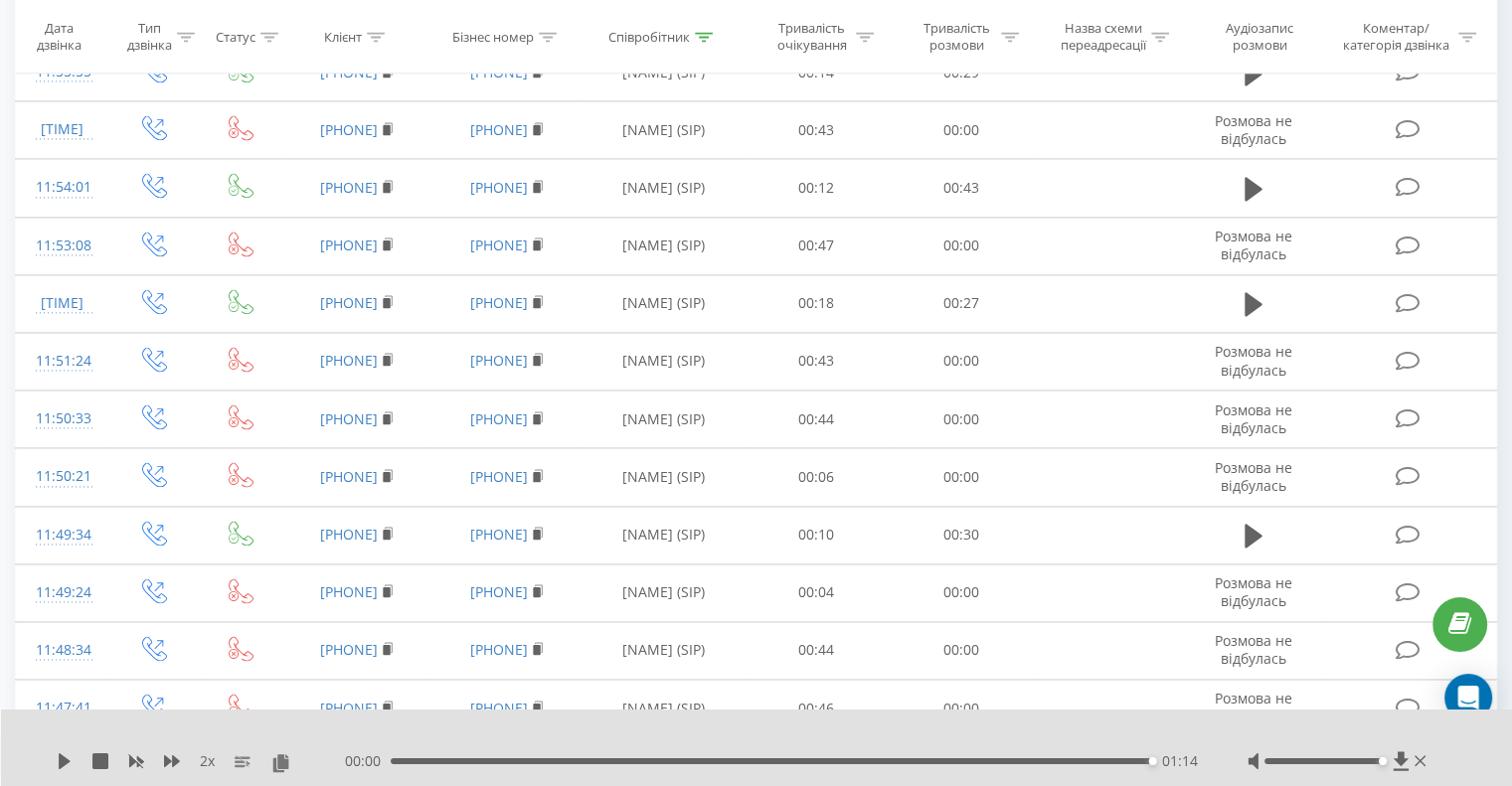 scroll, scrollTop: 3609, scrollLeft: 0, axis: vertical 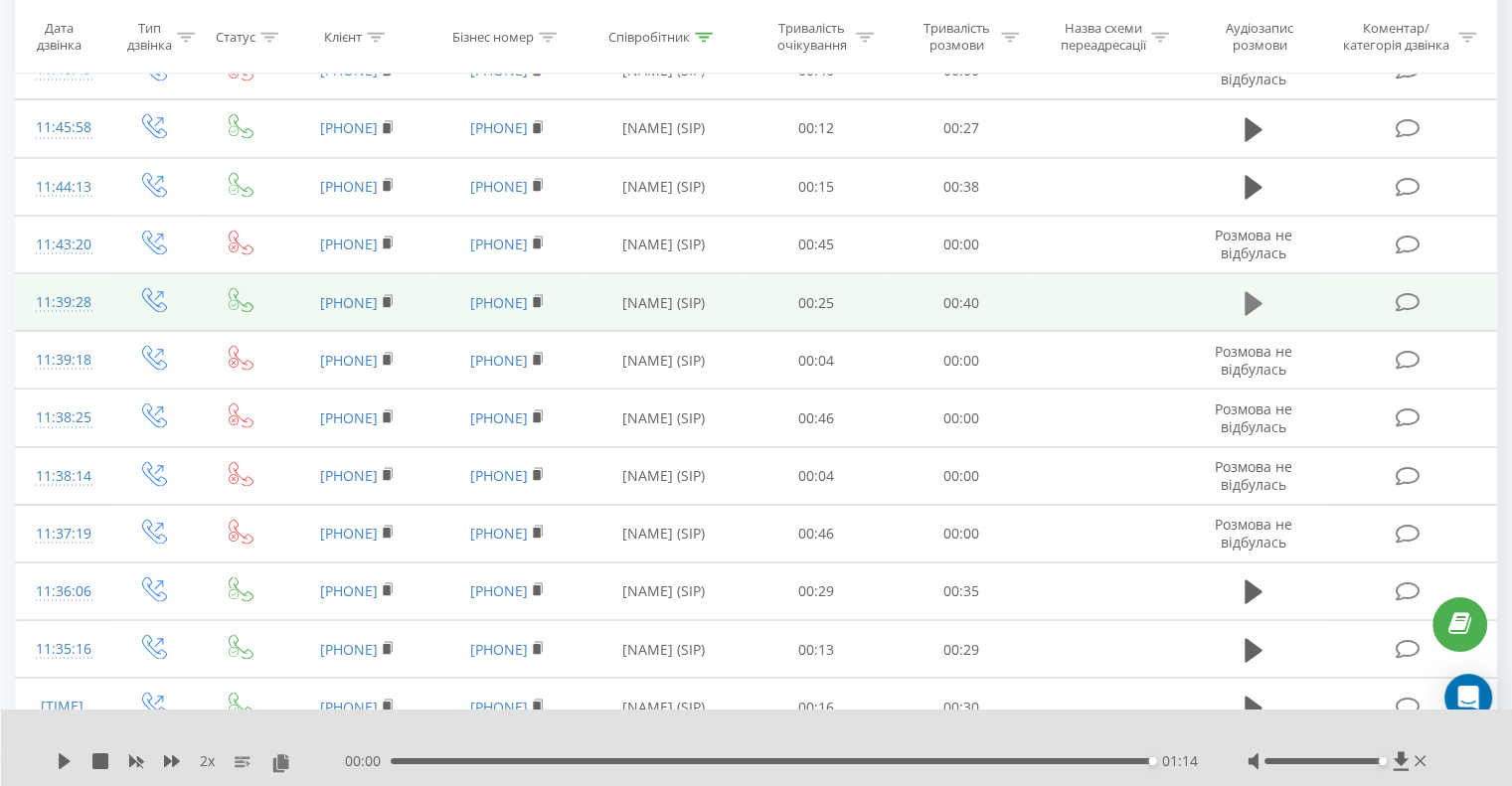 click 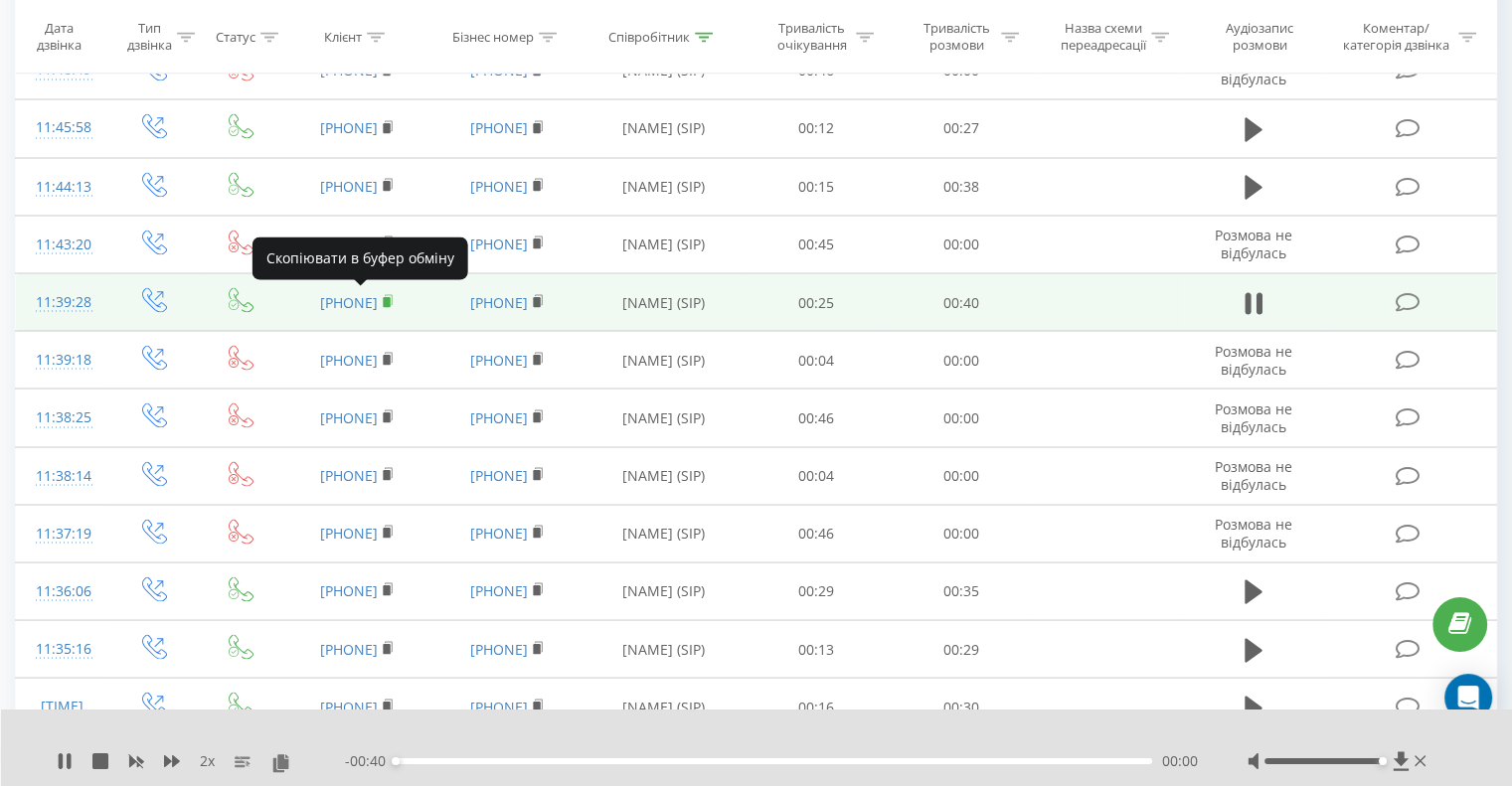click 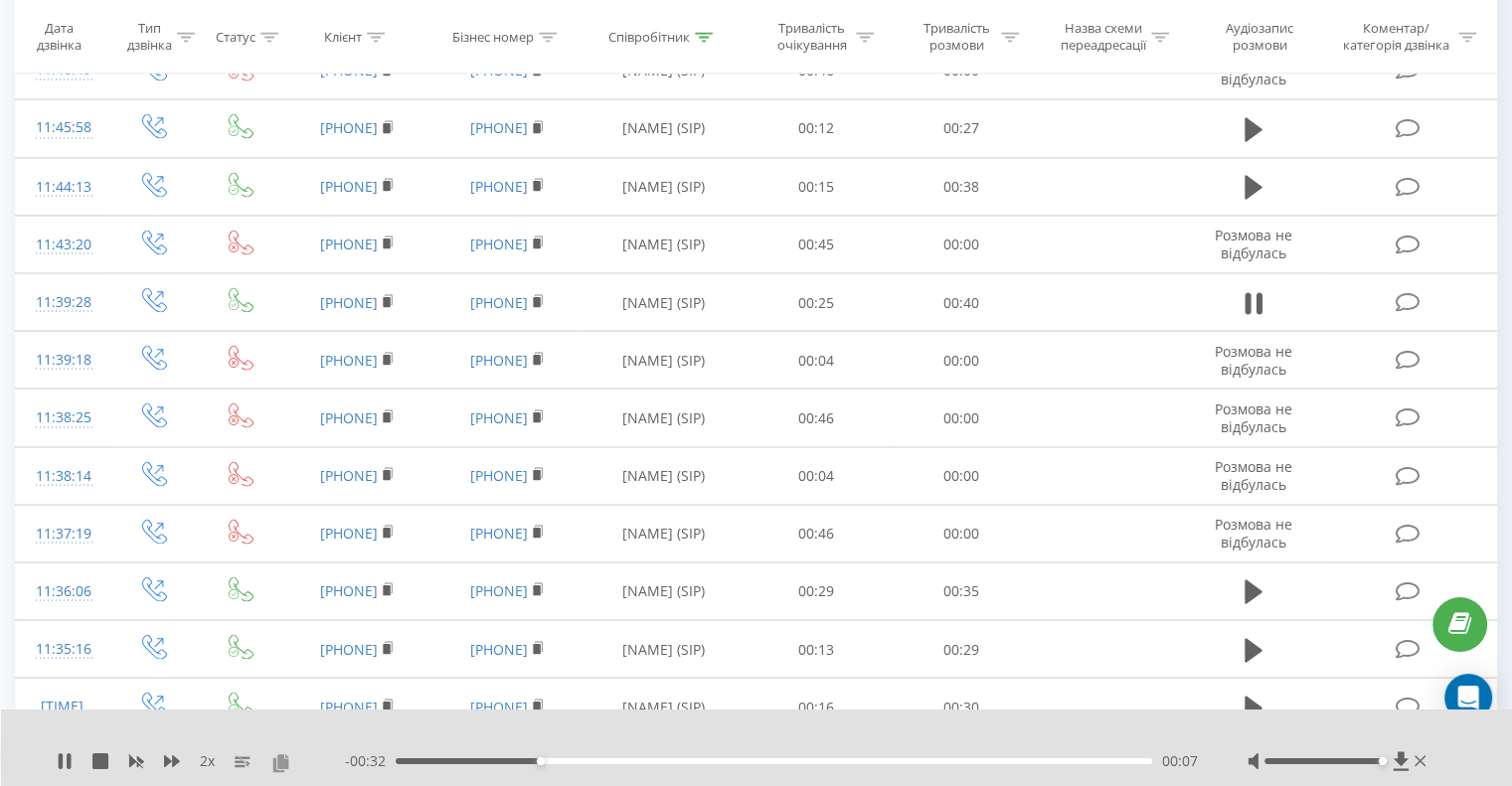 click at bounding box center (280, 762) 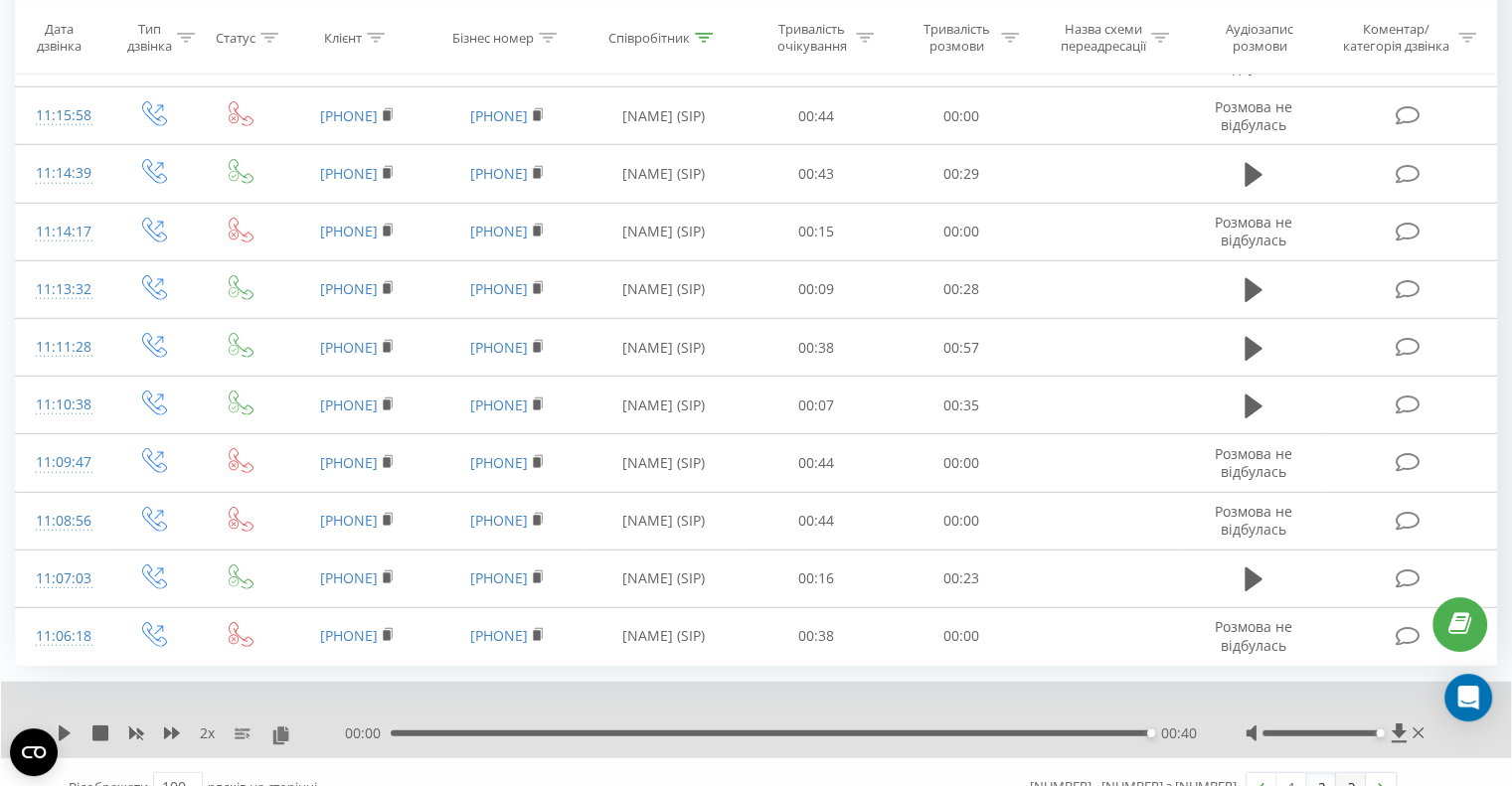 click on "3" at bounding box center [1351, 787] 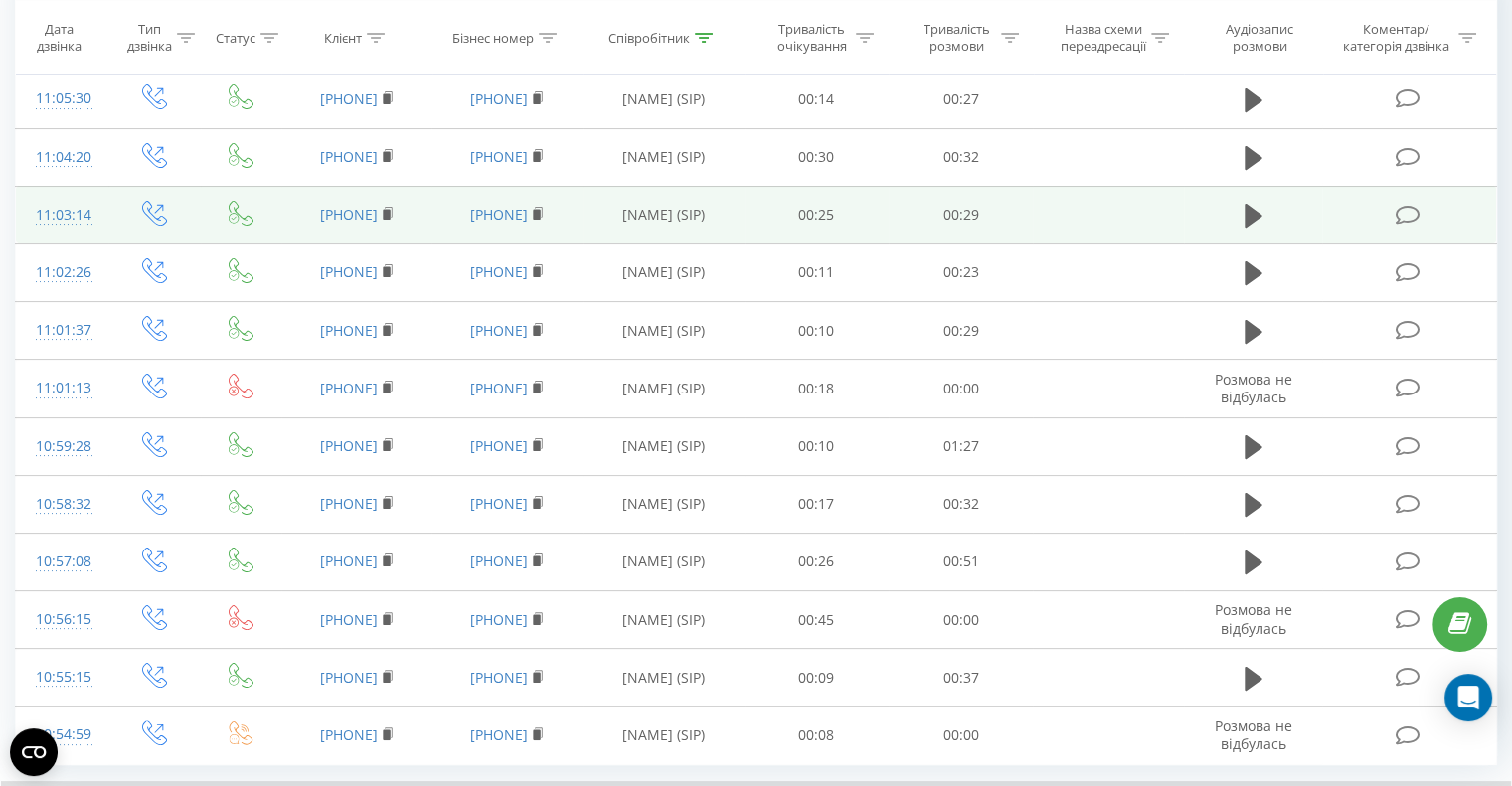 scroll, scrollTop: 275, scrollLeft: 0, axis: vertical 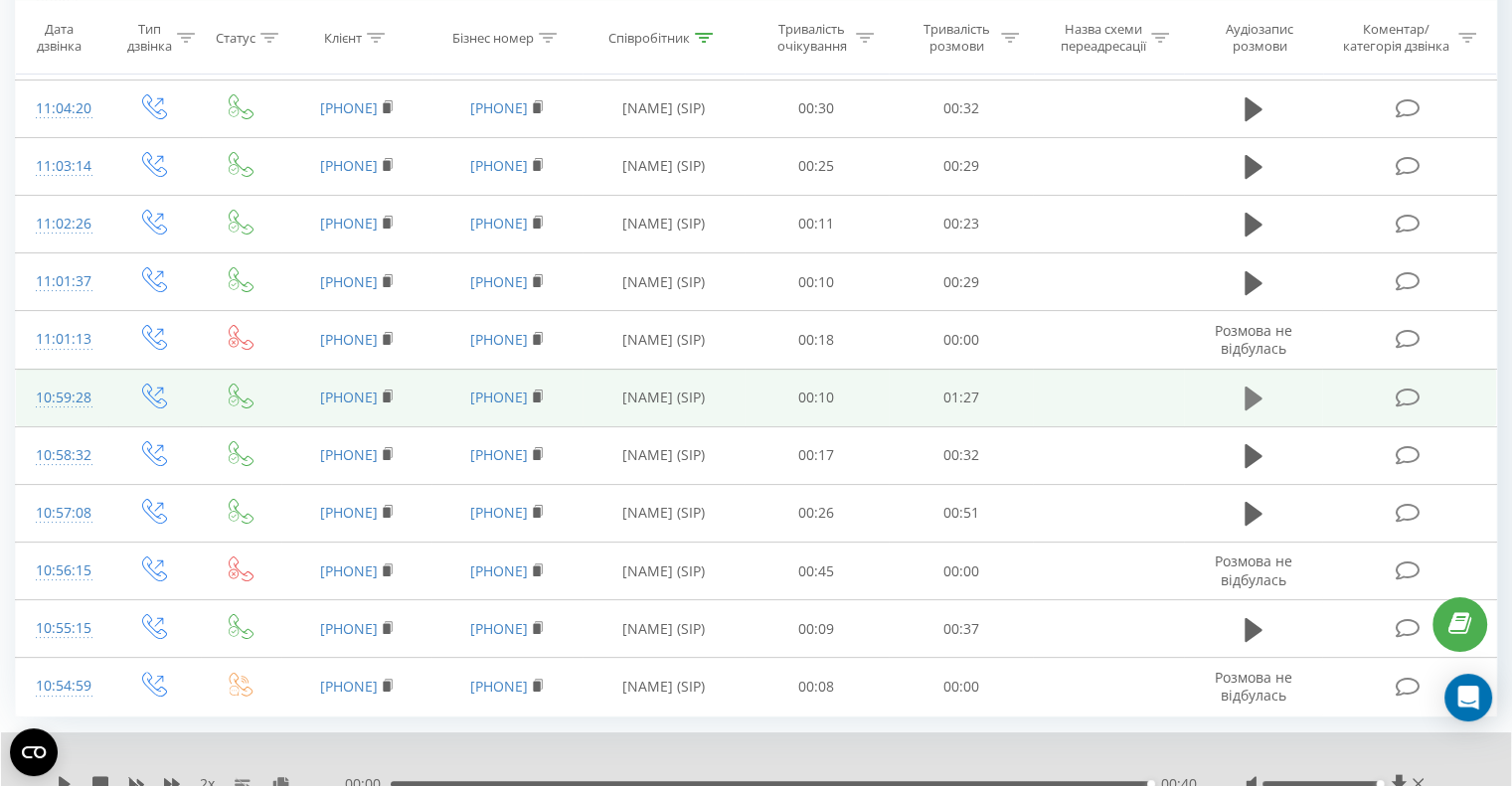 click 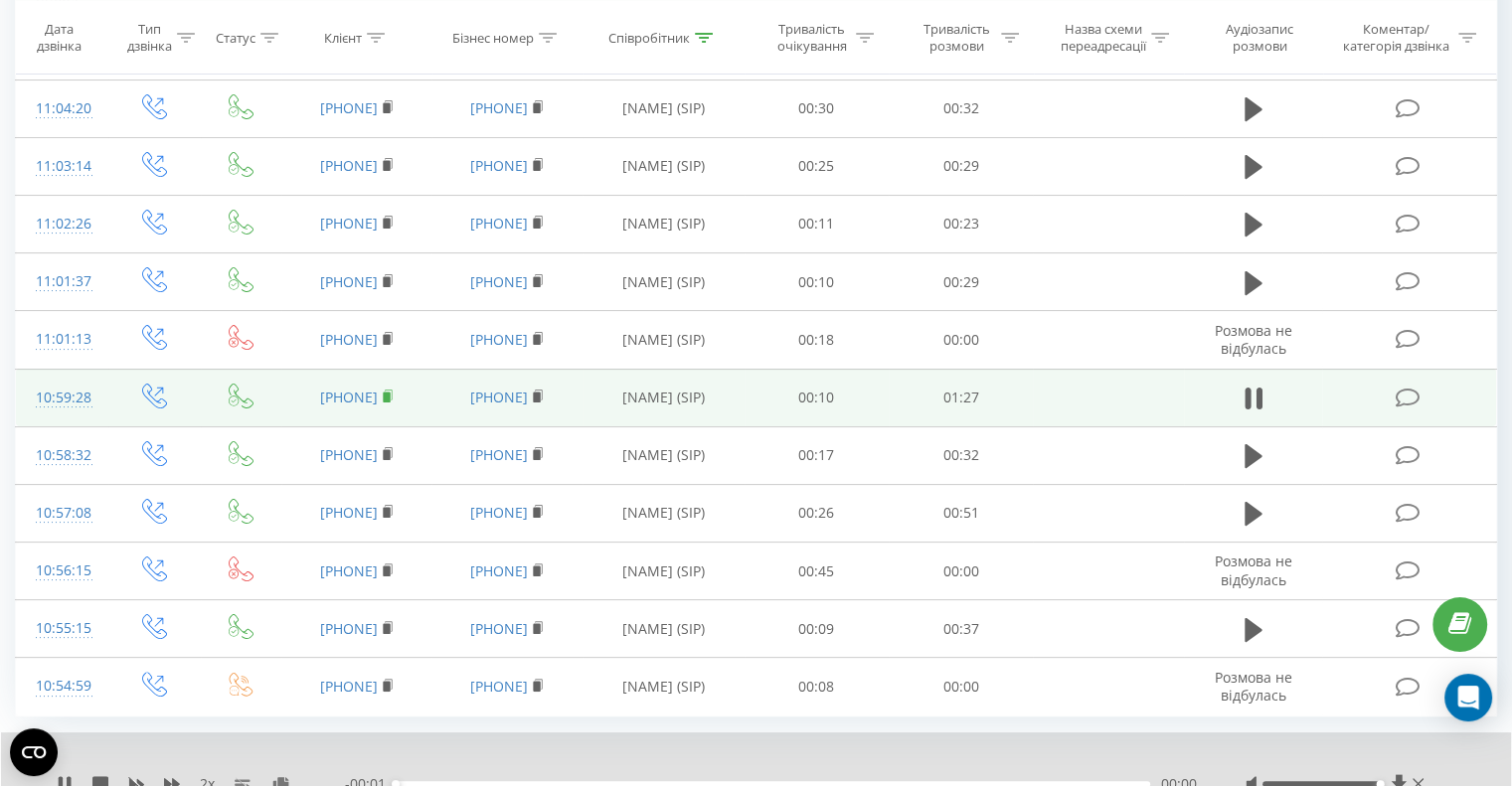 click 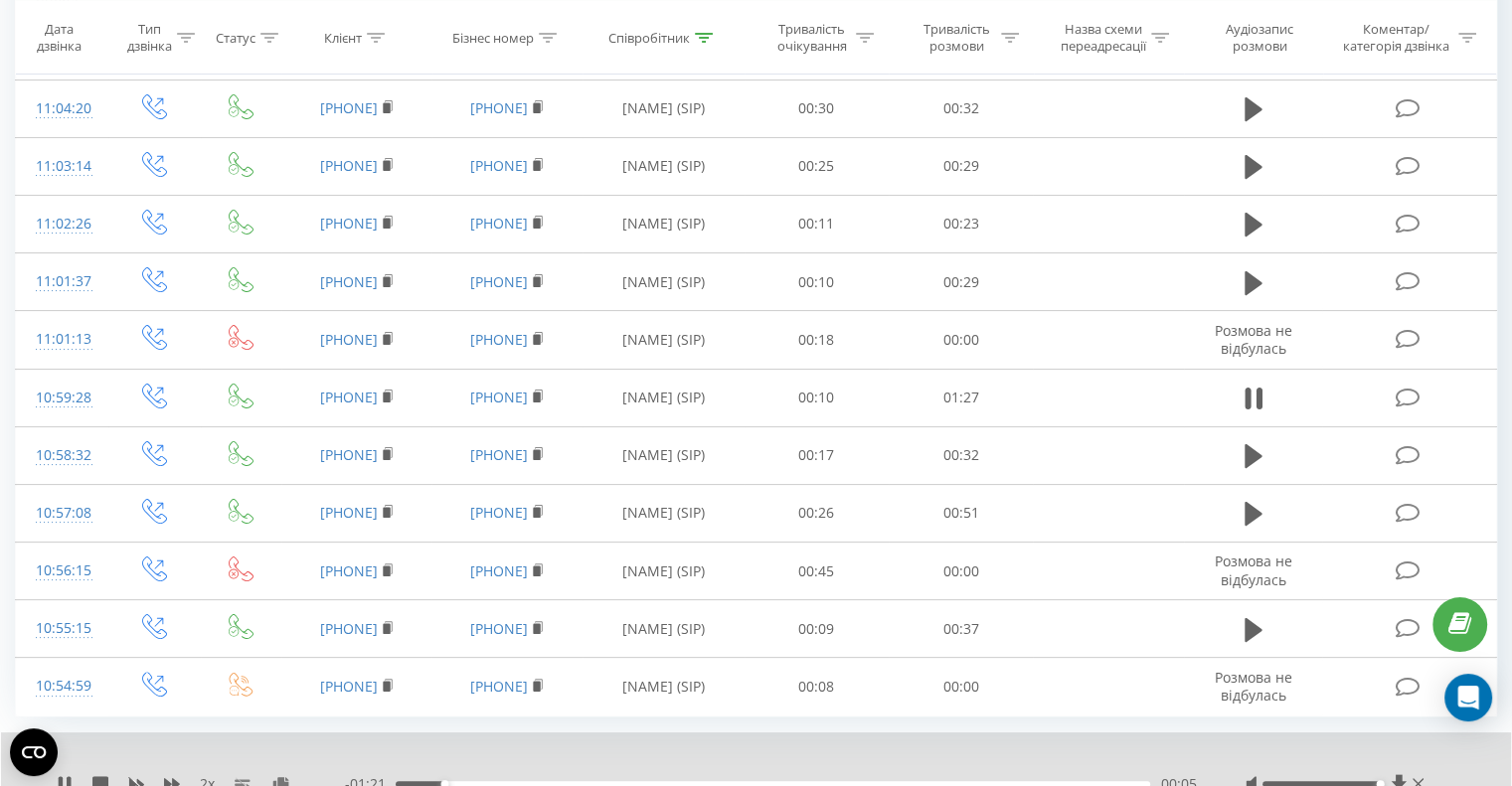 scroll, scrollTop: 353, scrollLeft: 0, axis: vertical 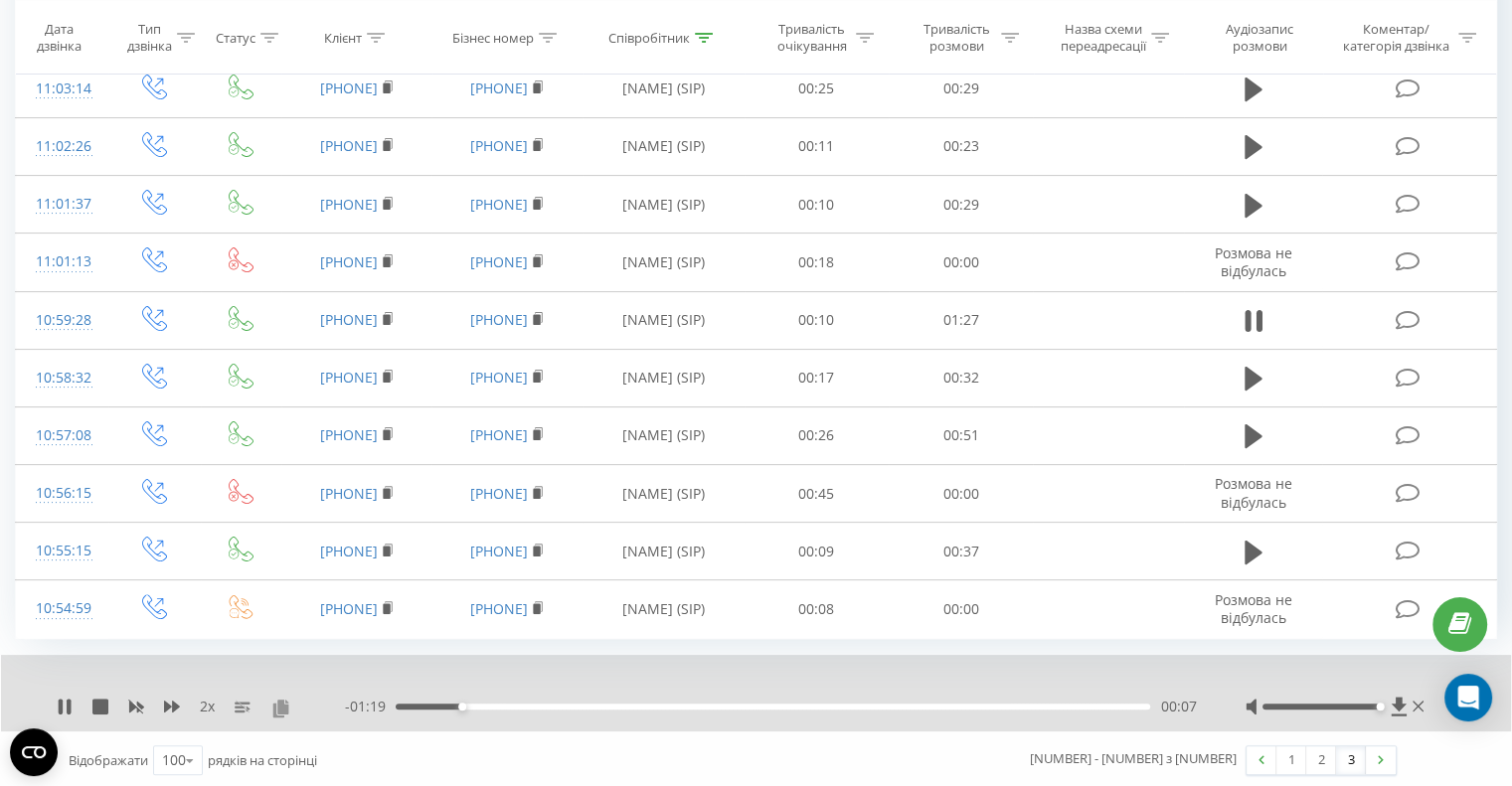 click at bounding box center [280, 707] 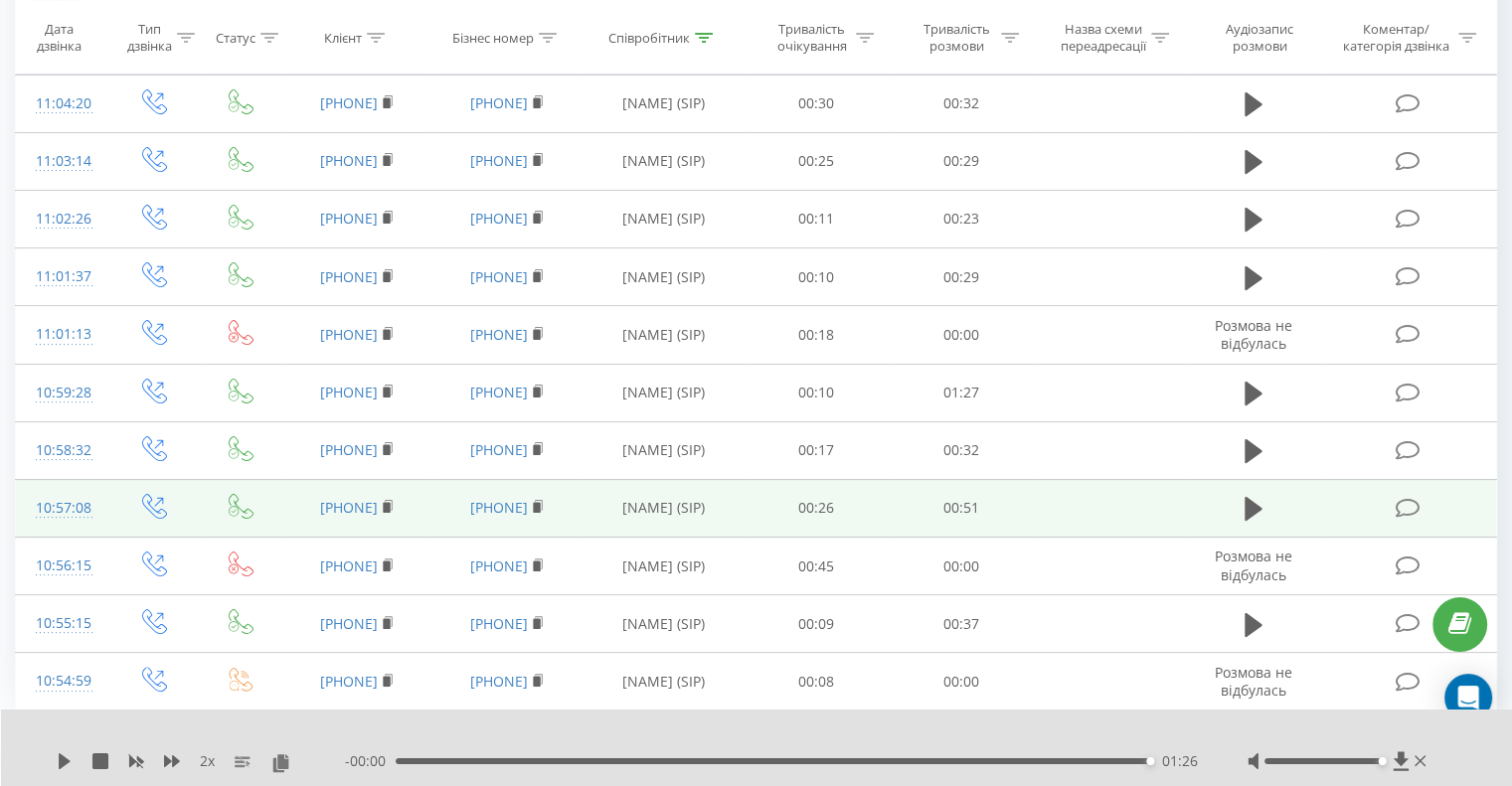 scroll, scrollTop: 0, scrollLeft: 0, axis: both 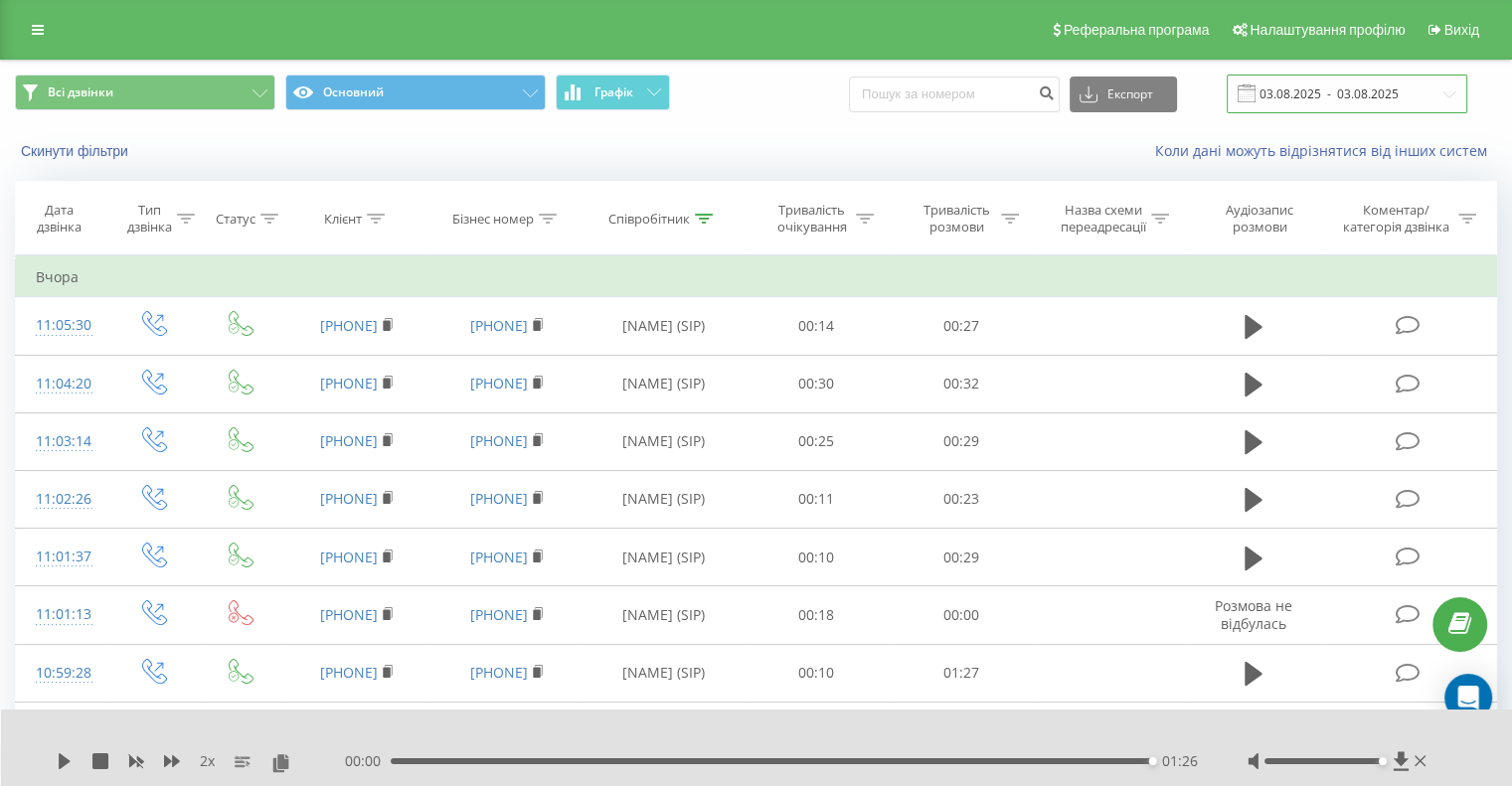 click on "03.08.2025  -  03.08.2025" at bounding box center (1347, 93) 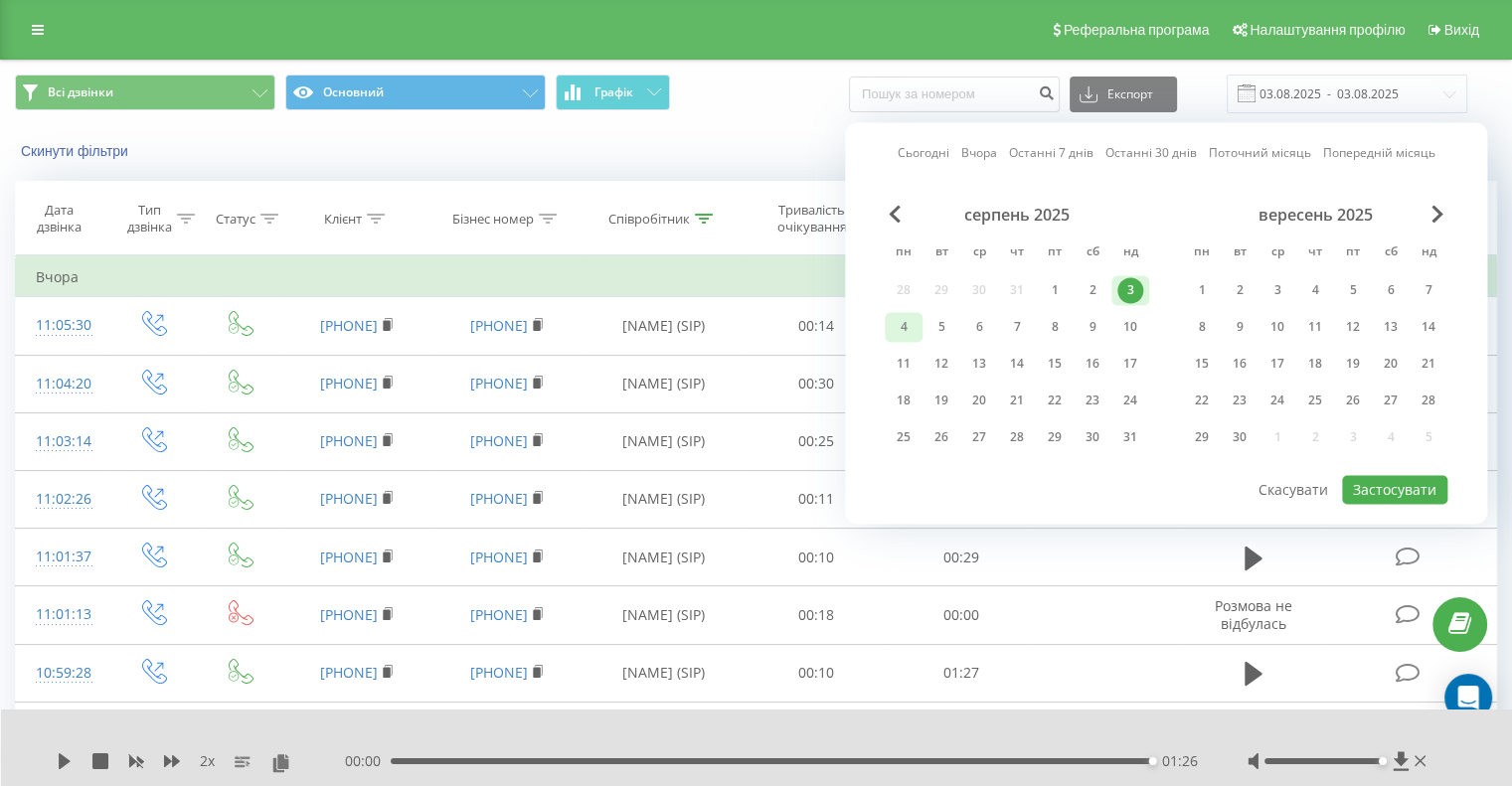 click on "4" at bounding box center (904, 327) 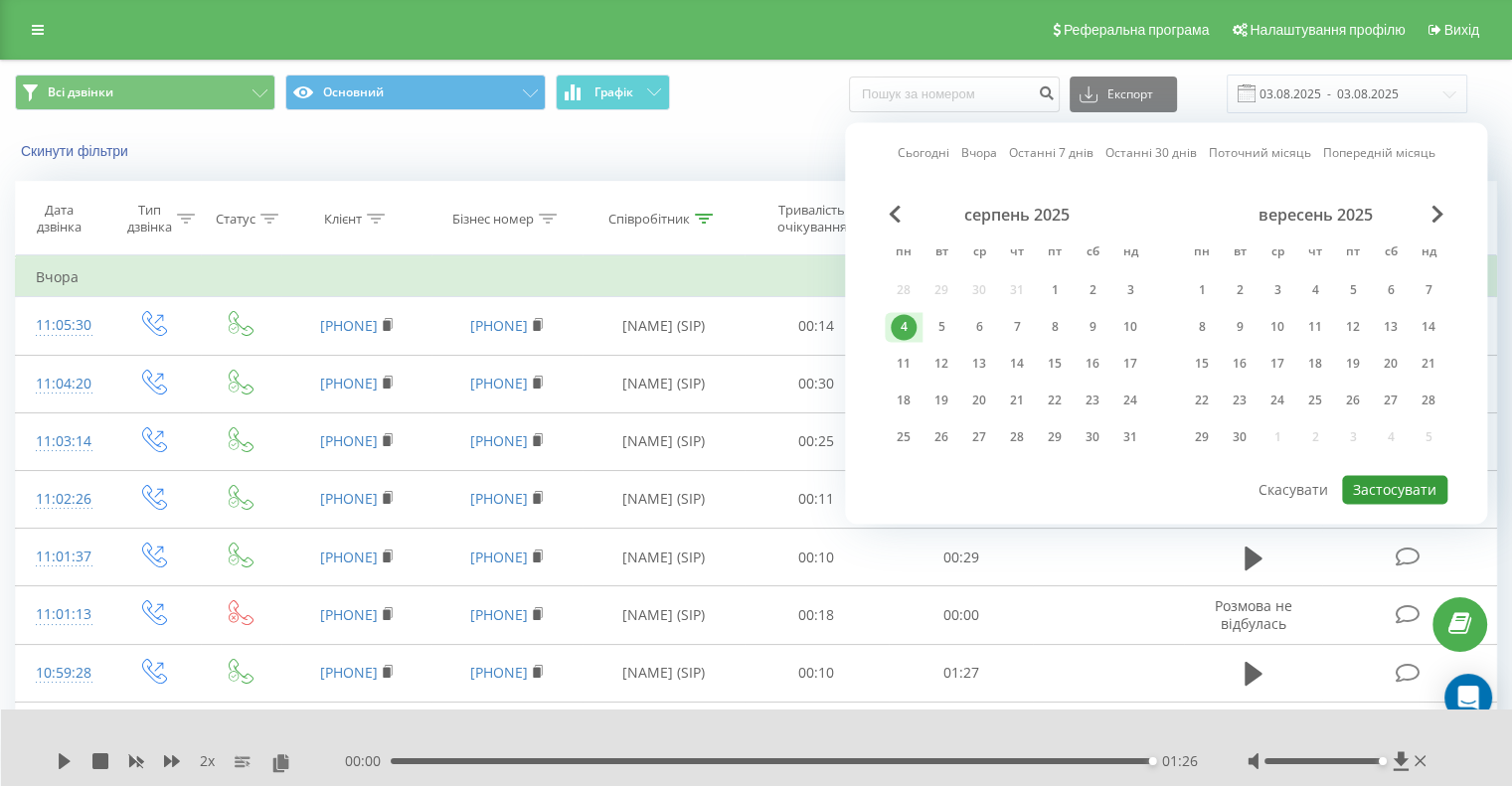 click on "Застосувати" at bounding box center (1395, 489) 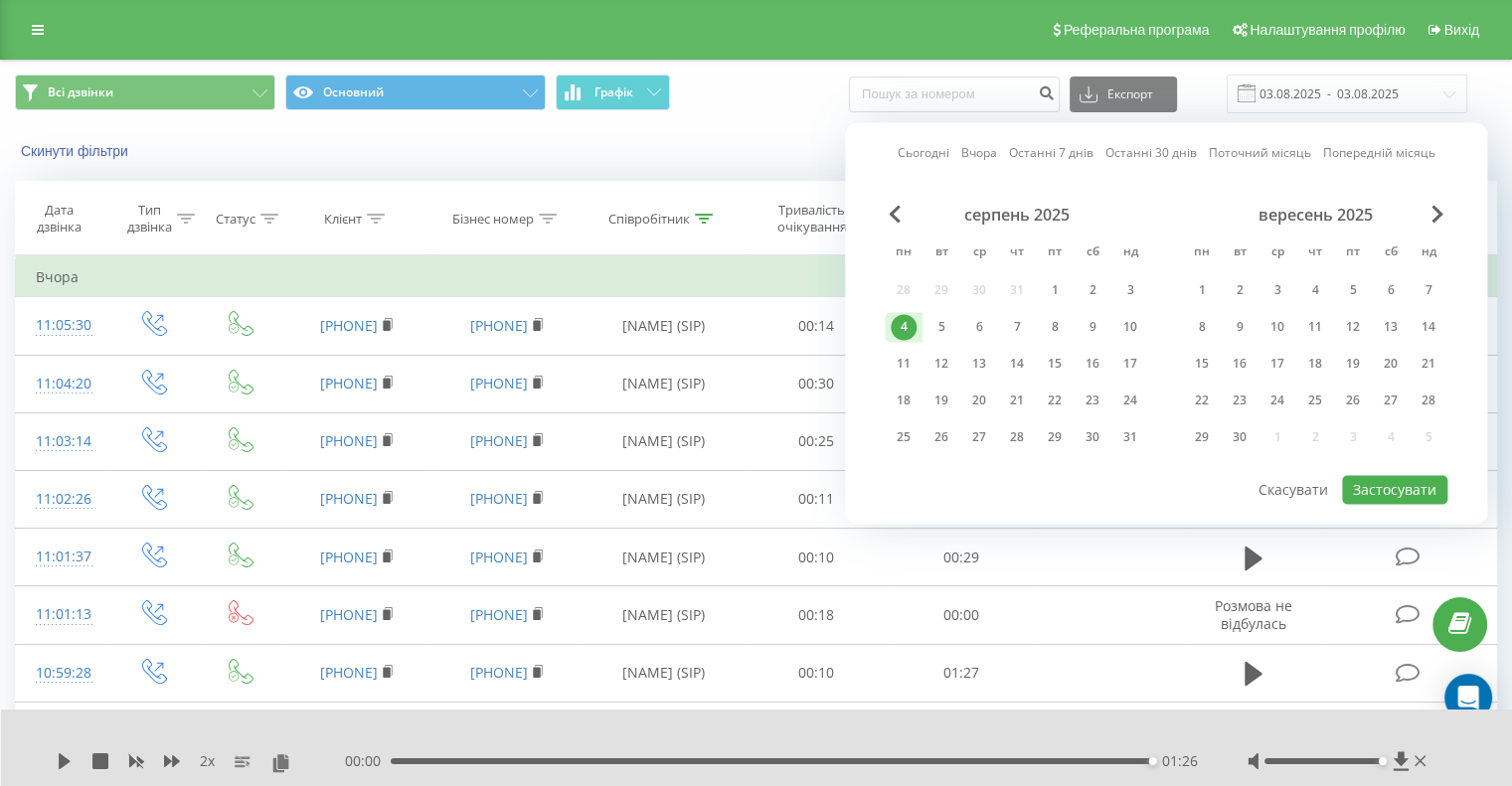 type on "04.08.2025  -  04.08.2025" 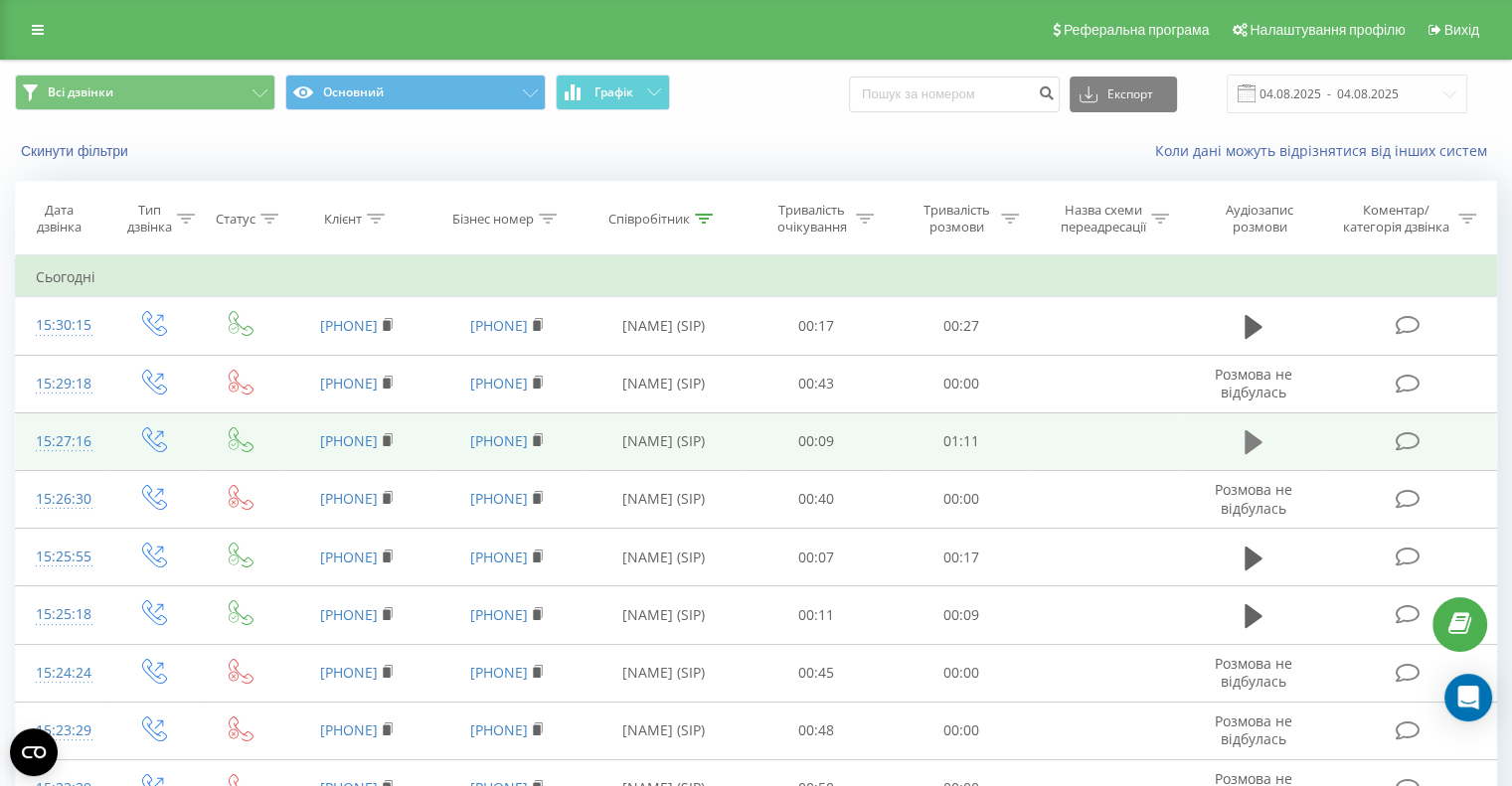 click 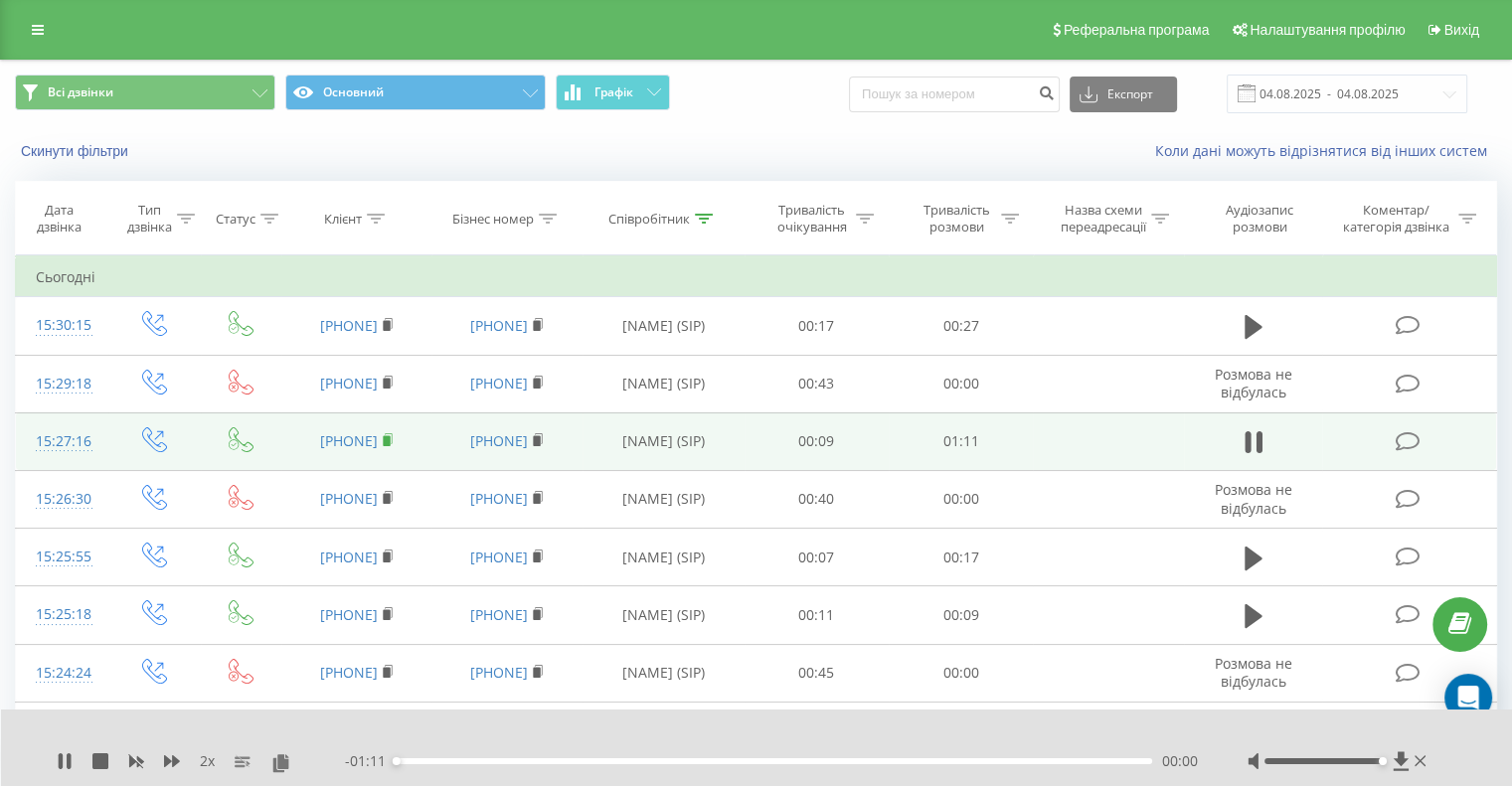 click 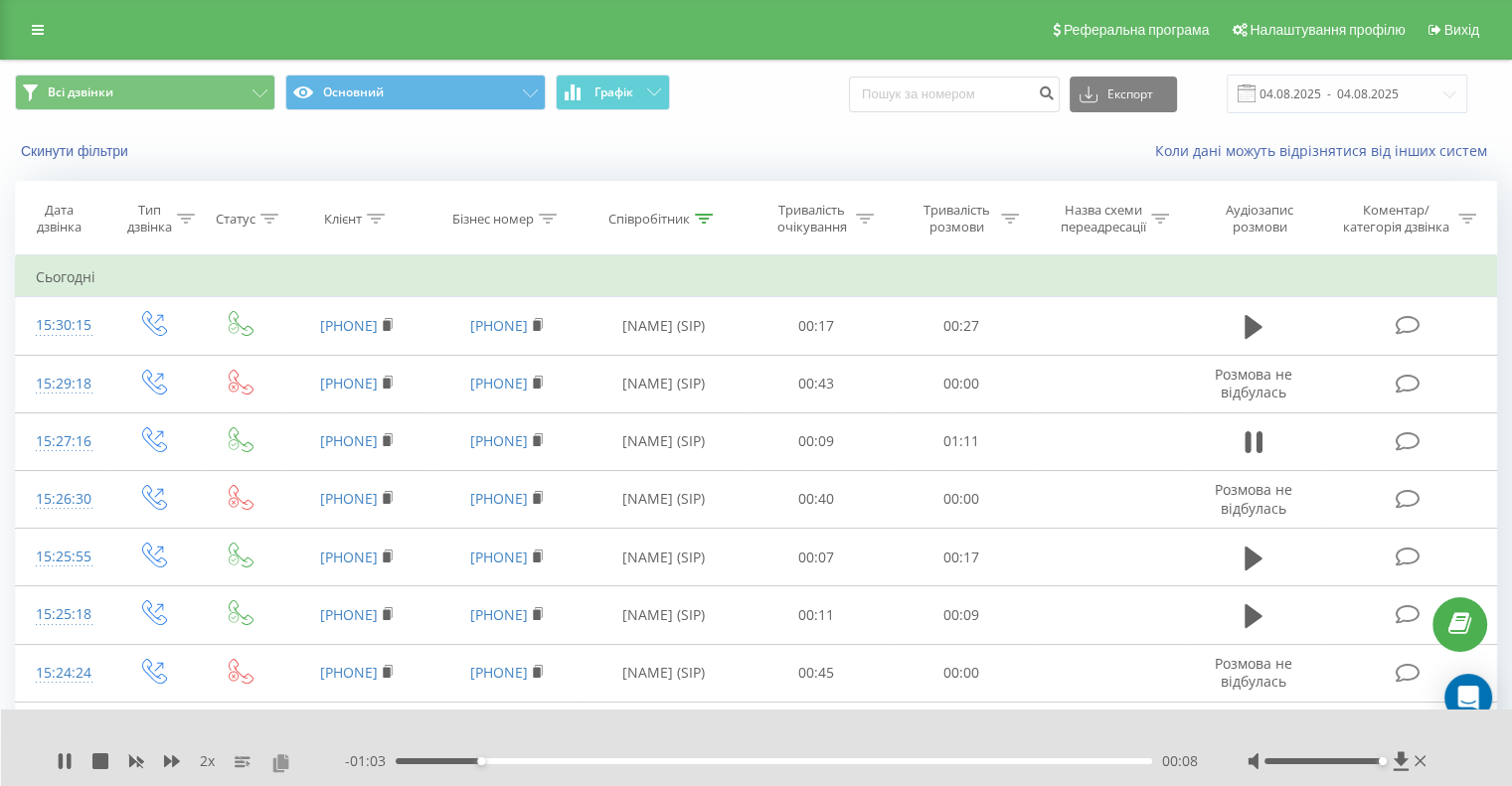 click at bounding box center (280, 762) 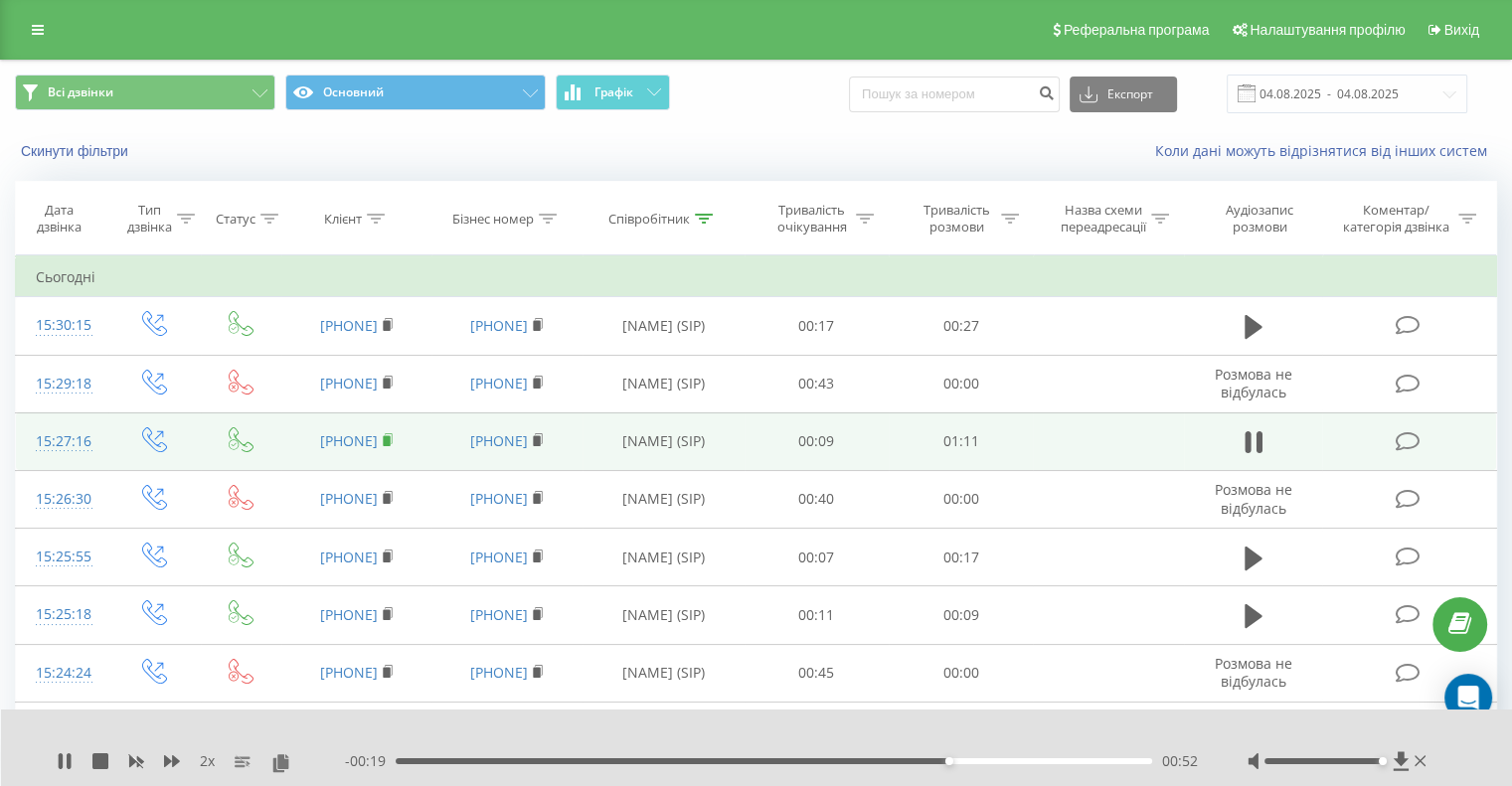 click 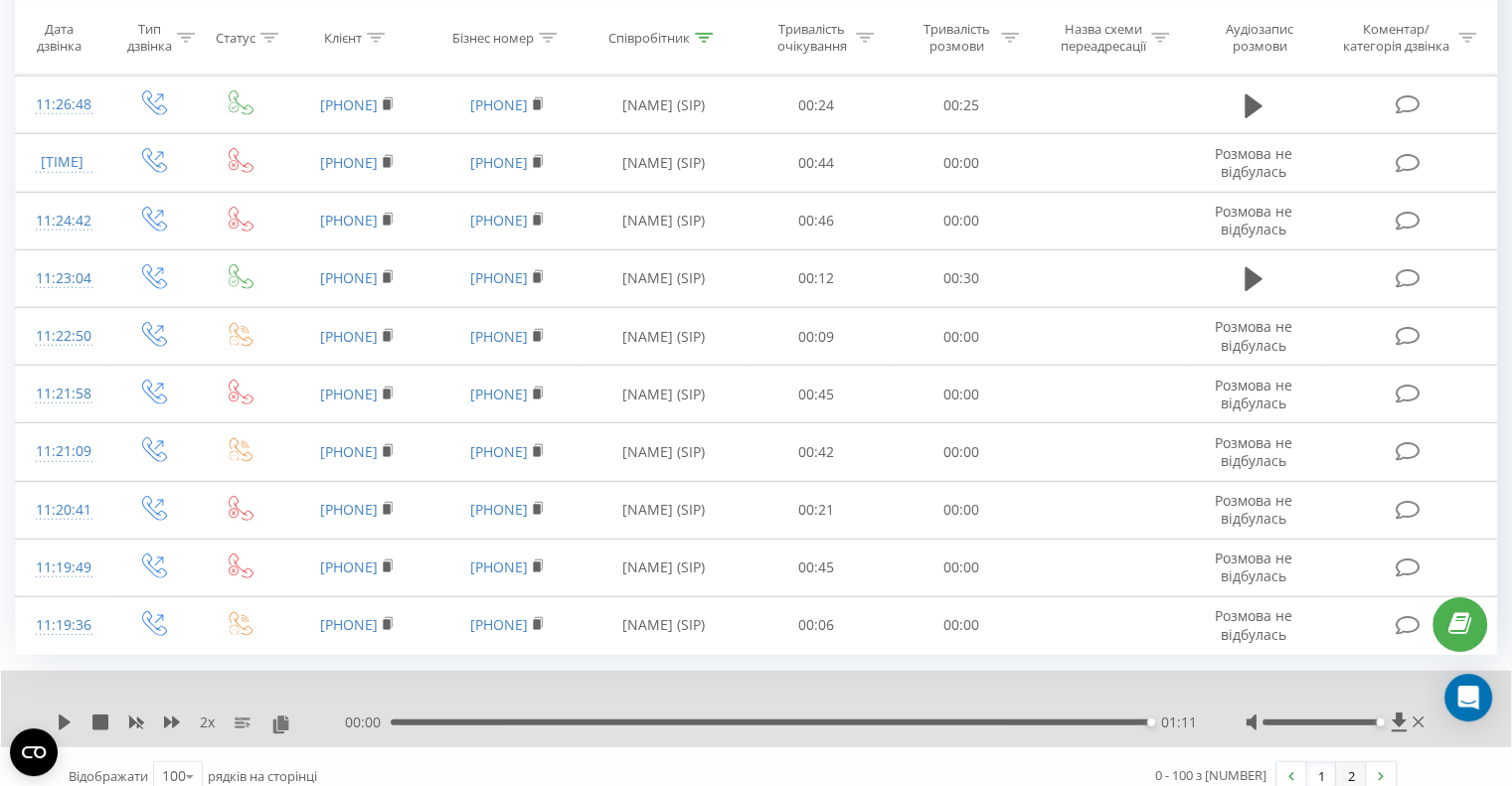 click on "2" at bounding box center [1351, 776] 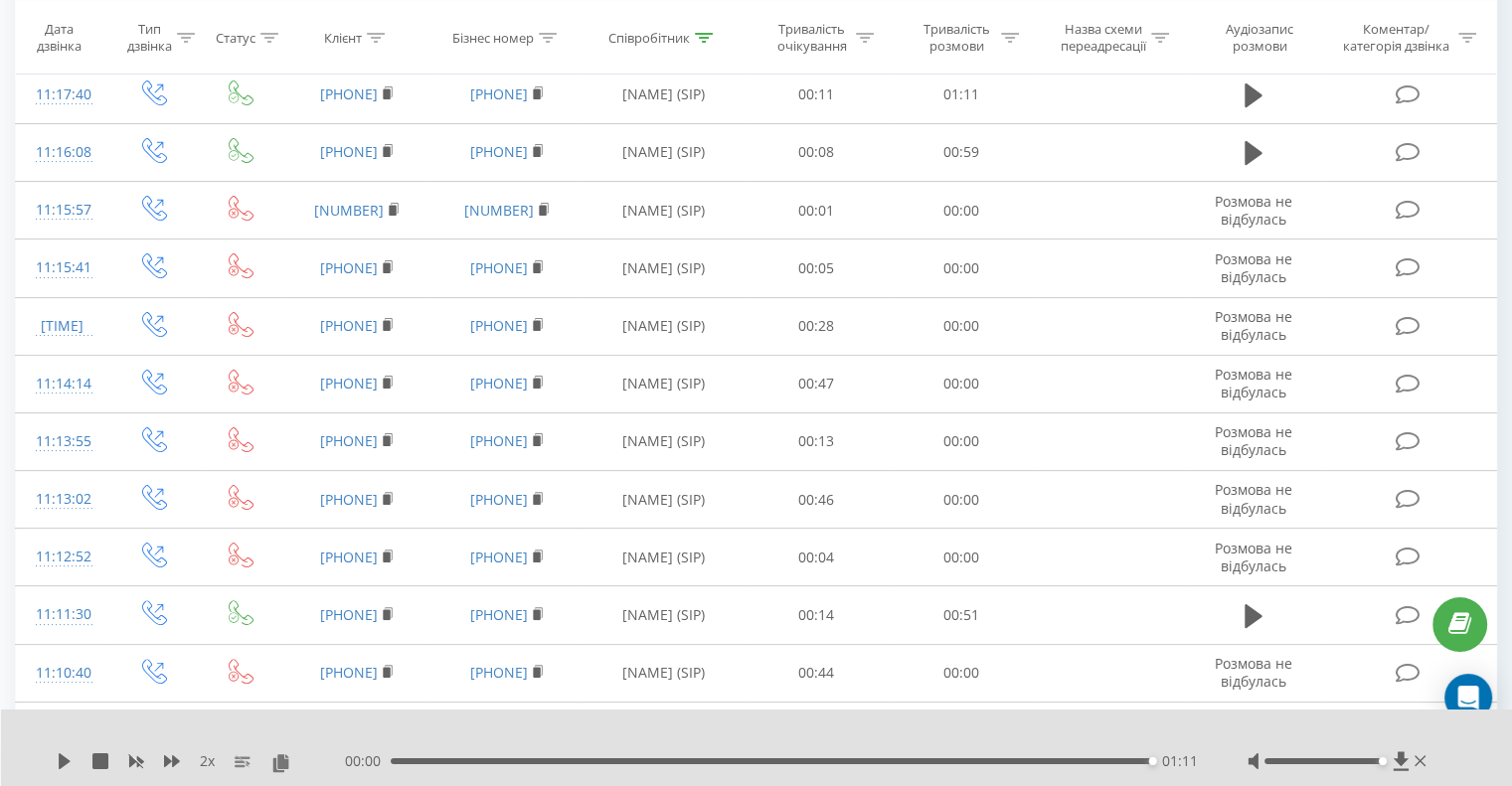 scroll, scrollTop: 131, scrollLeft: 0, axis: vertical 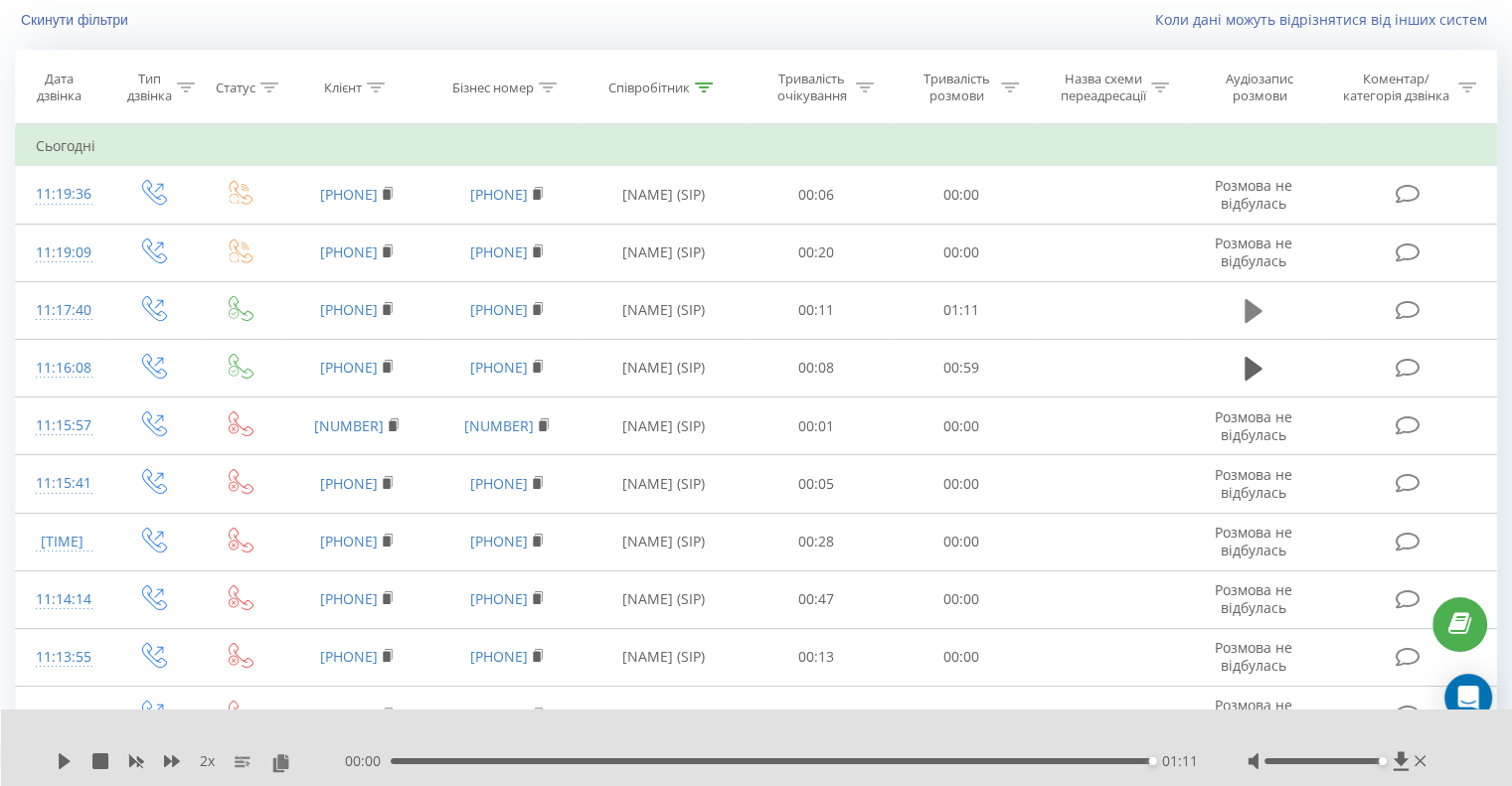 click 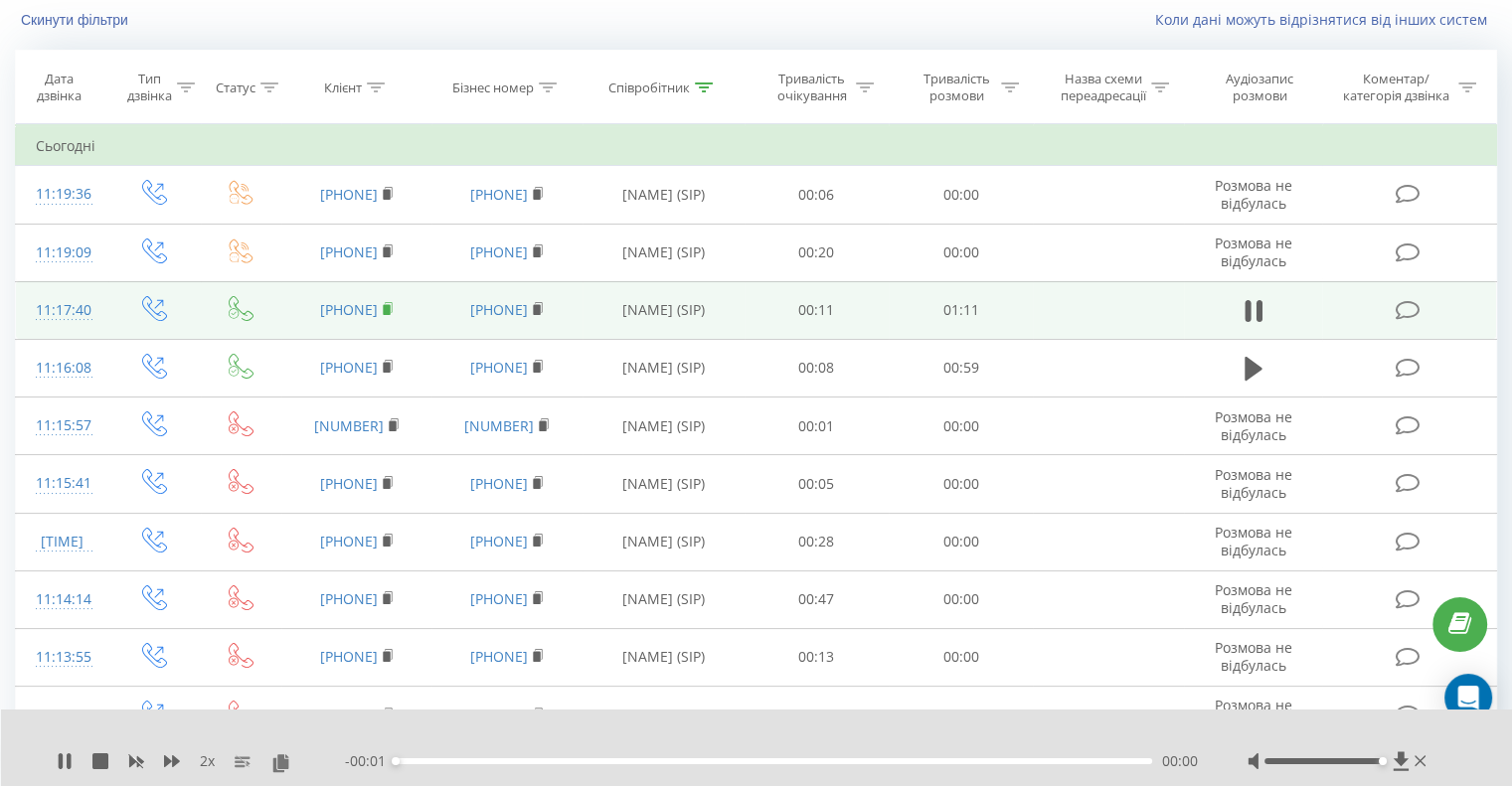 click 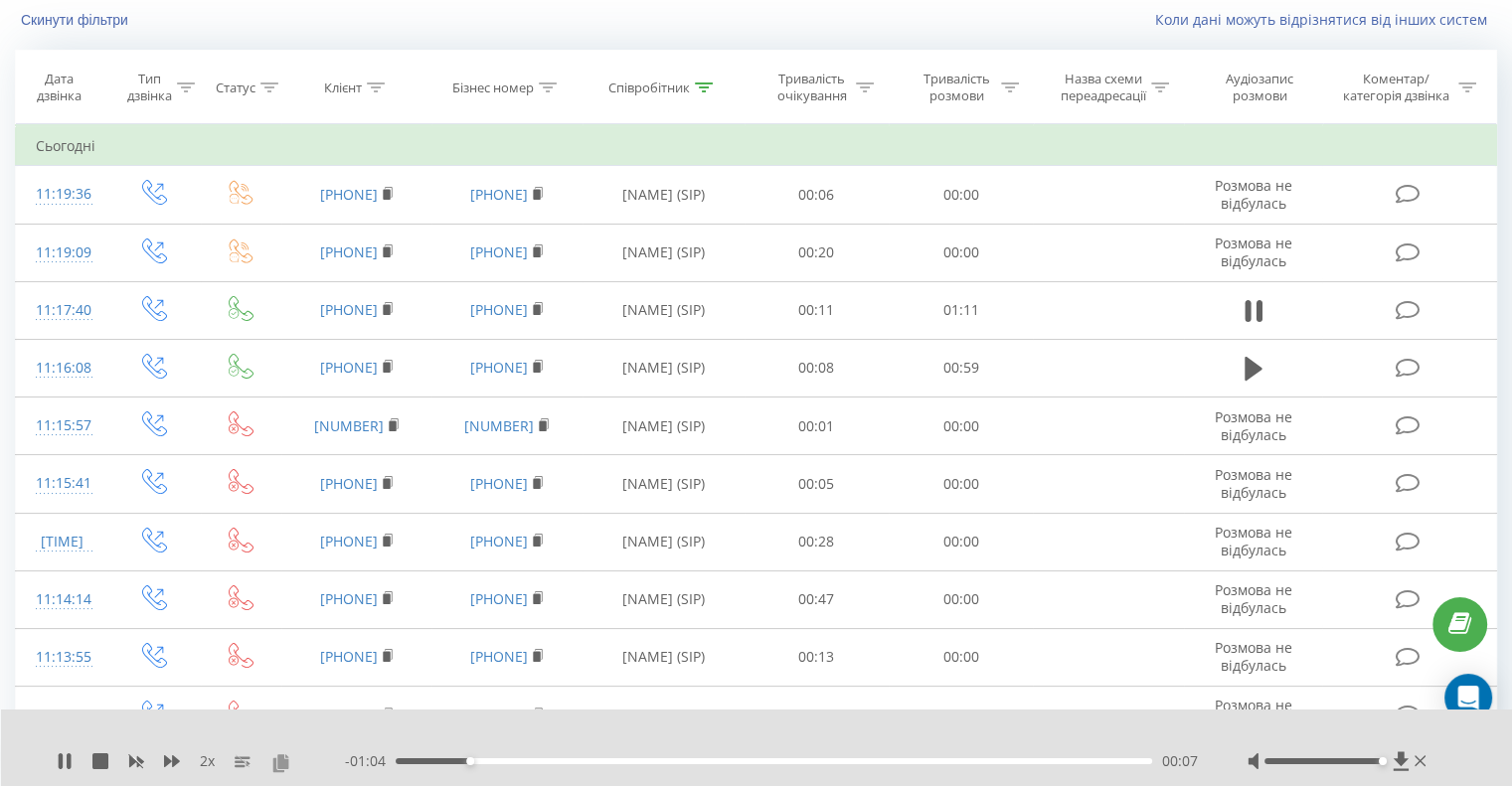 click at bounding box center [280, 762] 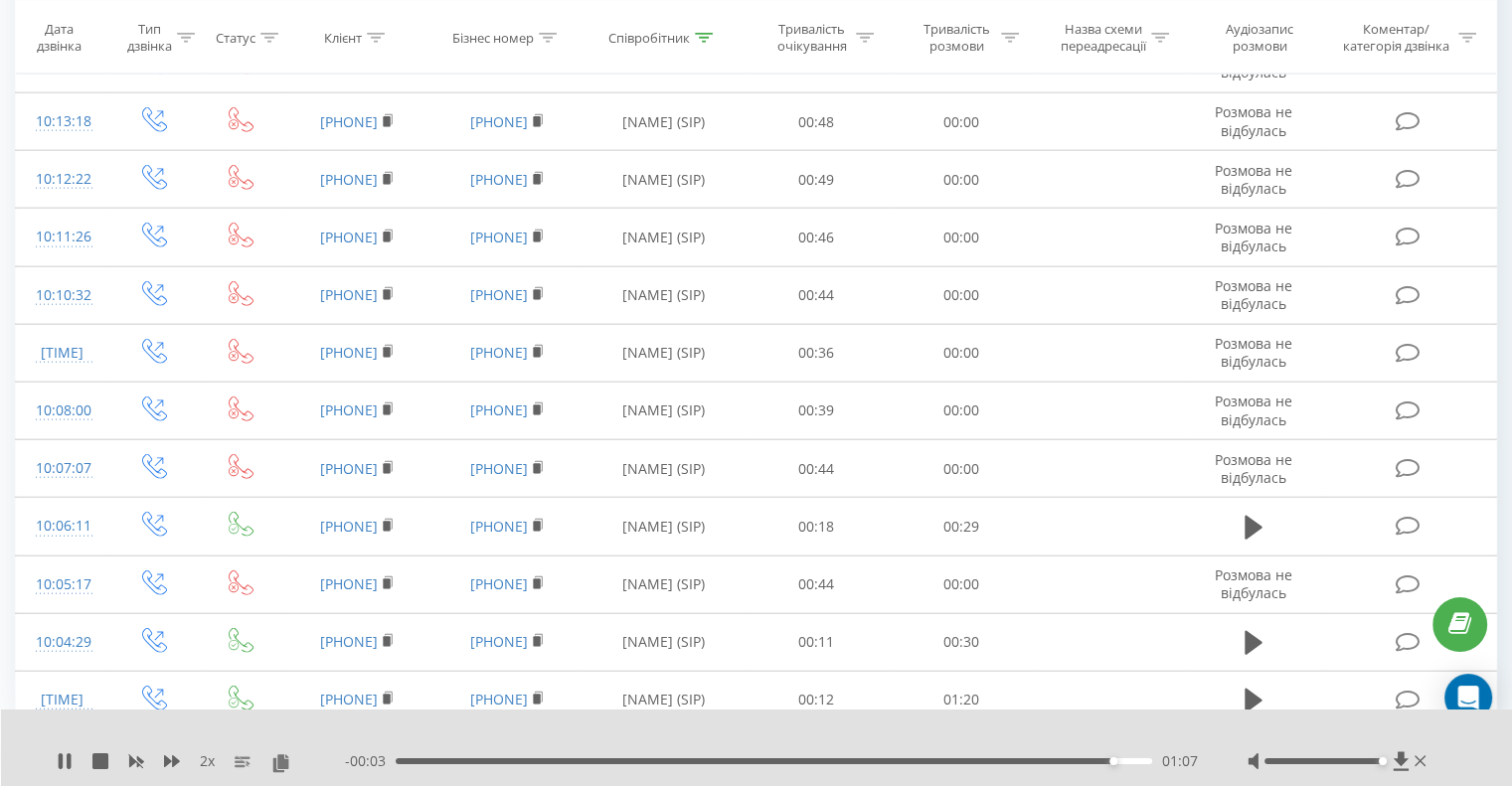 scroll, scrollTop: 4790, scrollLeft: 0, axis: vertical 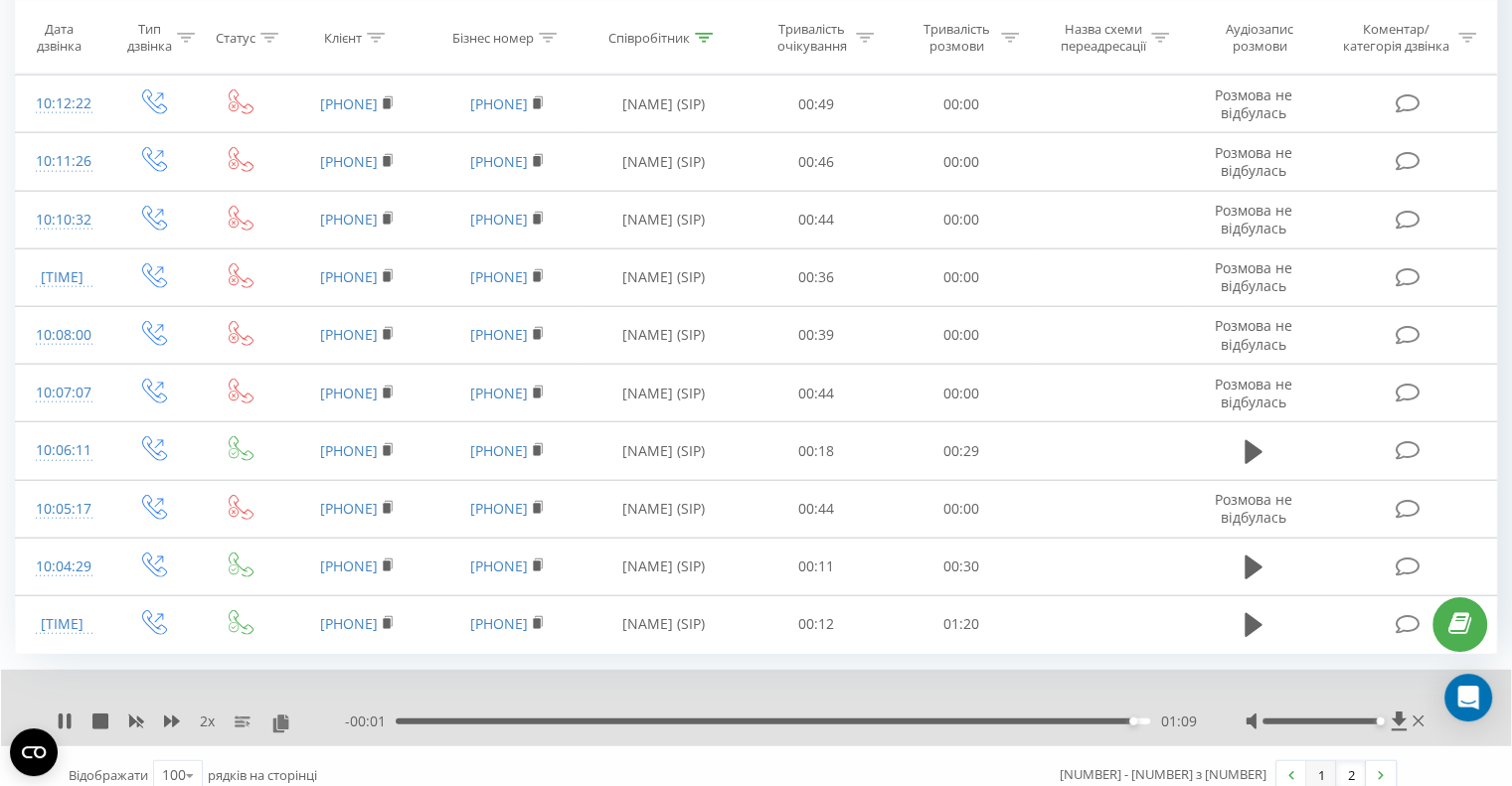 click on "1" at bounding box center (1321, 775) 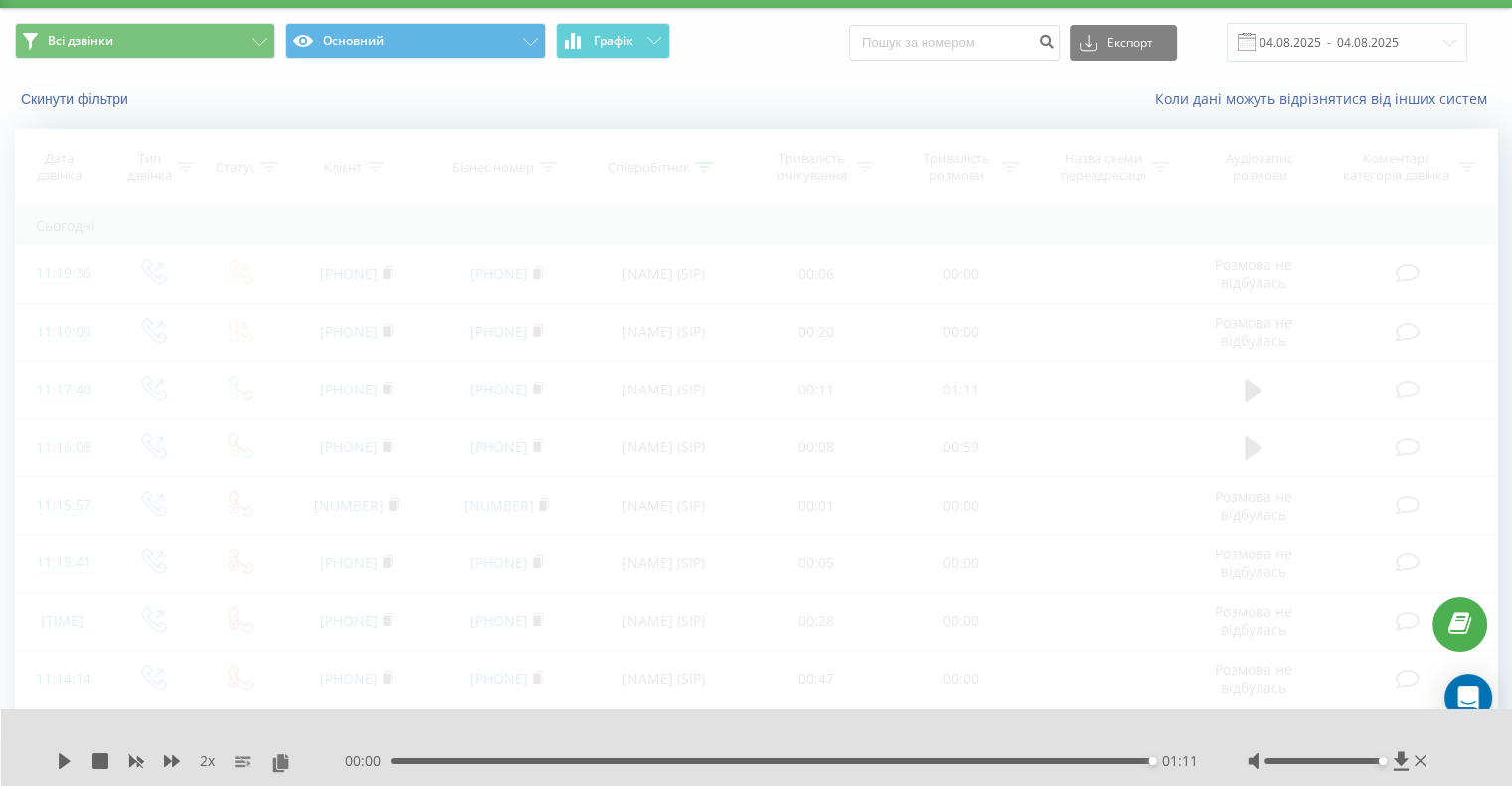 scroll, scrollTop: 0, scrollLeft: 0, axis: both 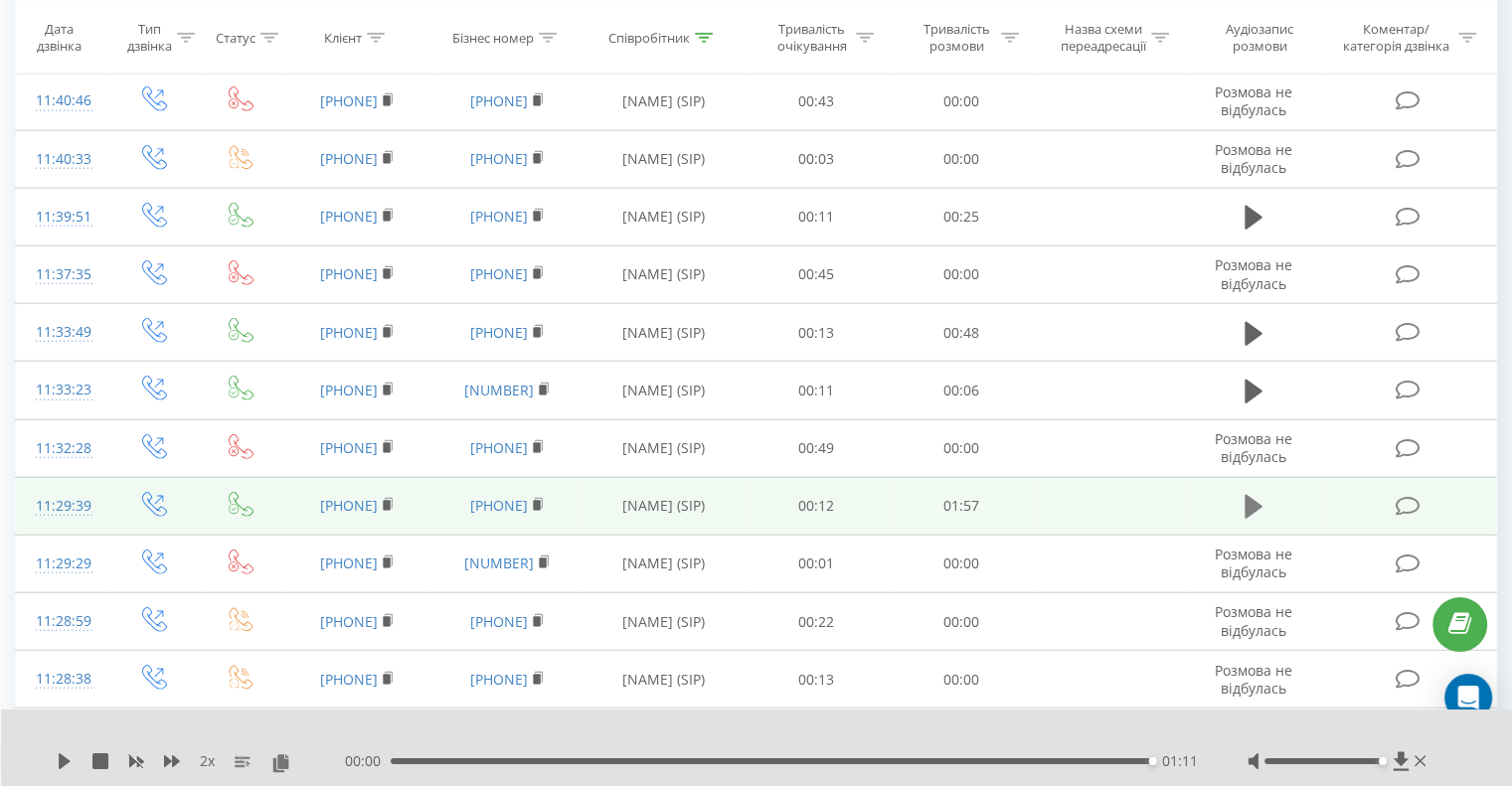 click 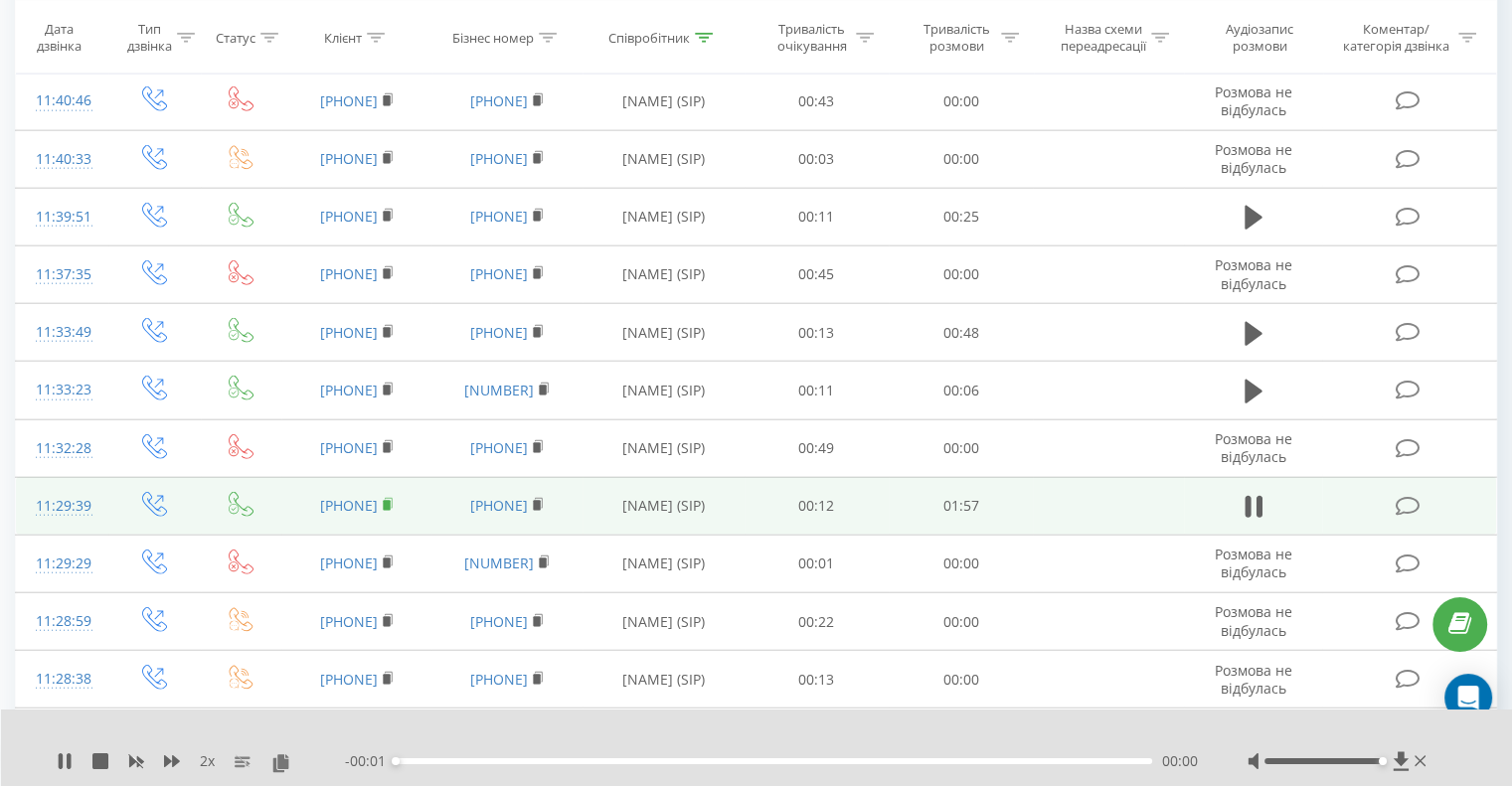 drag, startPoint x: 356, startPoint y: 496, endPoint x: 519, endPoint y: 3, distance: 519.2475 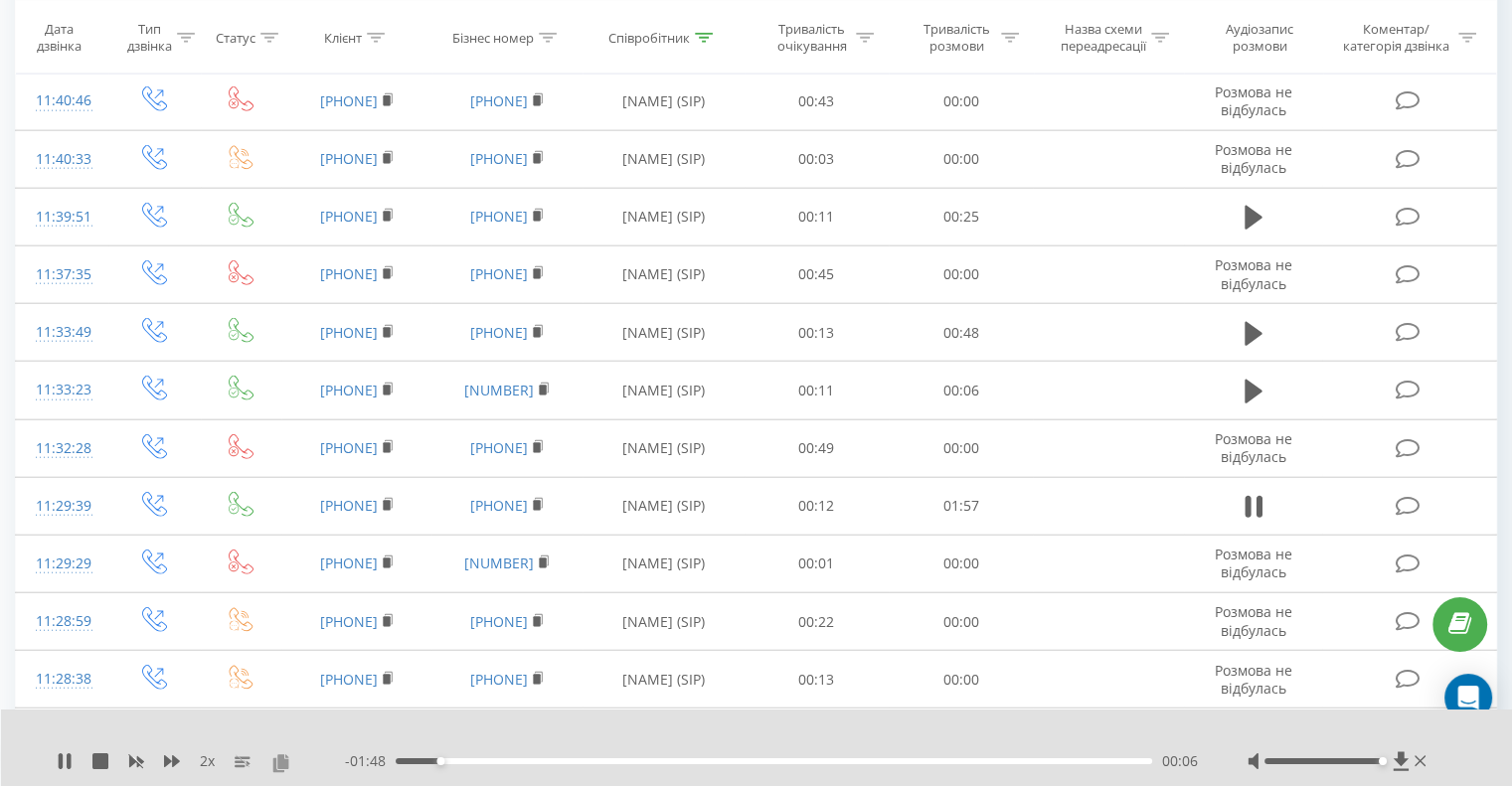 click at bounding box center (280, 762) 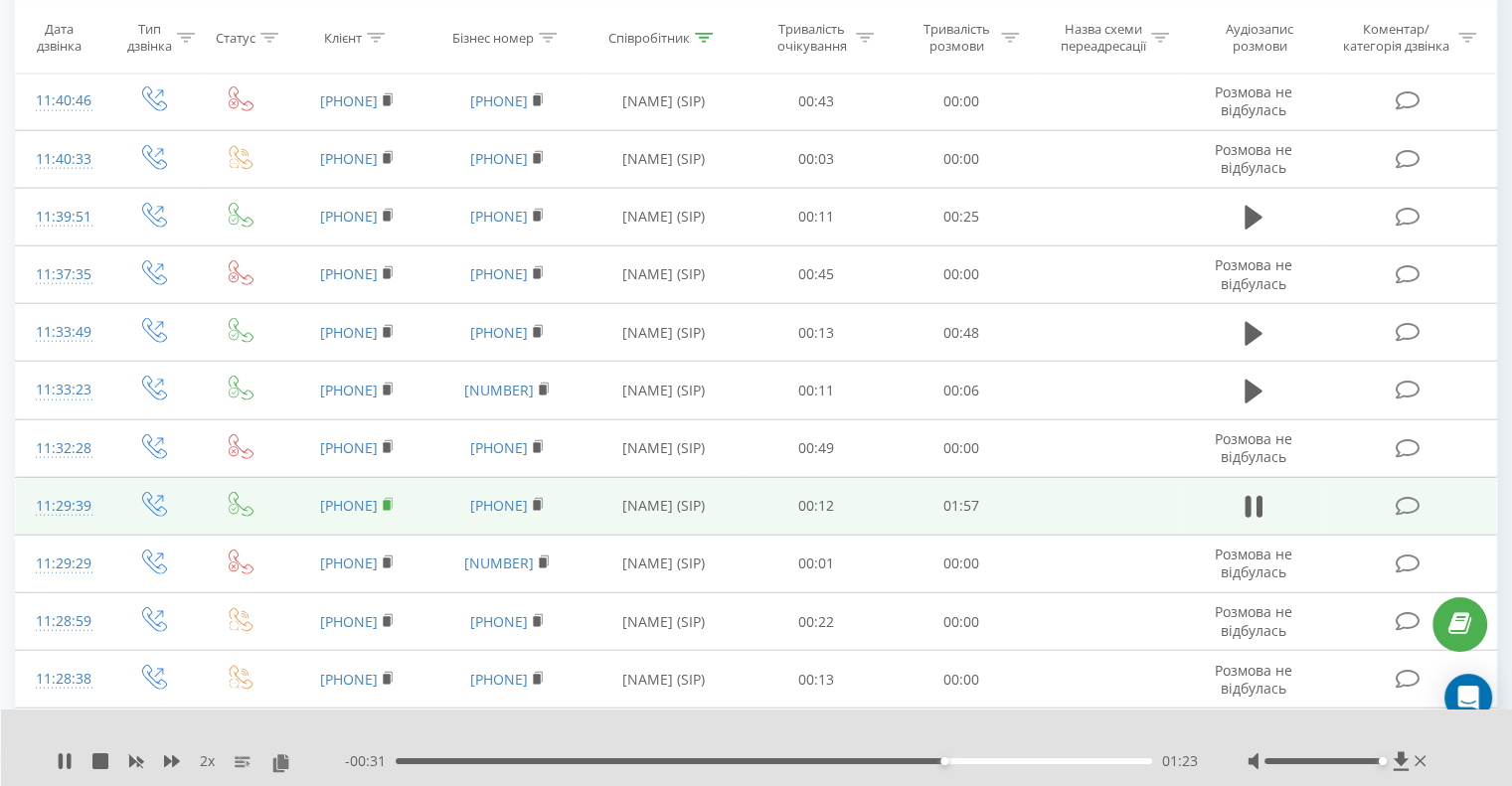 click 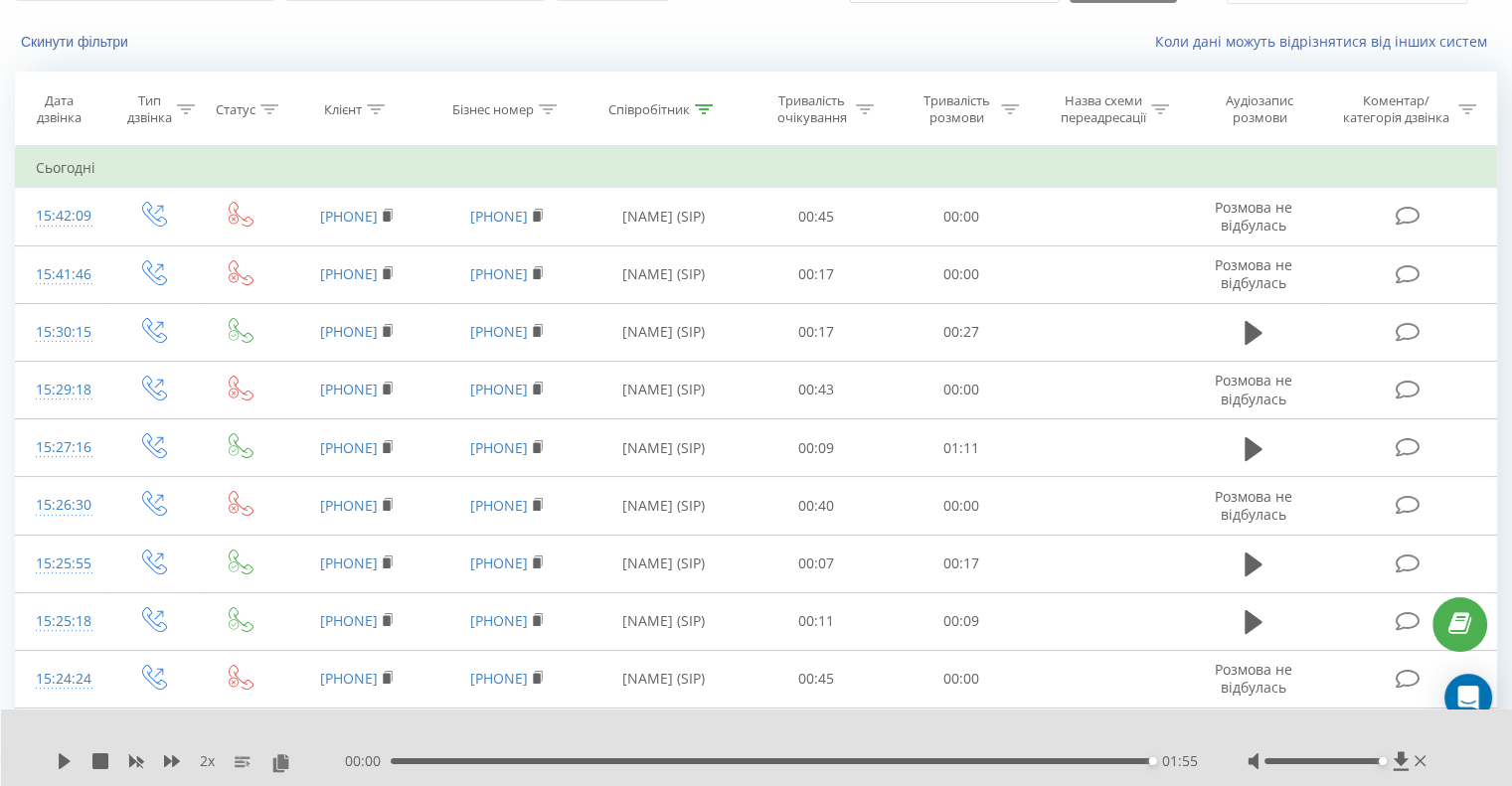 scroll, scrollTop: 0, scrollLeft: 0, axis: both 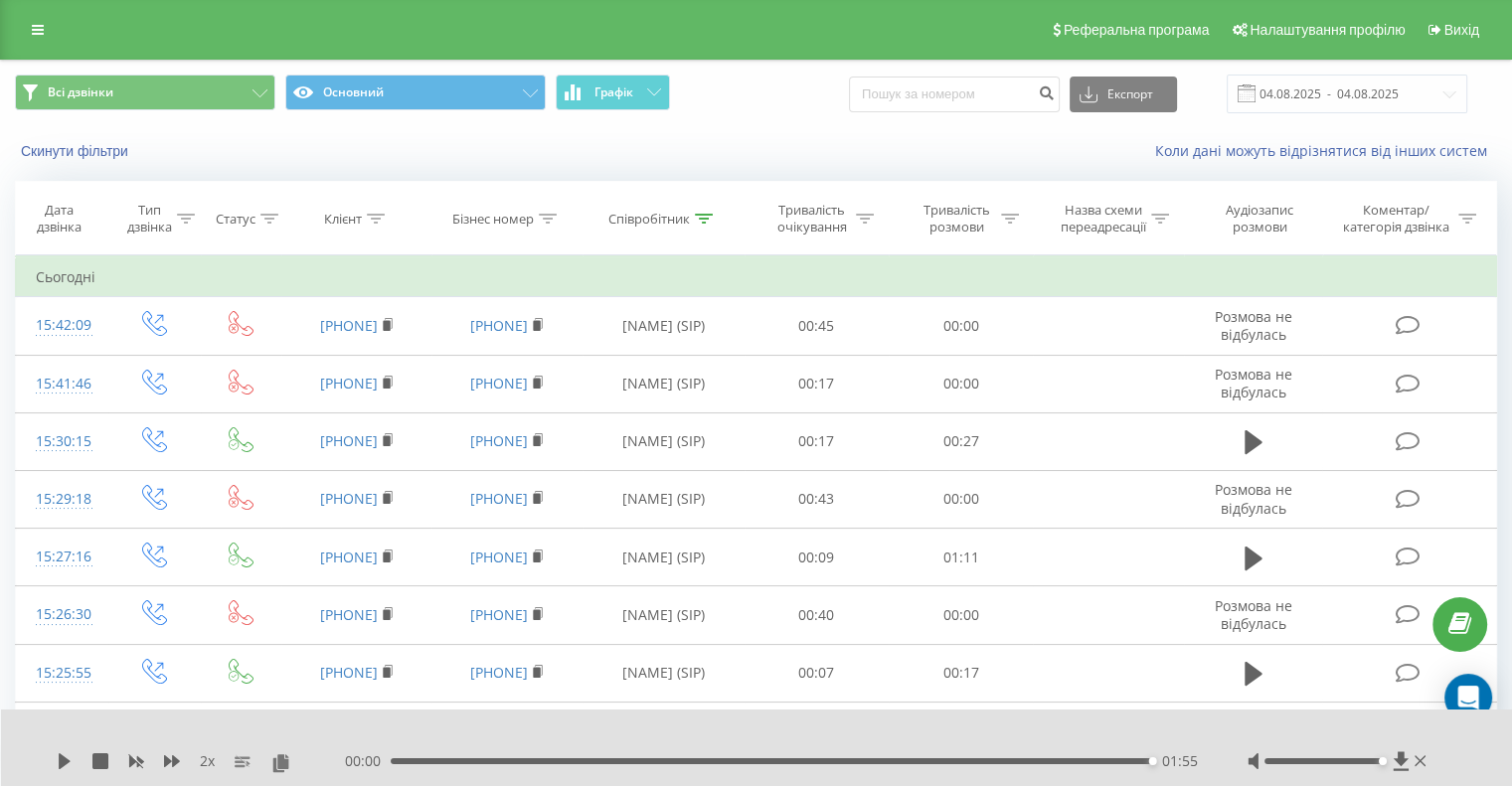 click 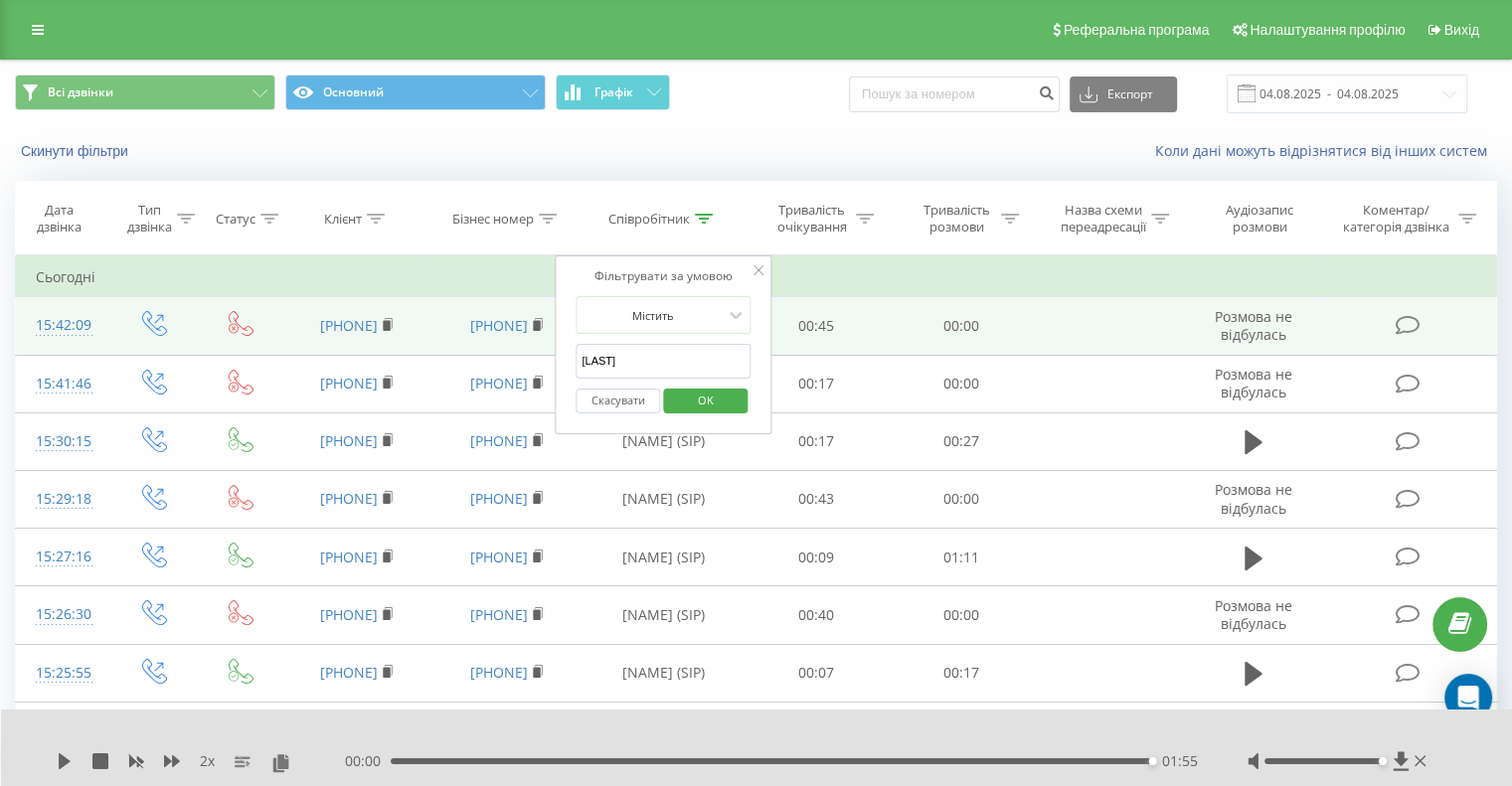 drag, startPoint x: 667, startPoint y: 358, endPoint x: 554, endPoint y: 349, distance: 113.35784 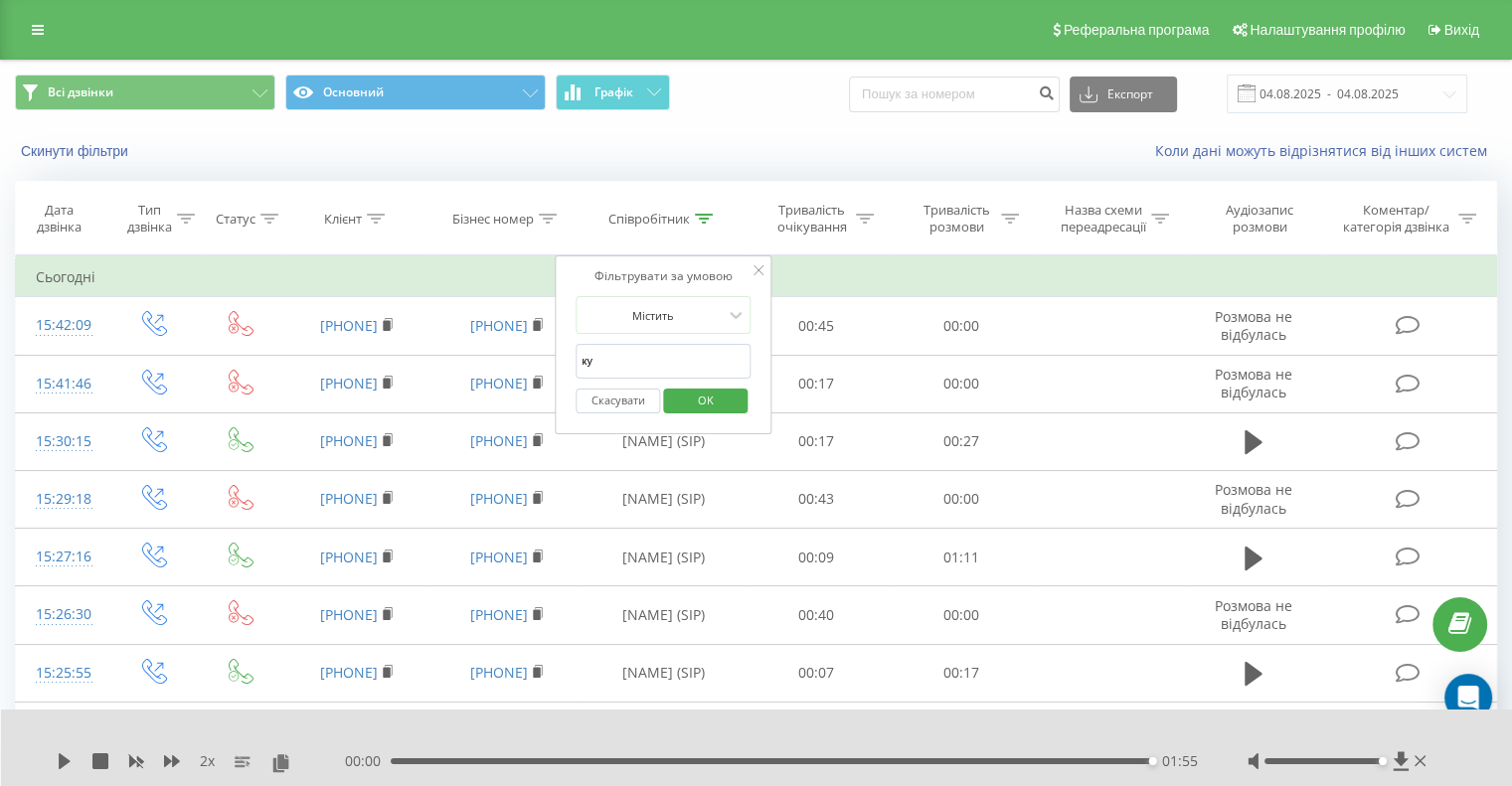 type on "[NAME]" 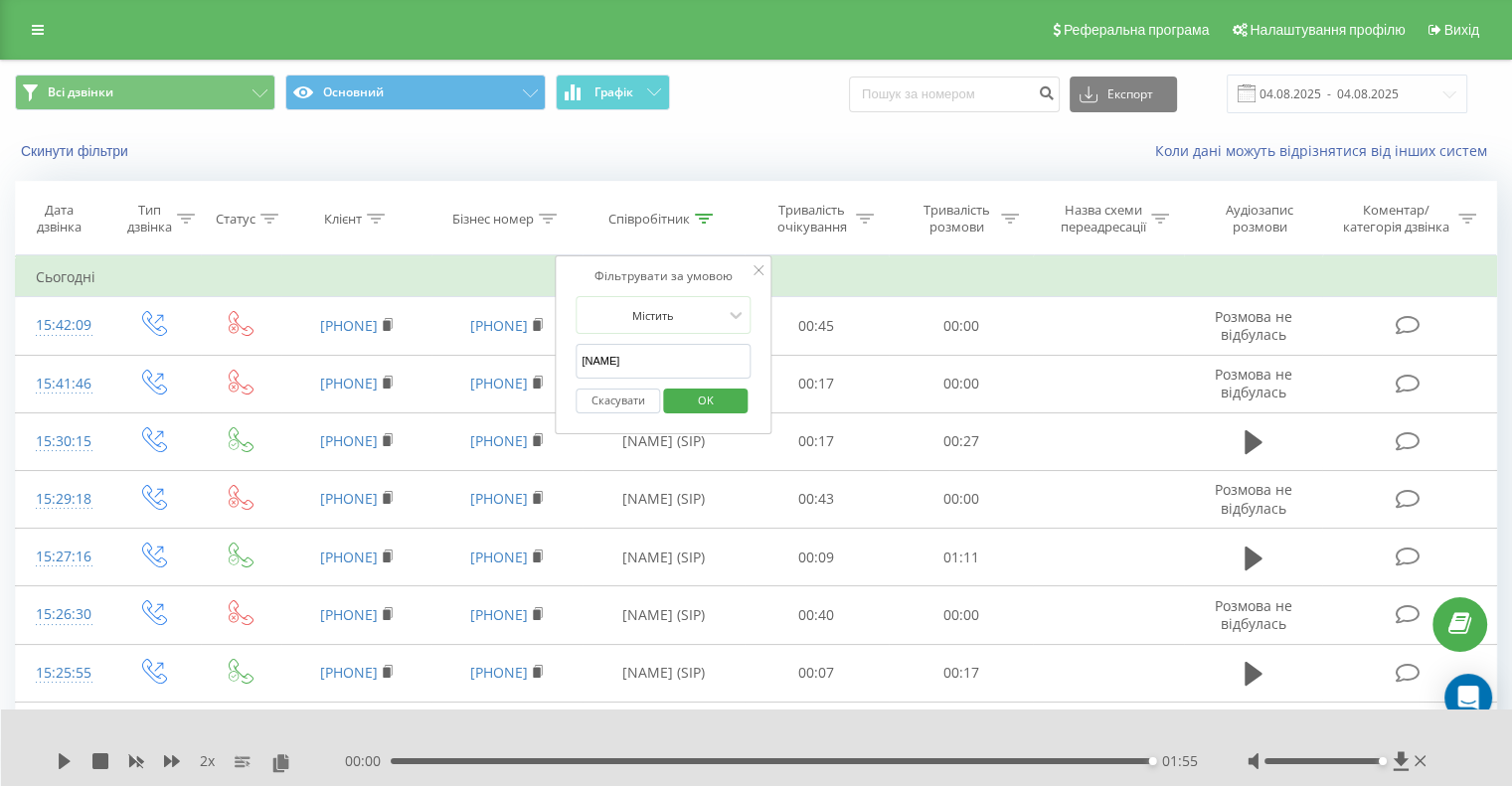 click on "OK" at bounding box center (706, 399) 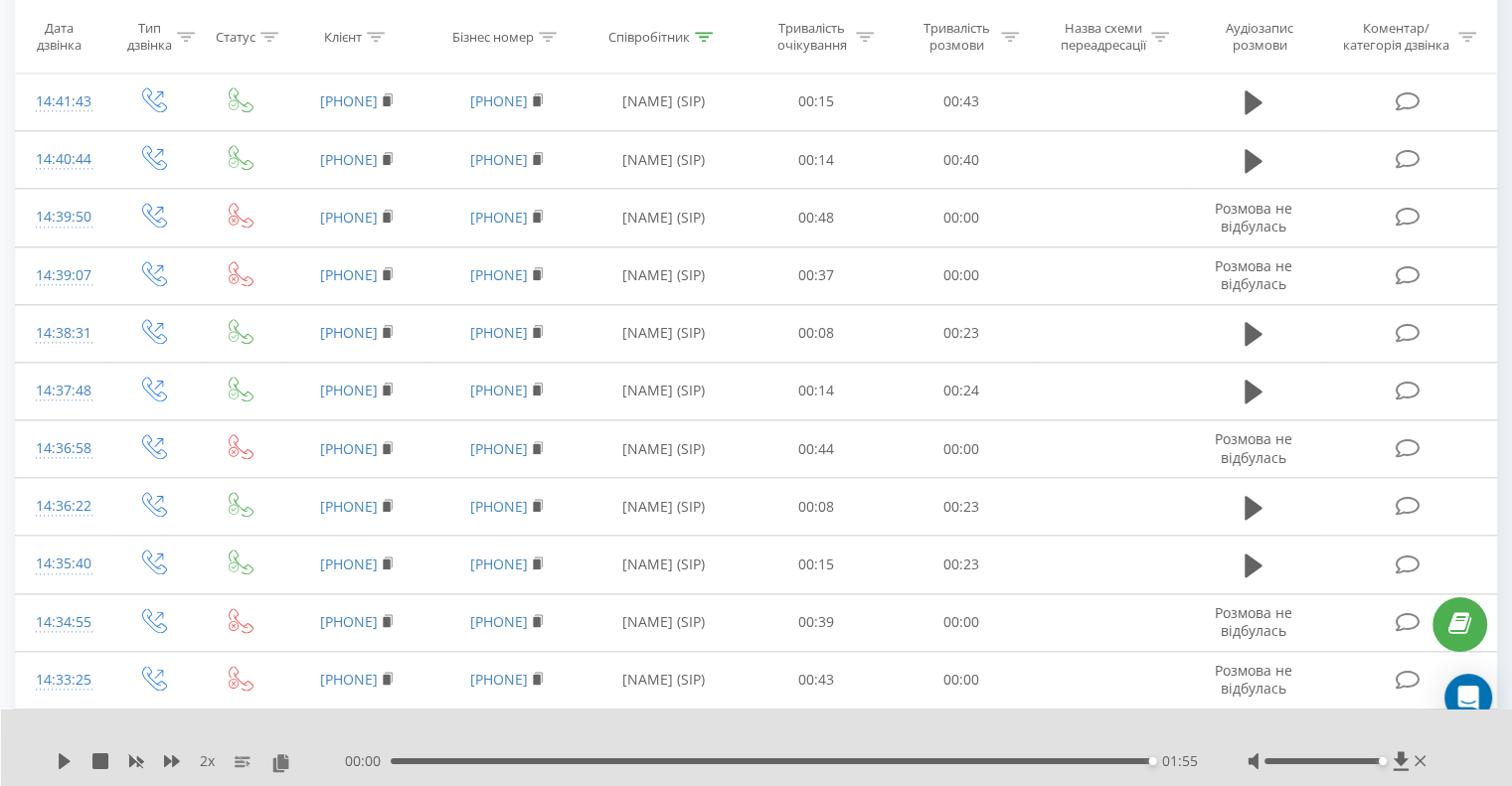 scroll, scrollTop: 2150, scrollLeft: 0, axis: vertical 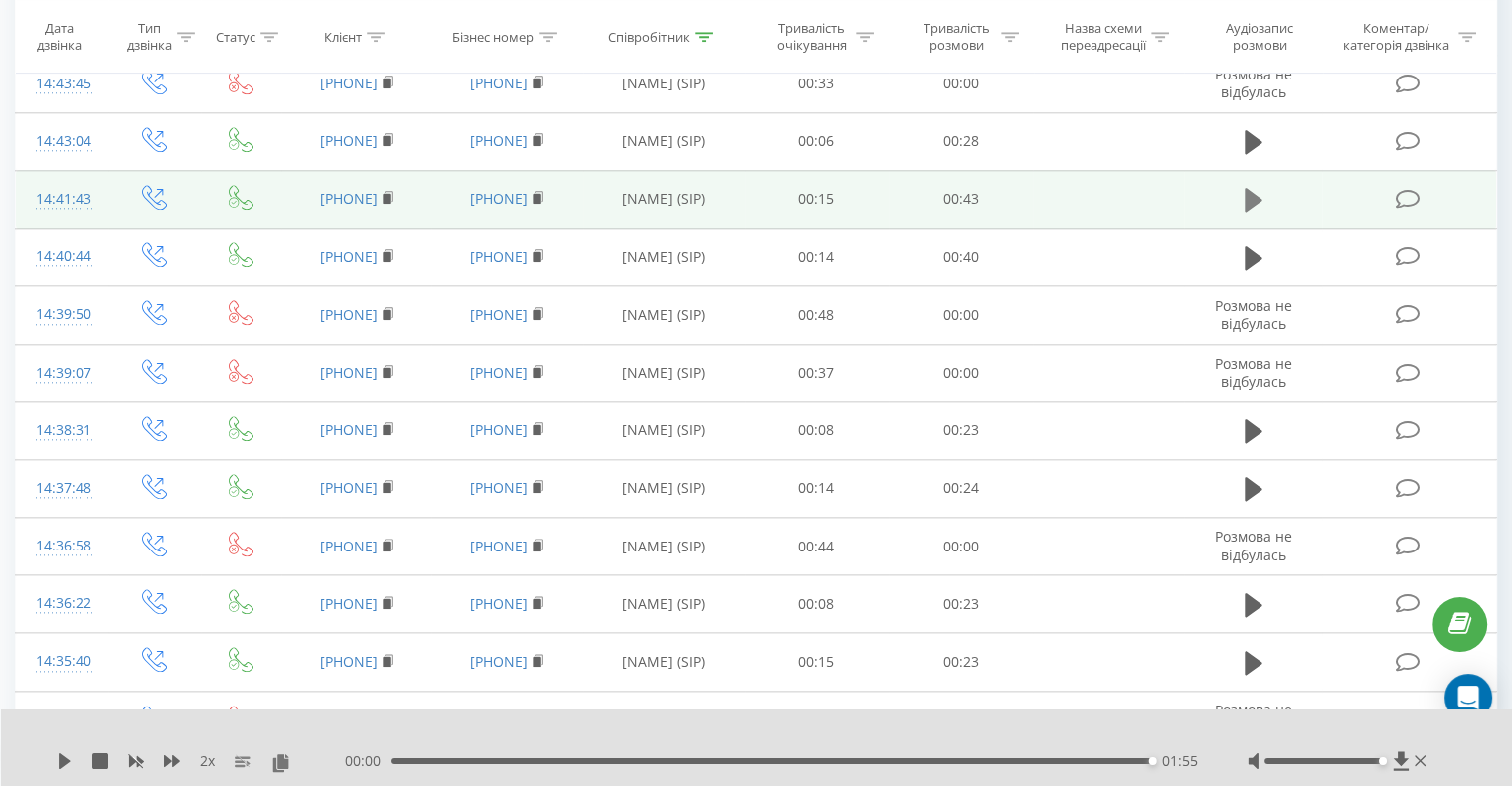 click 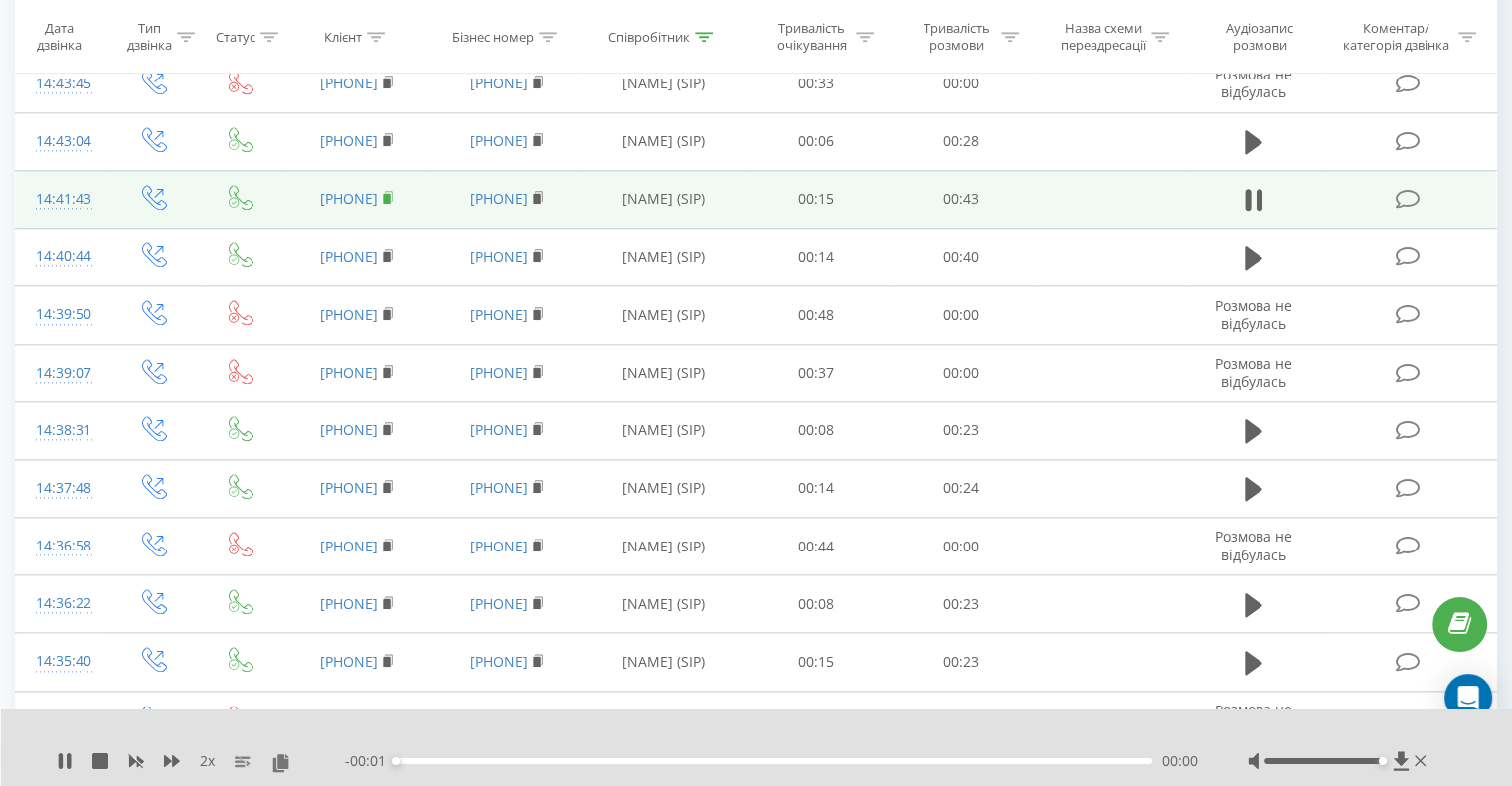 click 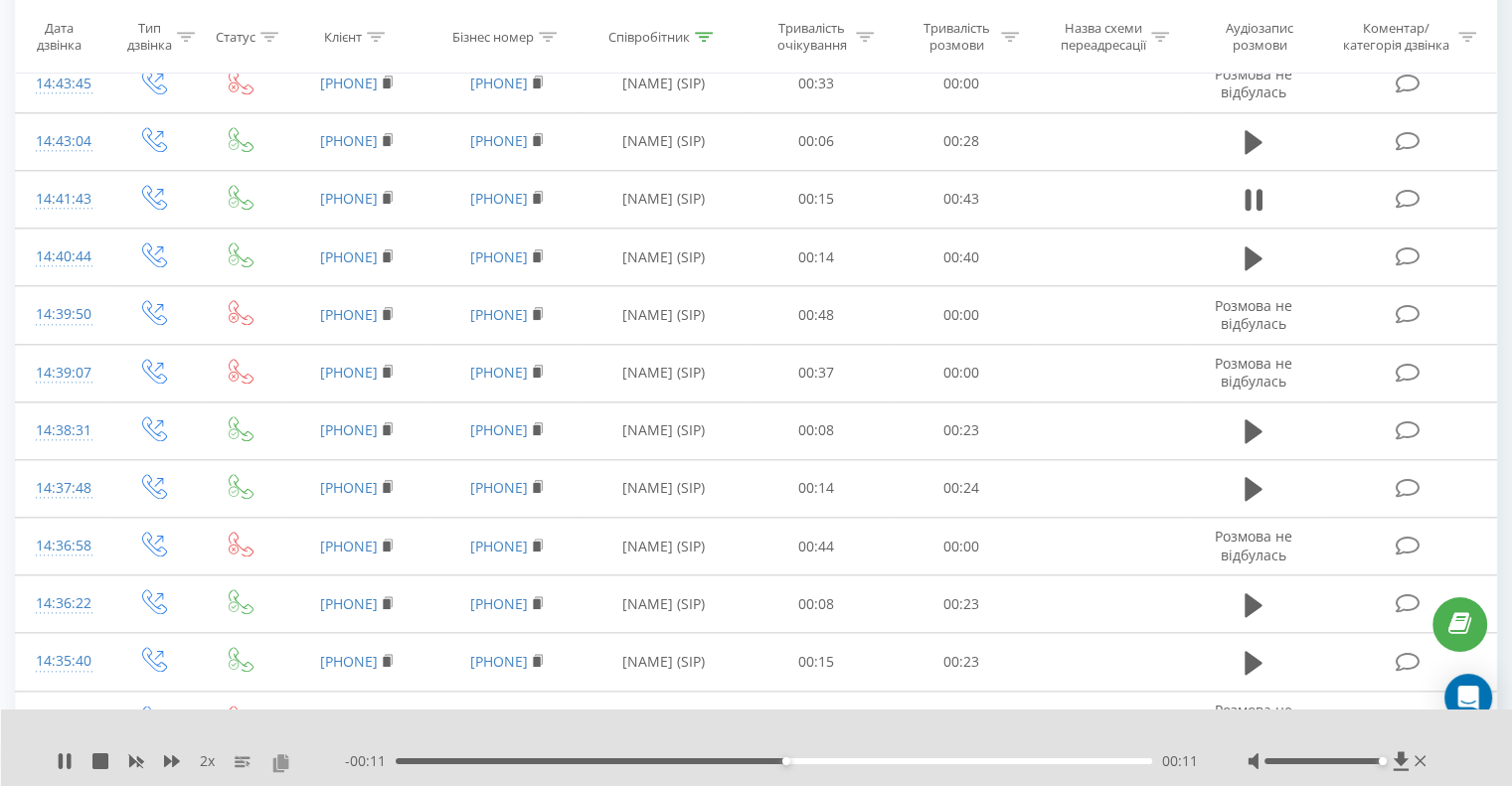 click at bounding box center (280, 762) 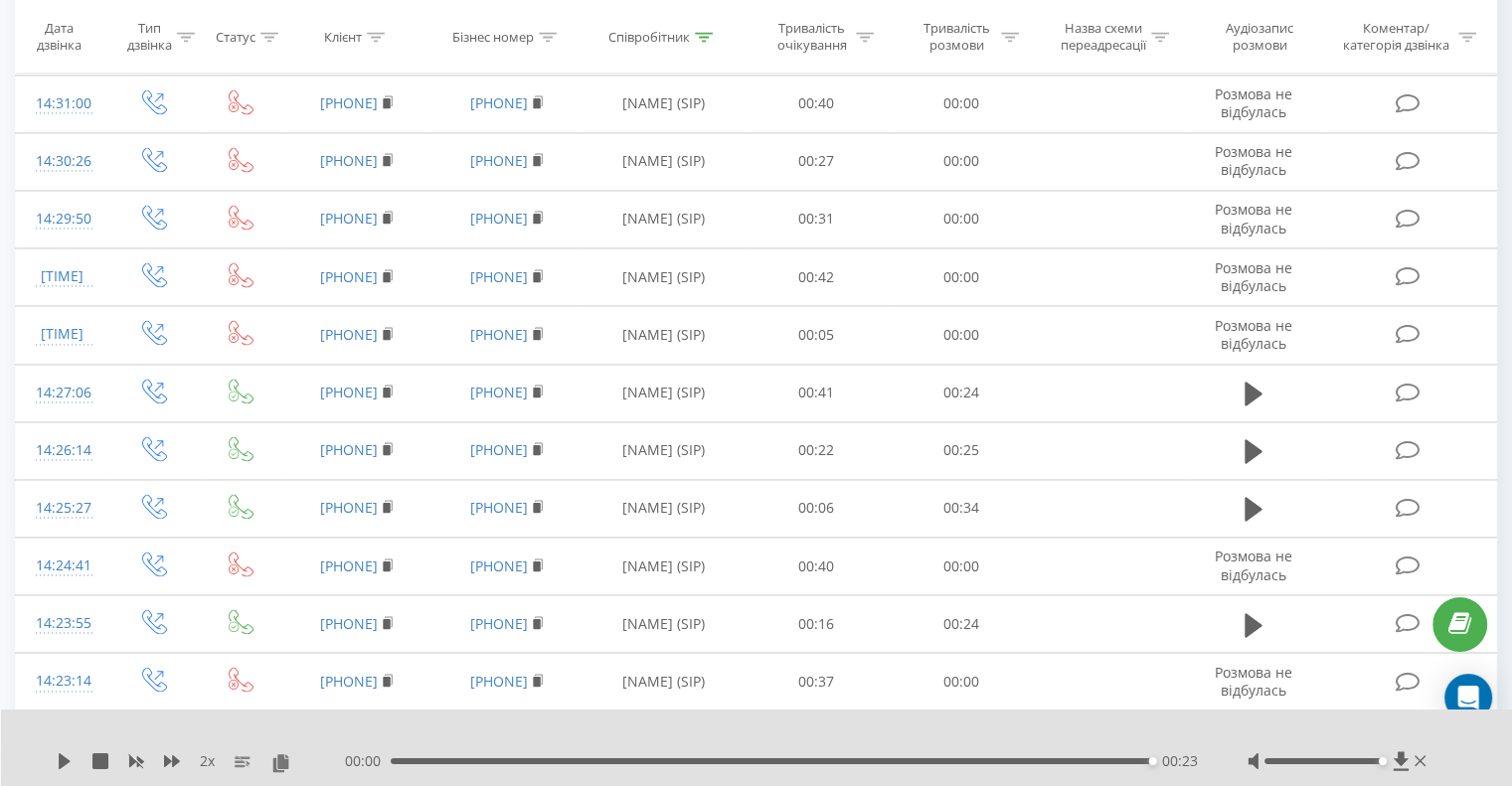 scroll, scrollTop: 5424, scrollLeft: 0, axis: vertical 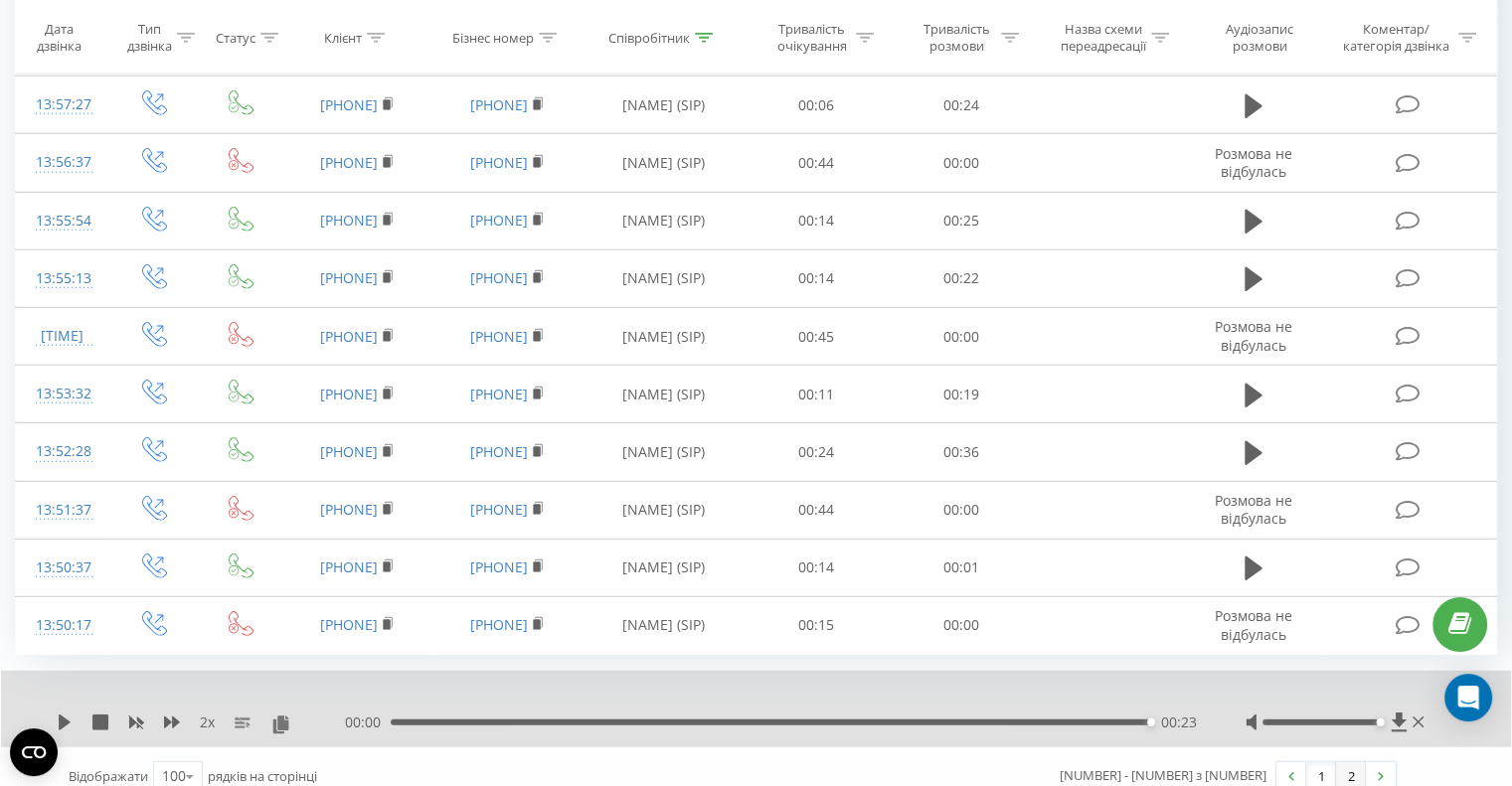click on "2" at bounding box center [1351, 776] 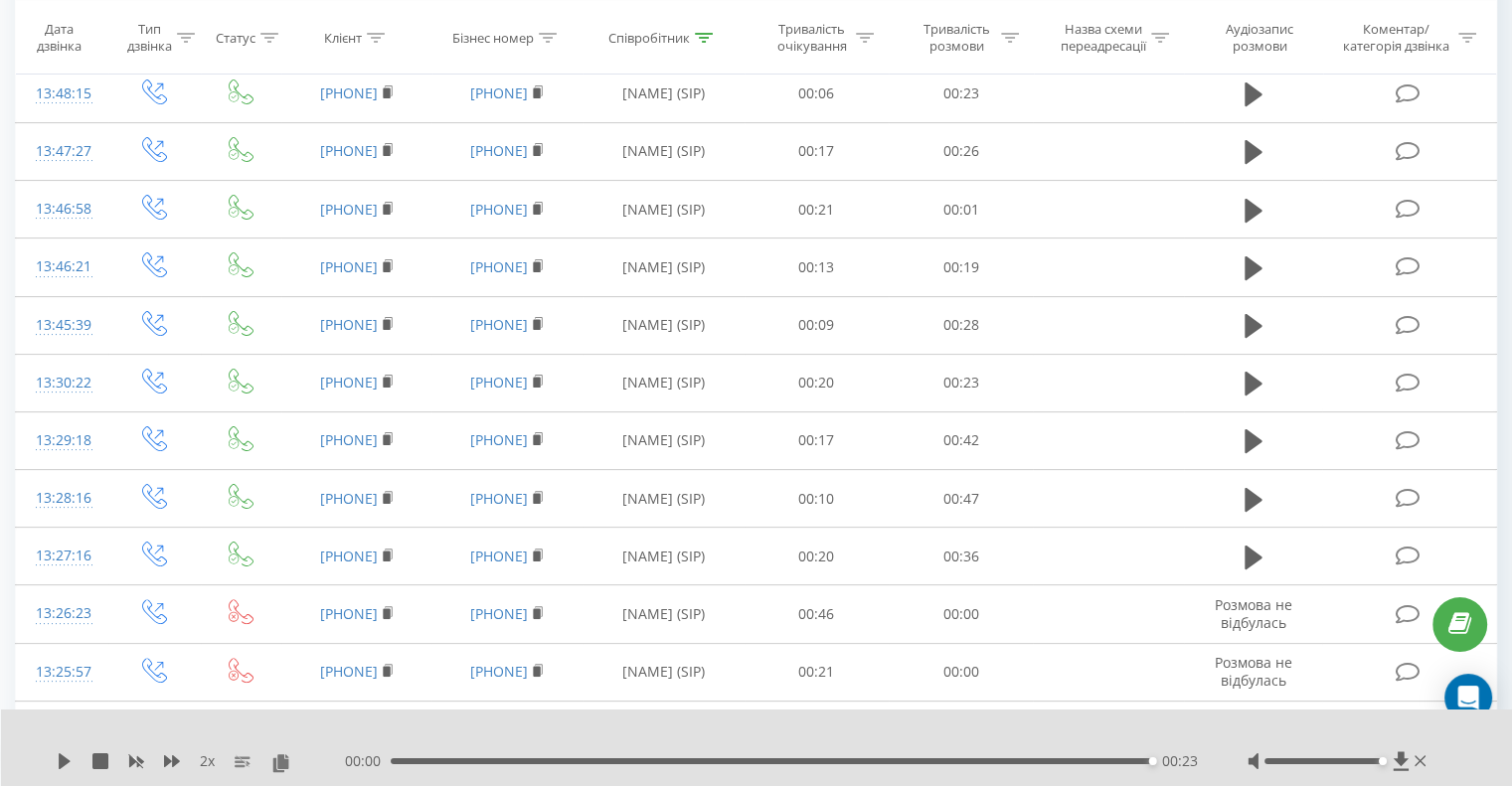 scroll, scrollTop: 131, scrollLeft: 0, axis: vertical 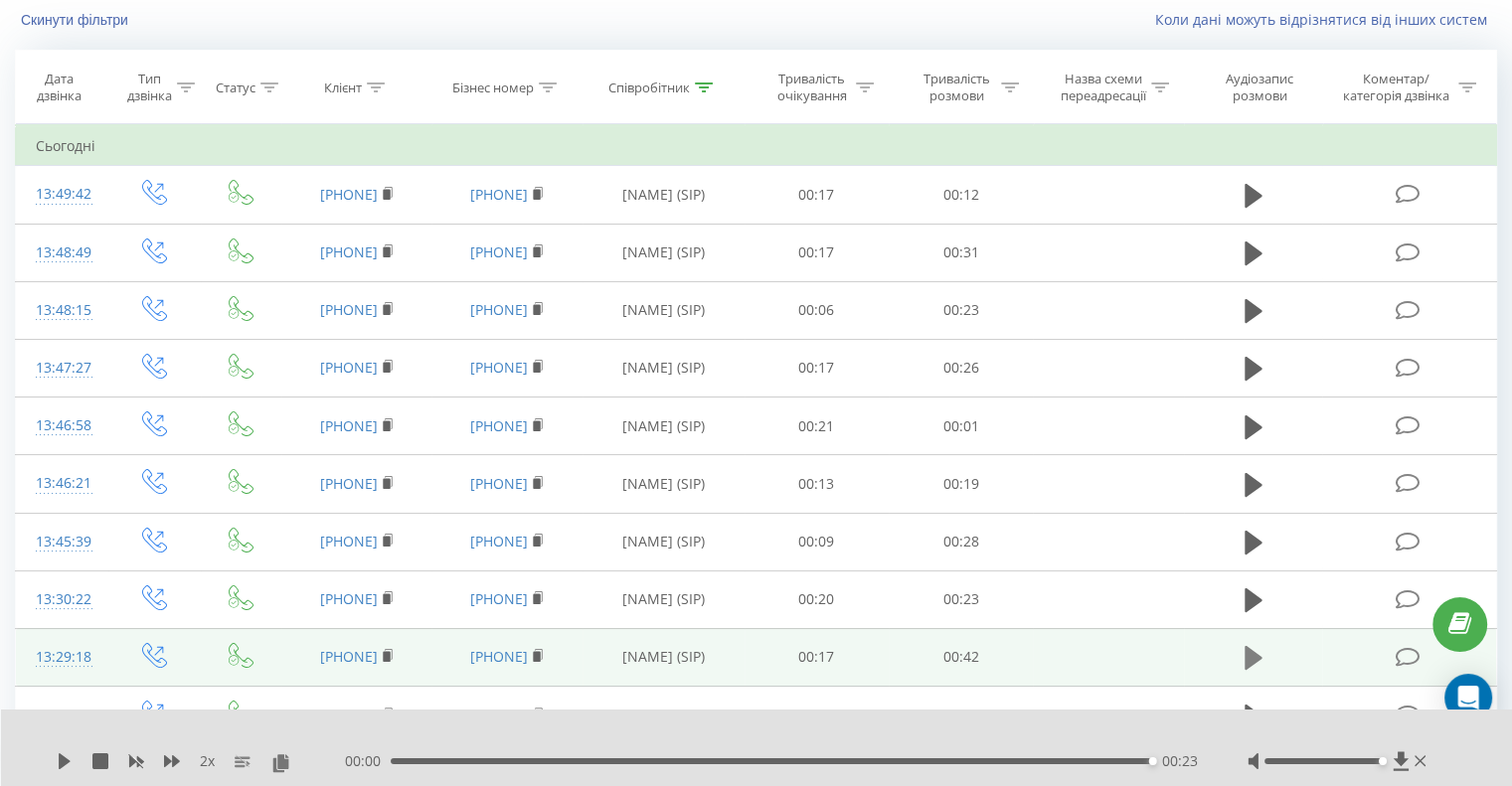click 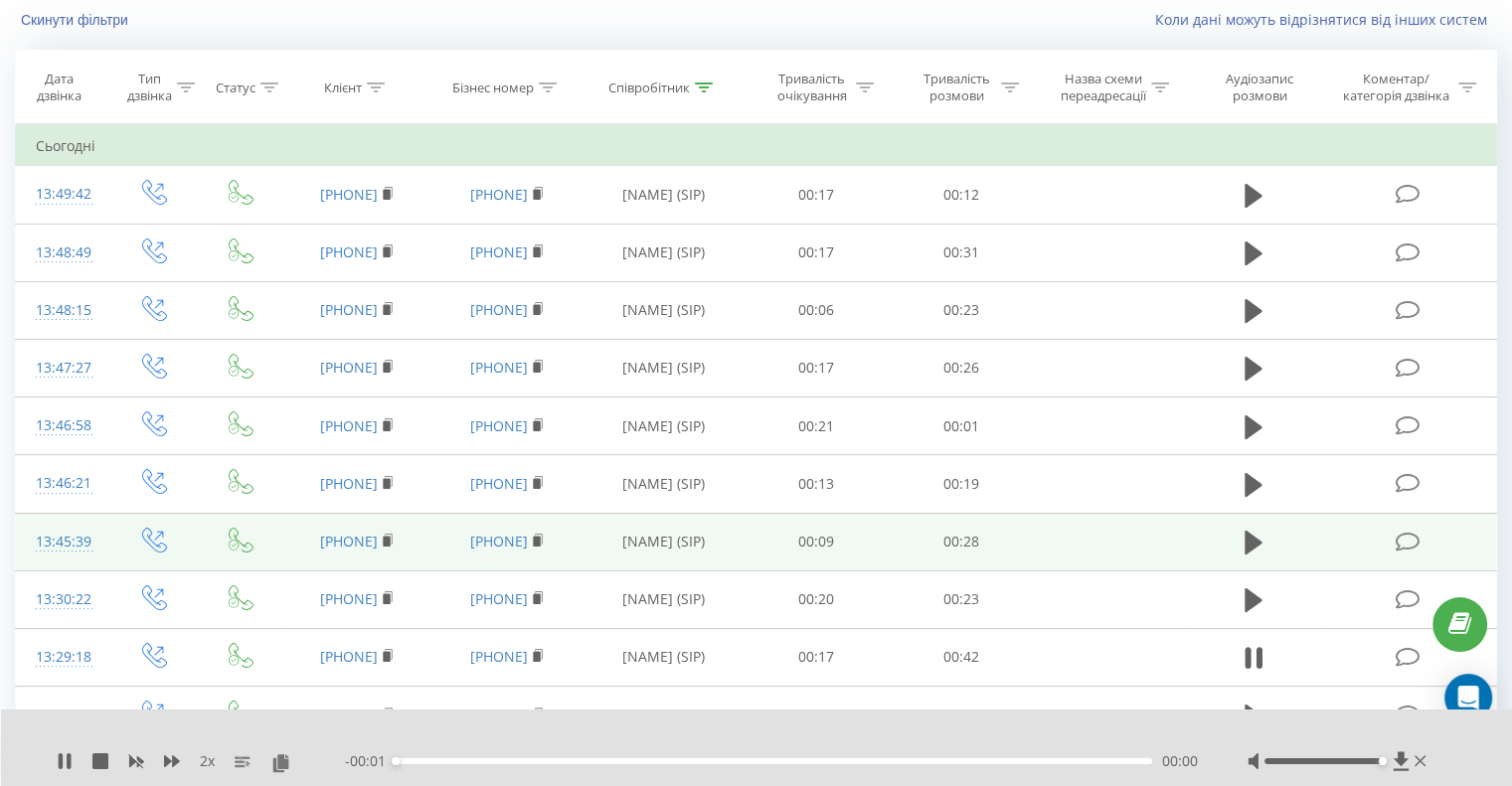 drag, startPoint x: 359, startPoint y: 660, endPoint x: 402, endPoint y: 516, distance: 150.28307 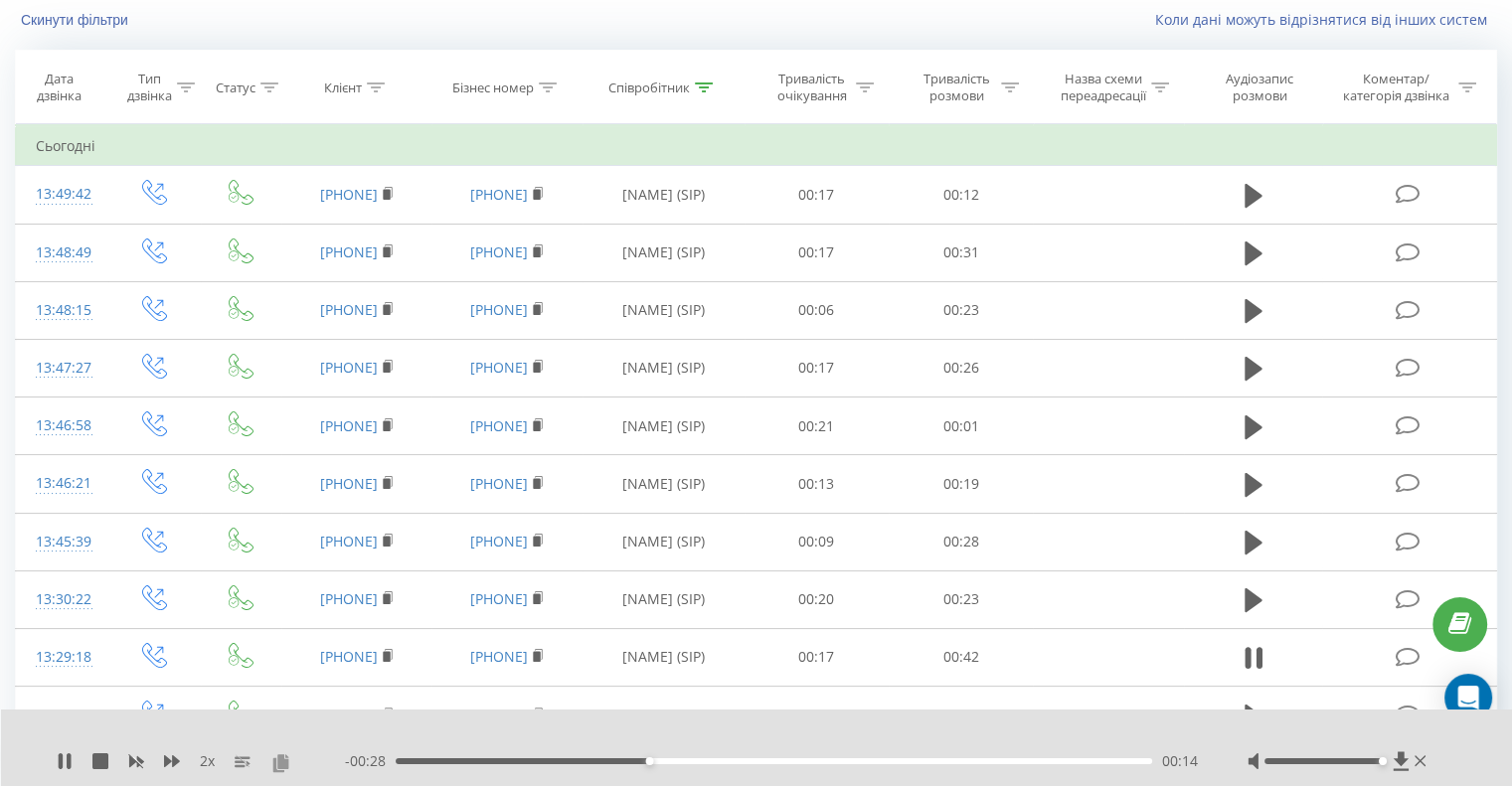 click at bounding box center [280, 762] 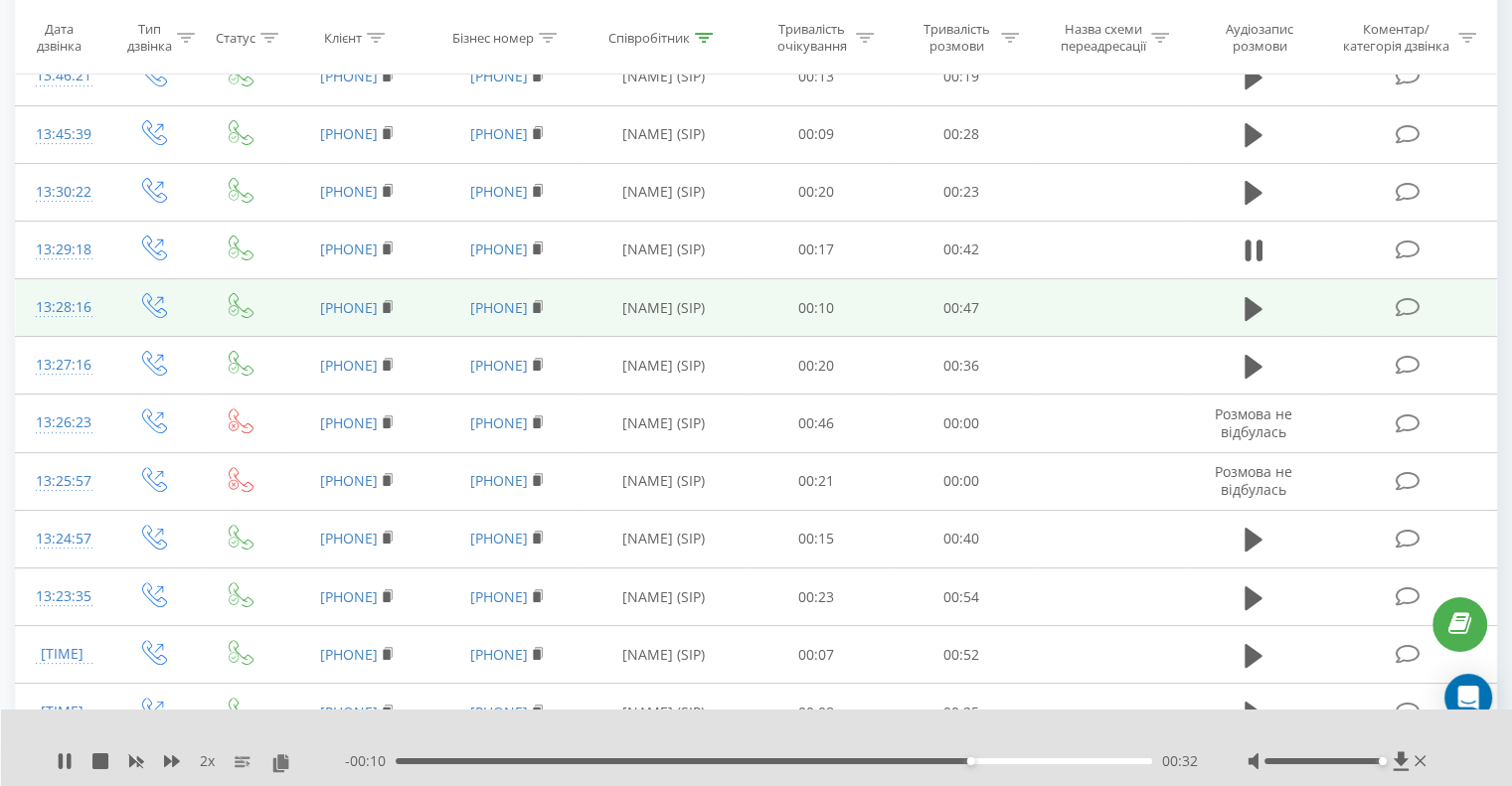 scroll, scrollTop: 628, scrollLeft: 0, axis: vertical 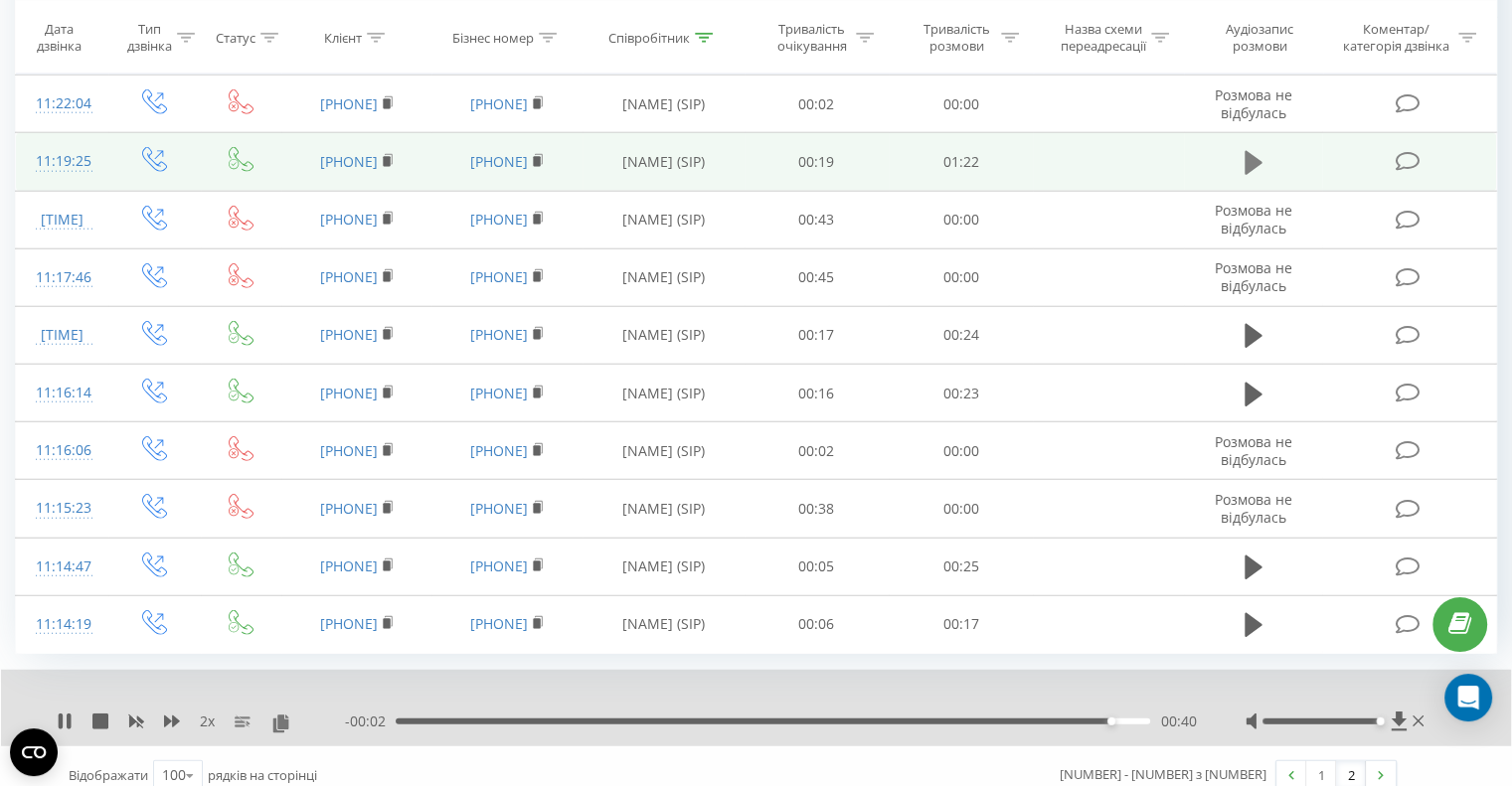 click 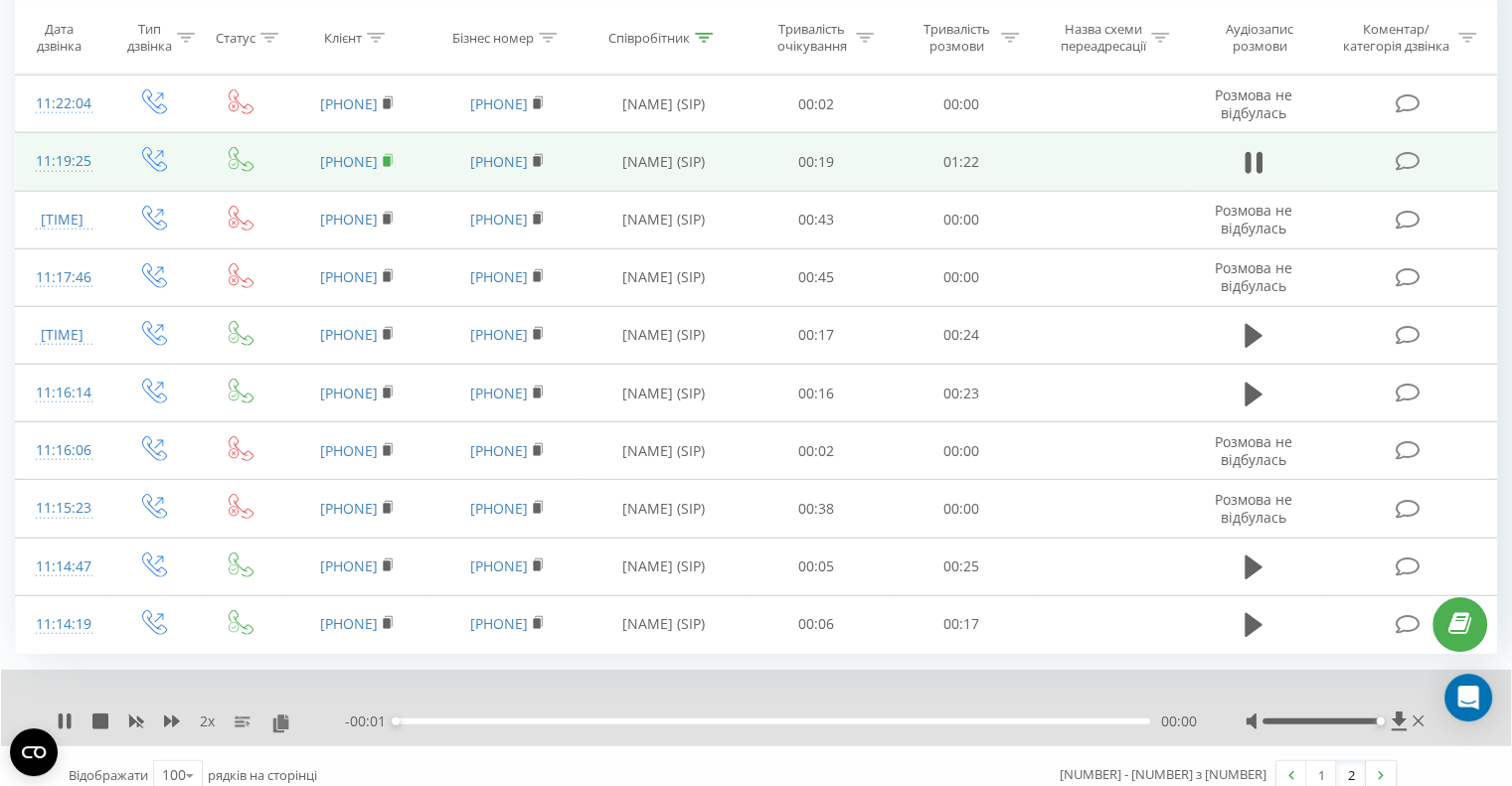 click 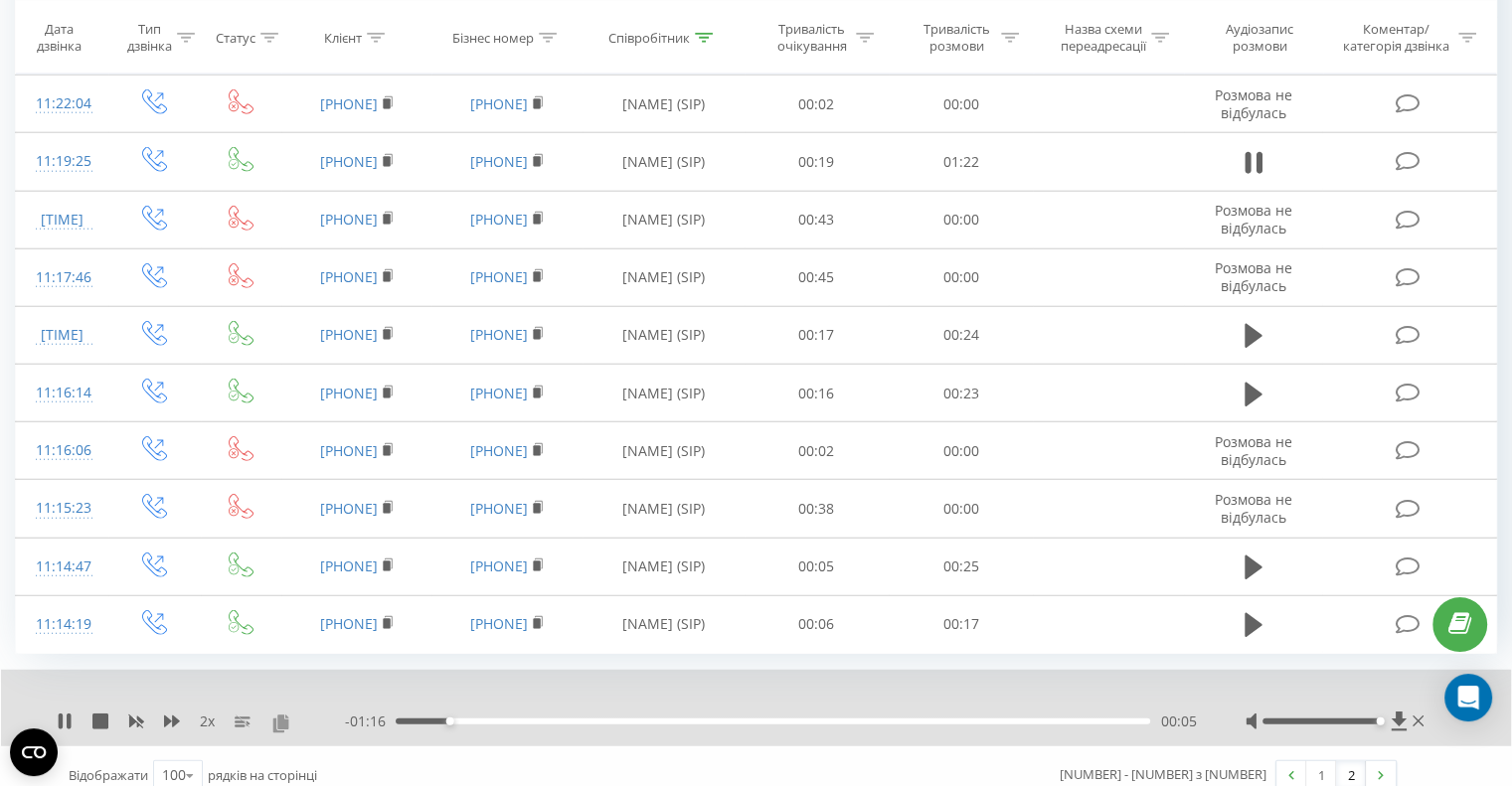 click at bounding box center (280, 722) 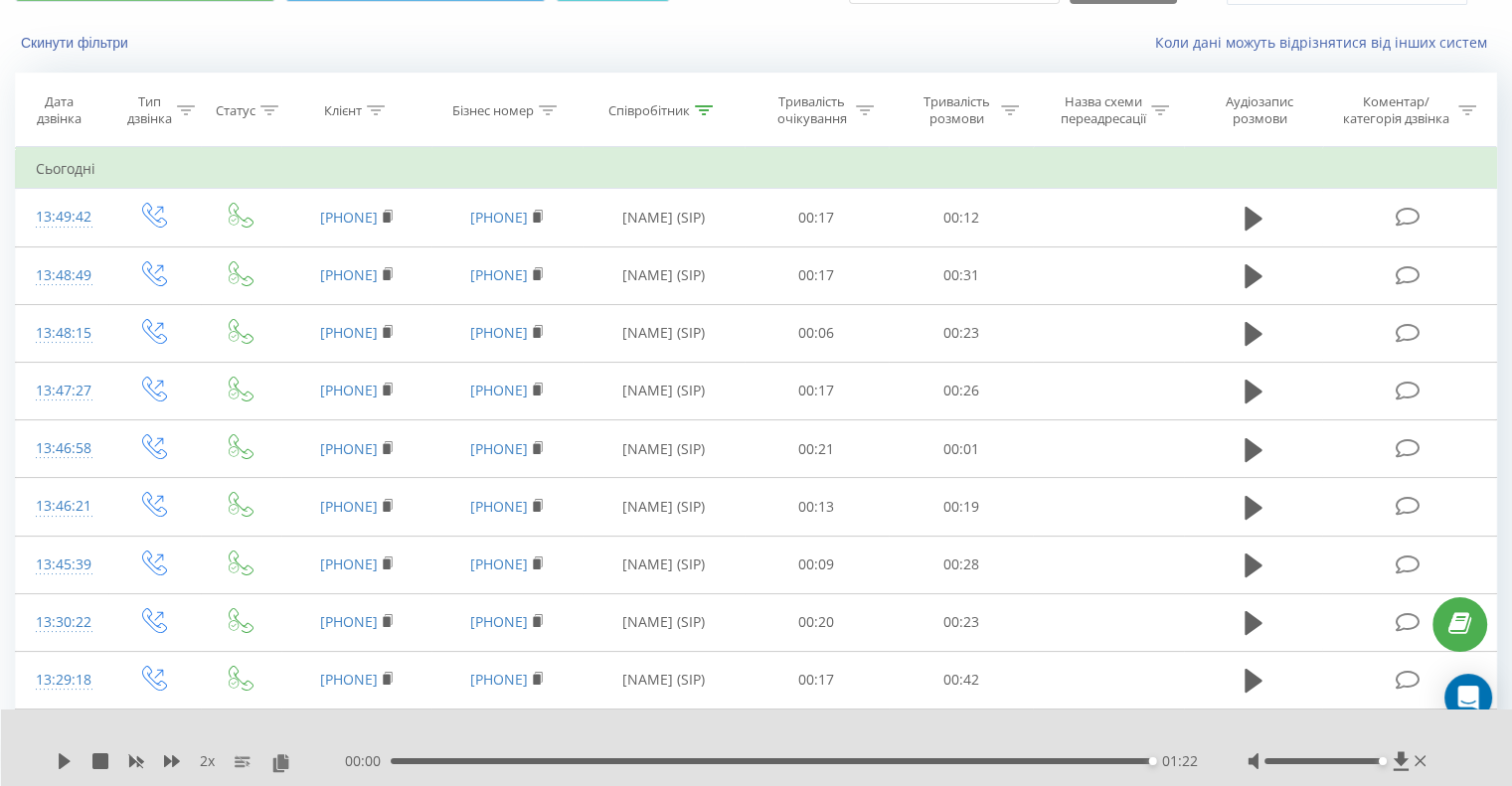 scroll, scrollTop: 0, scrollLeft: 0, axis: both 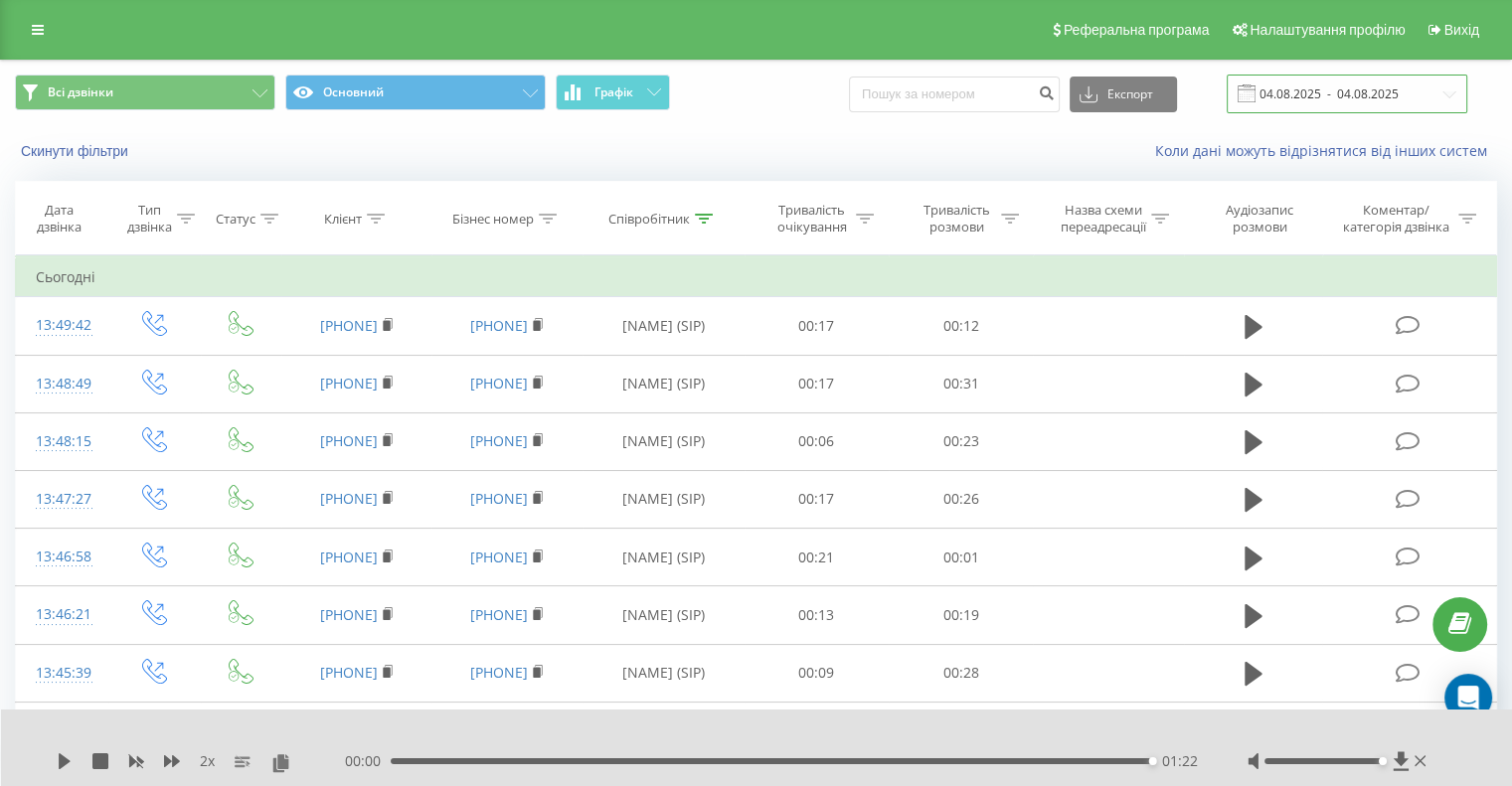 click on "04.08.2025  -  04.08.2025" at bounding box center (1347, 93) 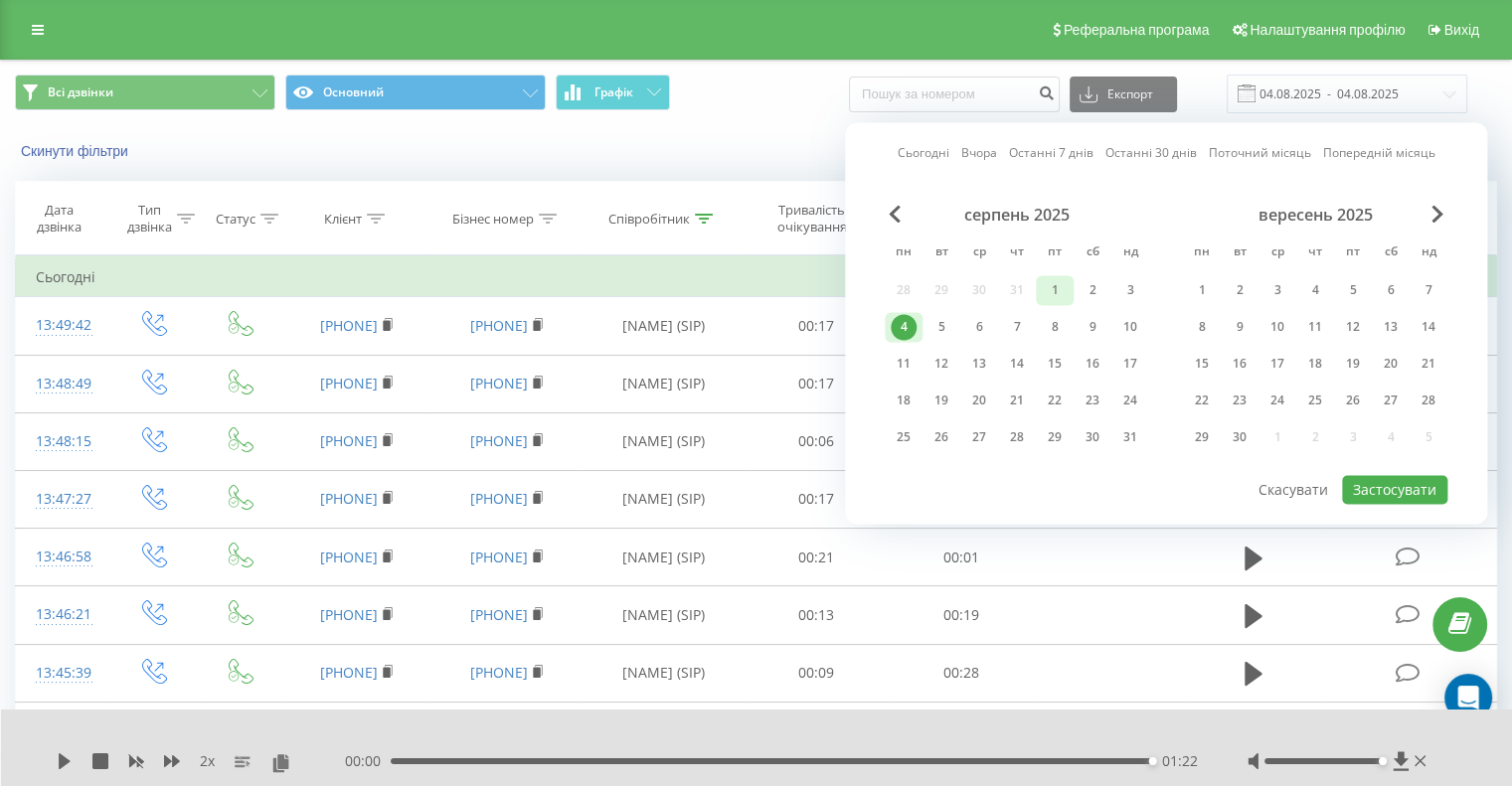 click on "1" at bounding box center (1055, 290) 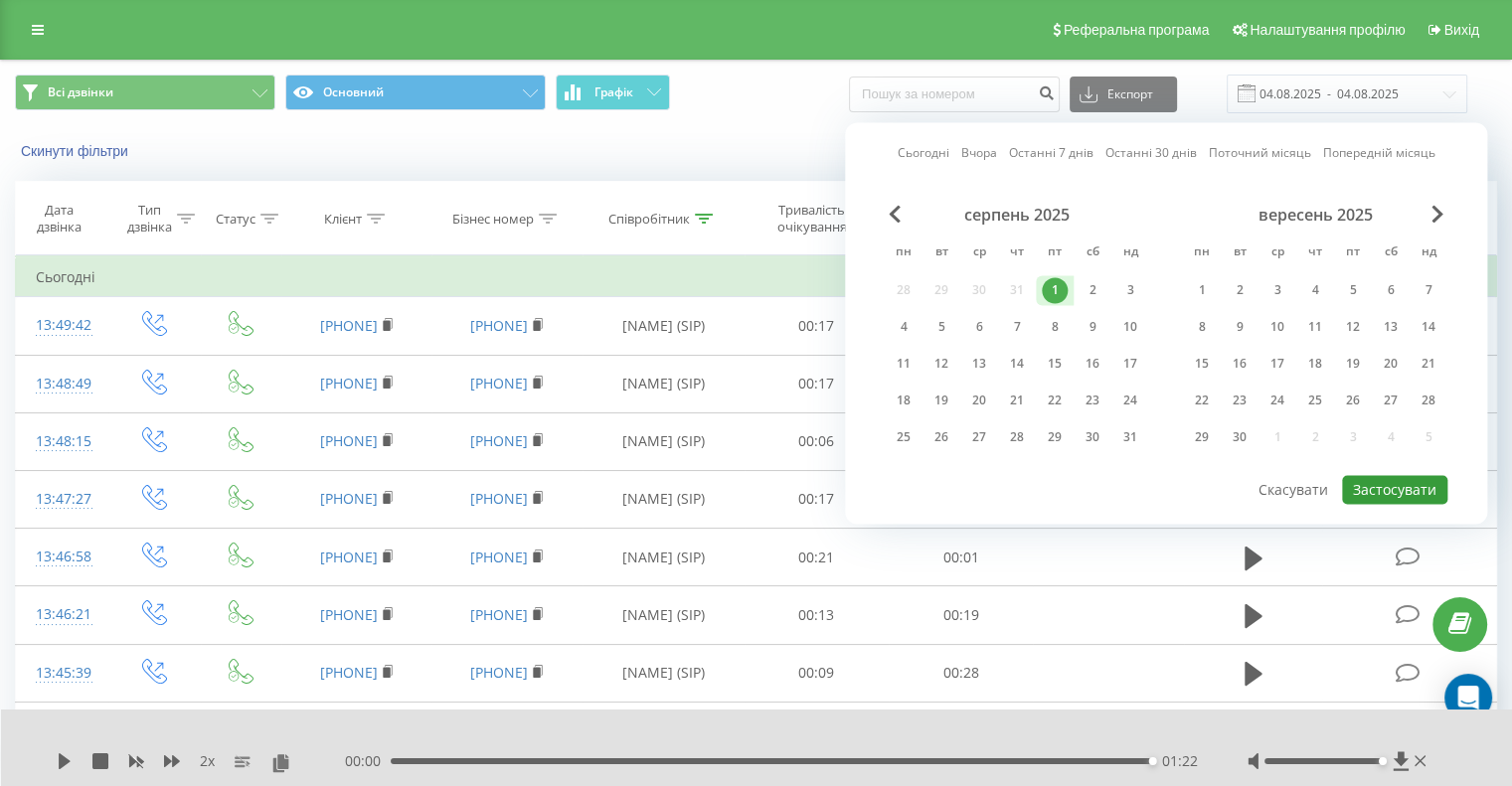 click on "Застосувати" at bounding box center [1395, 489] 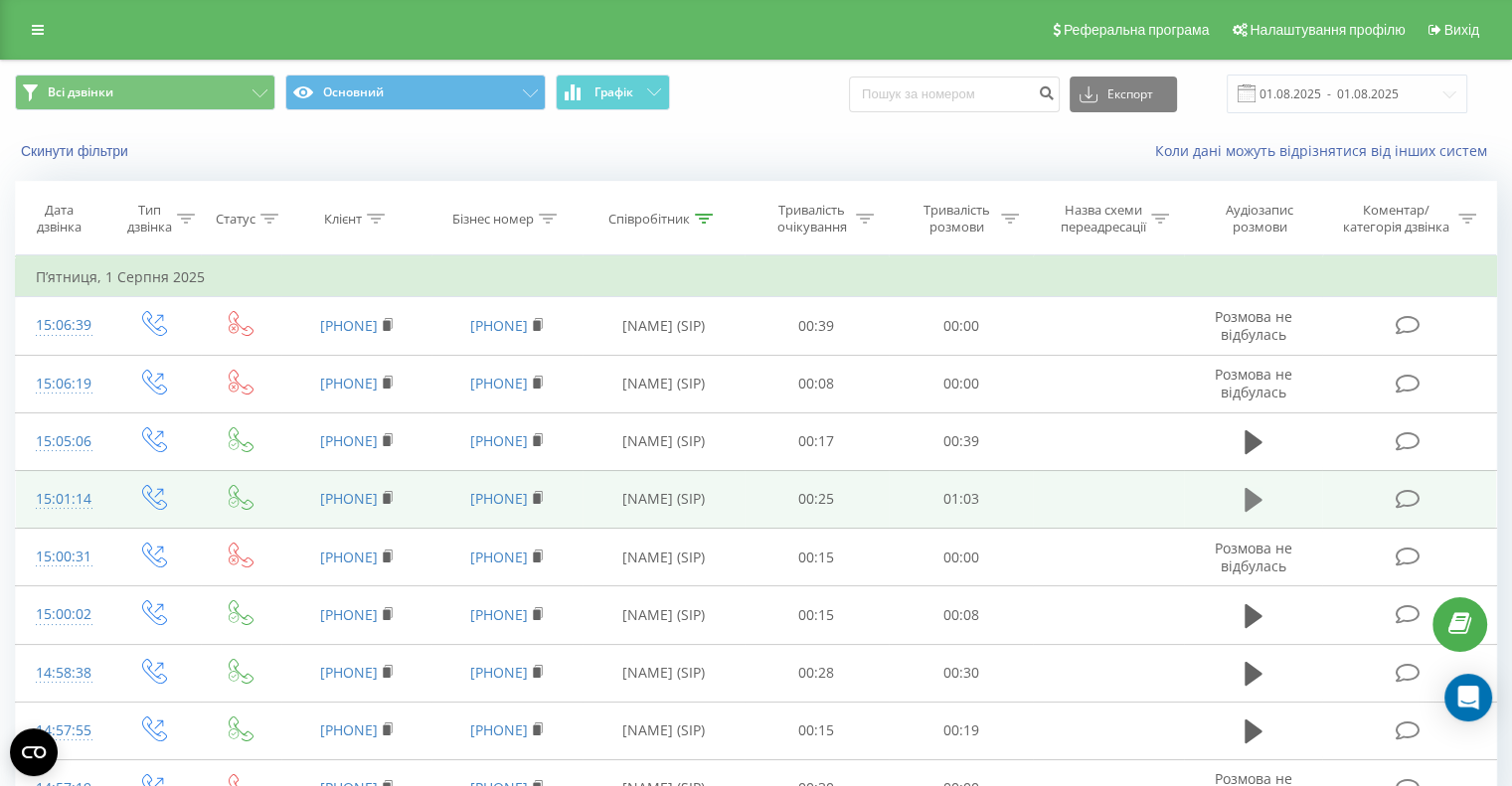 click 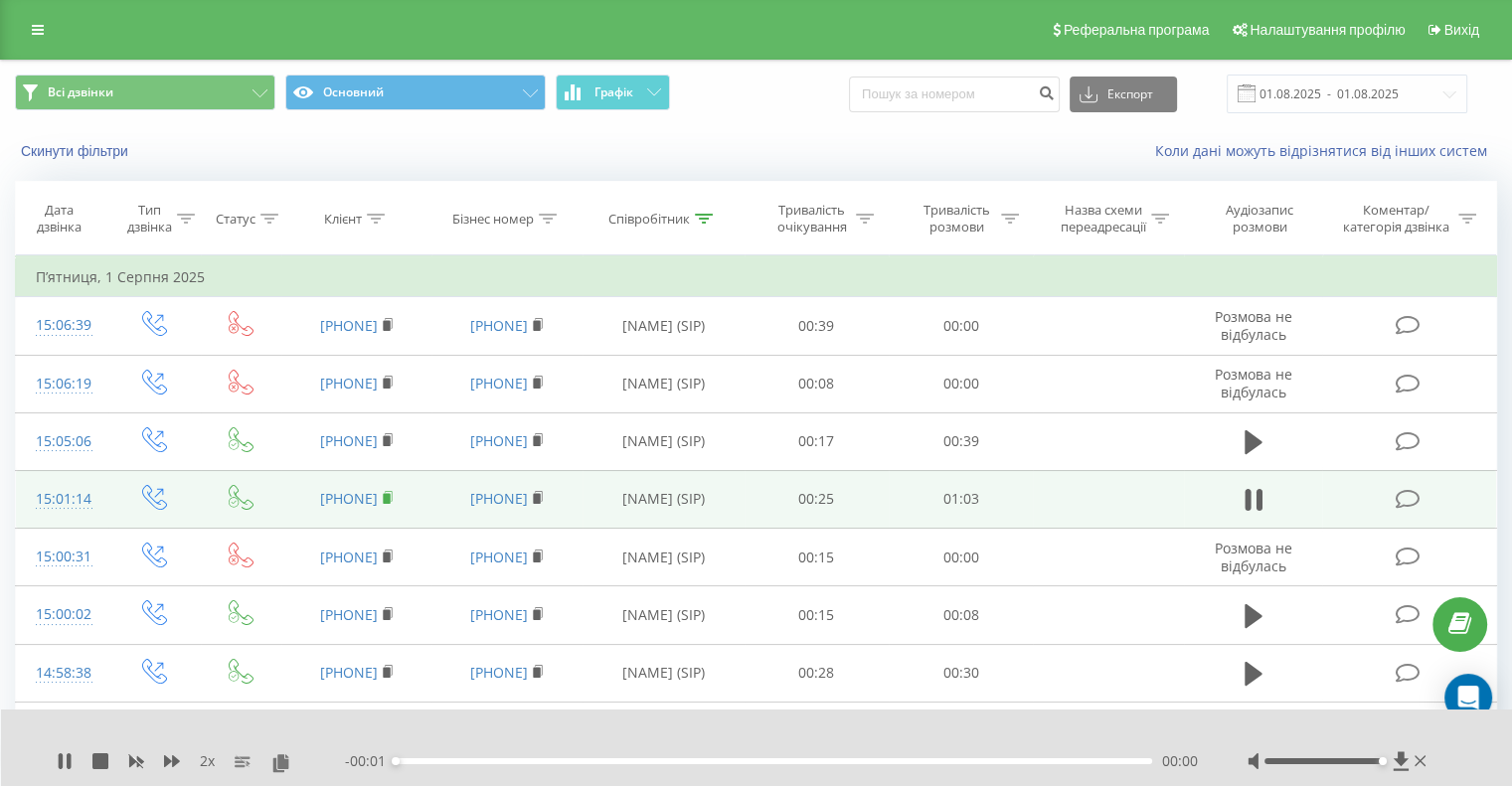 click 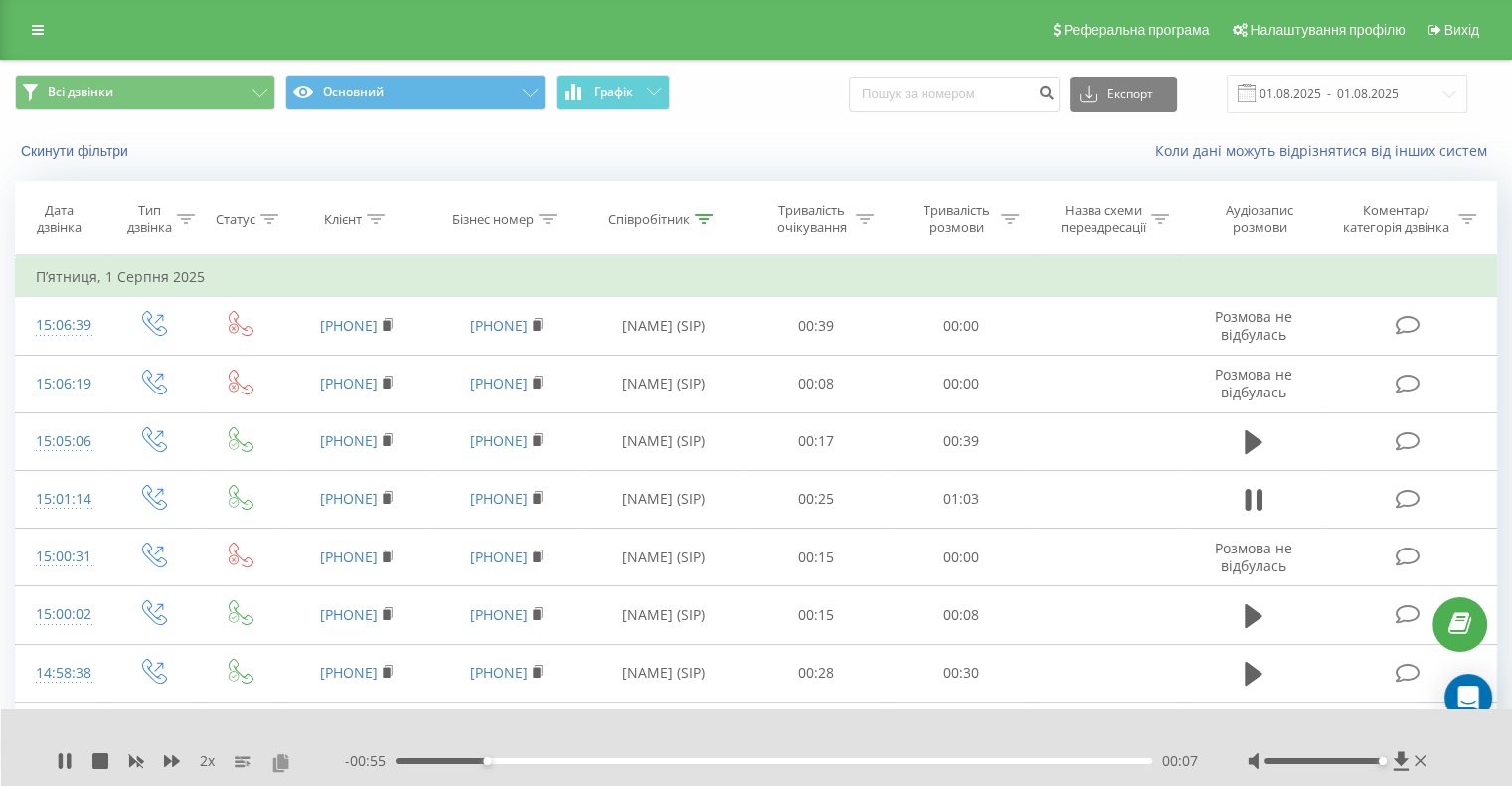 click at bounding box center [280, 762] 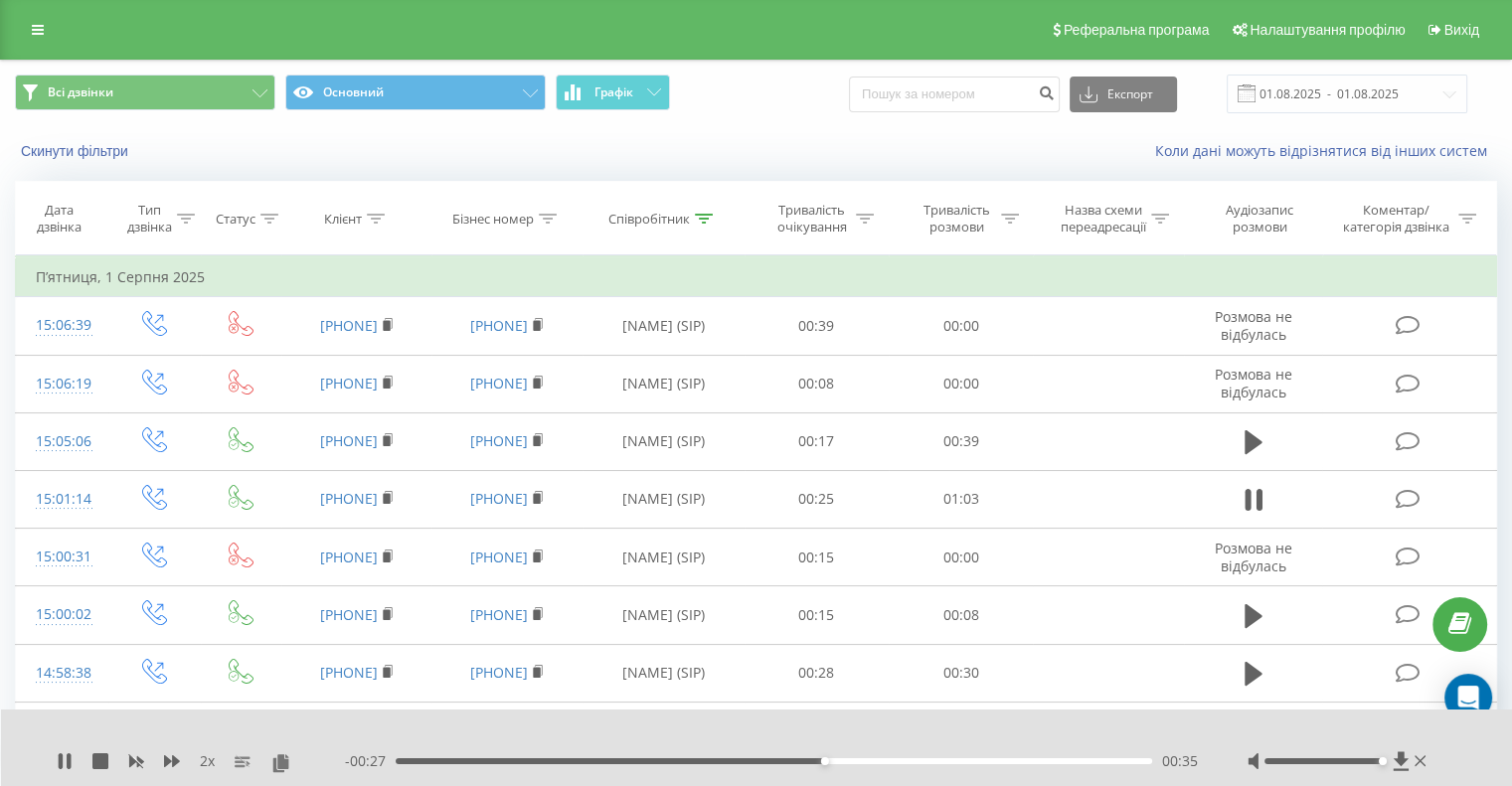 scroll, scrollTop: 179, scrollLeft: 0, axis: vertical 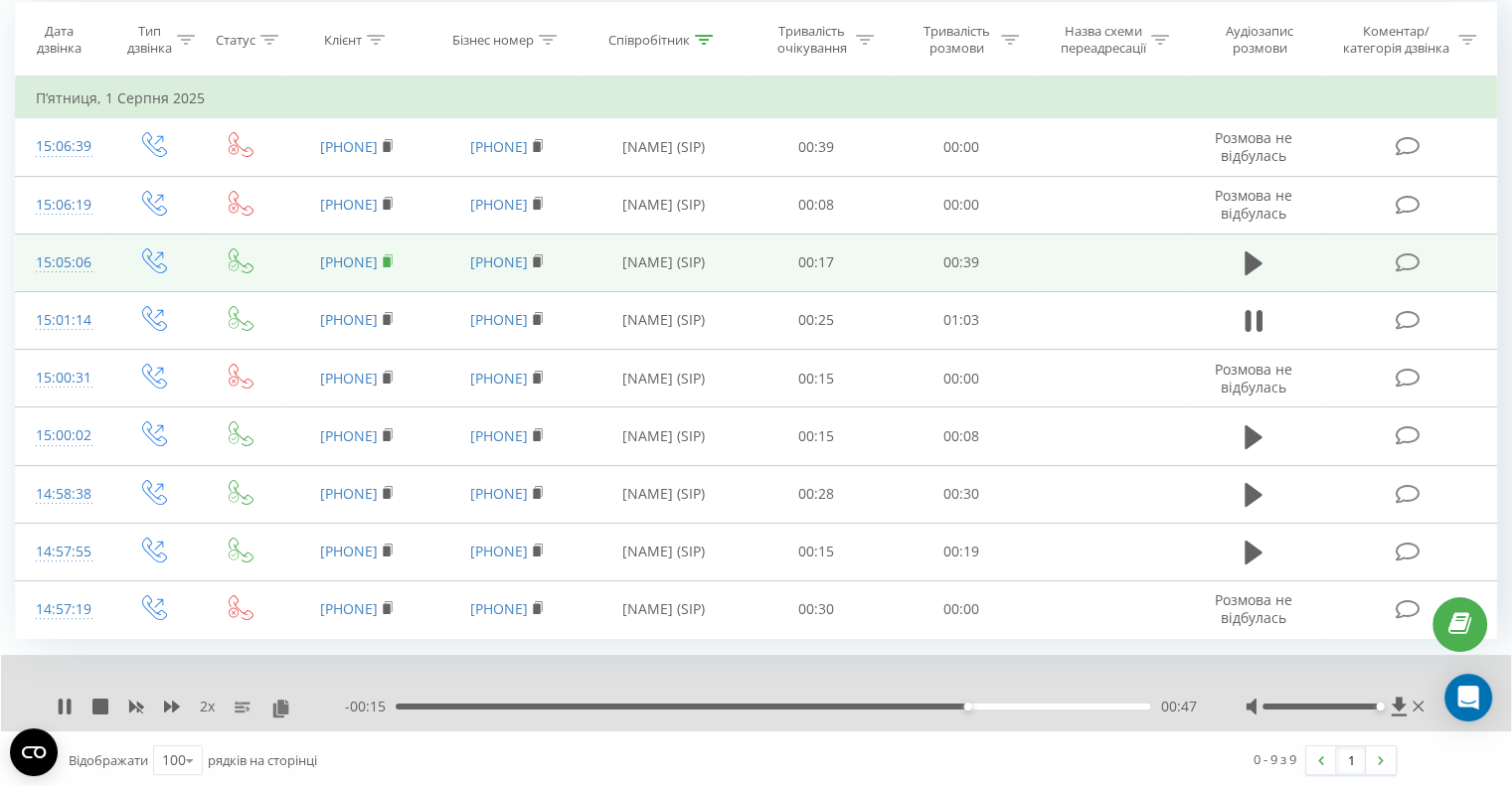 click 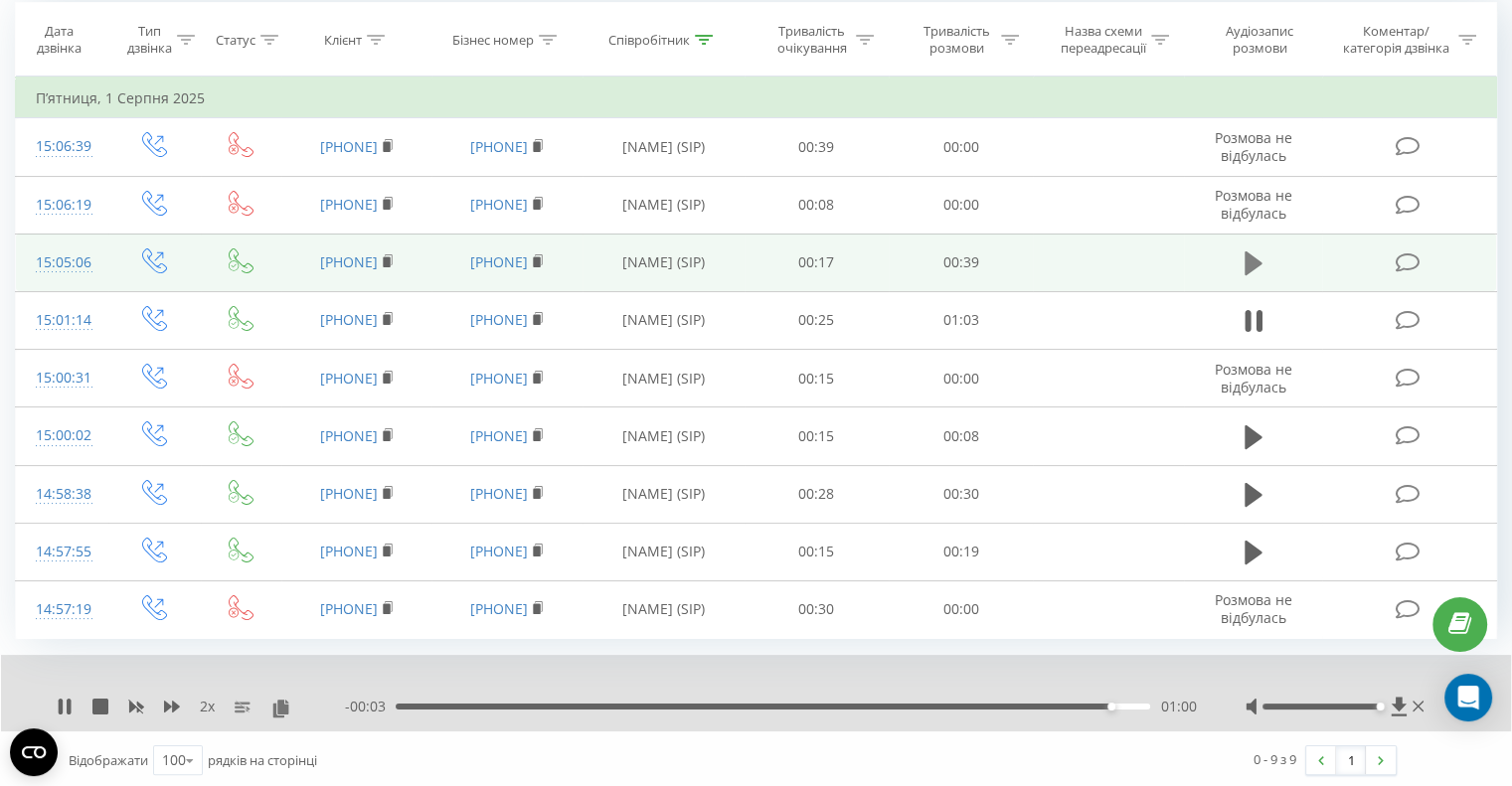 click 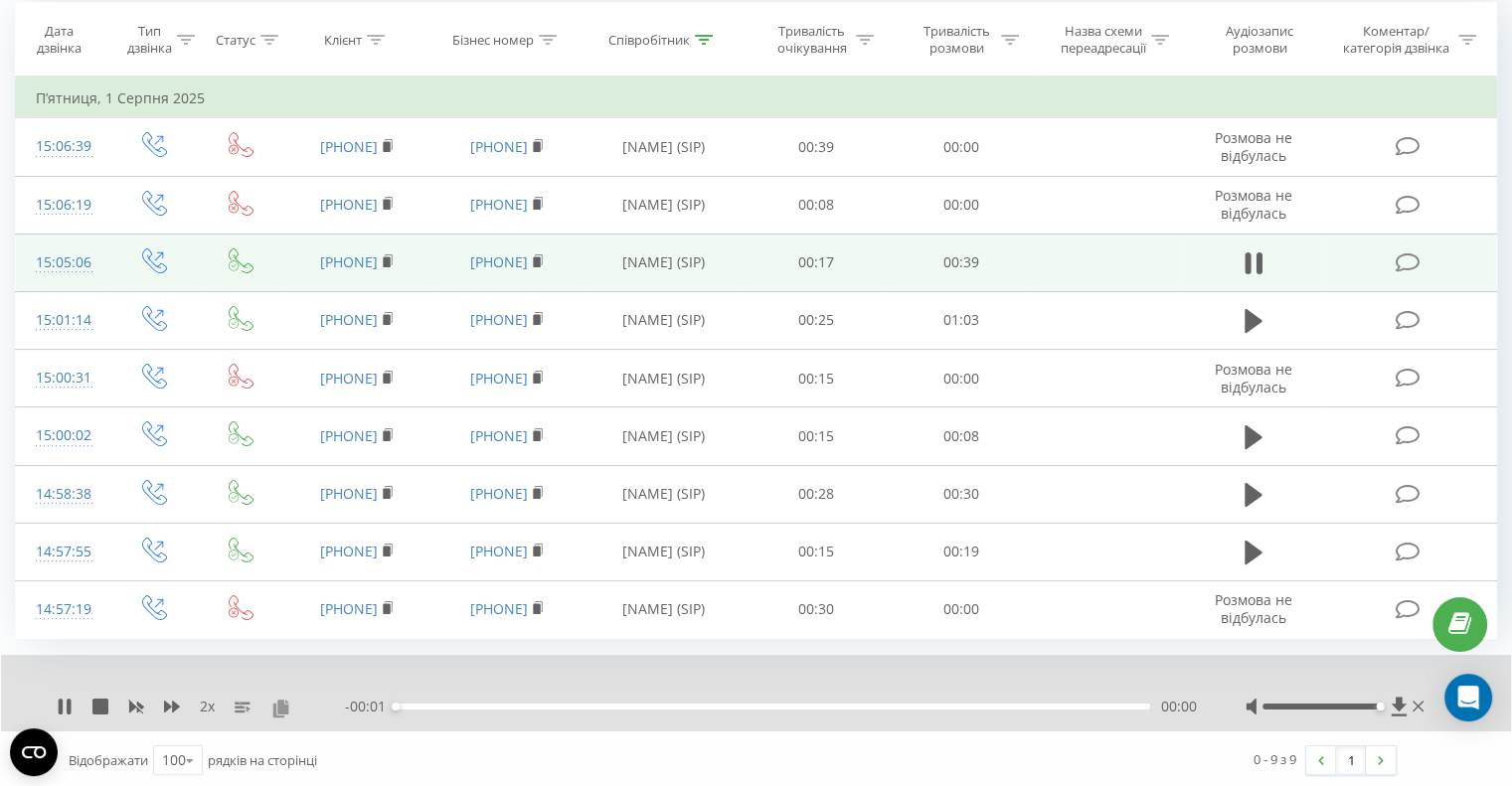 click at bounding box center [280, 707] 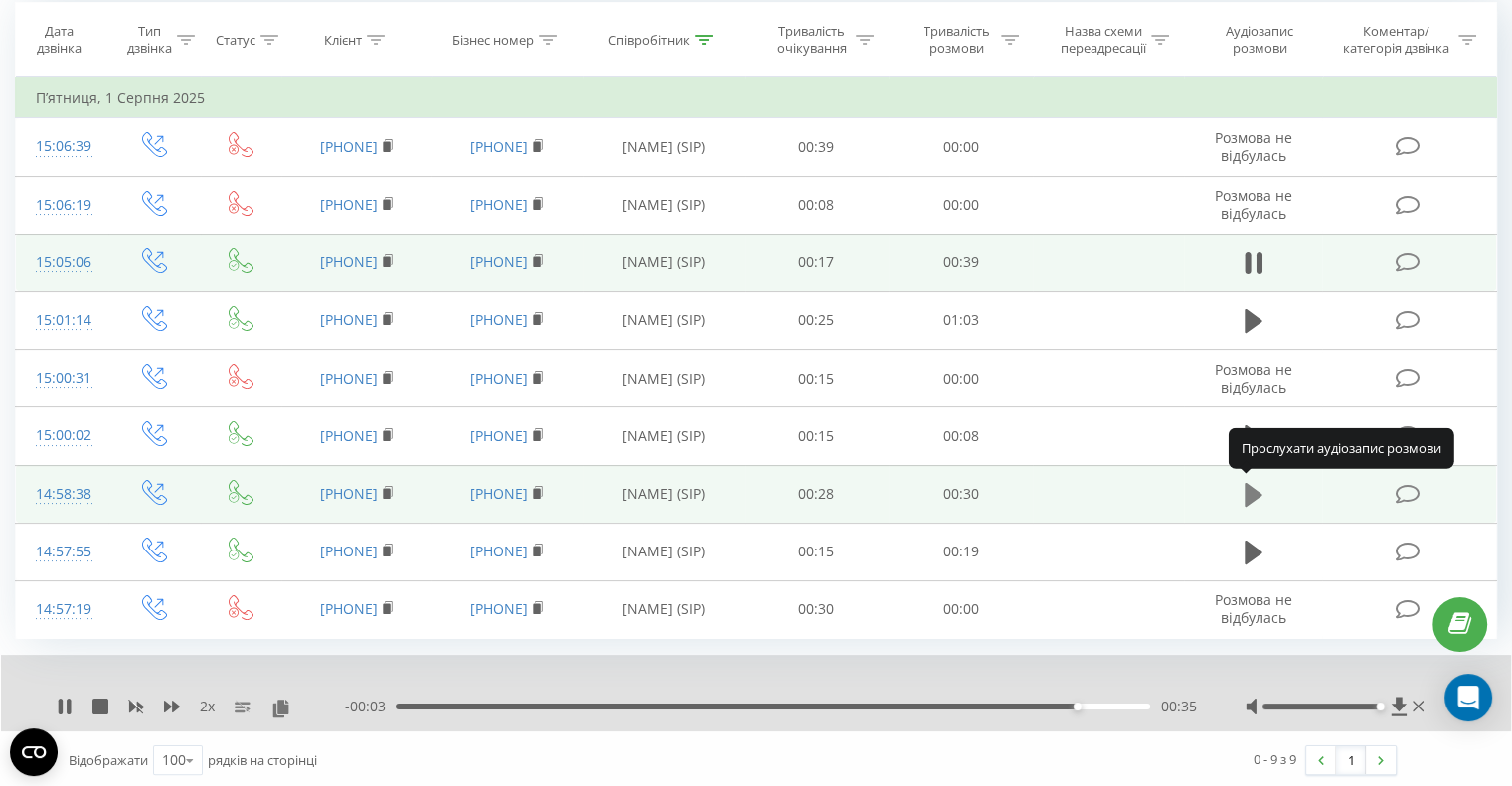 click 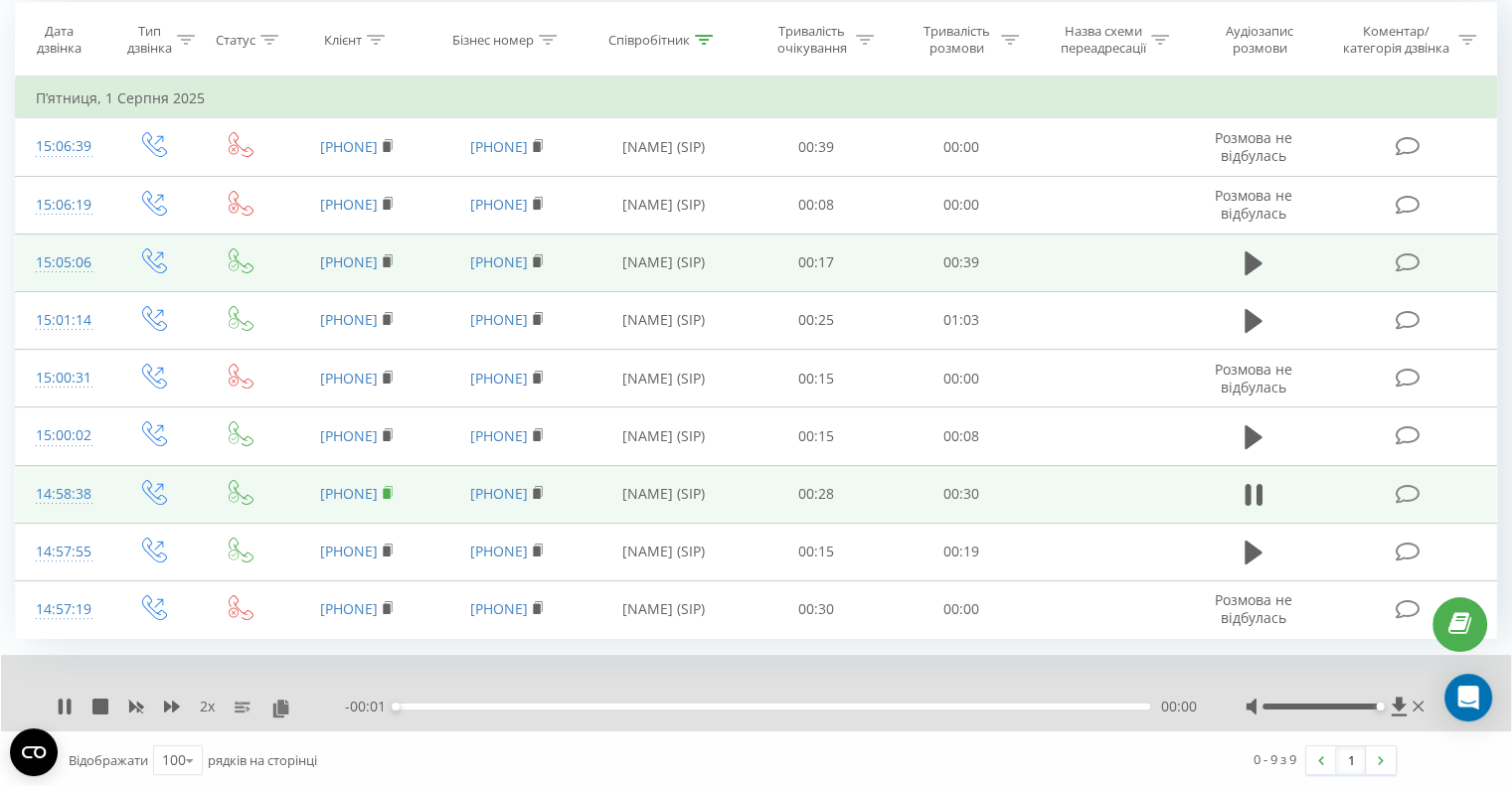 click 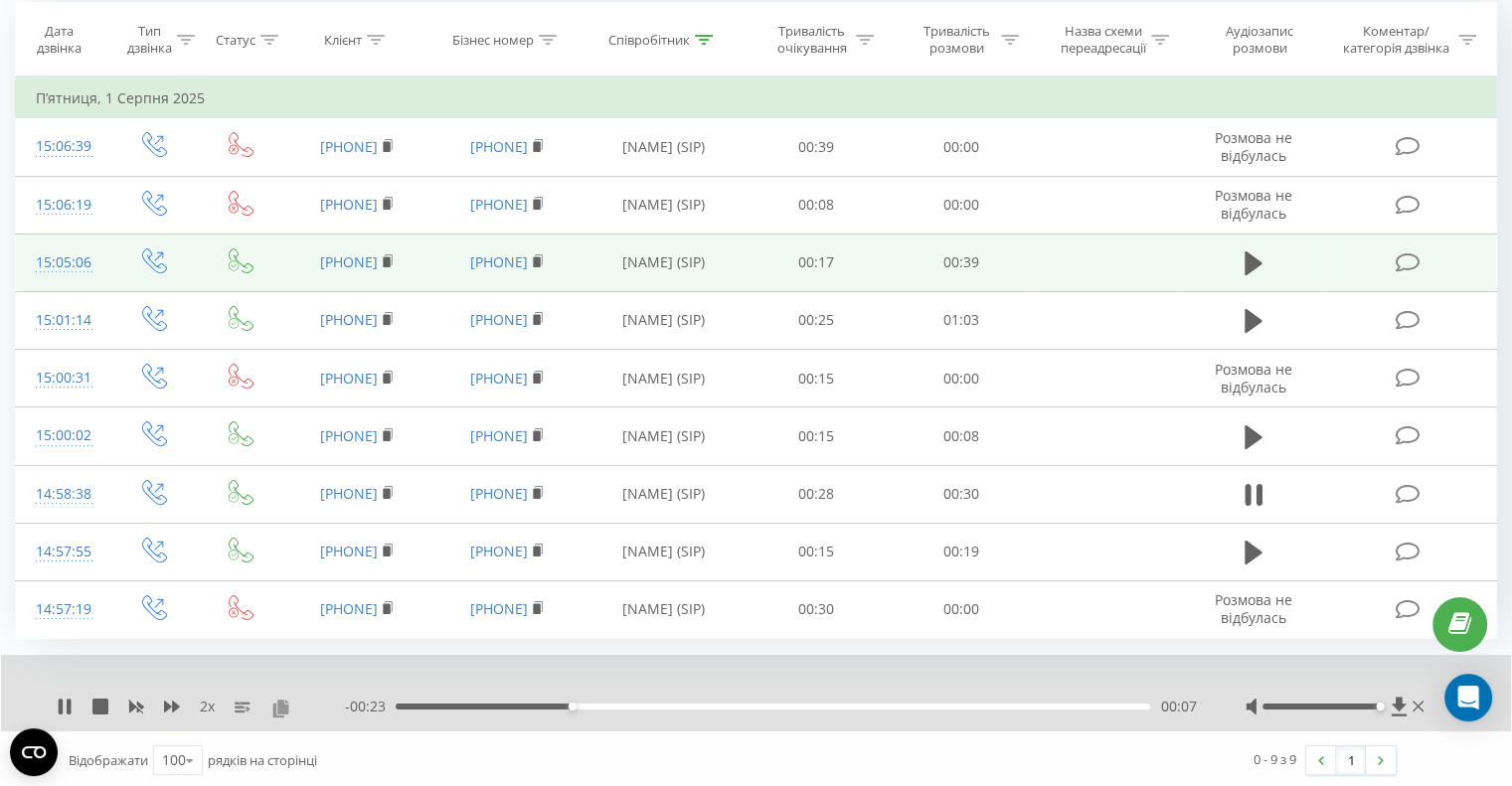 click at bounding box center (280, 707) 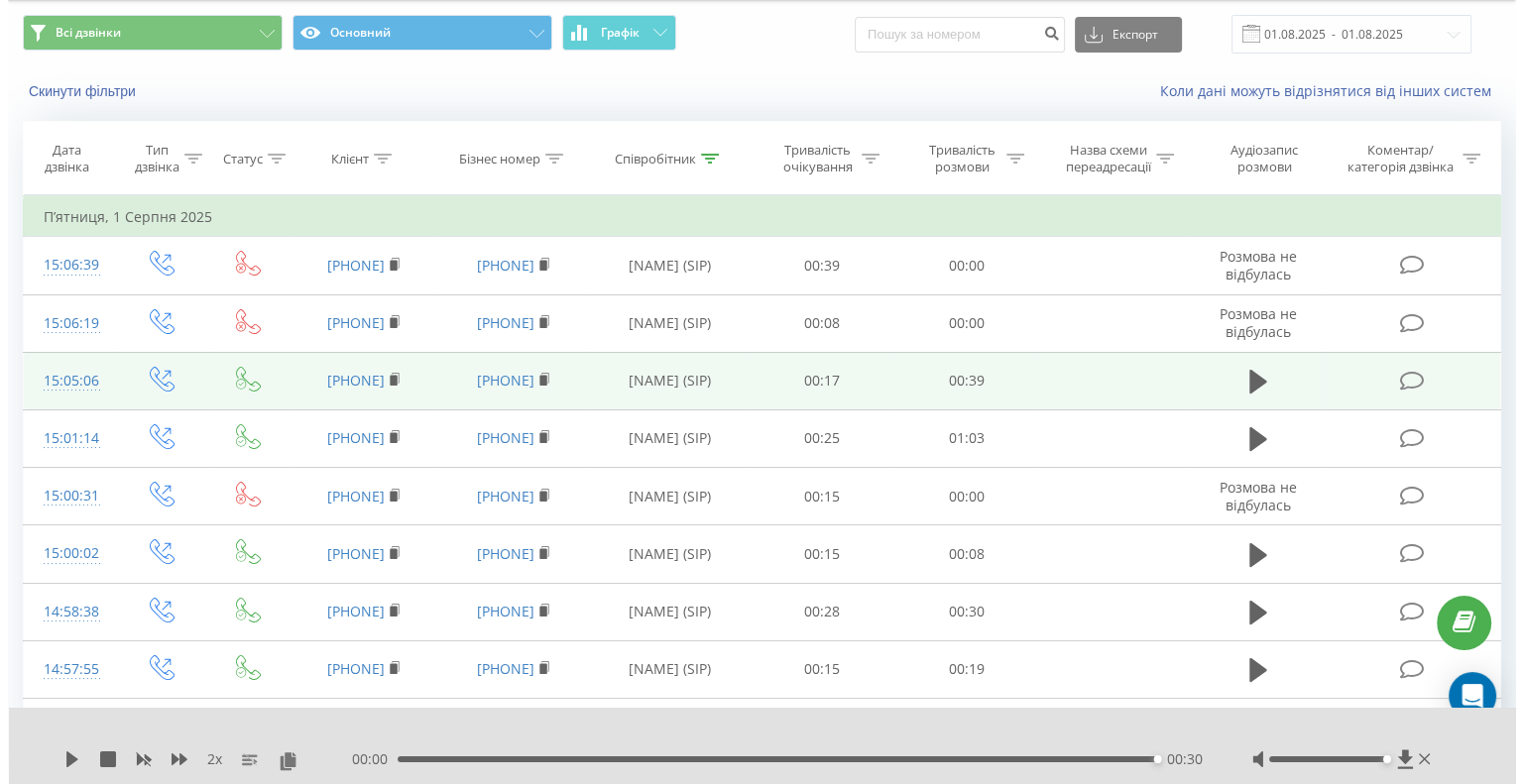 scroll, scrollTop: 0, scrollLeft: 0, axis: both 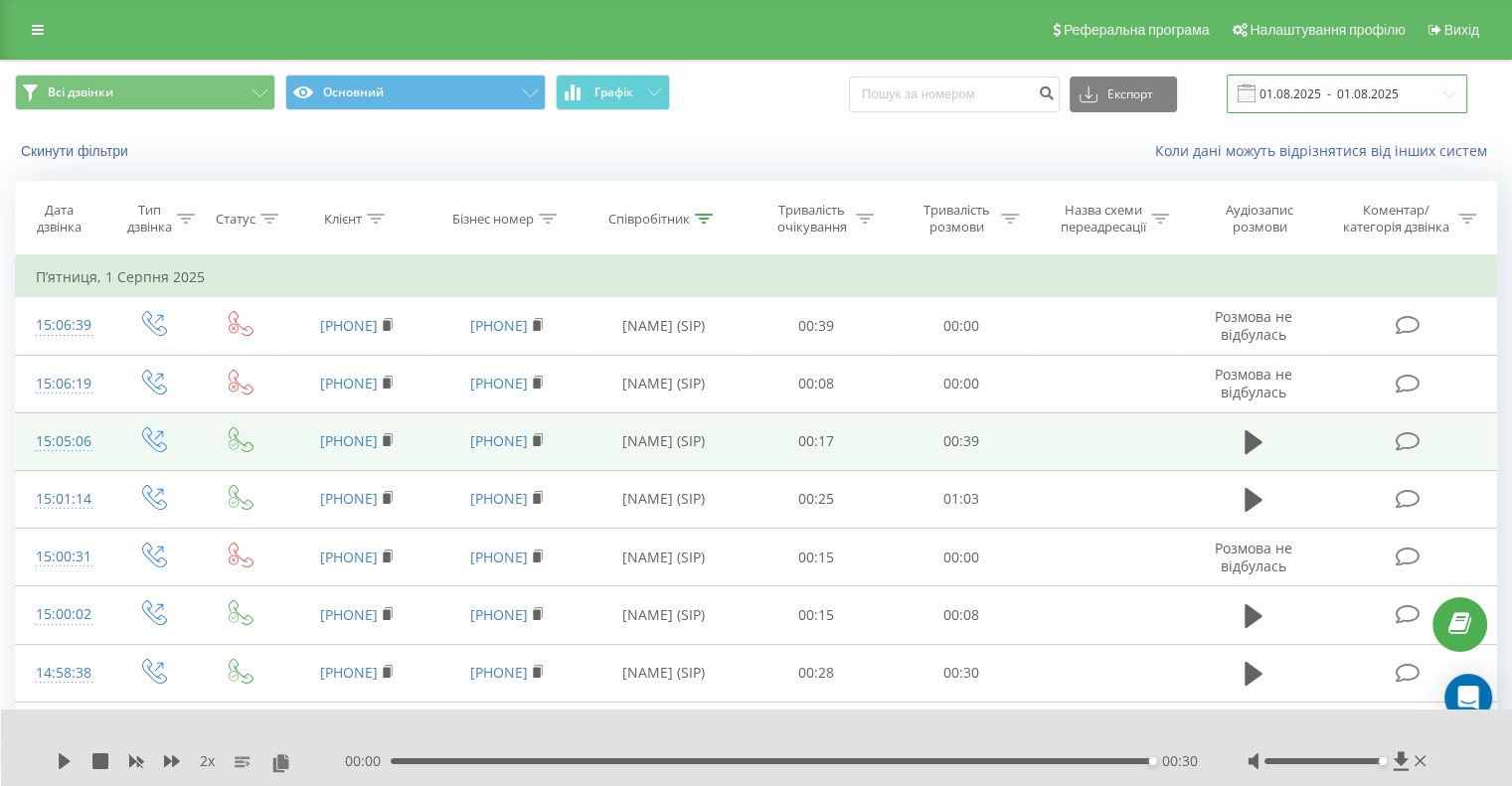 click on "01.08.2025  -  01.08.2025" at bounding box center [1347, 93] 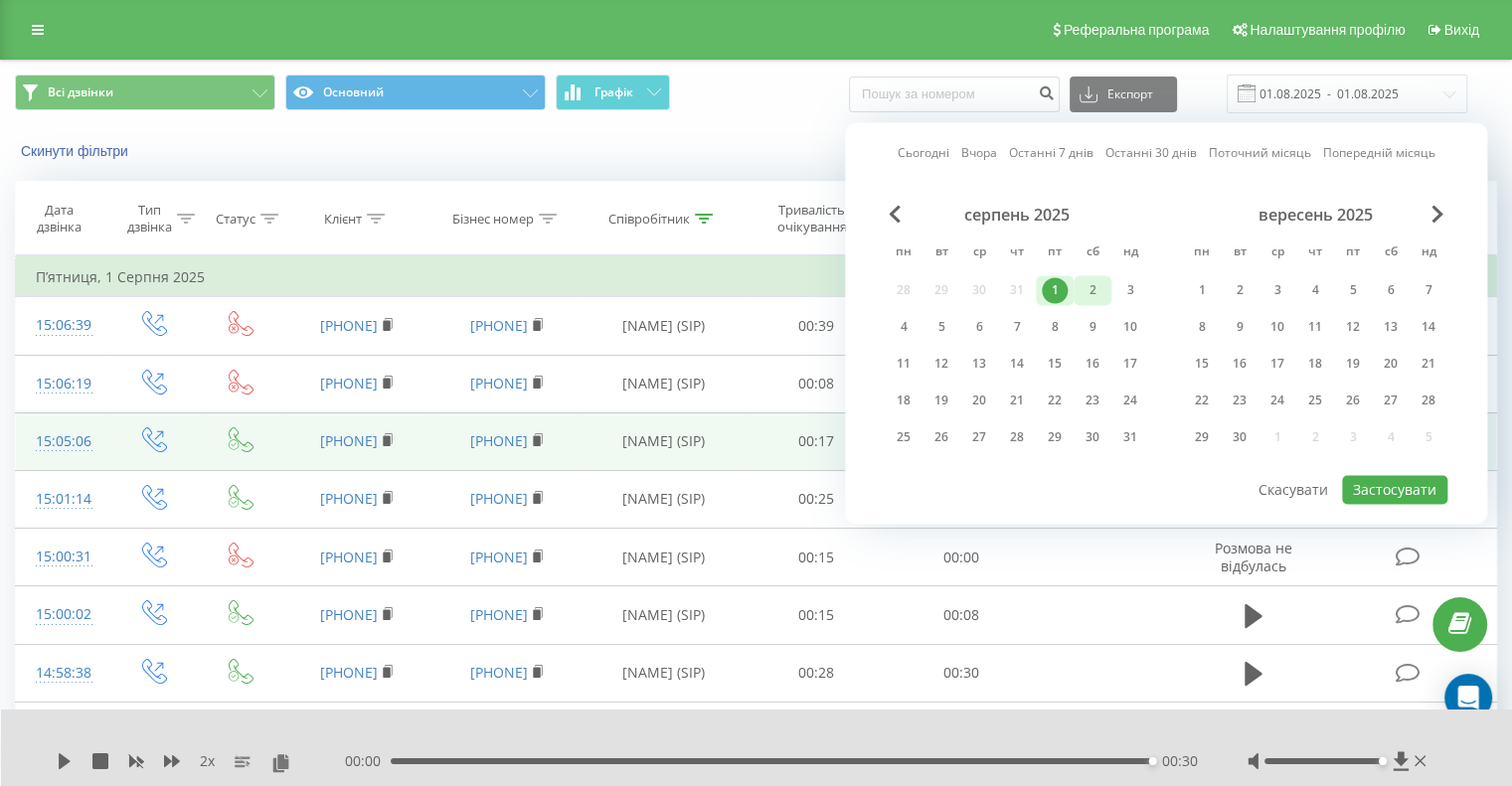 click on "2" at bounding box center [1092, 290] 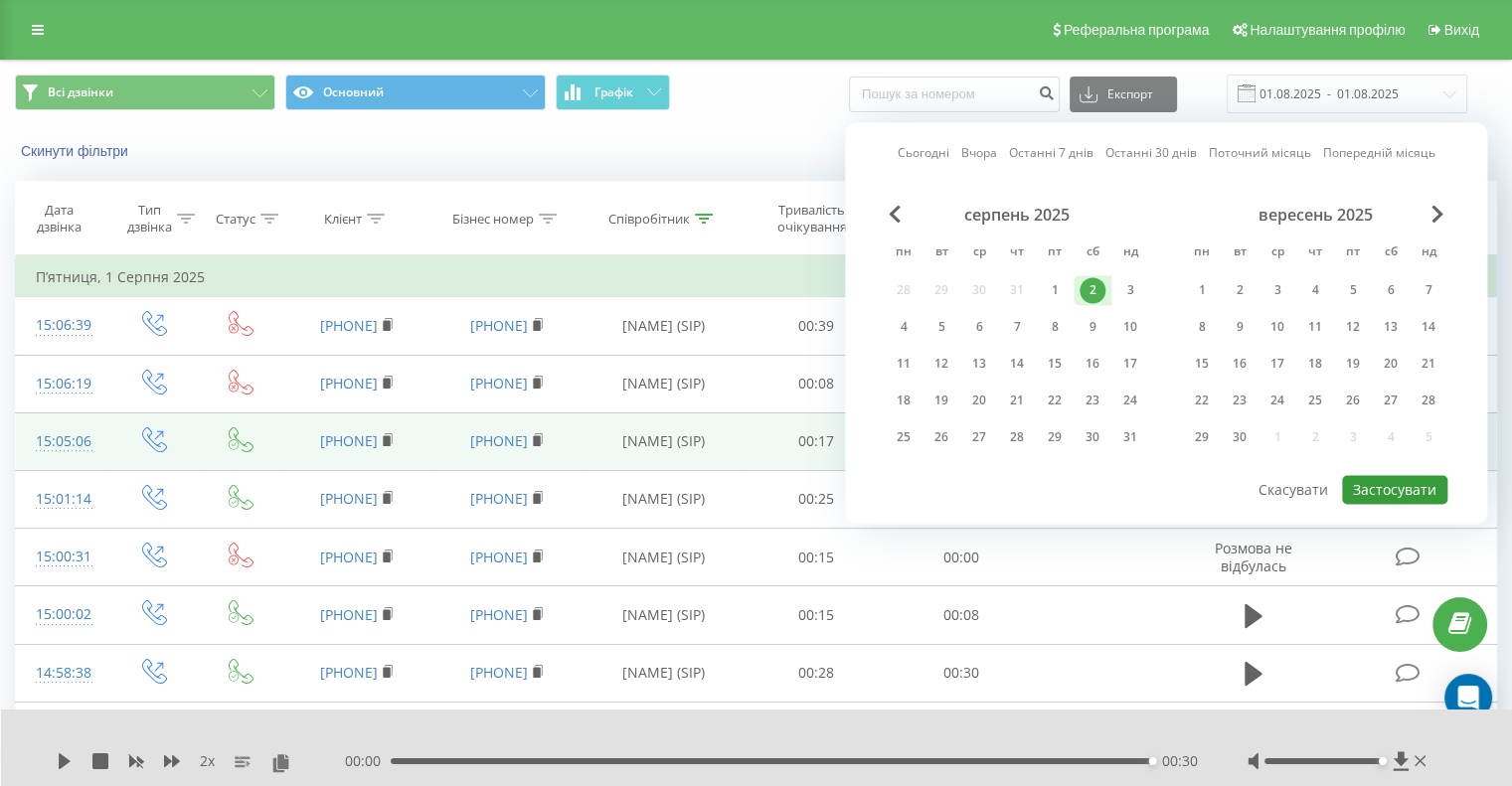 click on "Застосувати" at bounding box center [1395, 489] 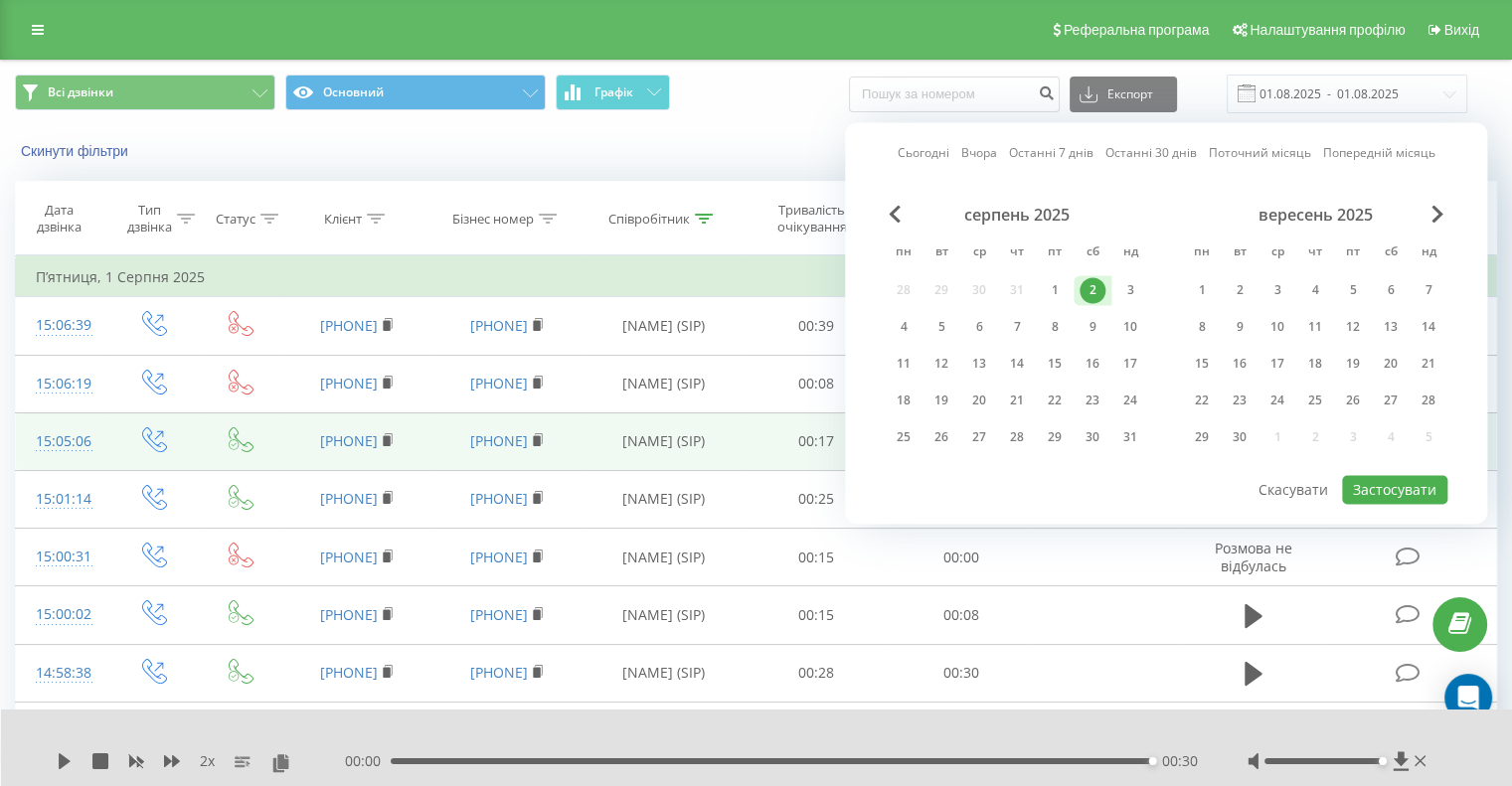 type on "02.08.2025  -  02.08.2025" 